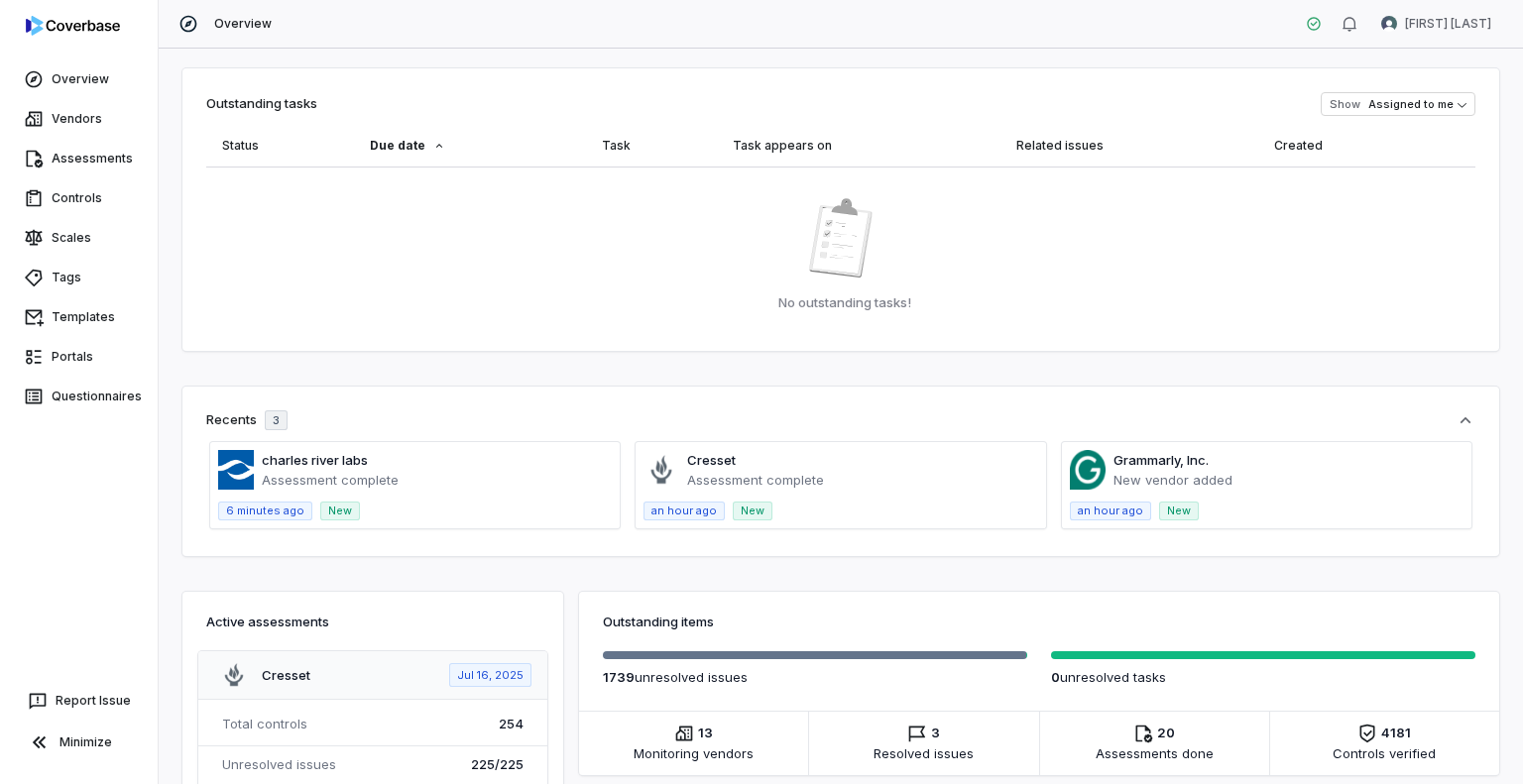 scroll, scrollTop: 0, scrollLeft: 0, axis: both 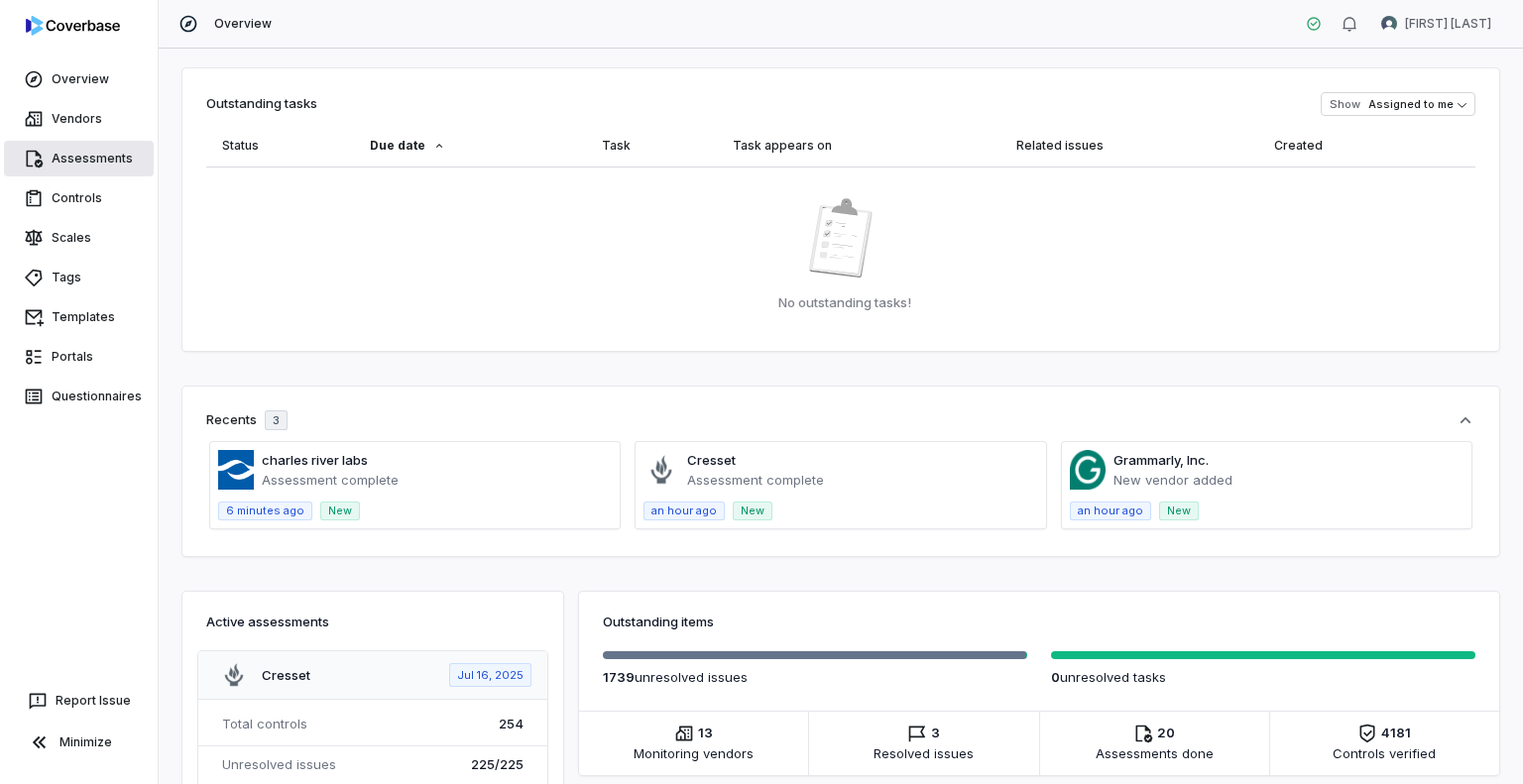 click on "Assessments" at bounding box center (78, 159) 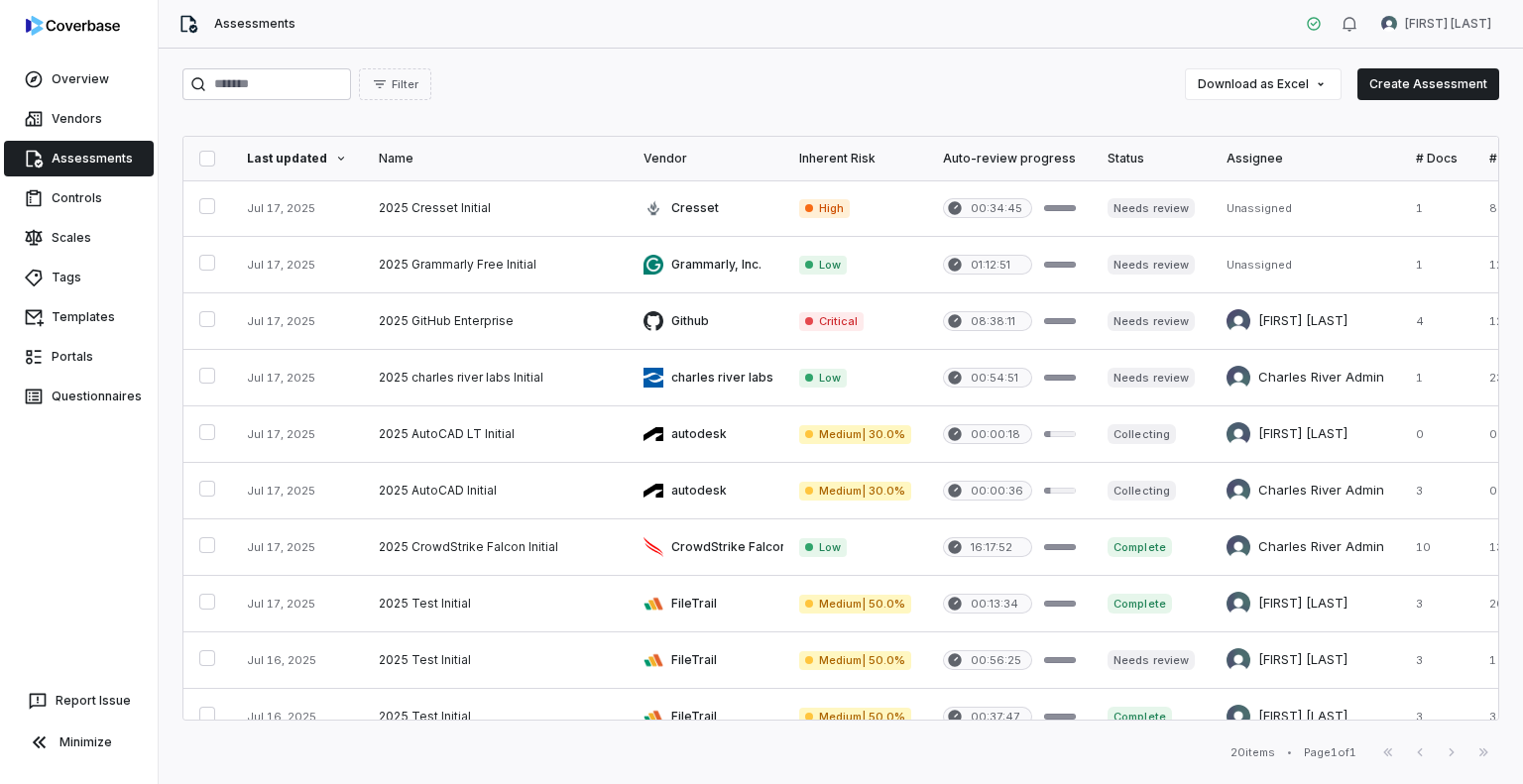 scroll, scrollTop: 0, scrollLeft: 0, axis: both 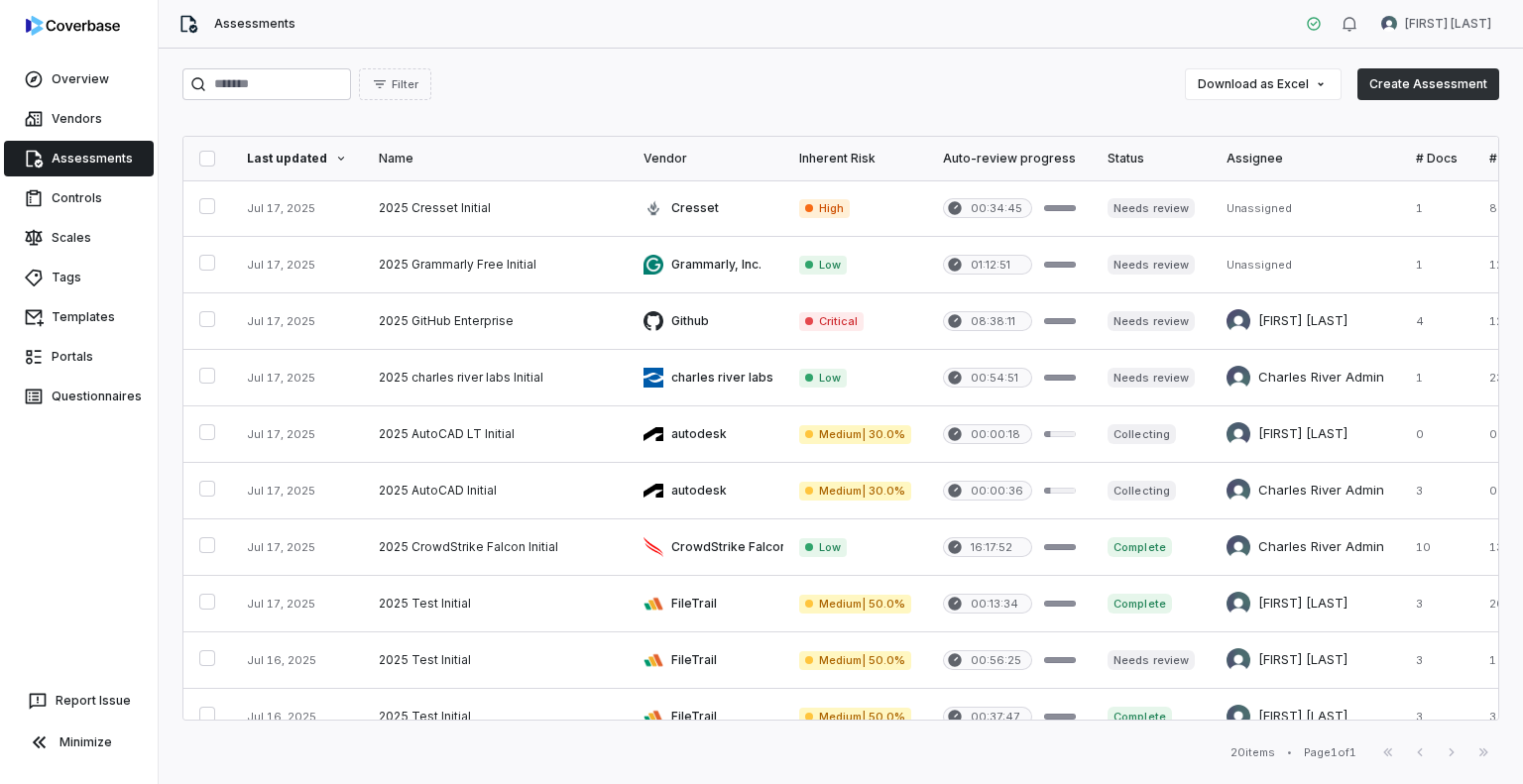 click on "Create Assessment" at bounding box center (1428, 84) 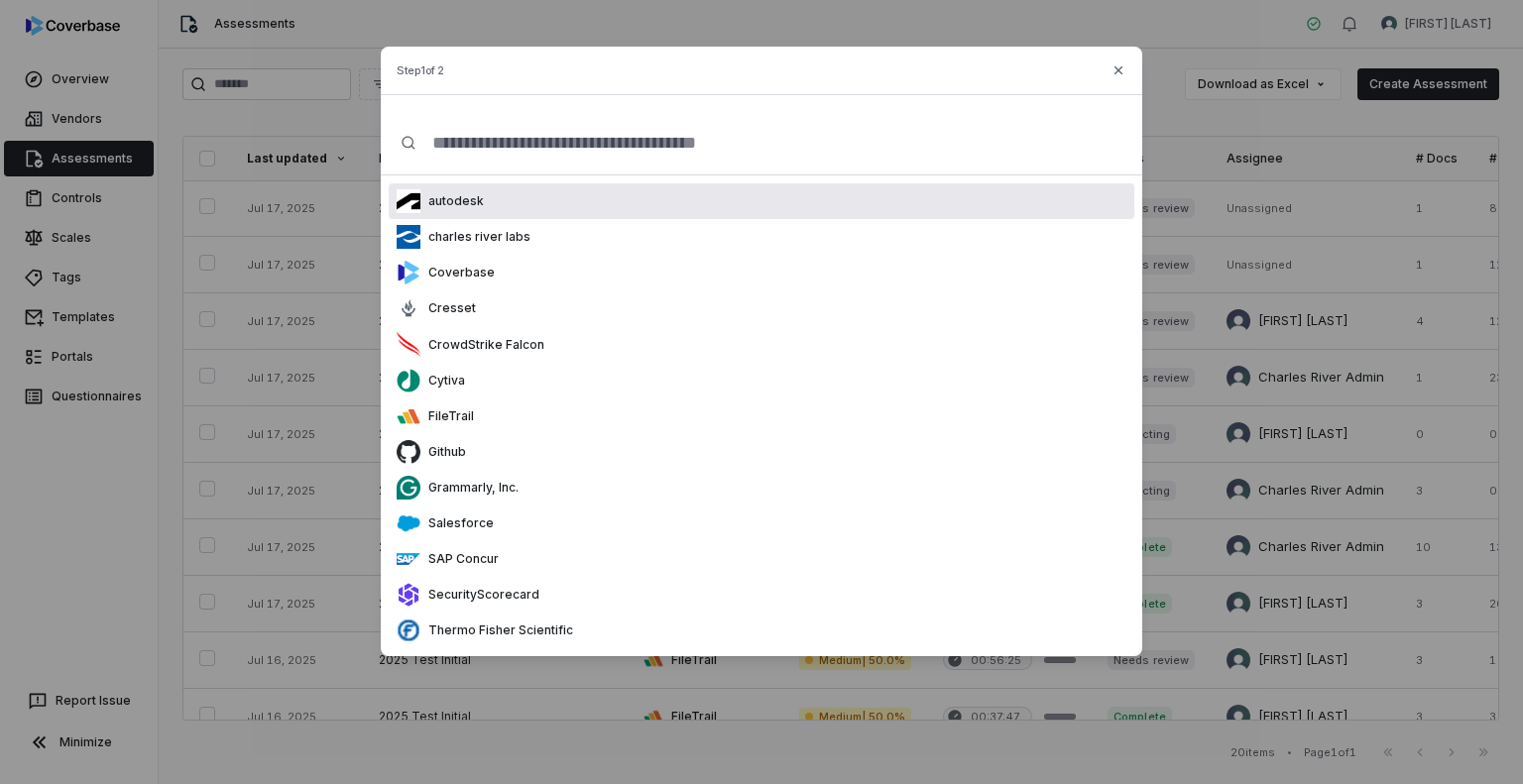 click at bounding box center (769, 143) 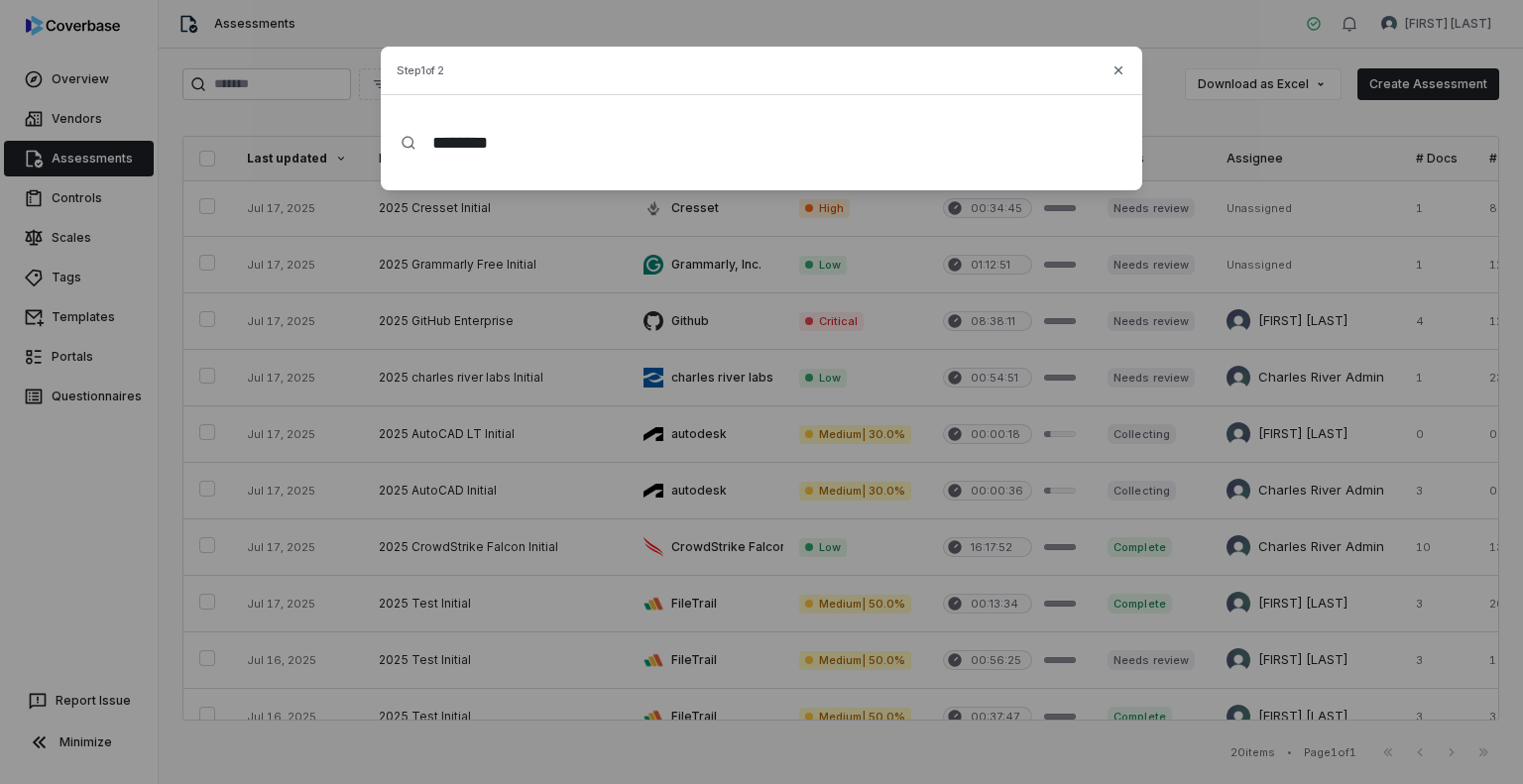 type on "********" 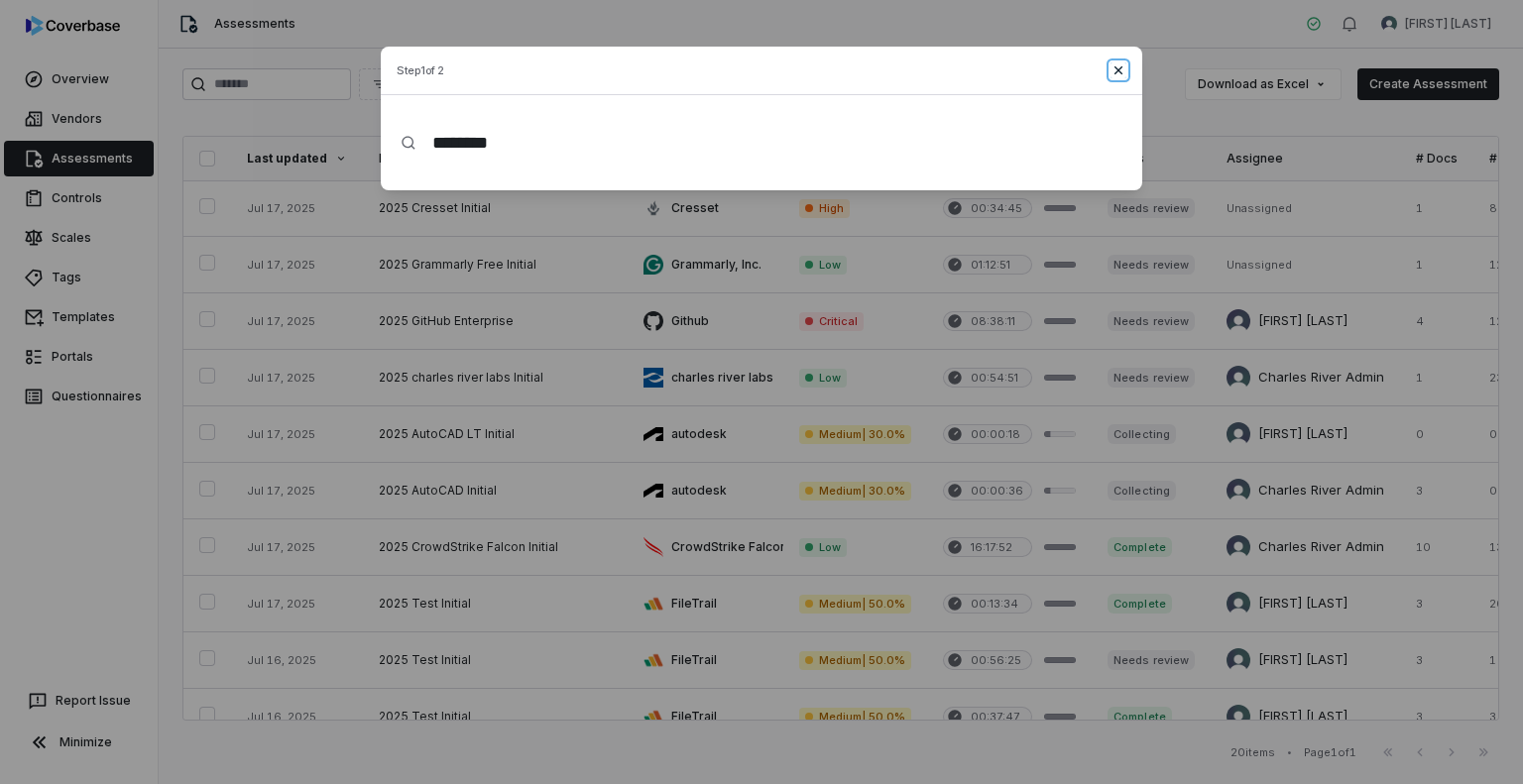 click 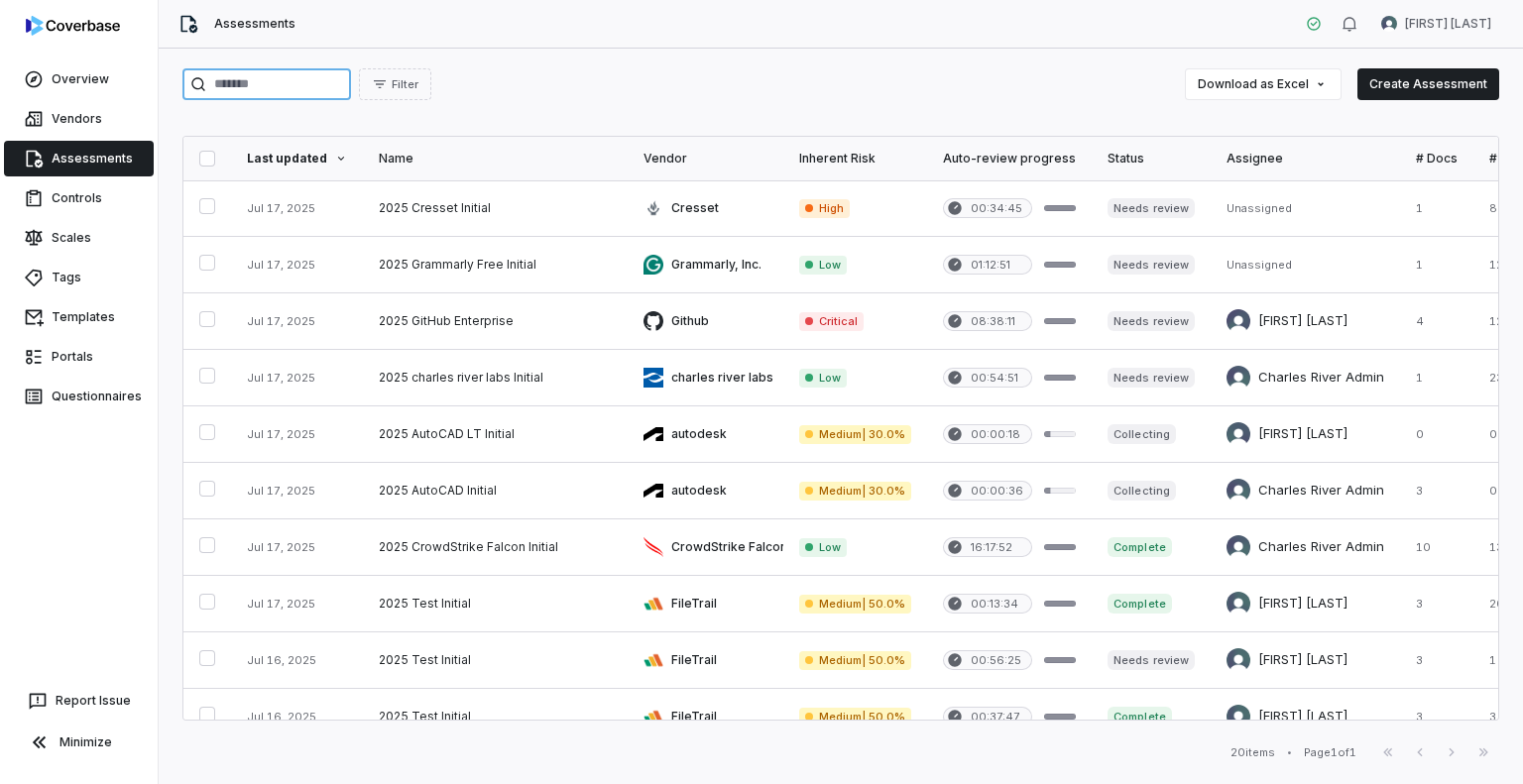click at bounding box center [267, 84] 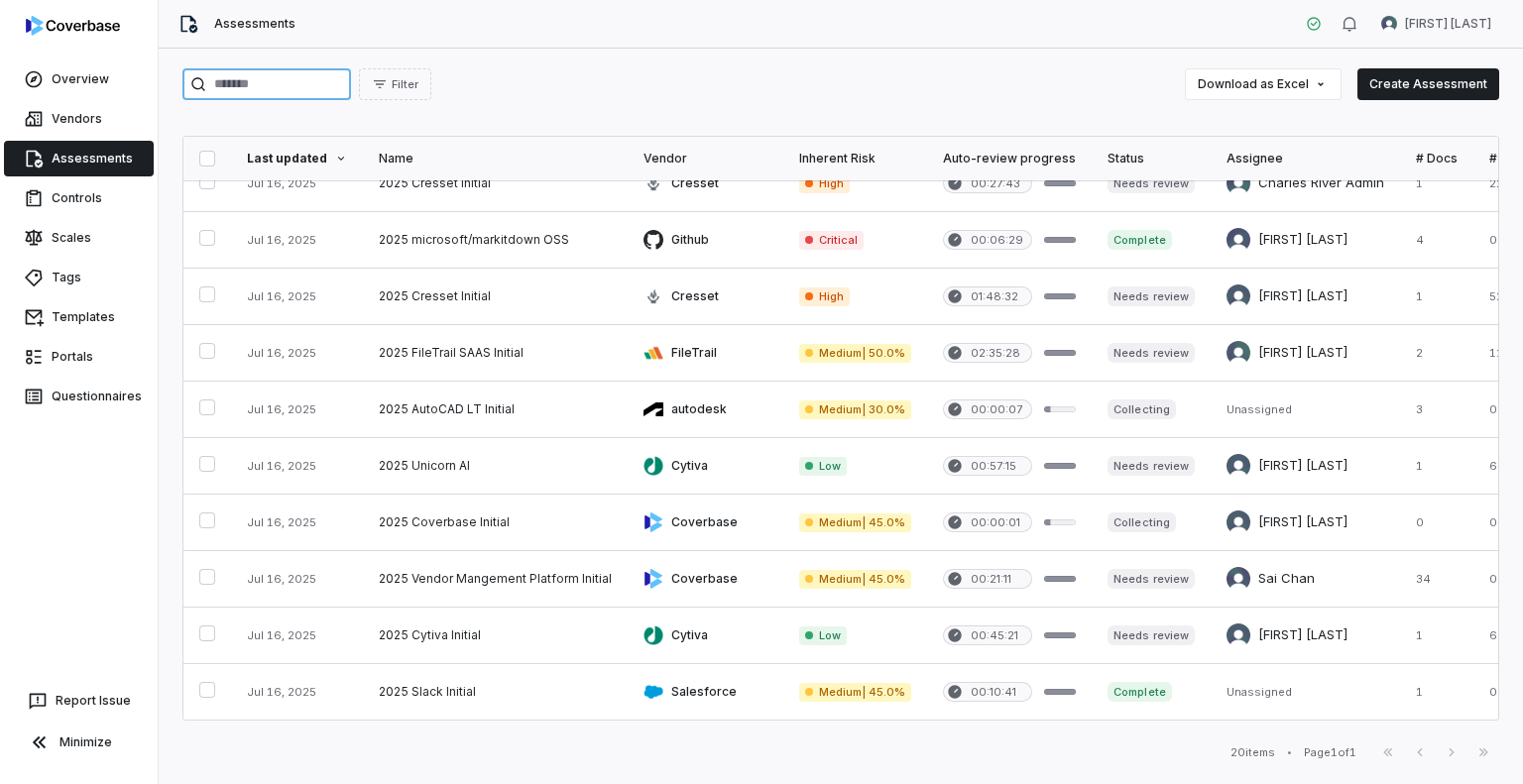 scroll, scrollTop: 0, scrollLeft: 0, axis: both 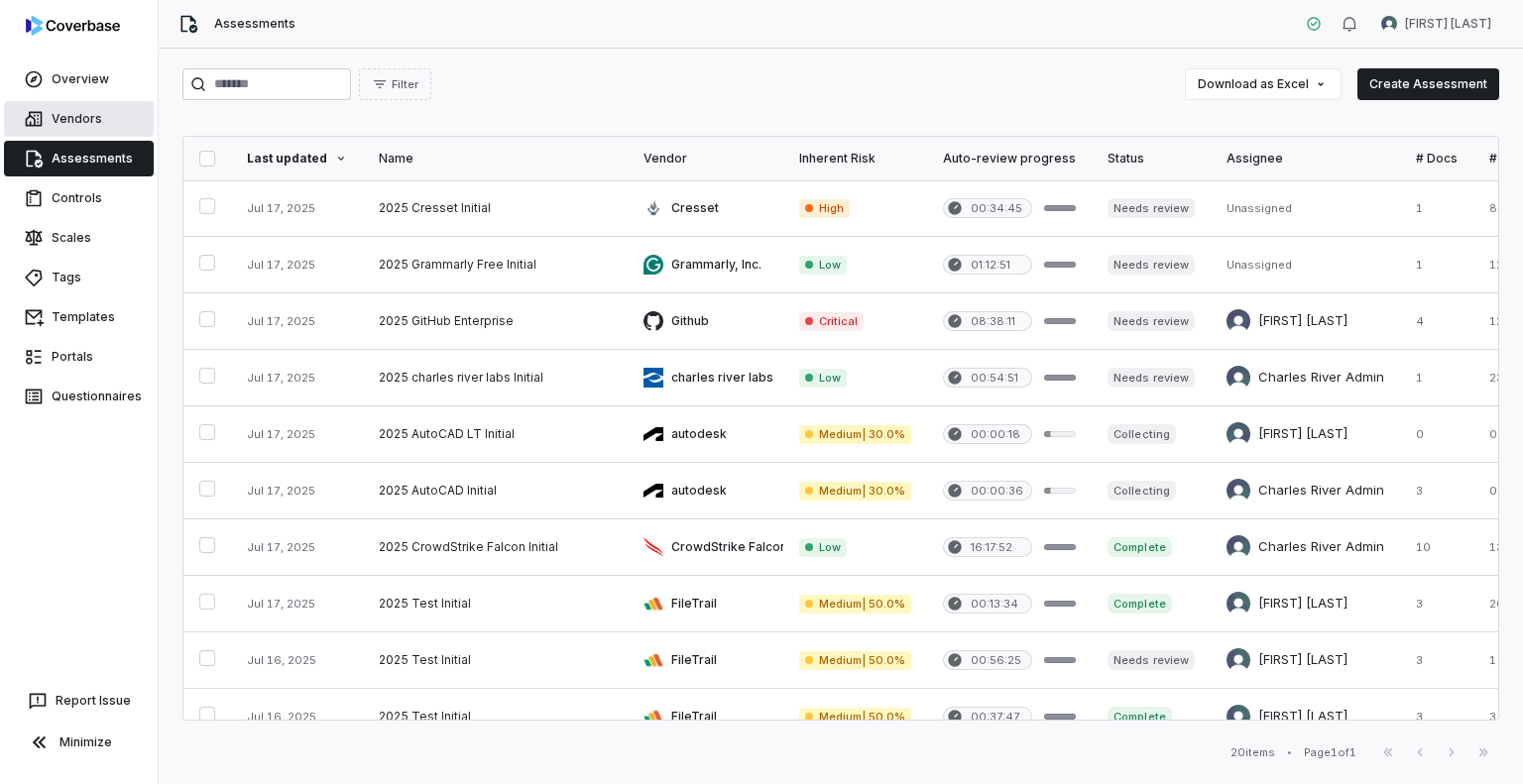 click on "Vendors" at bounding box center [78, 119] 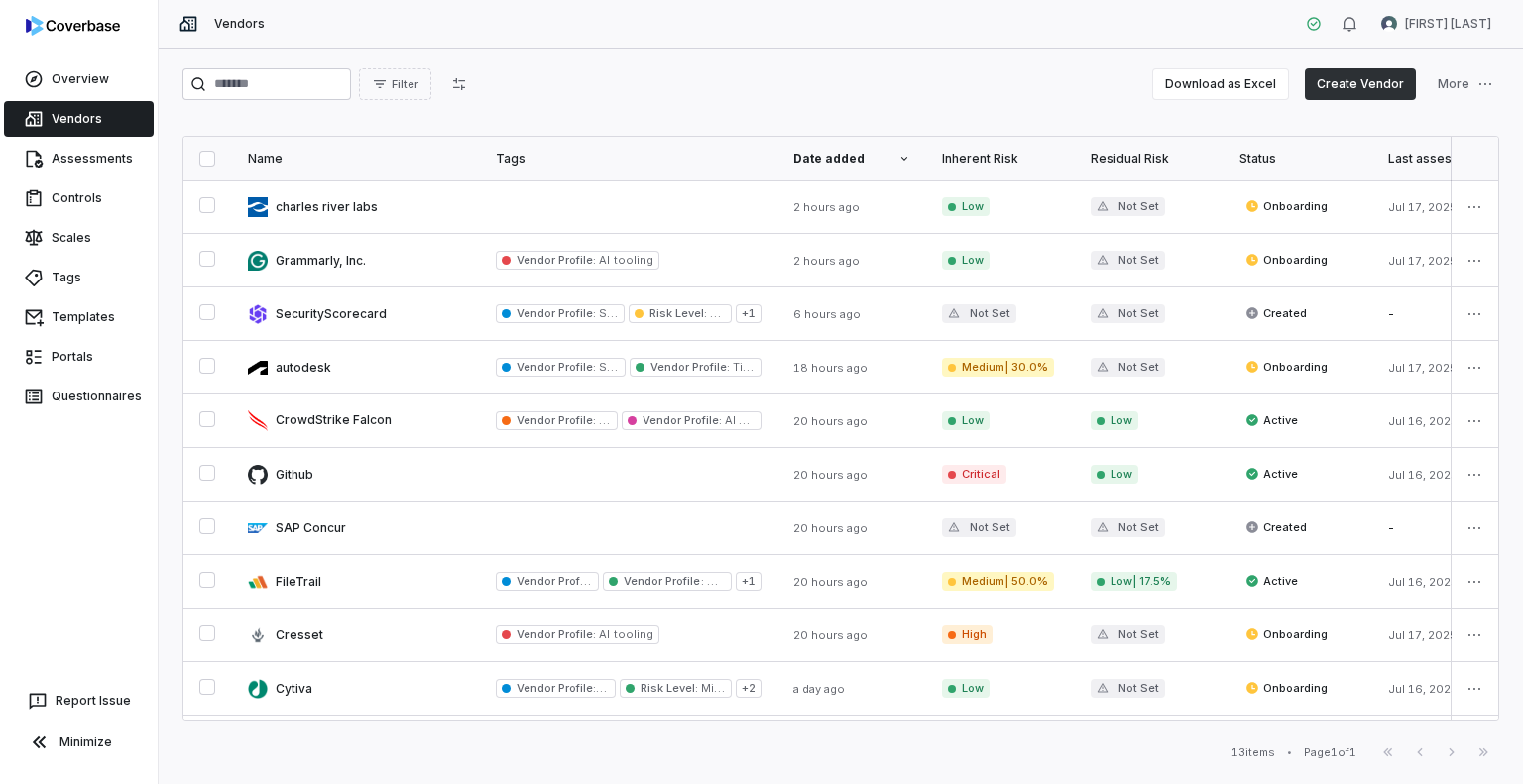 click on "Create Vendor" at bounding box center (1360, 84) 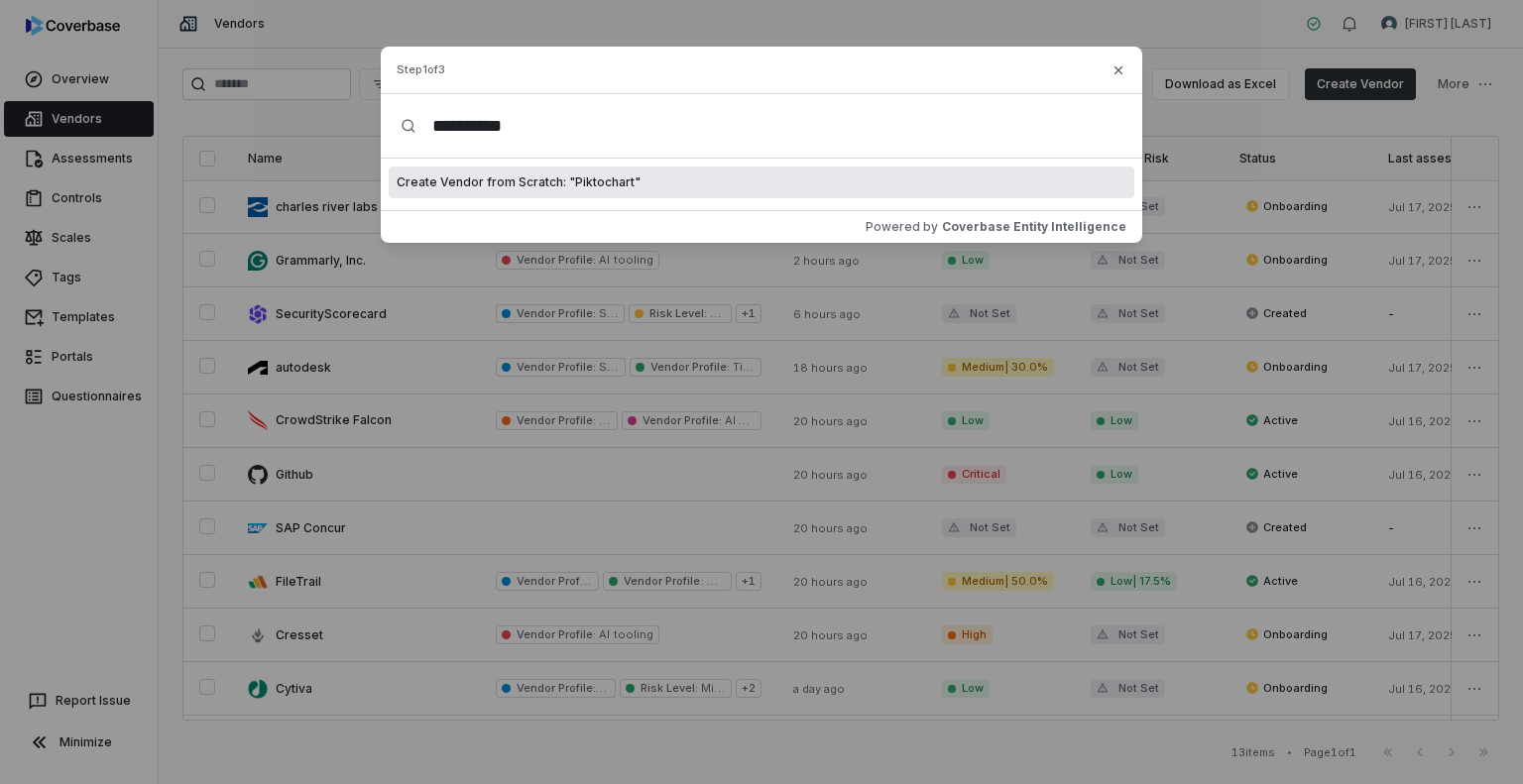 type on "**********" 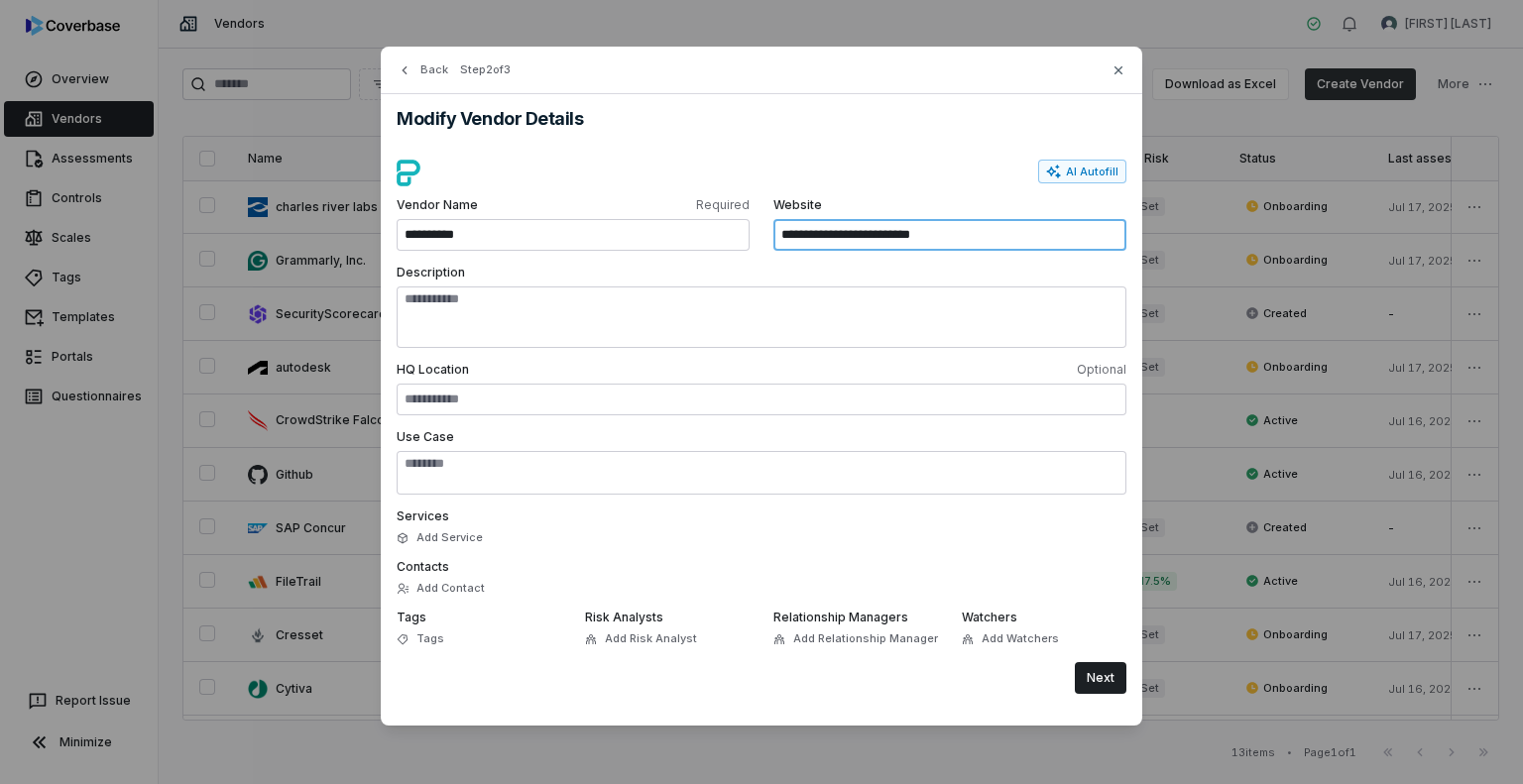 drag, startPoint x: 960, startPoint y: 229, endPoint x: 726, endPoint y: 227, distance: 234.00855 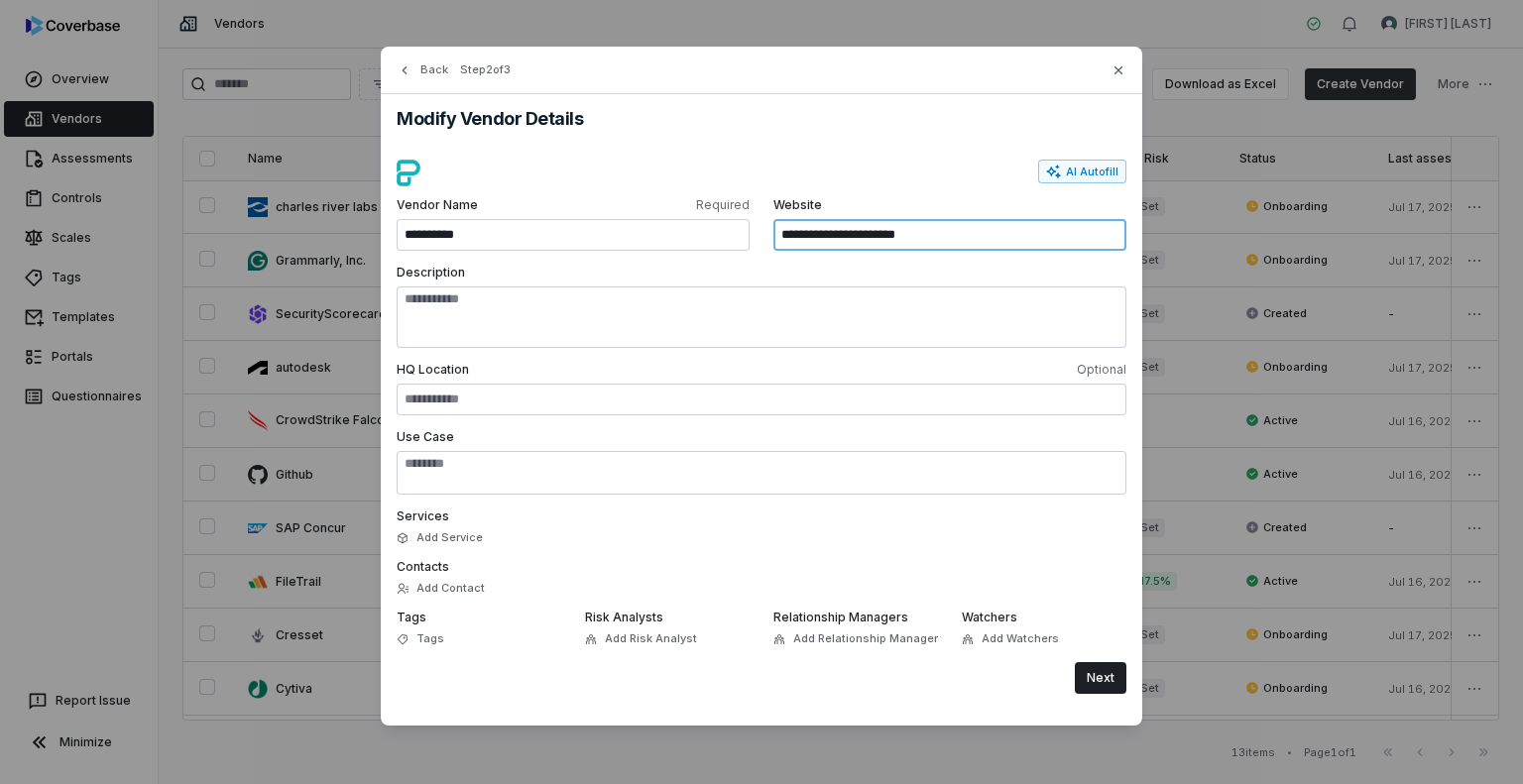 click on "**********" at bounding box center [950, 235] 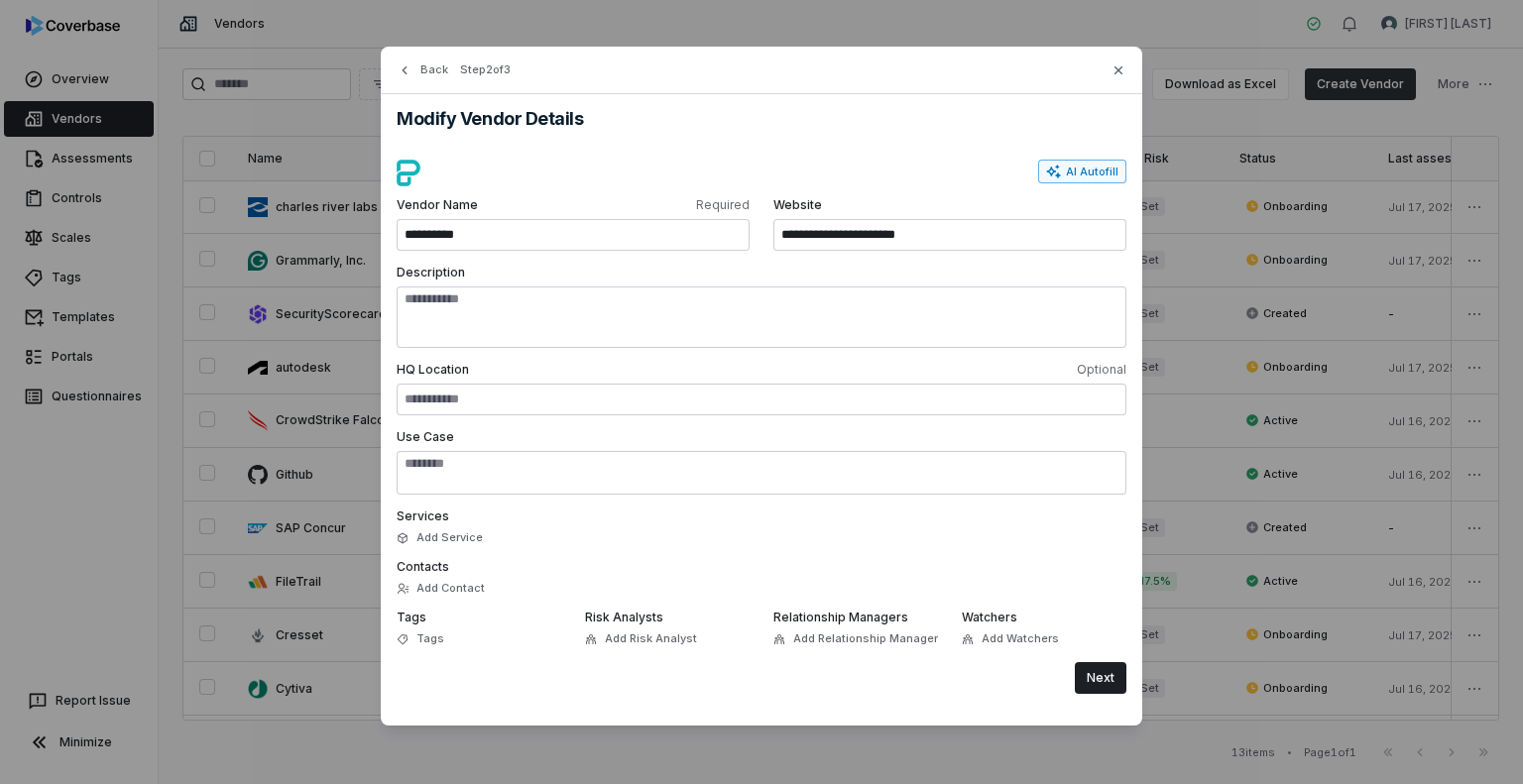 click on "AI Autofill" at bounding box center (1082, 171) 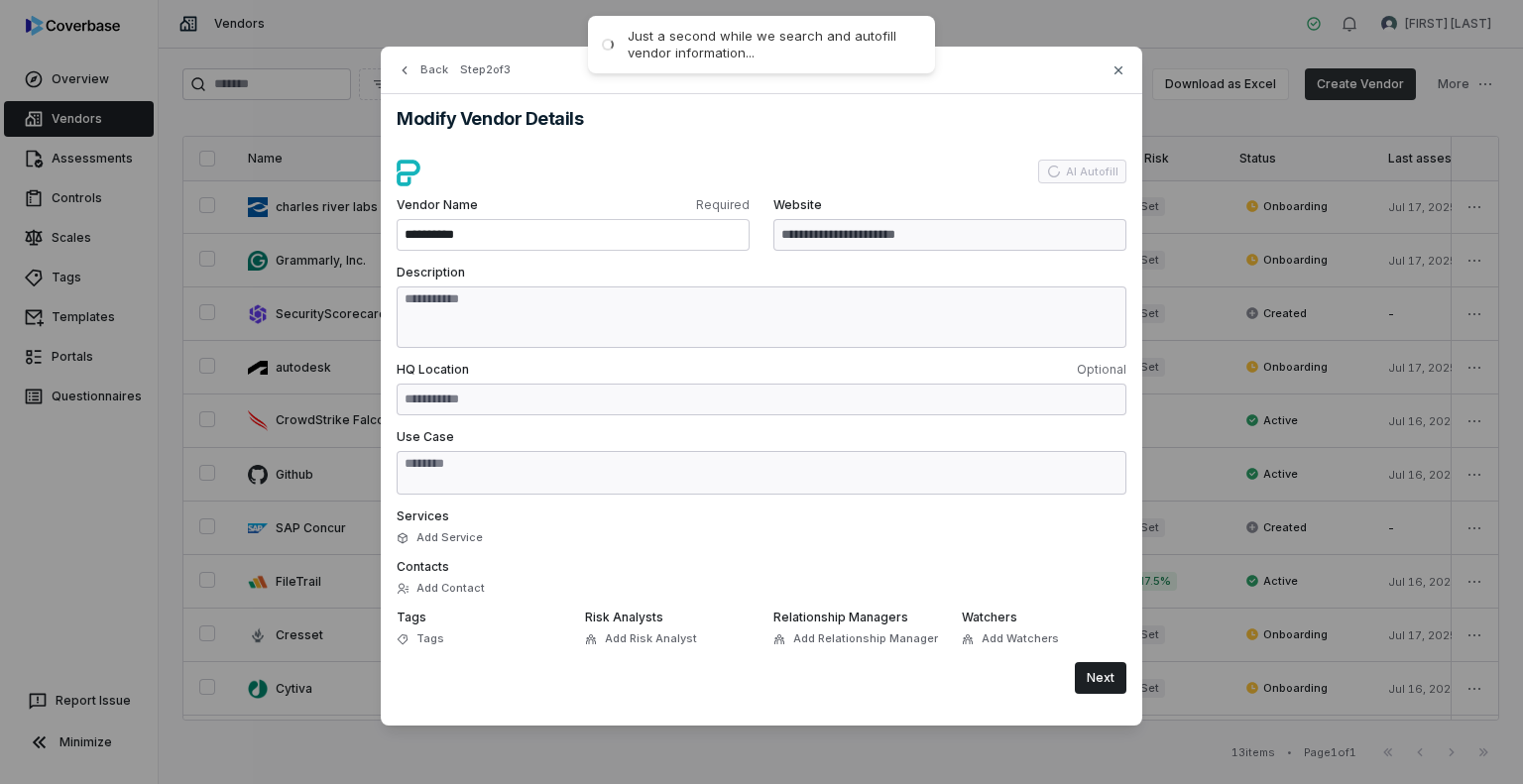 type on "**********" 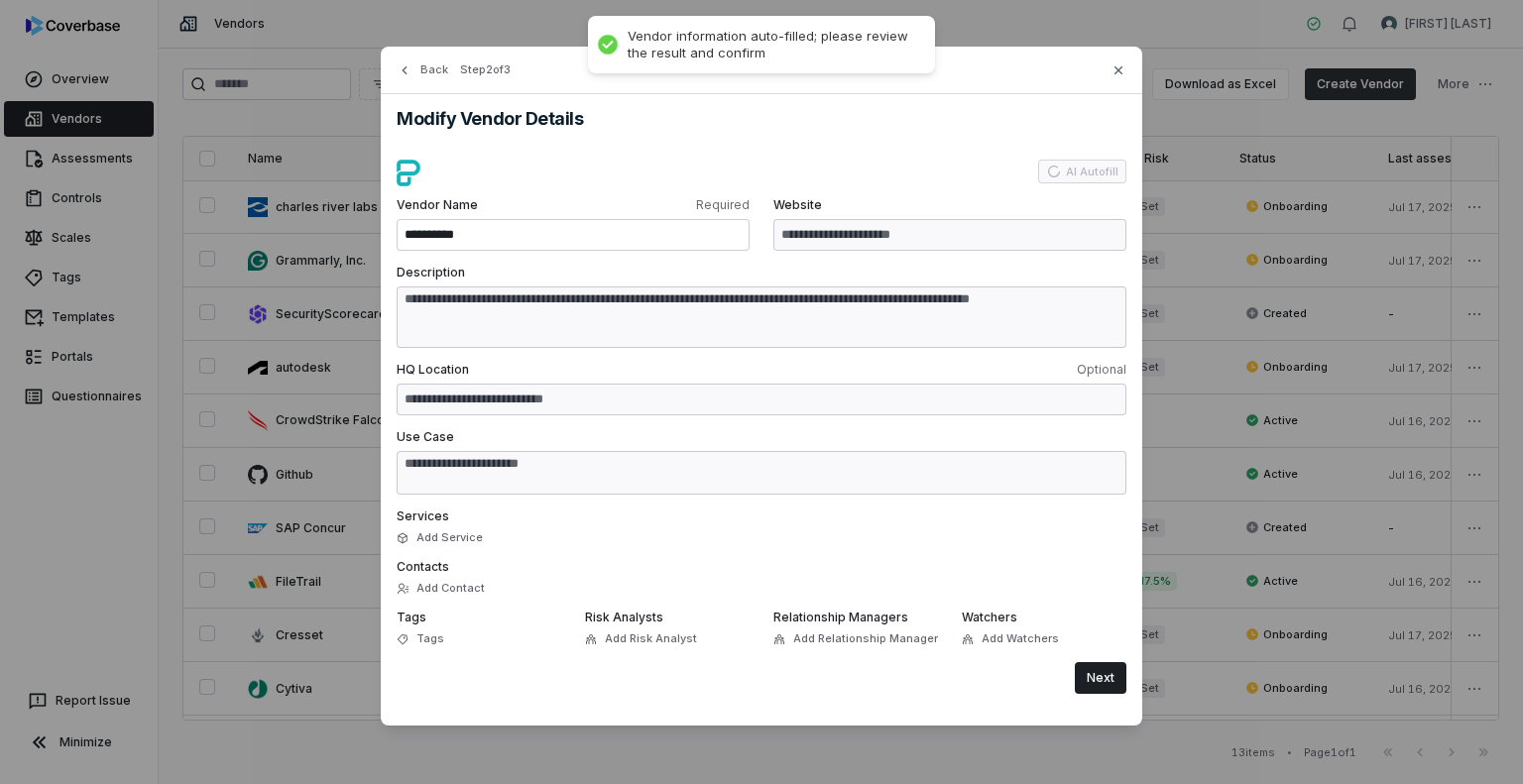 type on "**********" 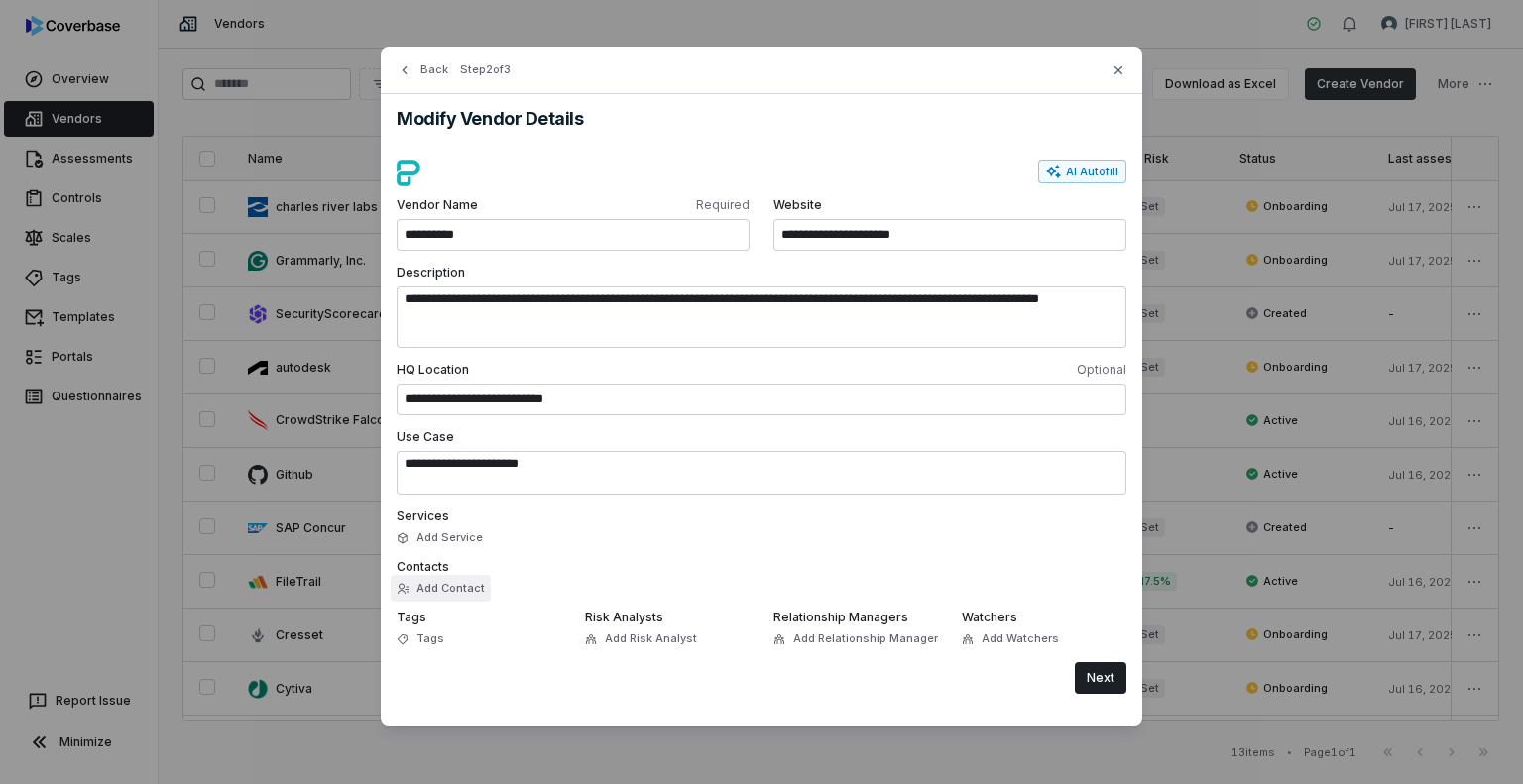 click on "Add Contact" at bounding box center (440, 588) 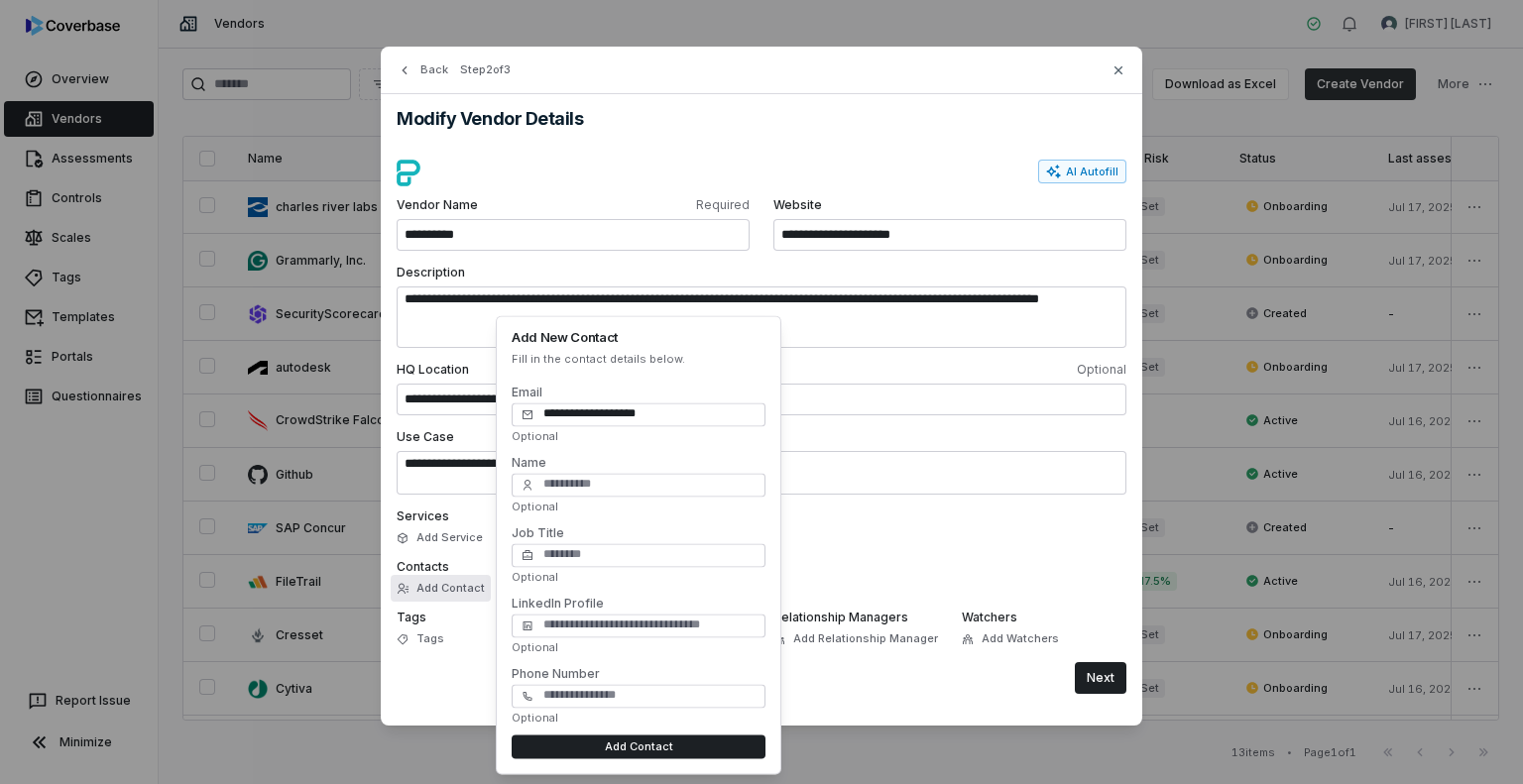 type on "**********" 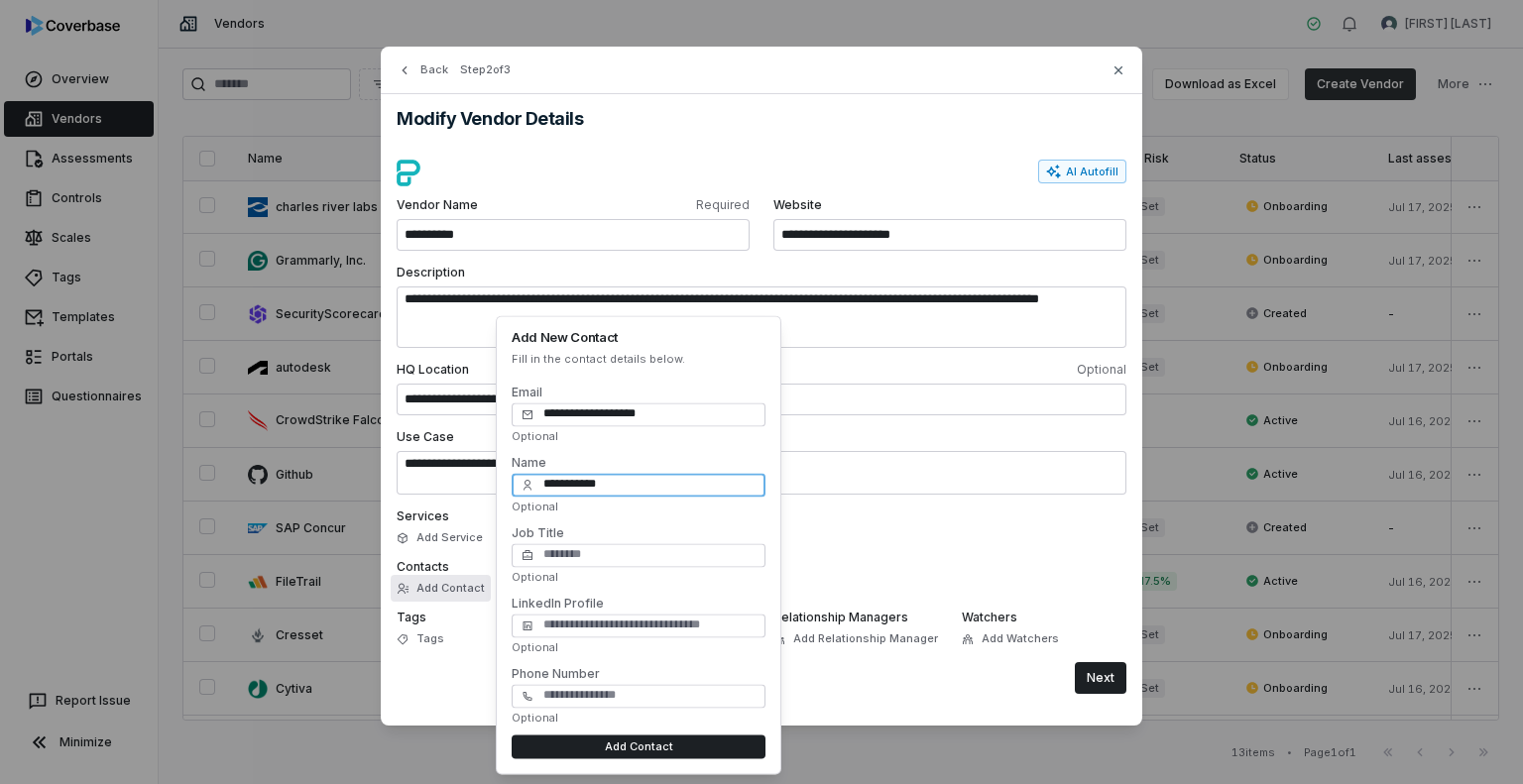 type on "**********" 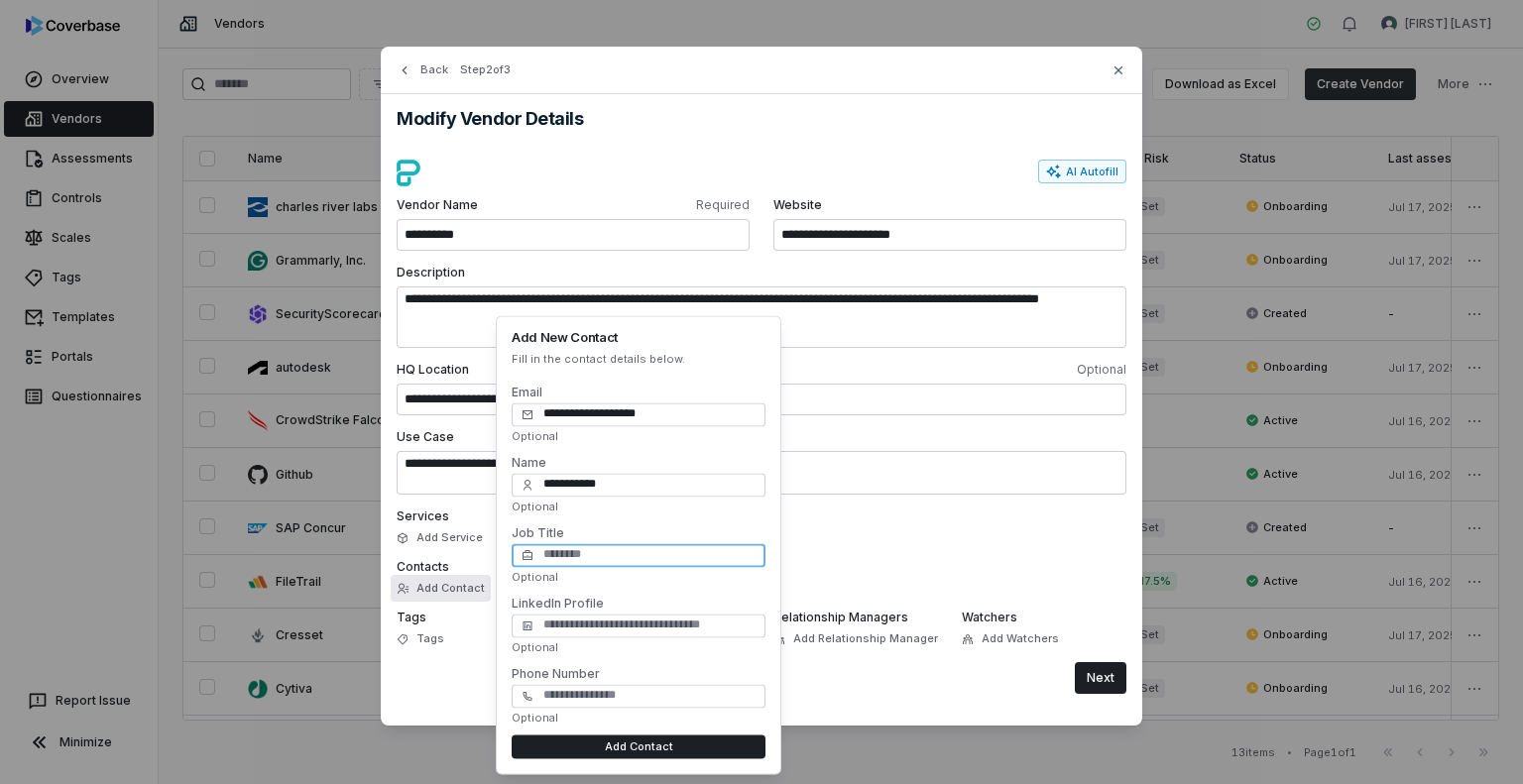 type on "*" 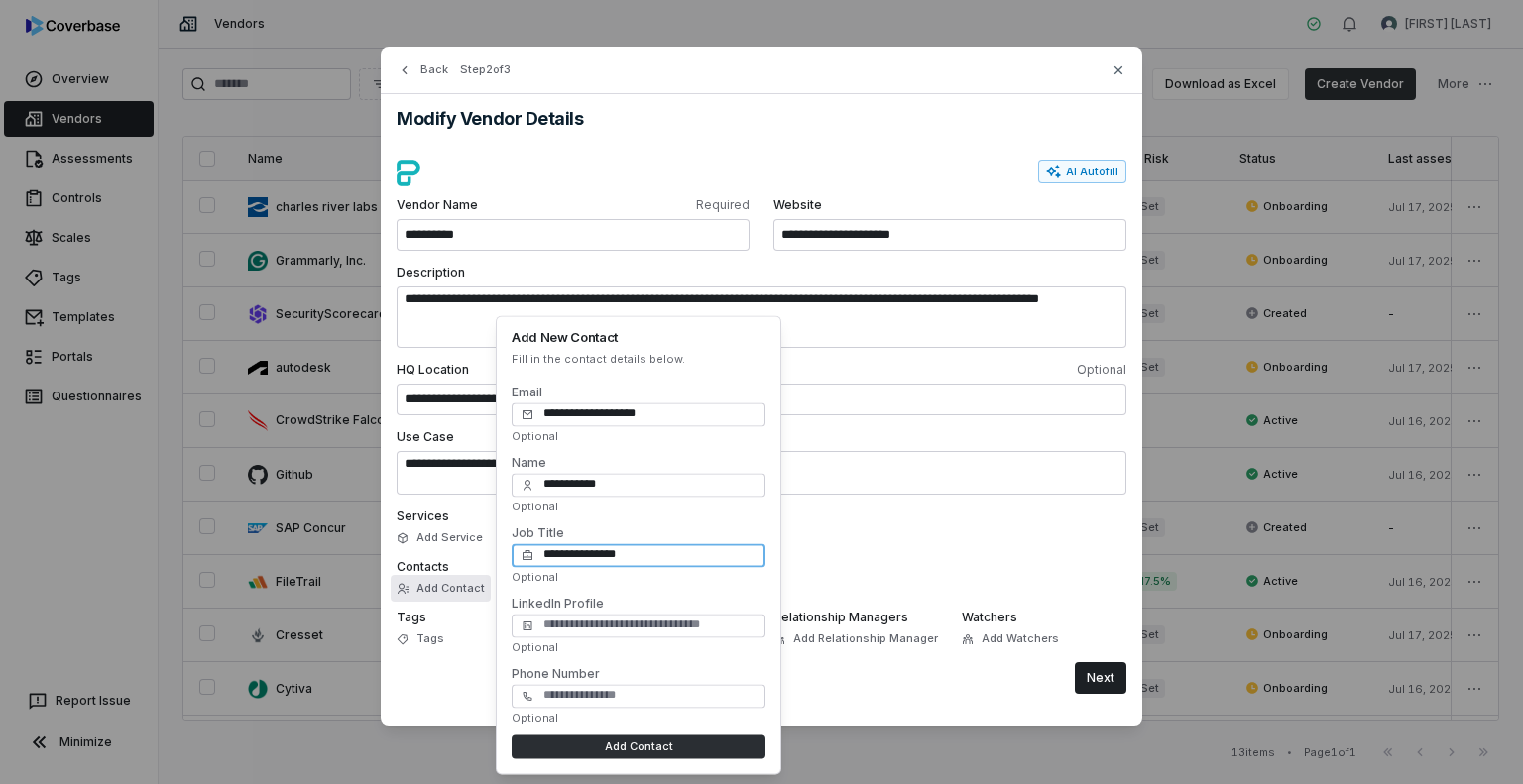 type on "**********" 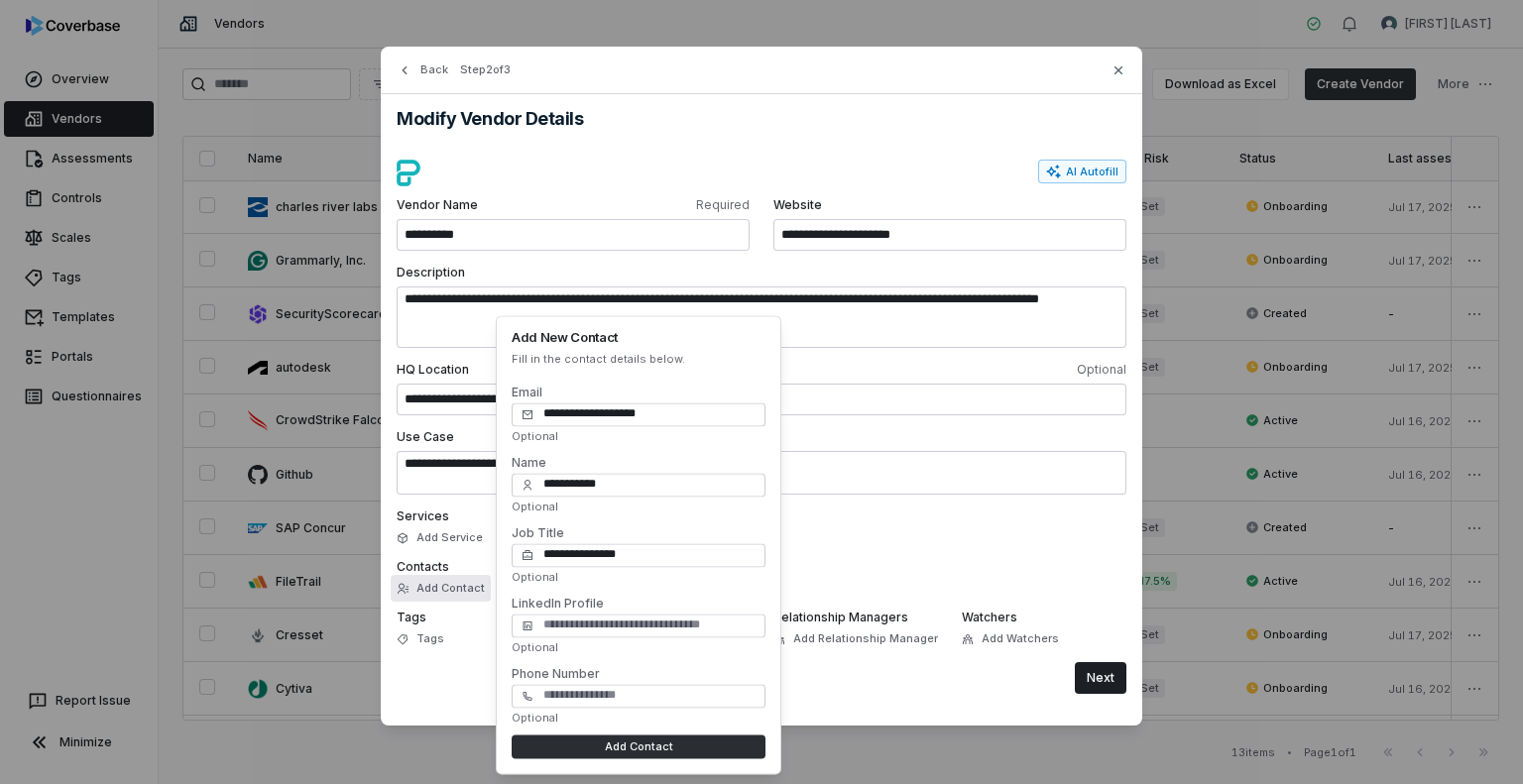 click on "Add Contact" at bounding box center (639, 746) 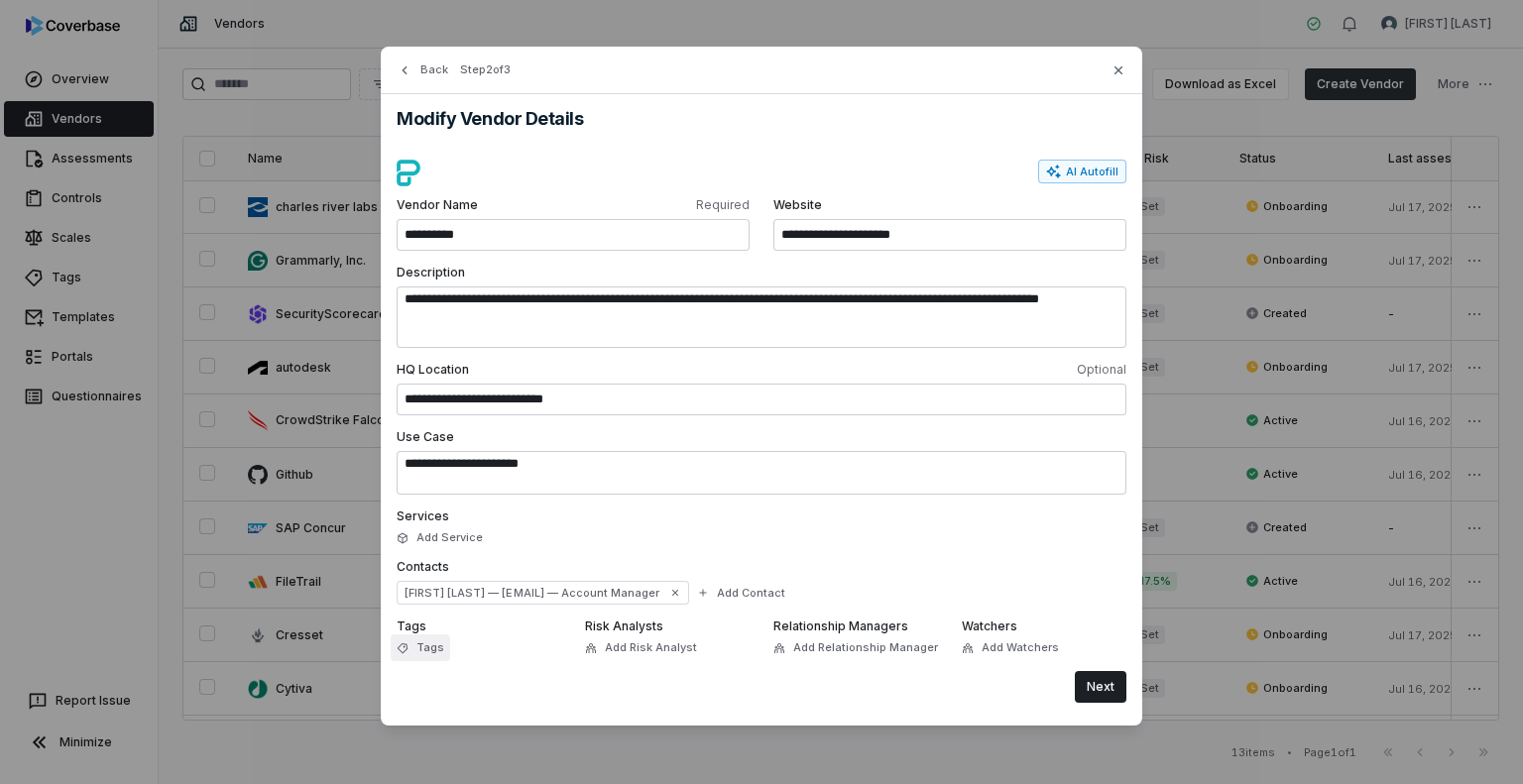 click on "Tags" at bounding box center (430, 647) 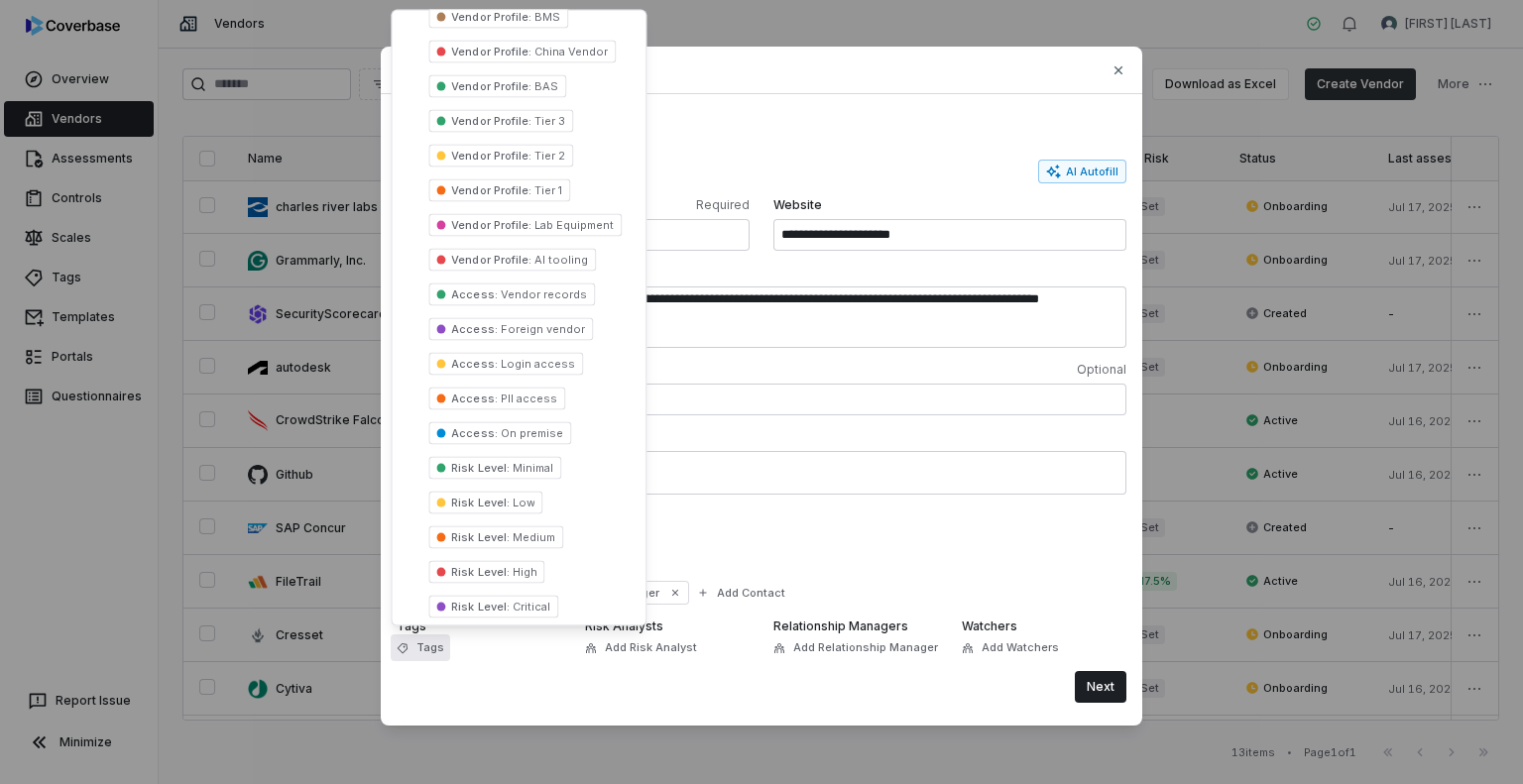 scroll, scrollTop: 553, scrollLeft: 0, axis: vertical 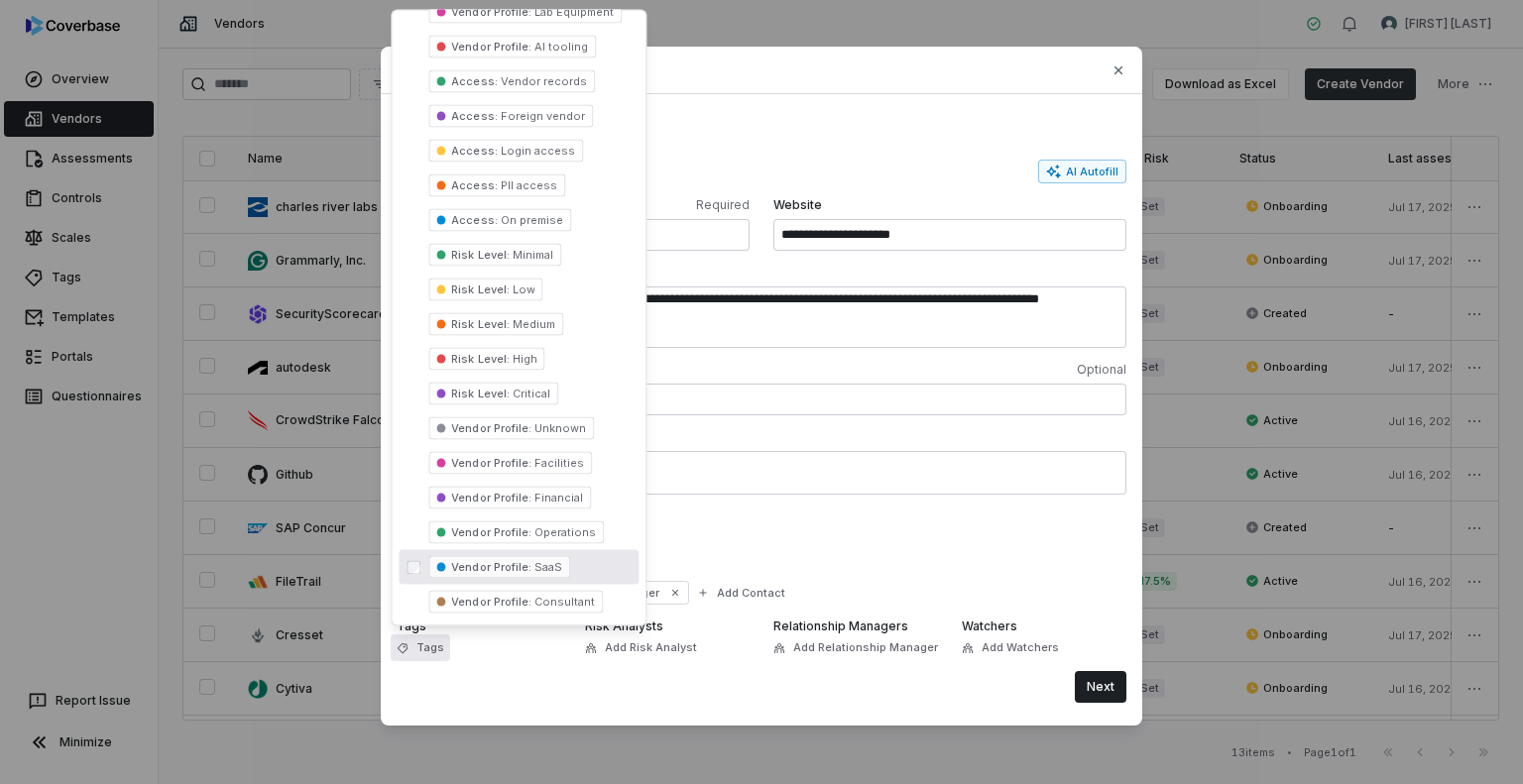 click on "Vendor Profile :" at bounding box center [491, 567] 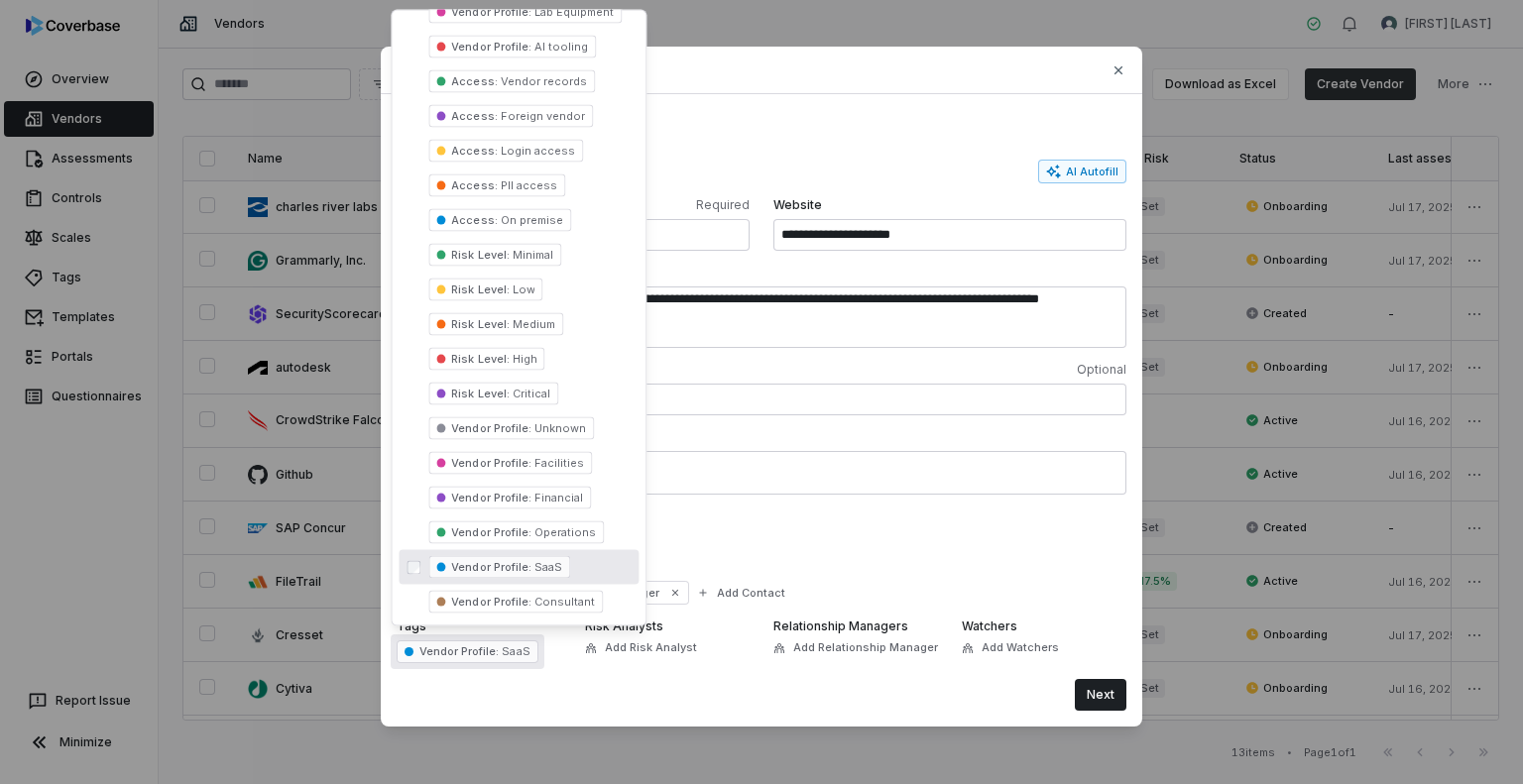 click on "Services" at bounding box center [762, 516] 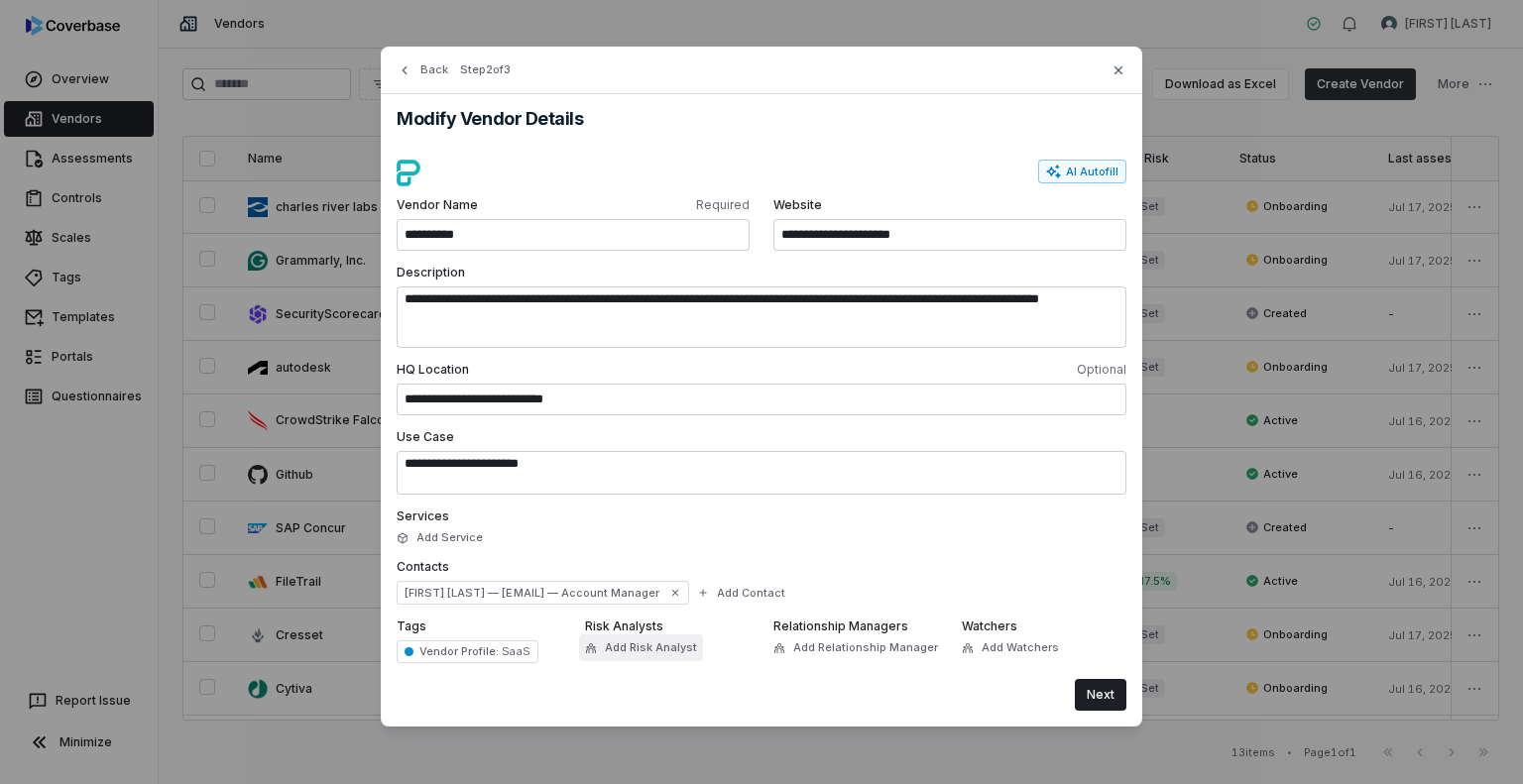 click on "Add Risk Analyst" at bounding box center [641, 647] 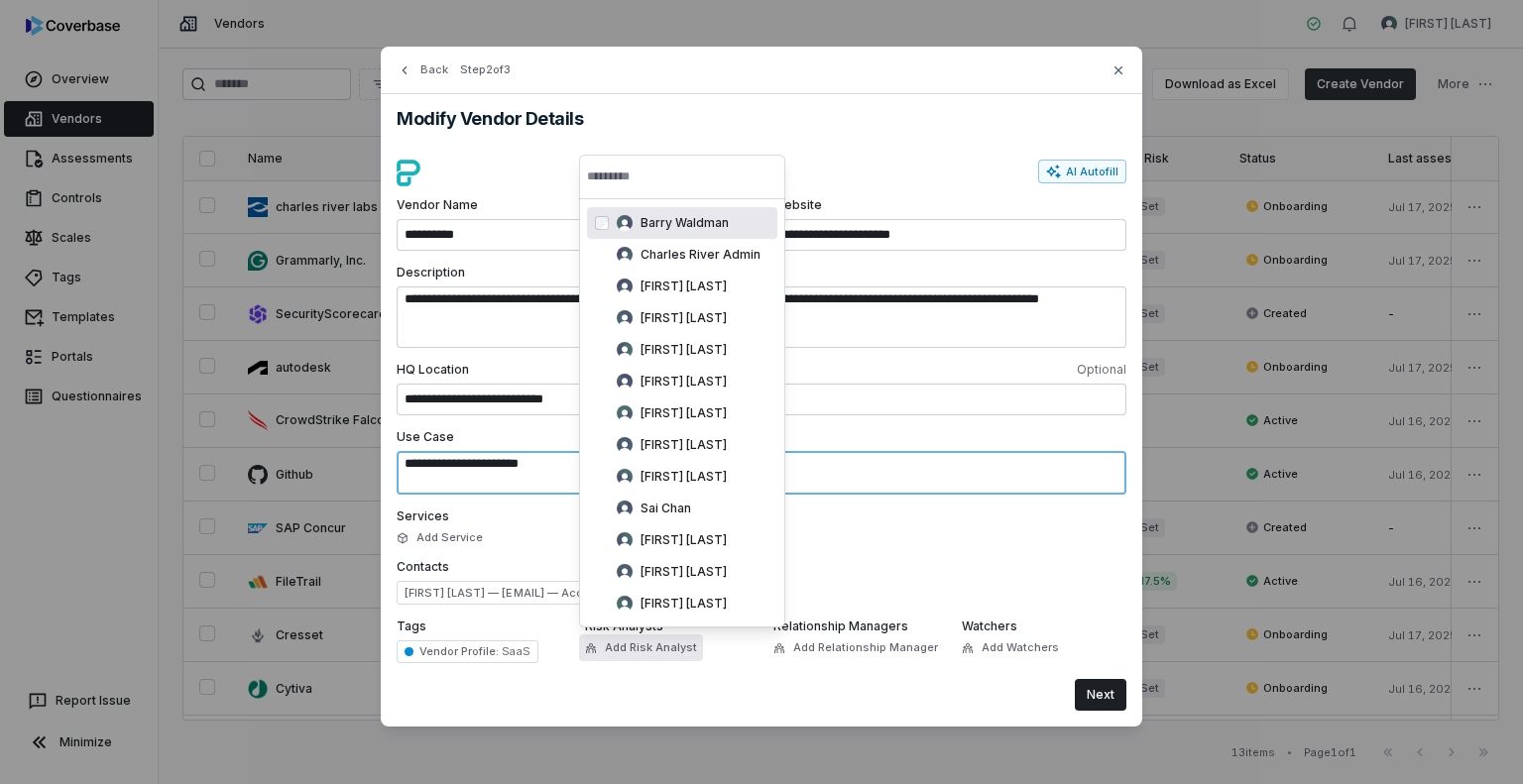 click on "**********" at bounding box center (762, 473) 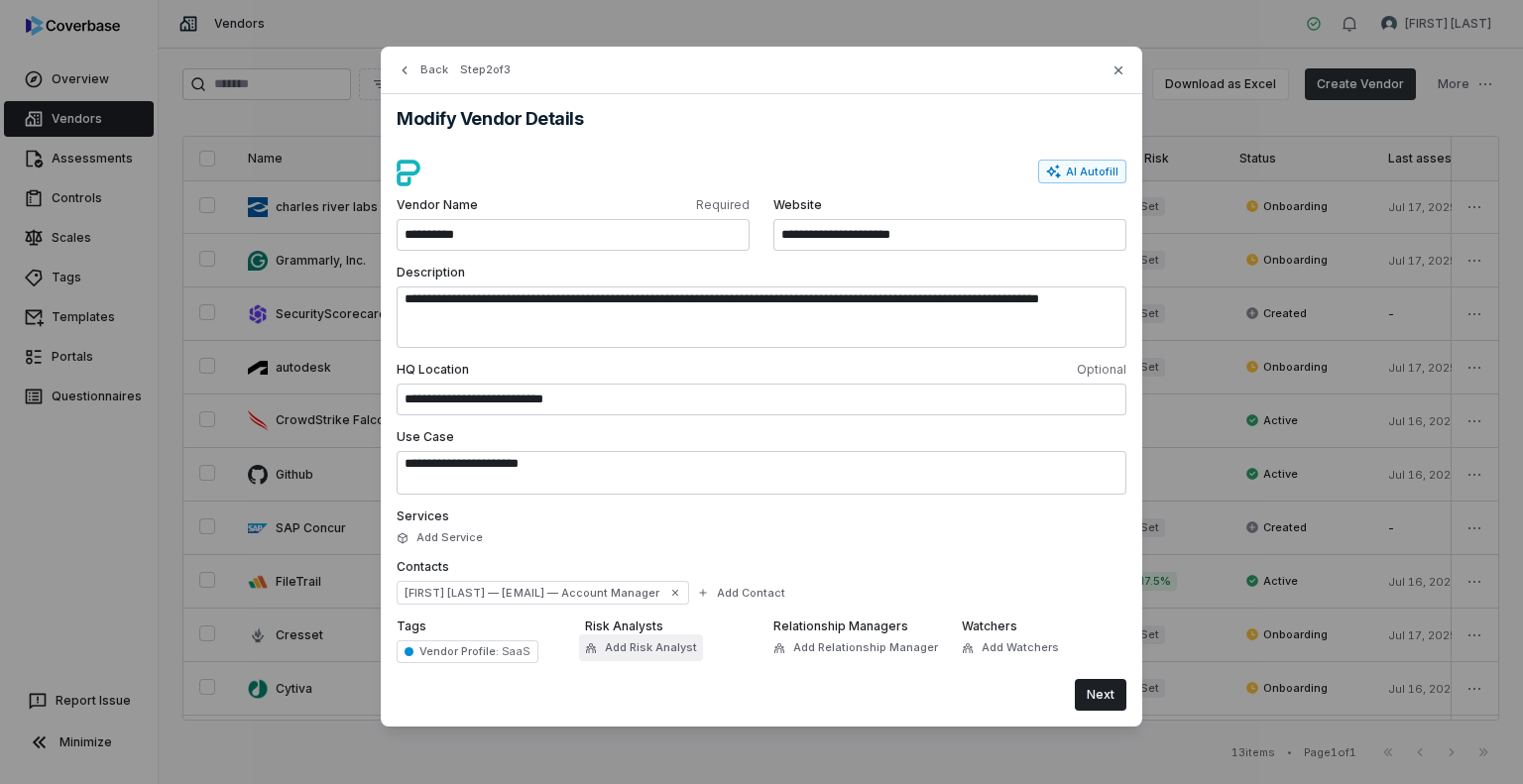 click on "Add Risk Analyst" at bounding box center [650, 647] 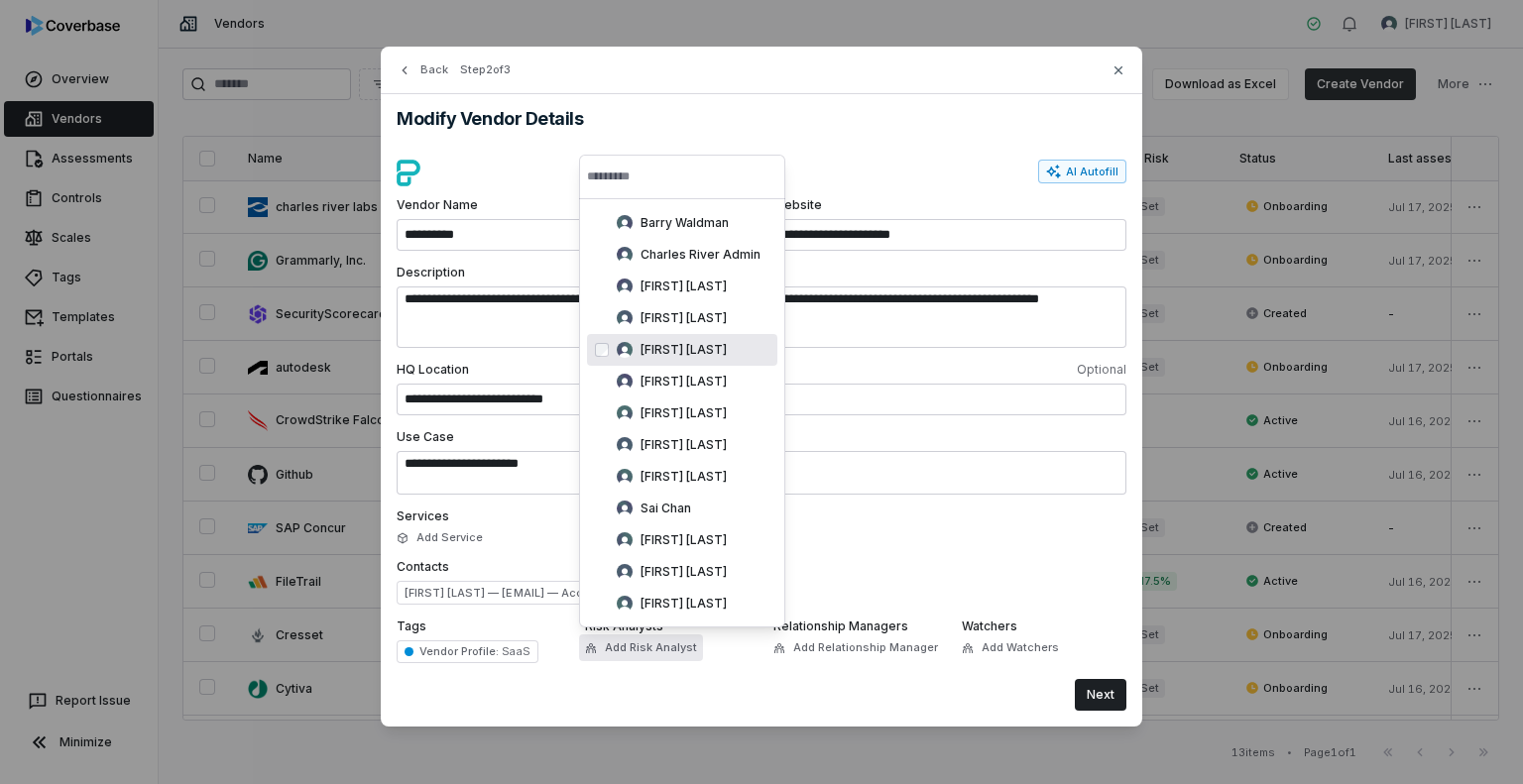 click on "Laura Rosen" at bounding box center (682, 350) 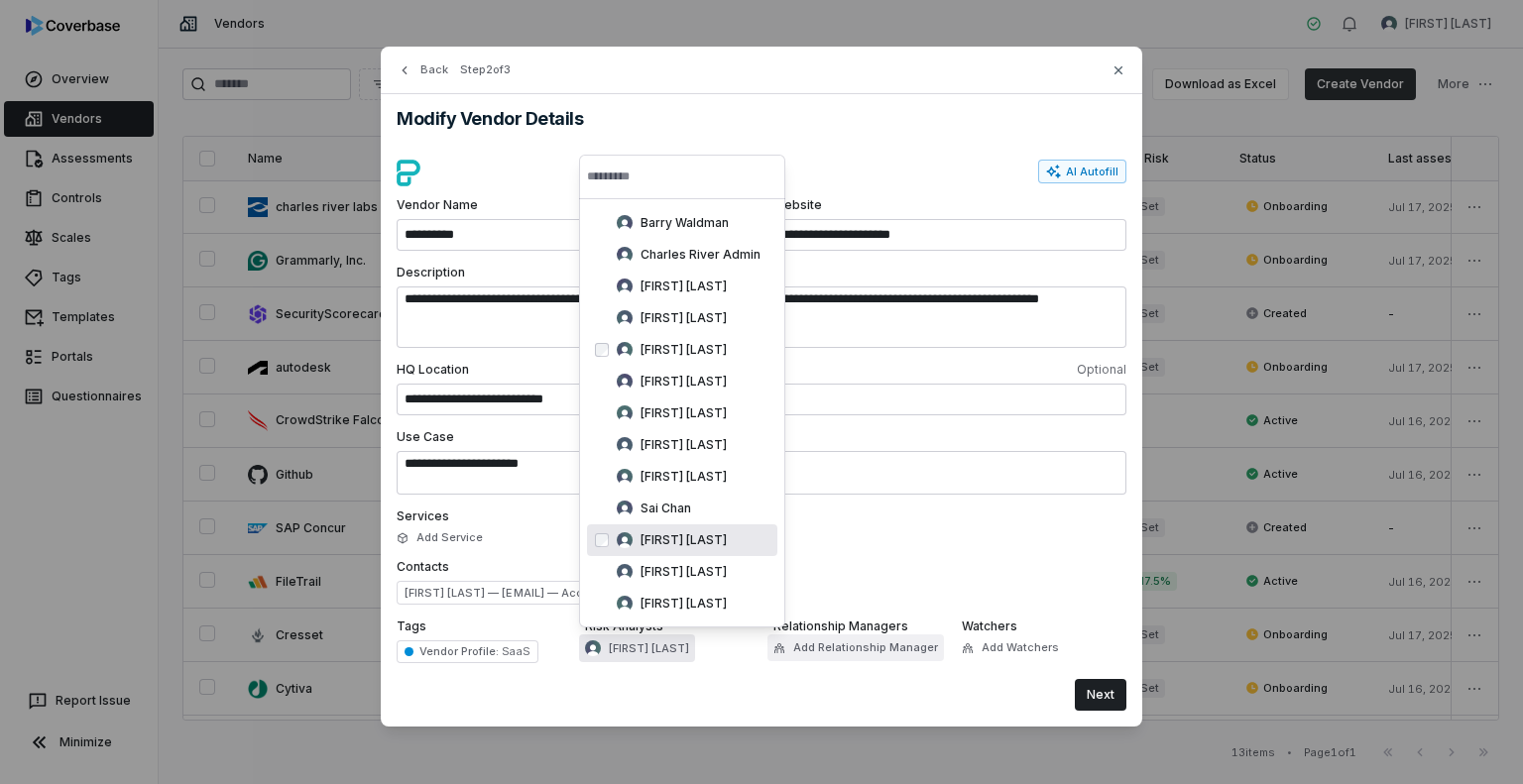 click on "Add Relationship Manager" at bounding box center [866, 647] 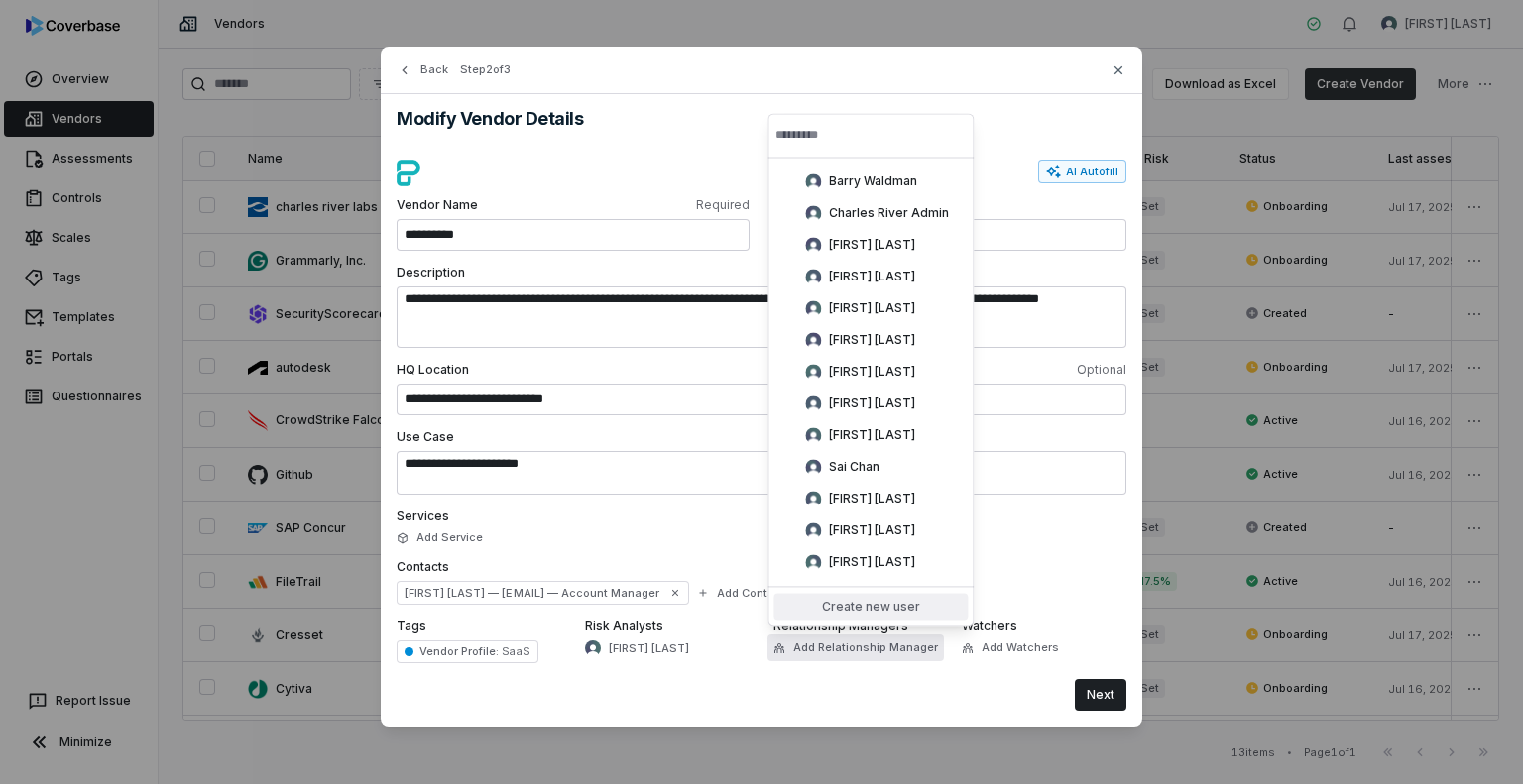 click on "Create new user" at bounding box center [871, 607] 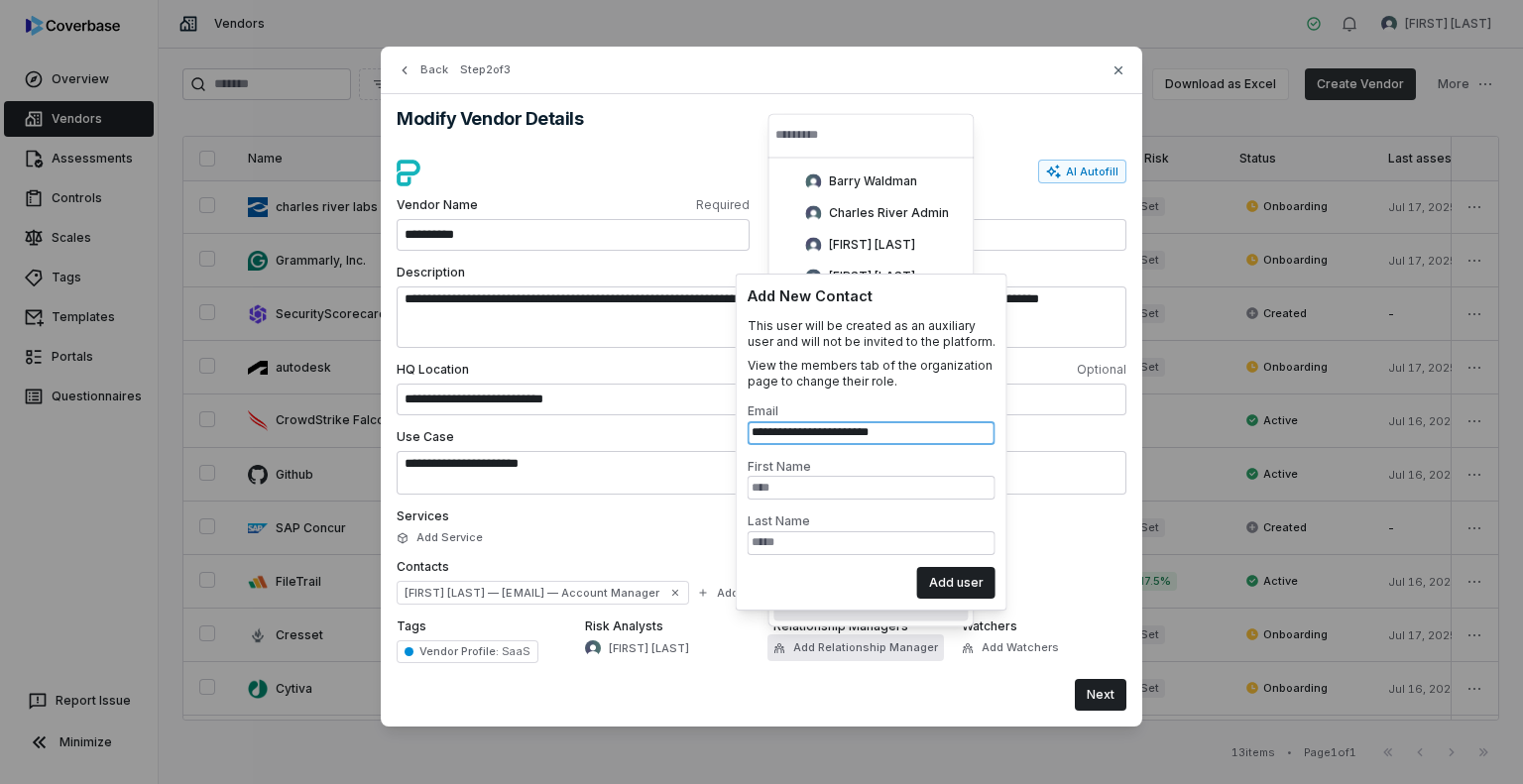 type on "**********" 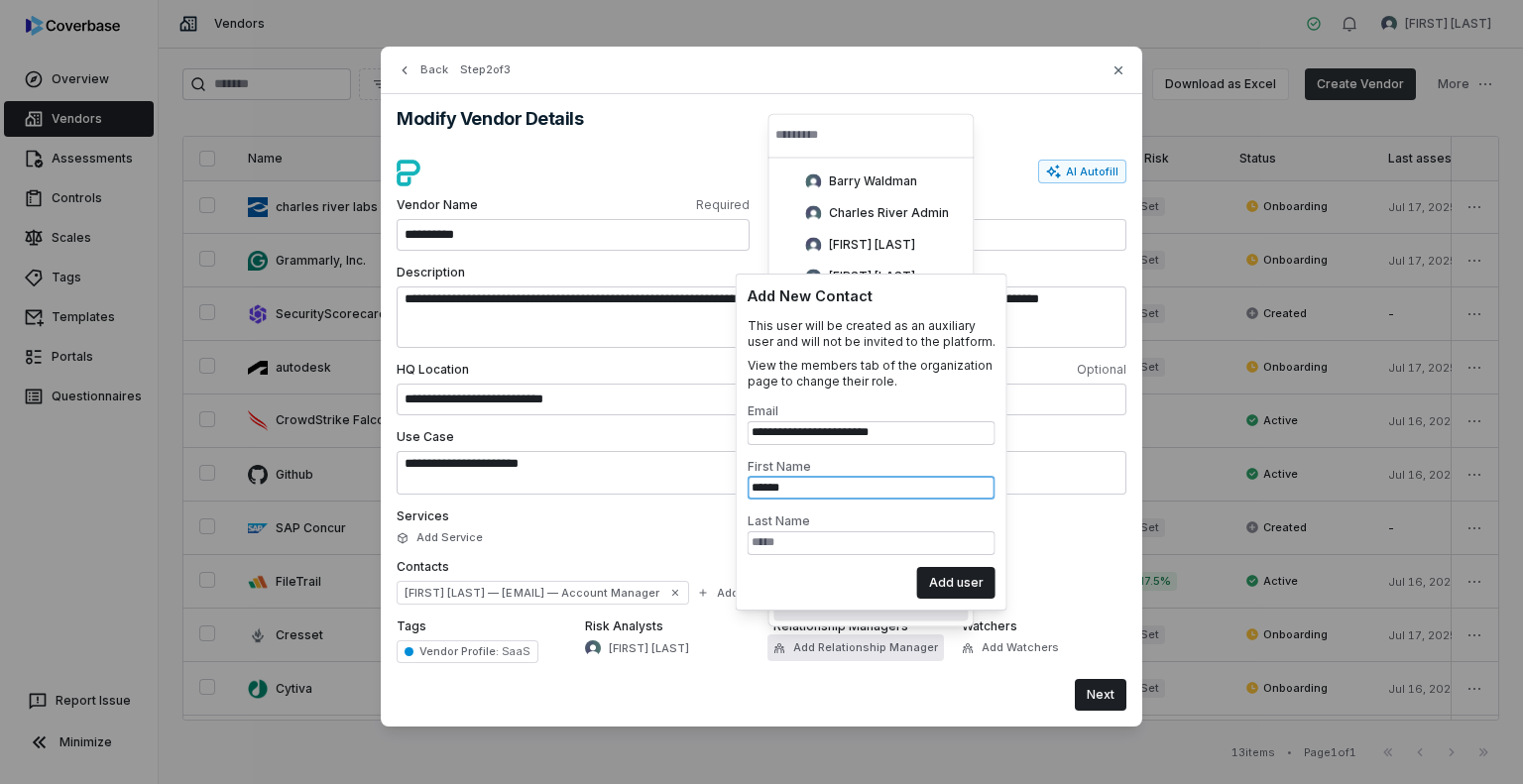 type on "******" 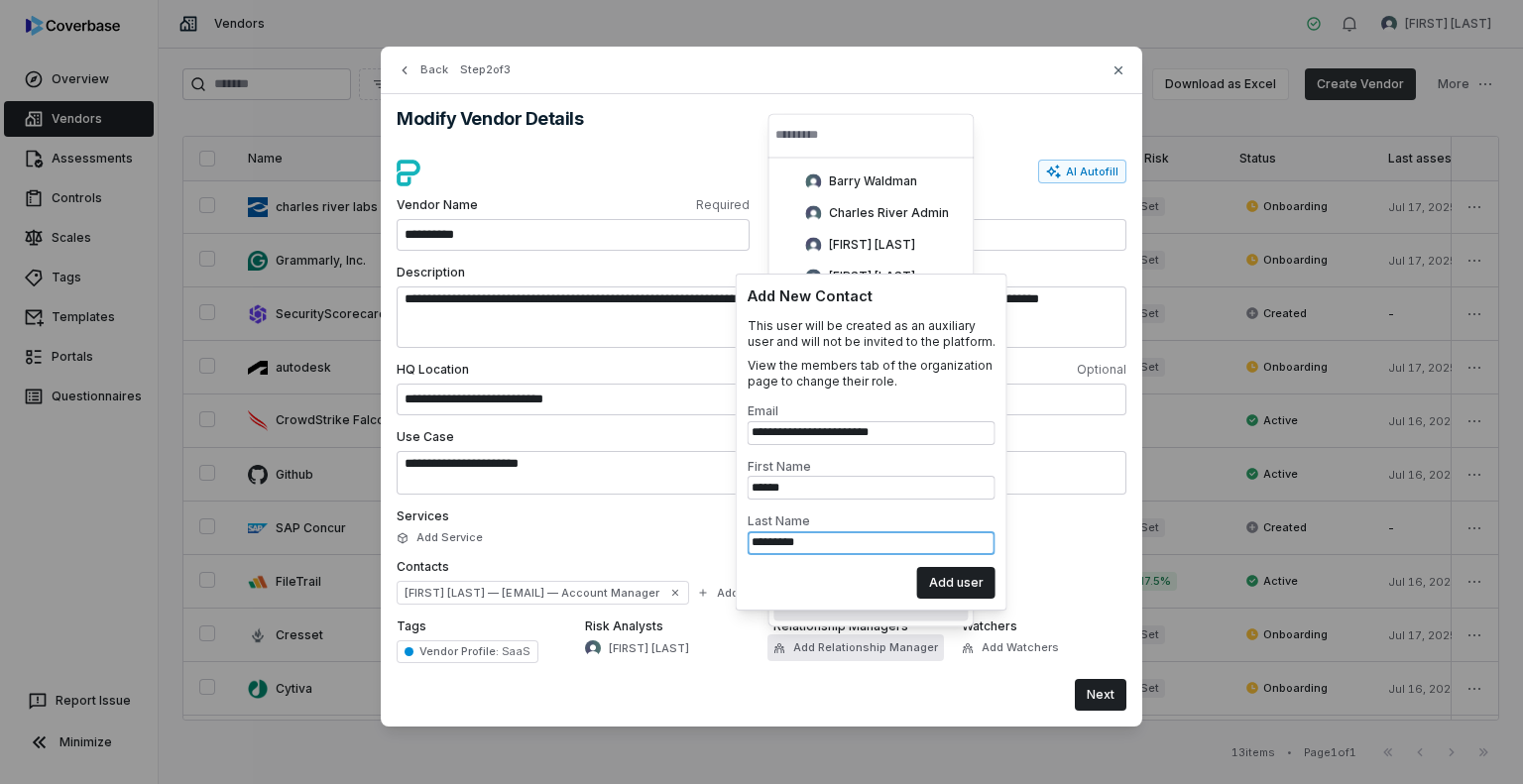 type on "*********" 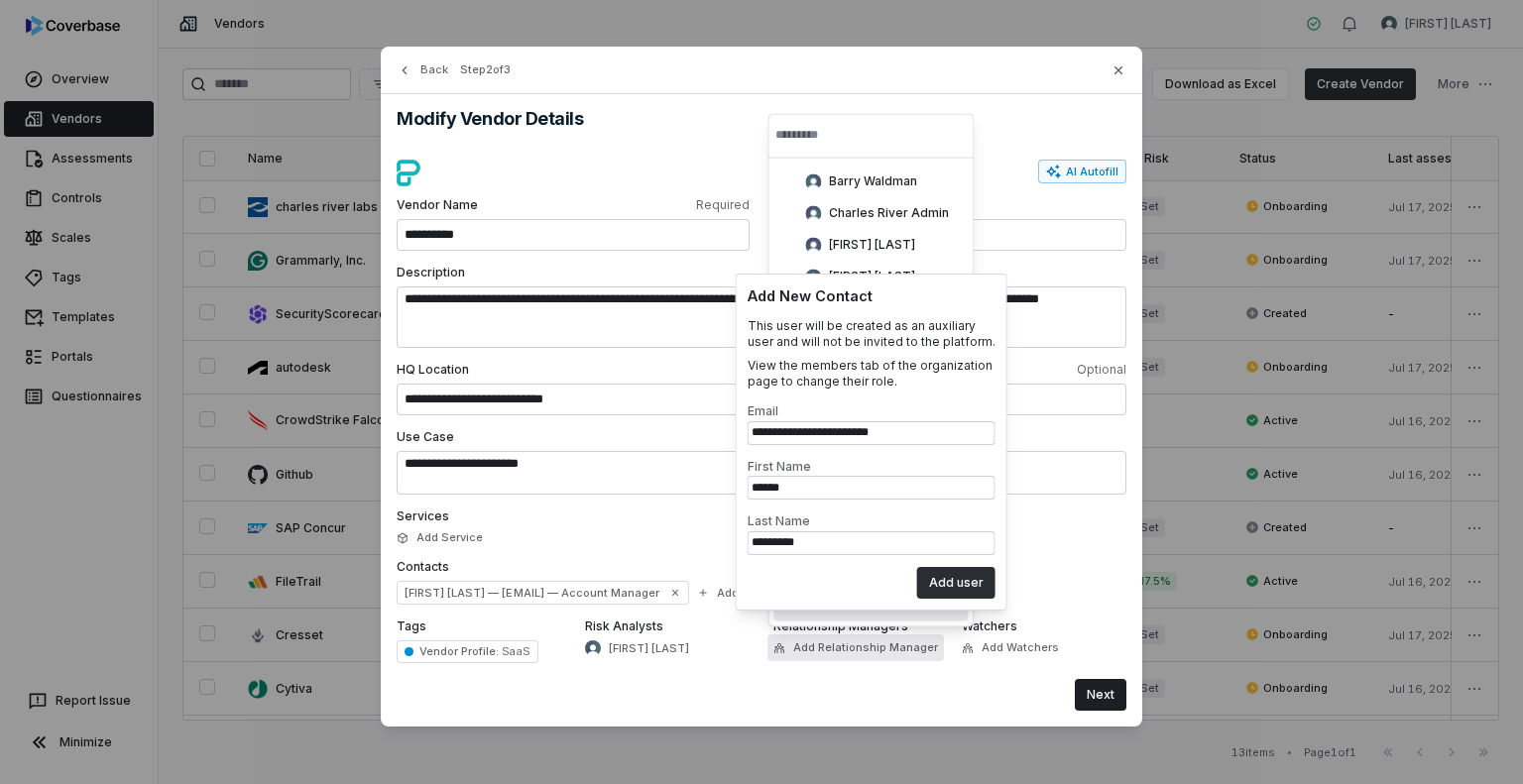 click on "Add user" at bounding box center (956, 583) 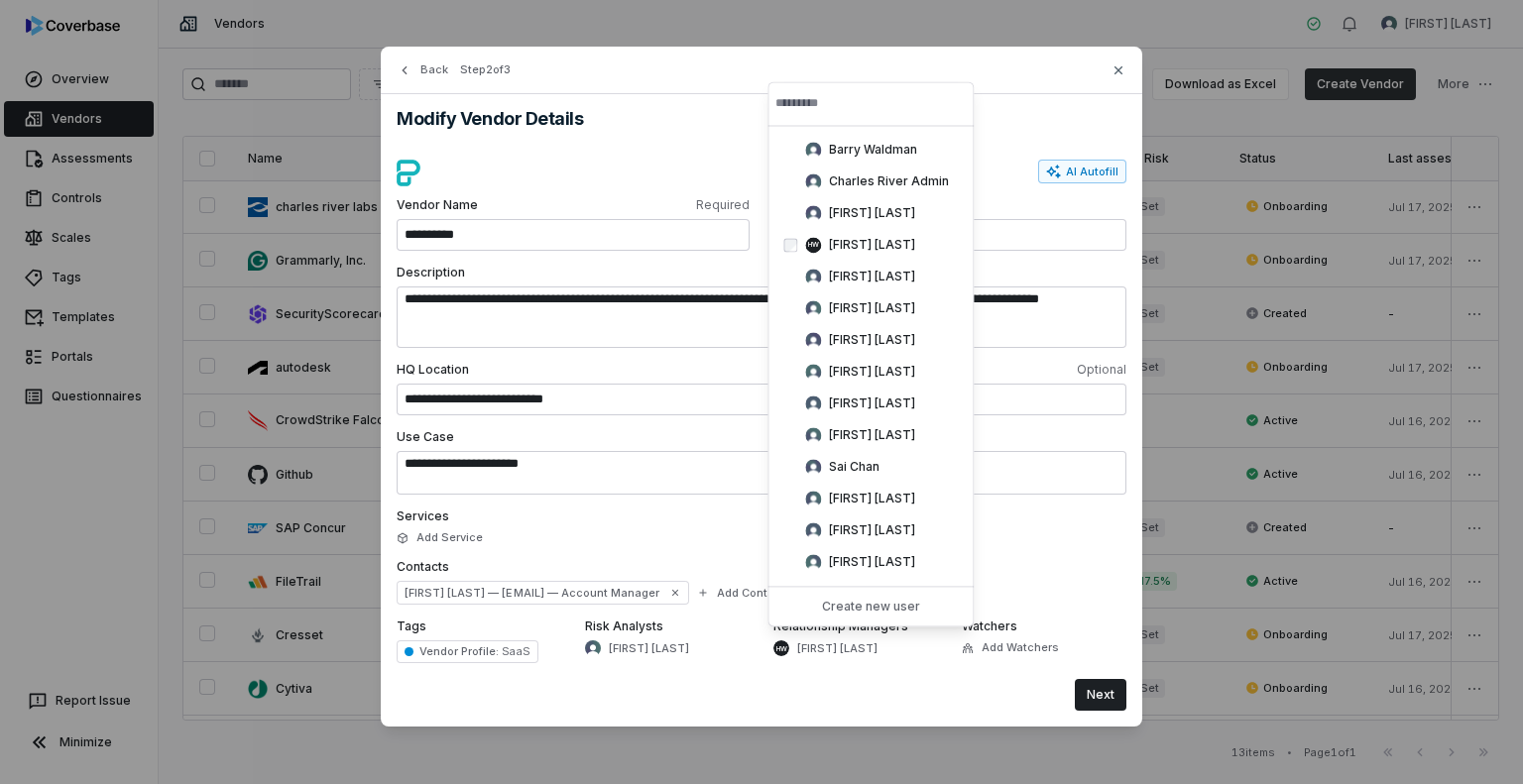 click on "Next" at bounding box center [762, 695] 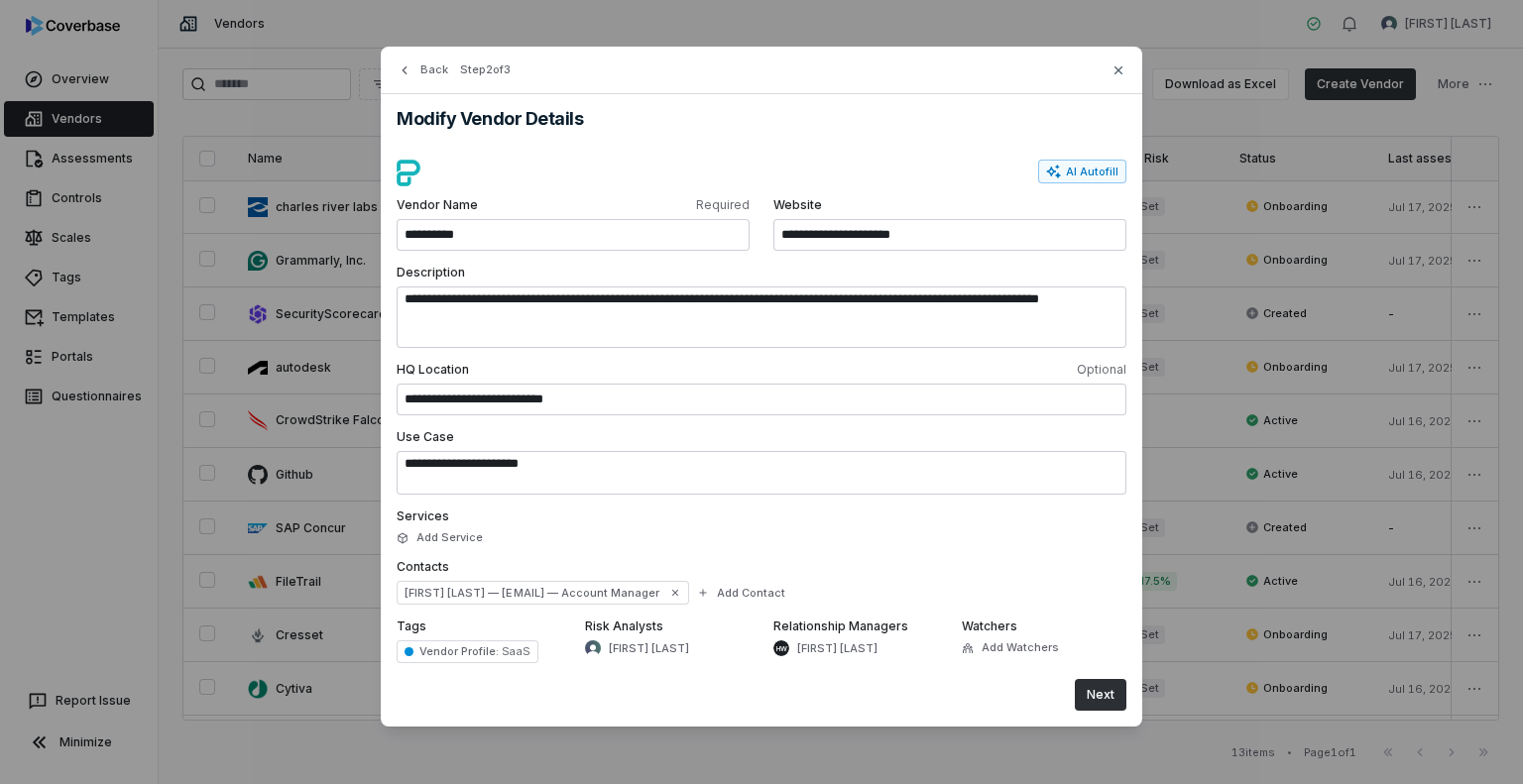 click on "Next" at bounding box center (1101, 695) 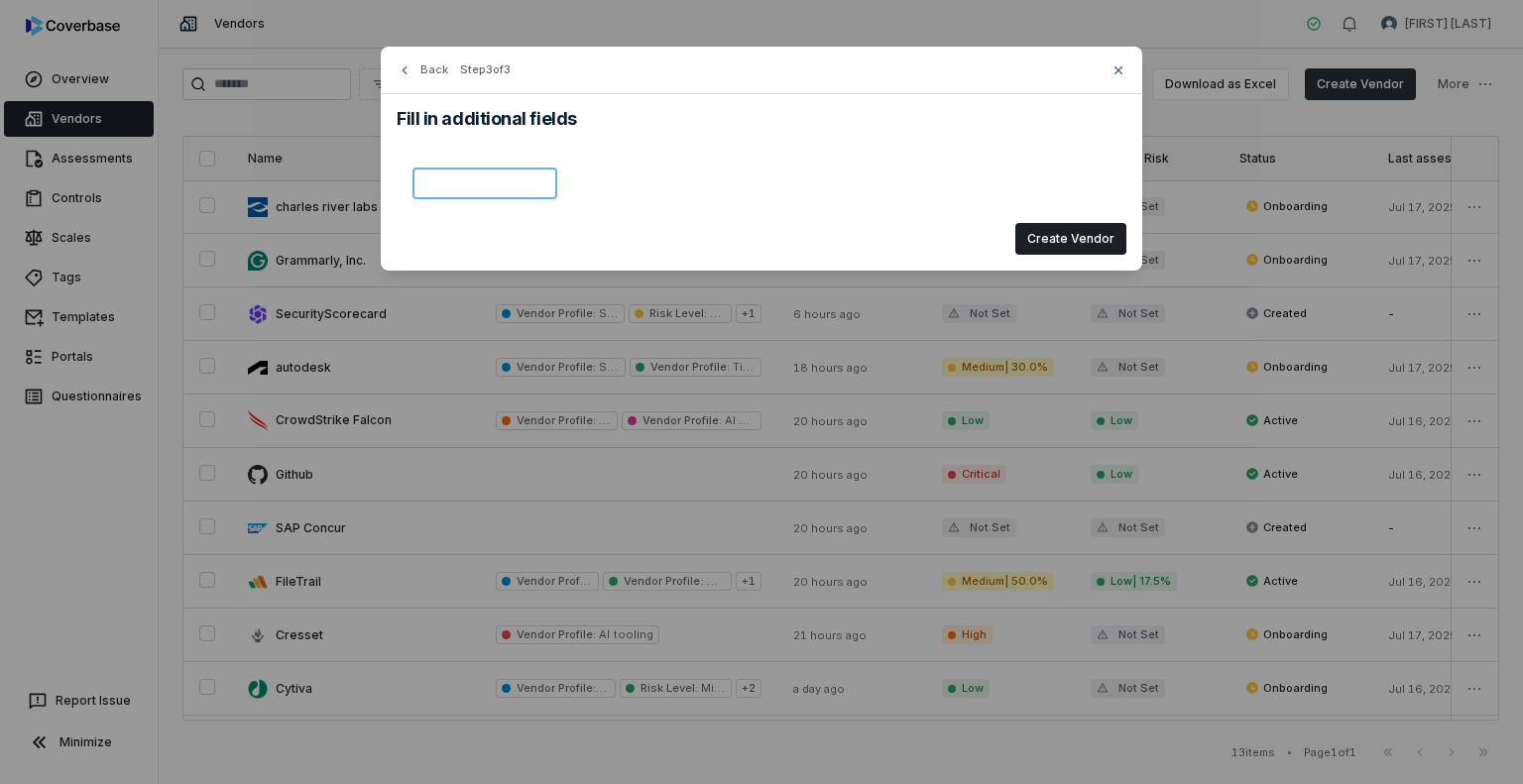 click at bounding box center (485, 183) 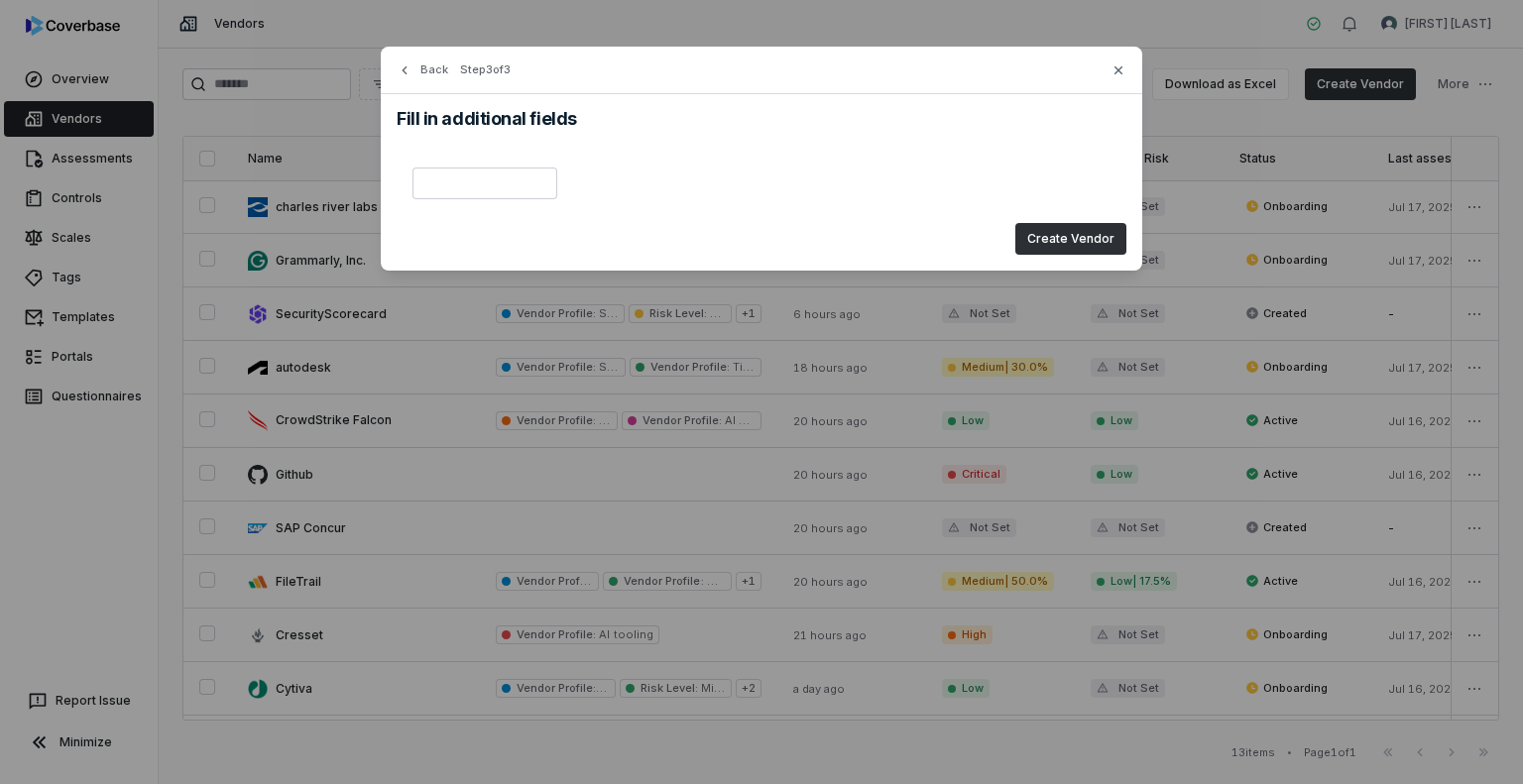 click on "Create Vendor" at bounding box center (1071, 239) 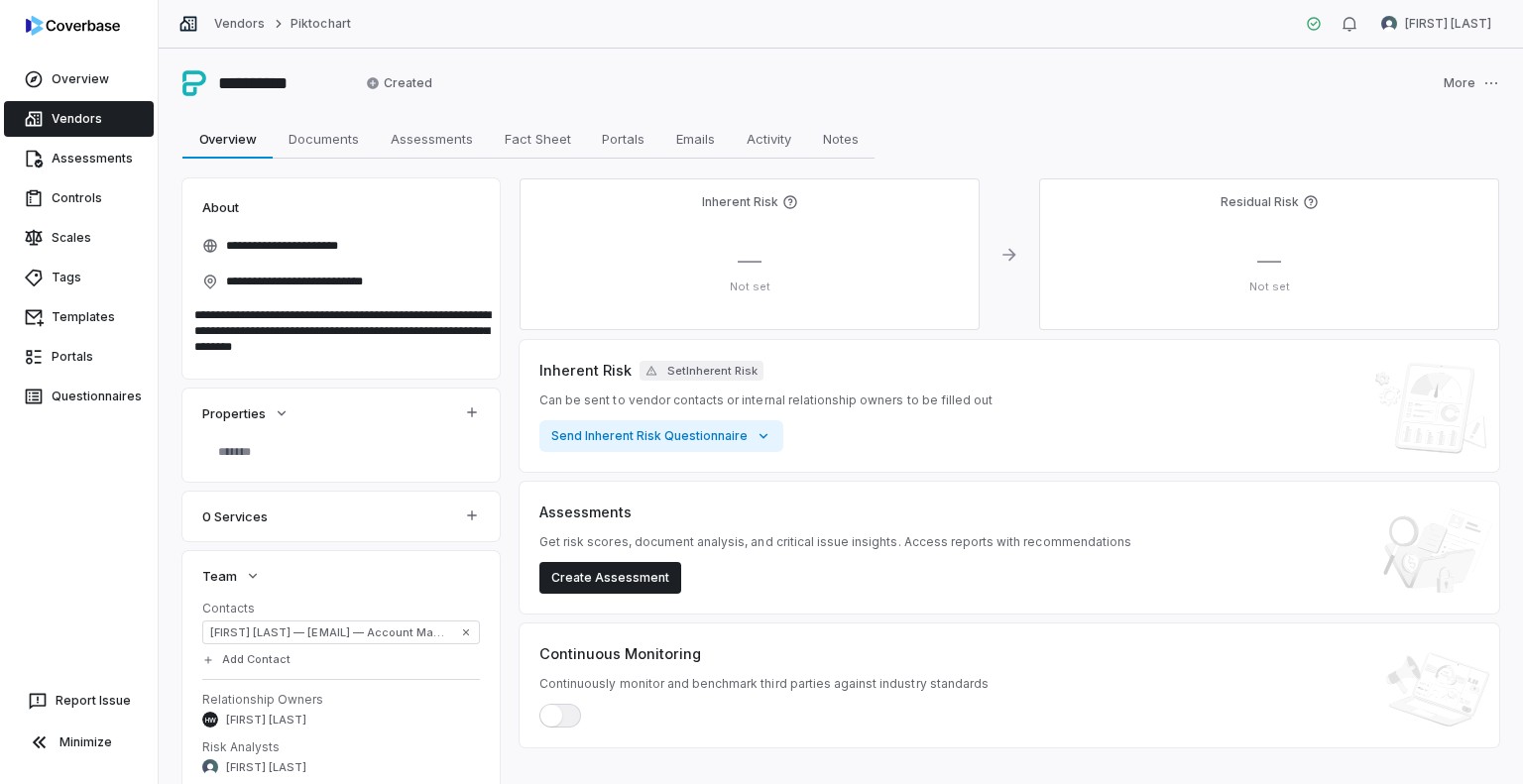 scroll, scrollTop: 0, scrollLeft: 0, axis: both 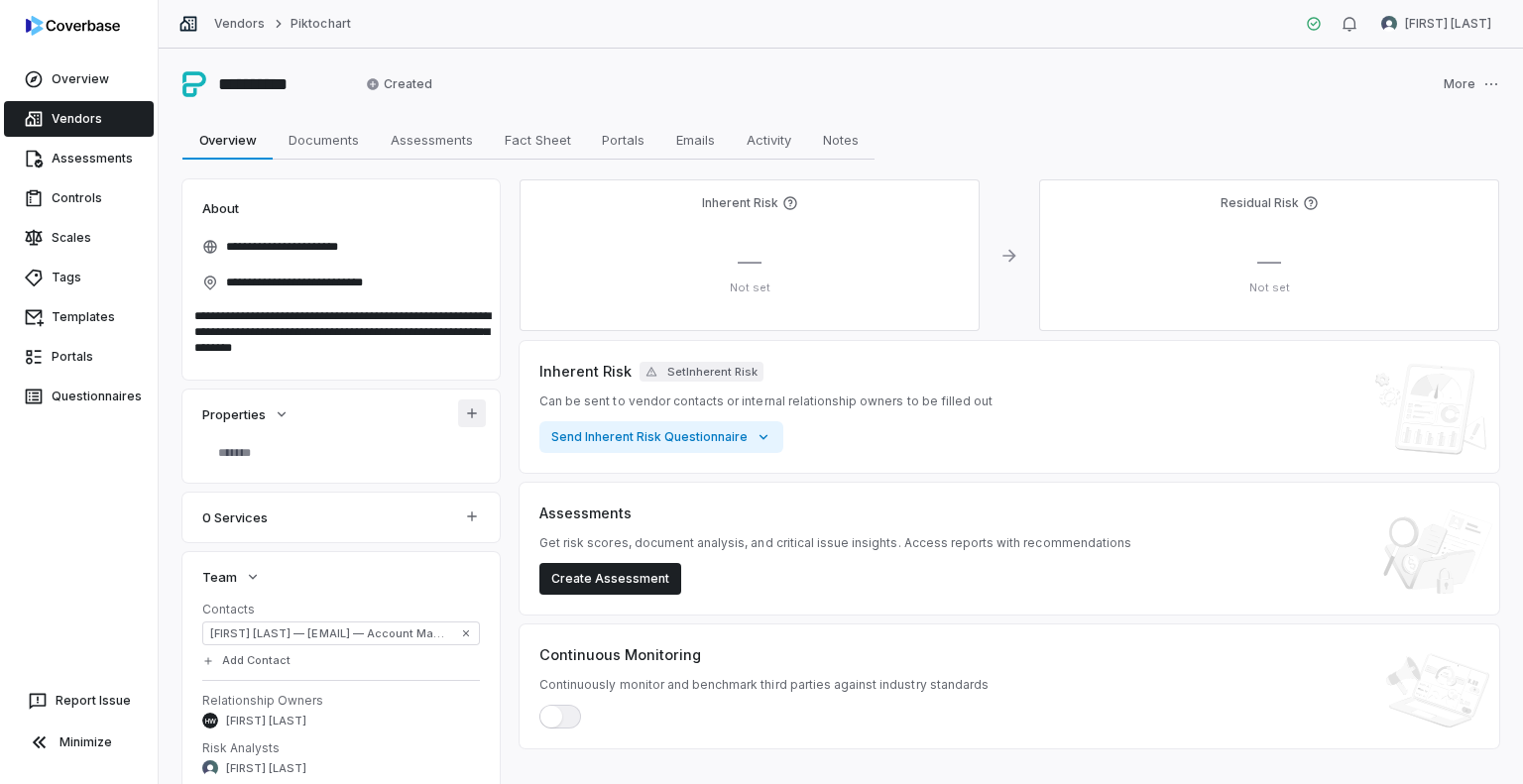 click on "**********" at bounding box center [762, 392] 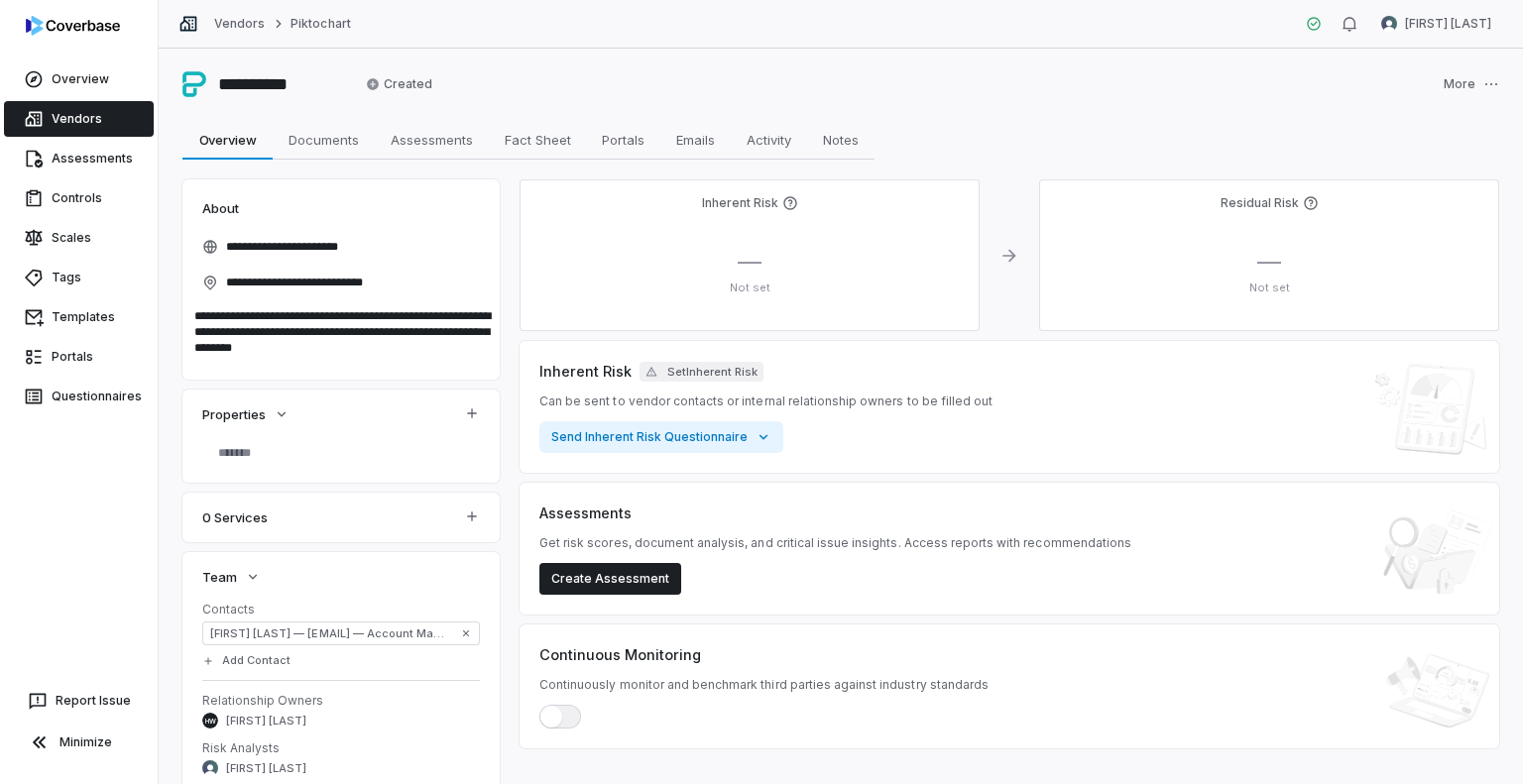 click on "**********" at bounding box center [762, 392] 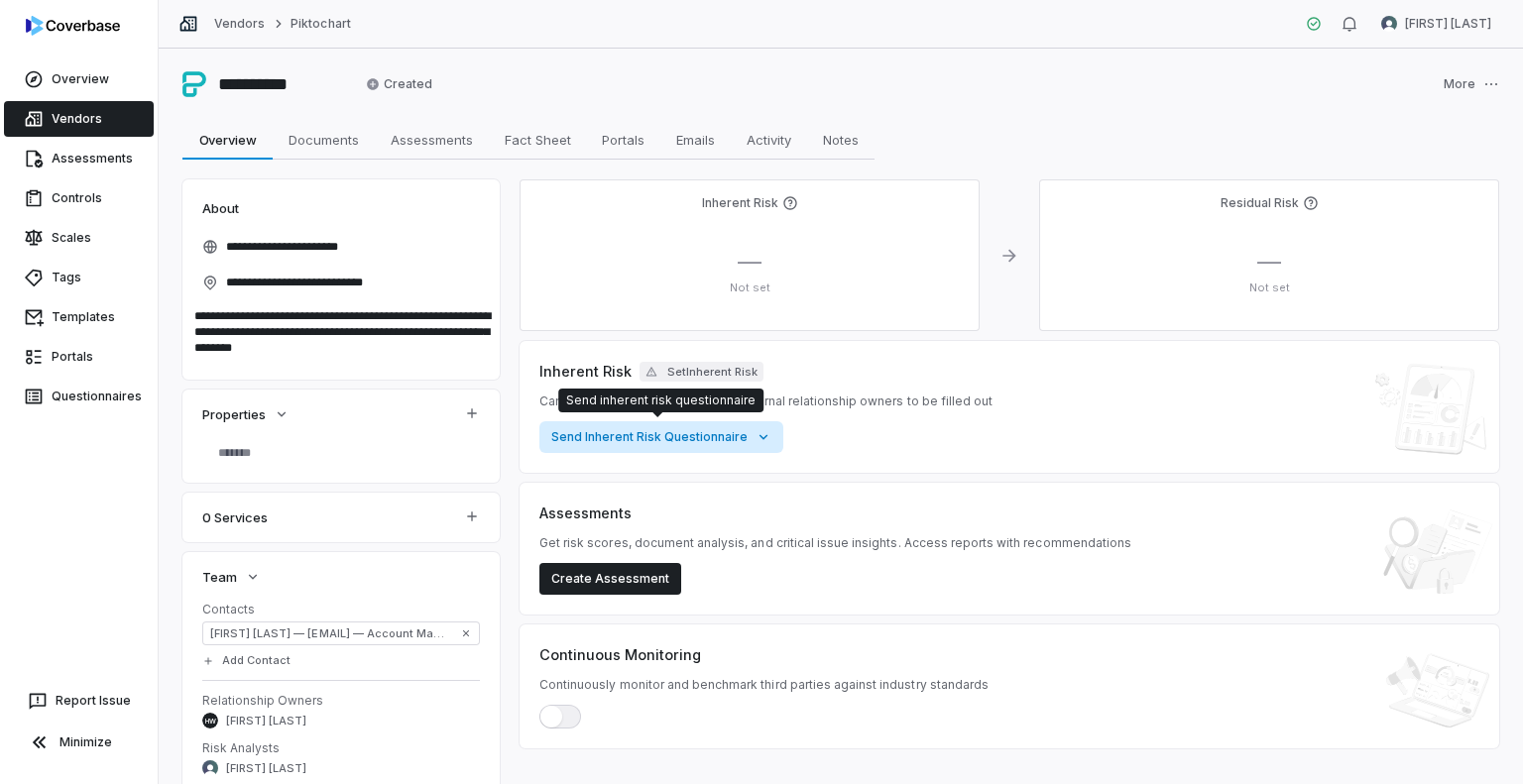 click on "**********" at bounding box center (762, 392) 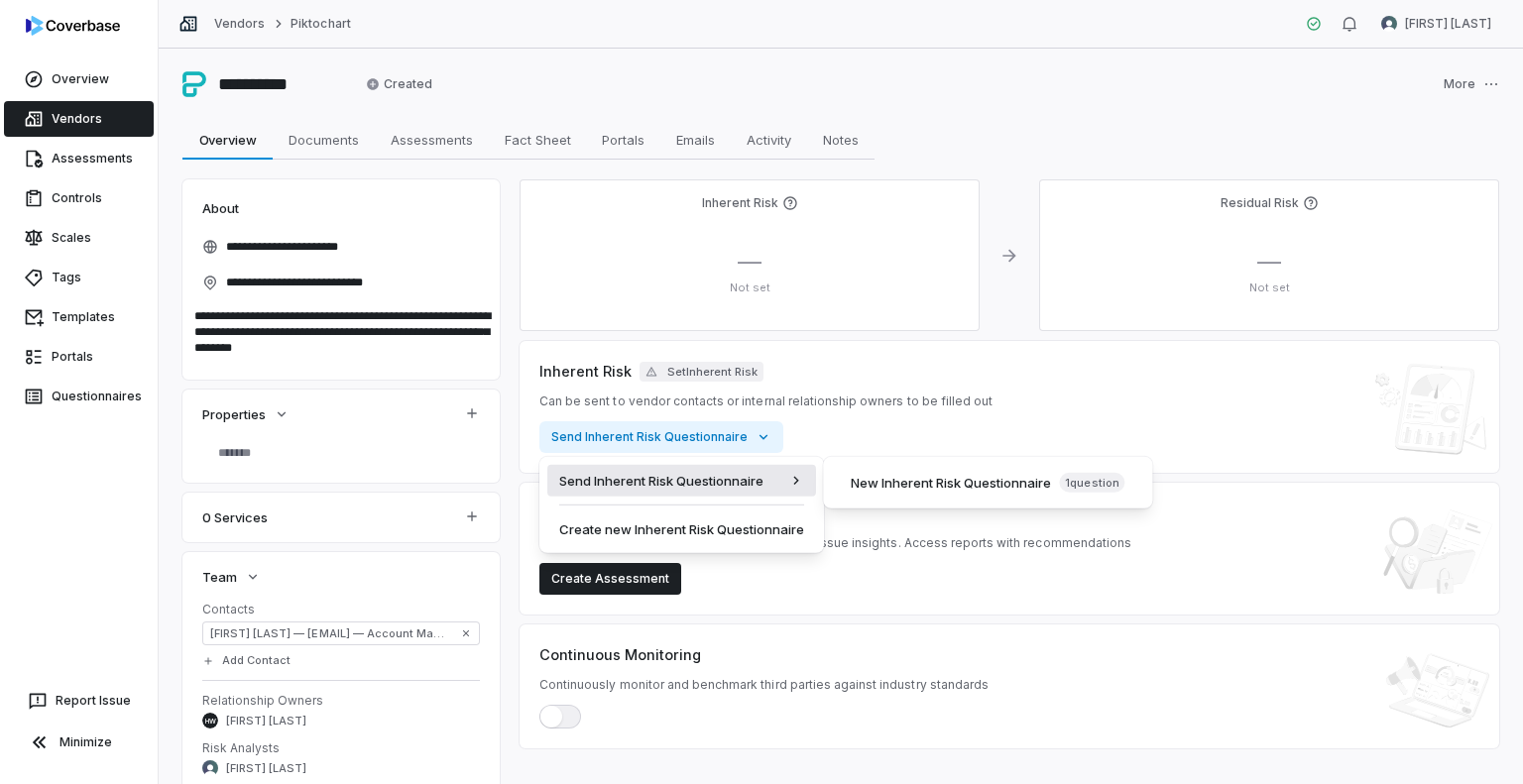 click on "Send Inherent Risk Questionnaire" at bounding box center [681, 481] 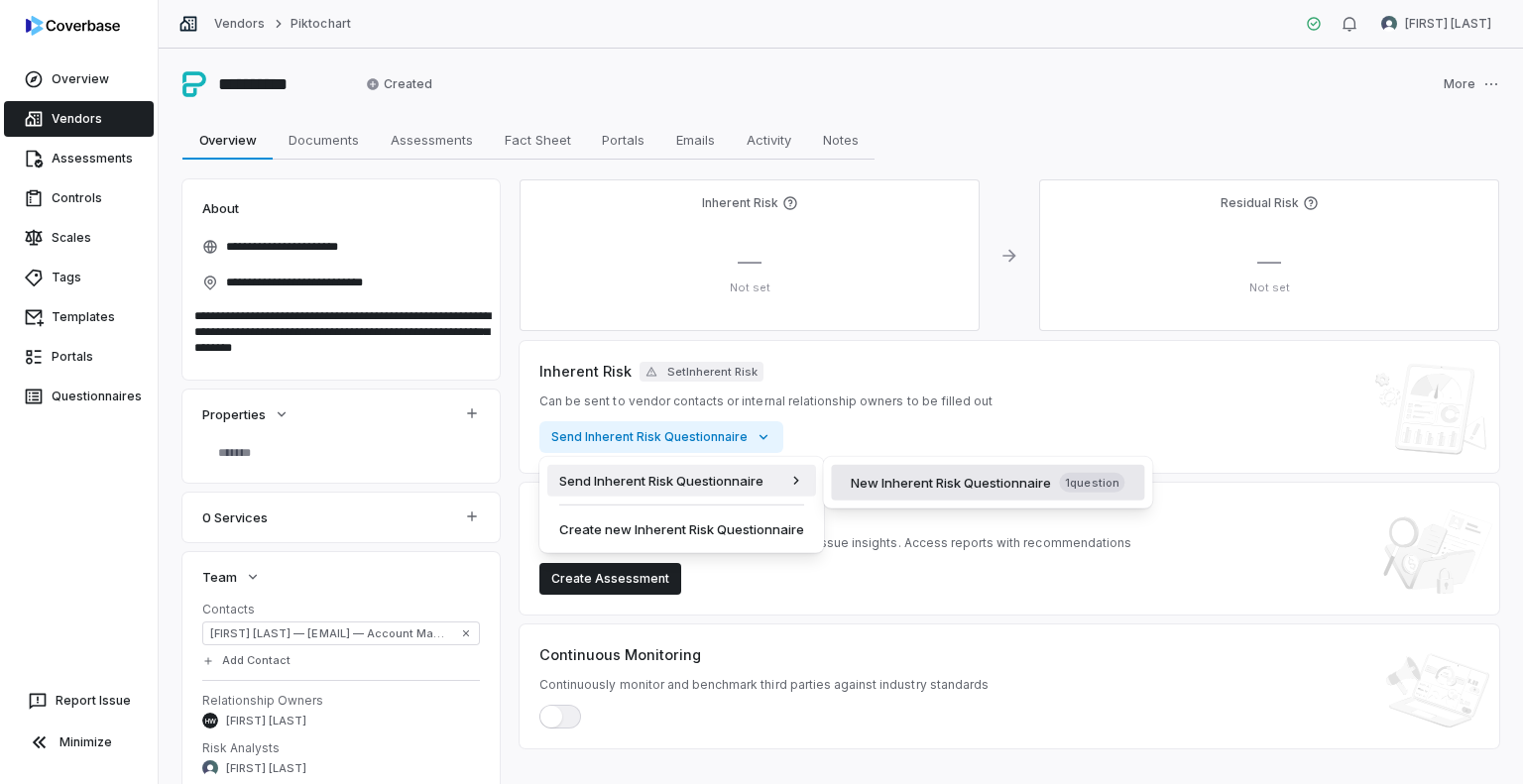 click on "New Inherent Risk Questionnaire 1  question" at bounding box center [988, 483] 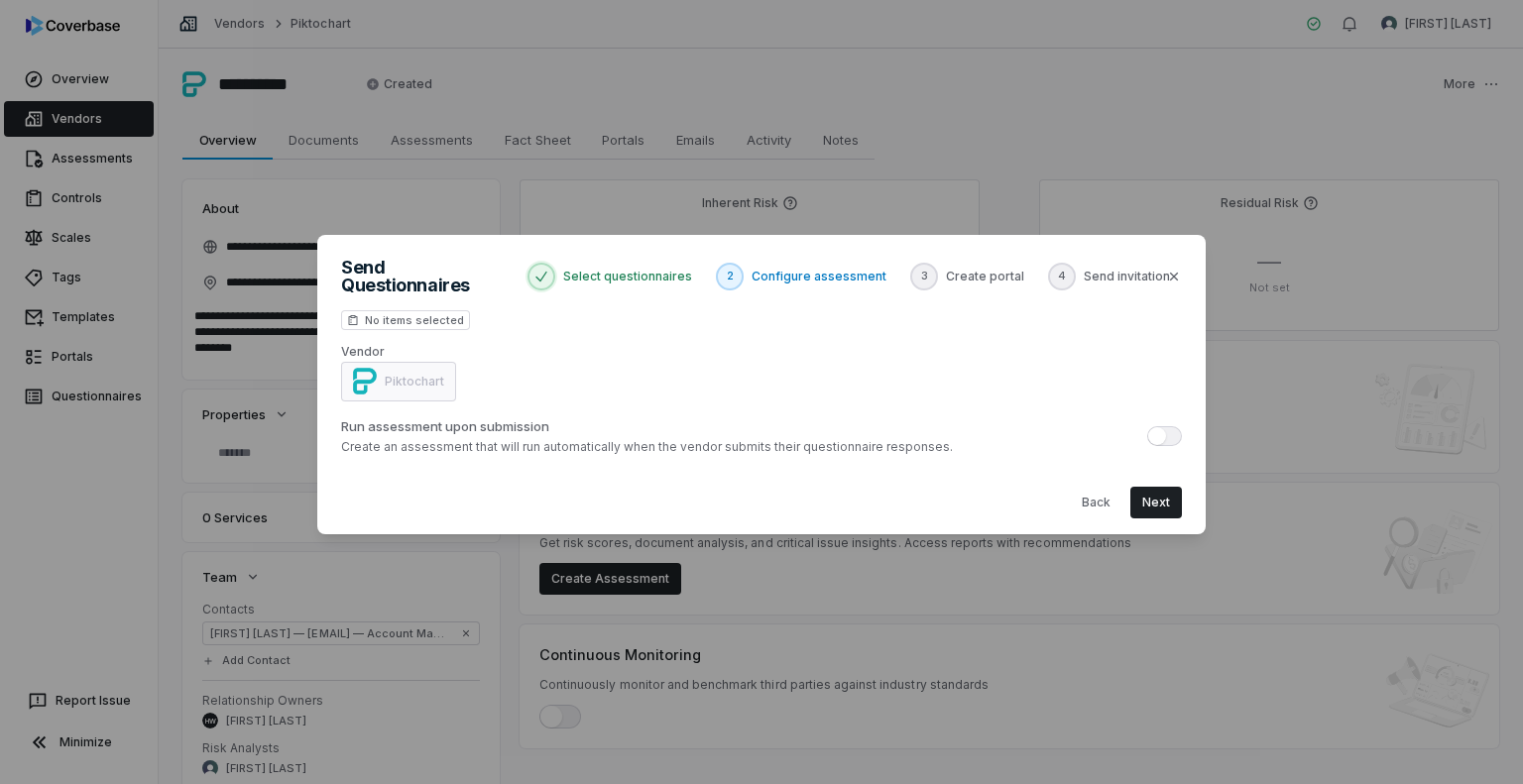 click on "Vendor Piktochart" at bounding box center [399, 374] 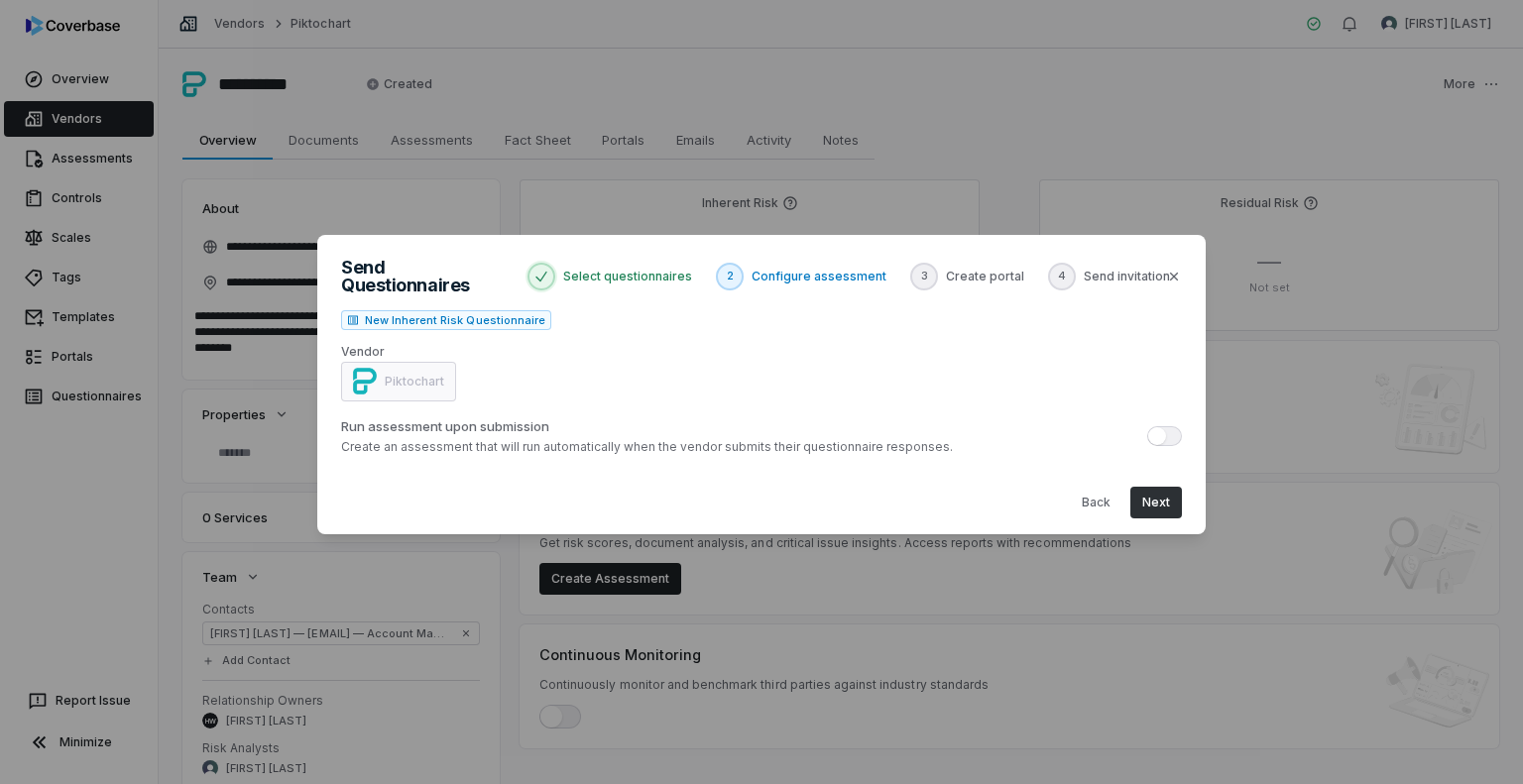 click on "Next" at bounding box center [1156, 503] 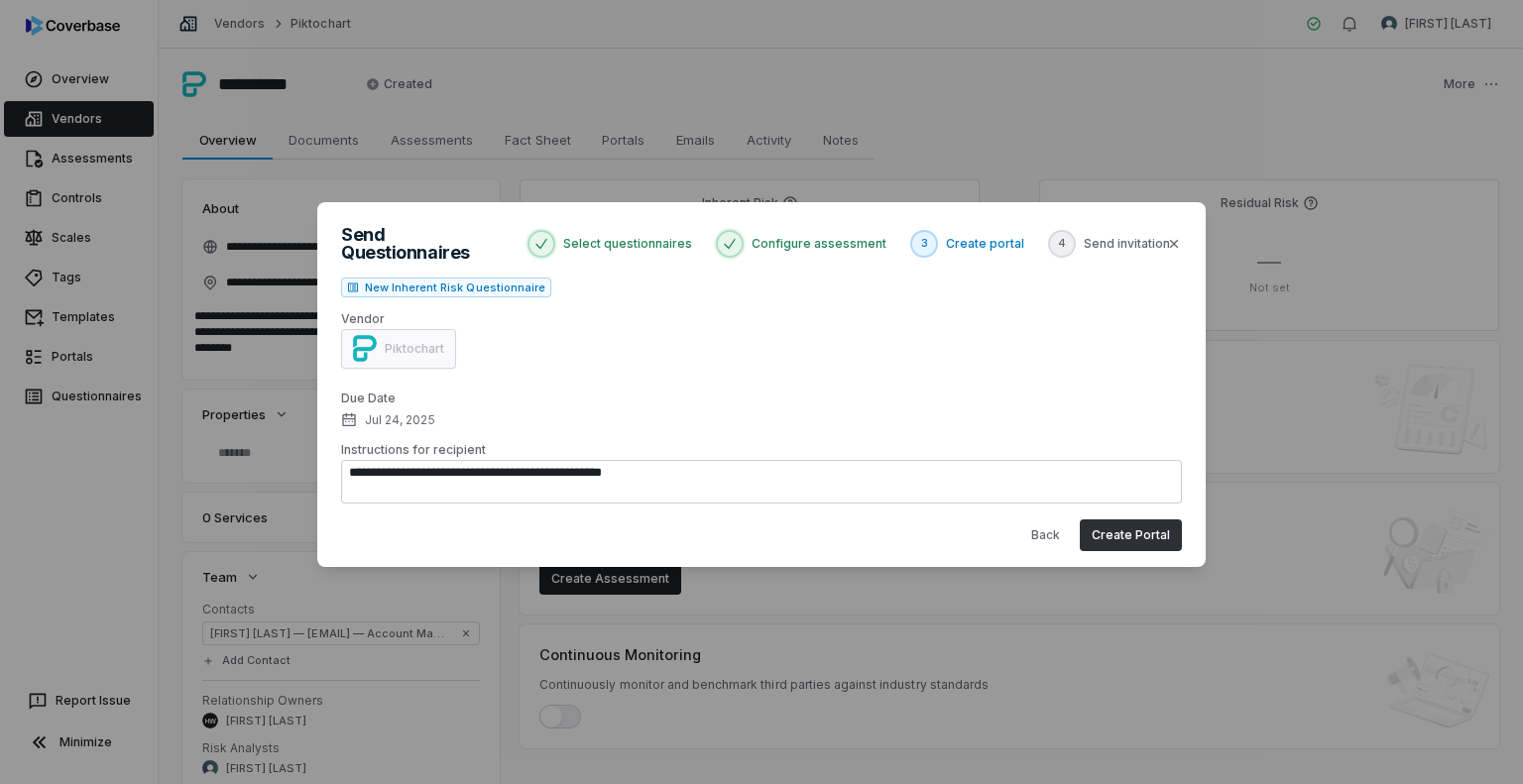 click on "Create Portal" at bounding box center [1130, 535] 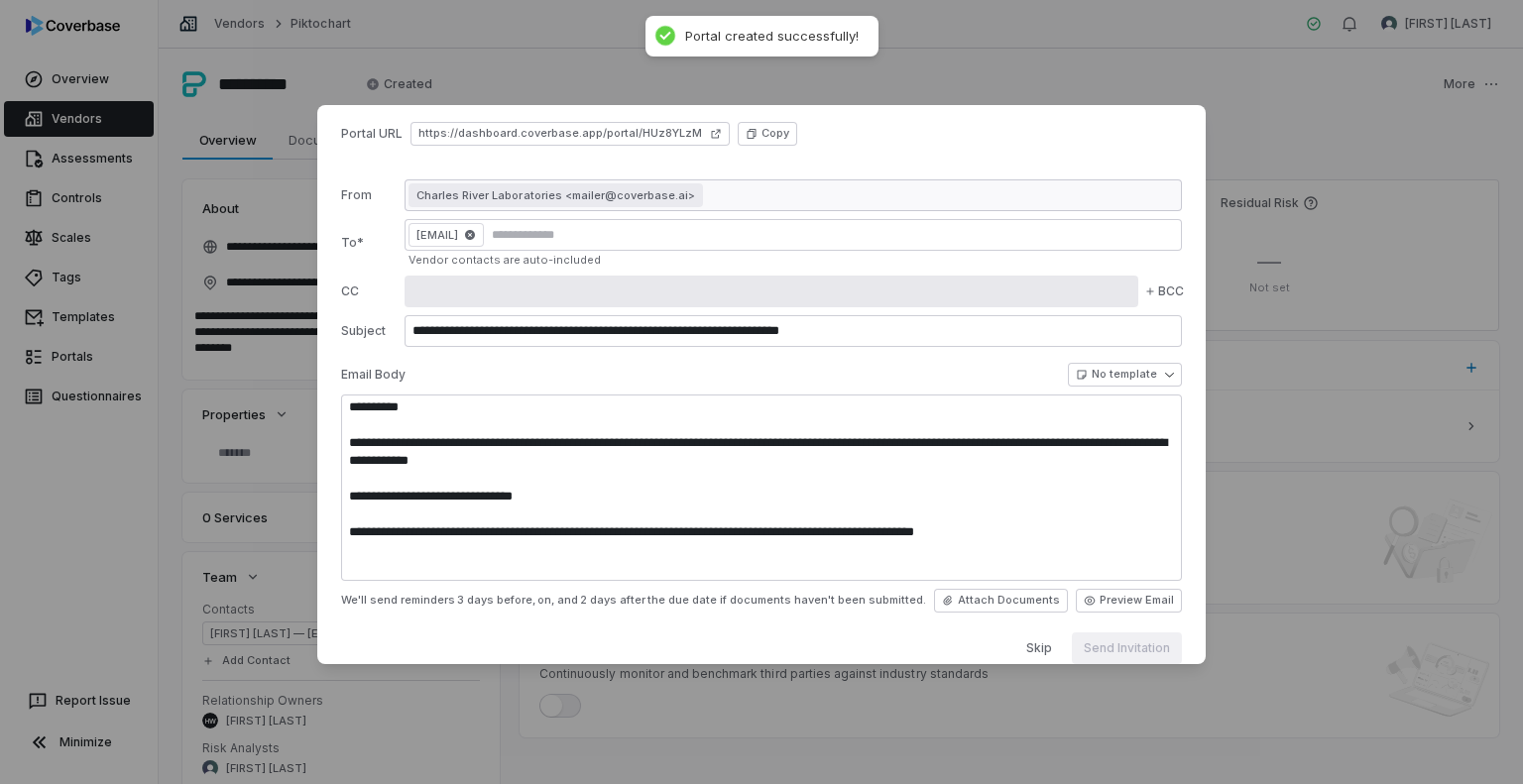 scroll, scrollTop: 0, scrollLeft: 0, axis: both 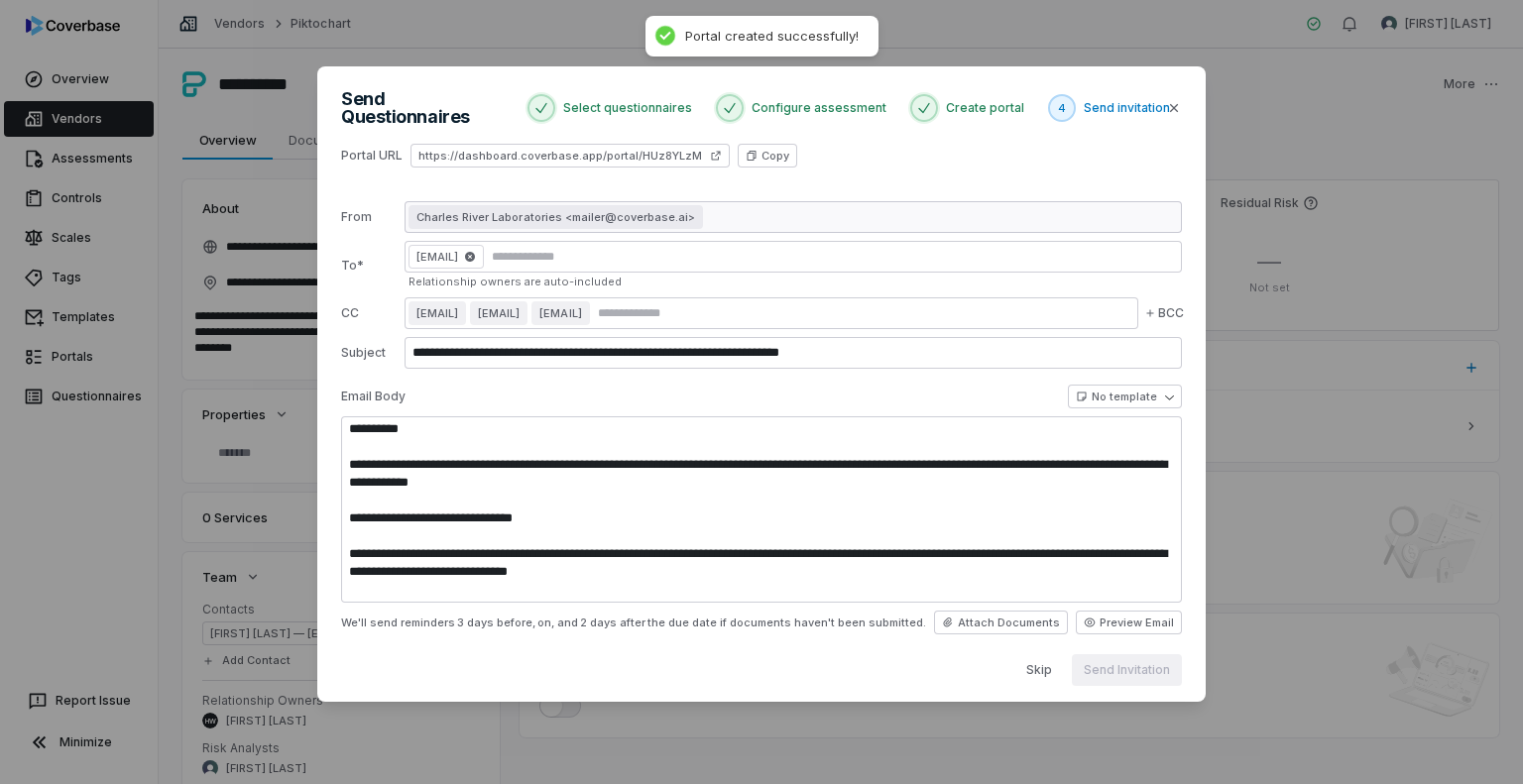 type on "**********" 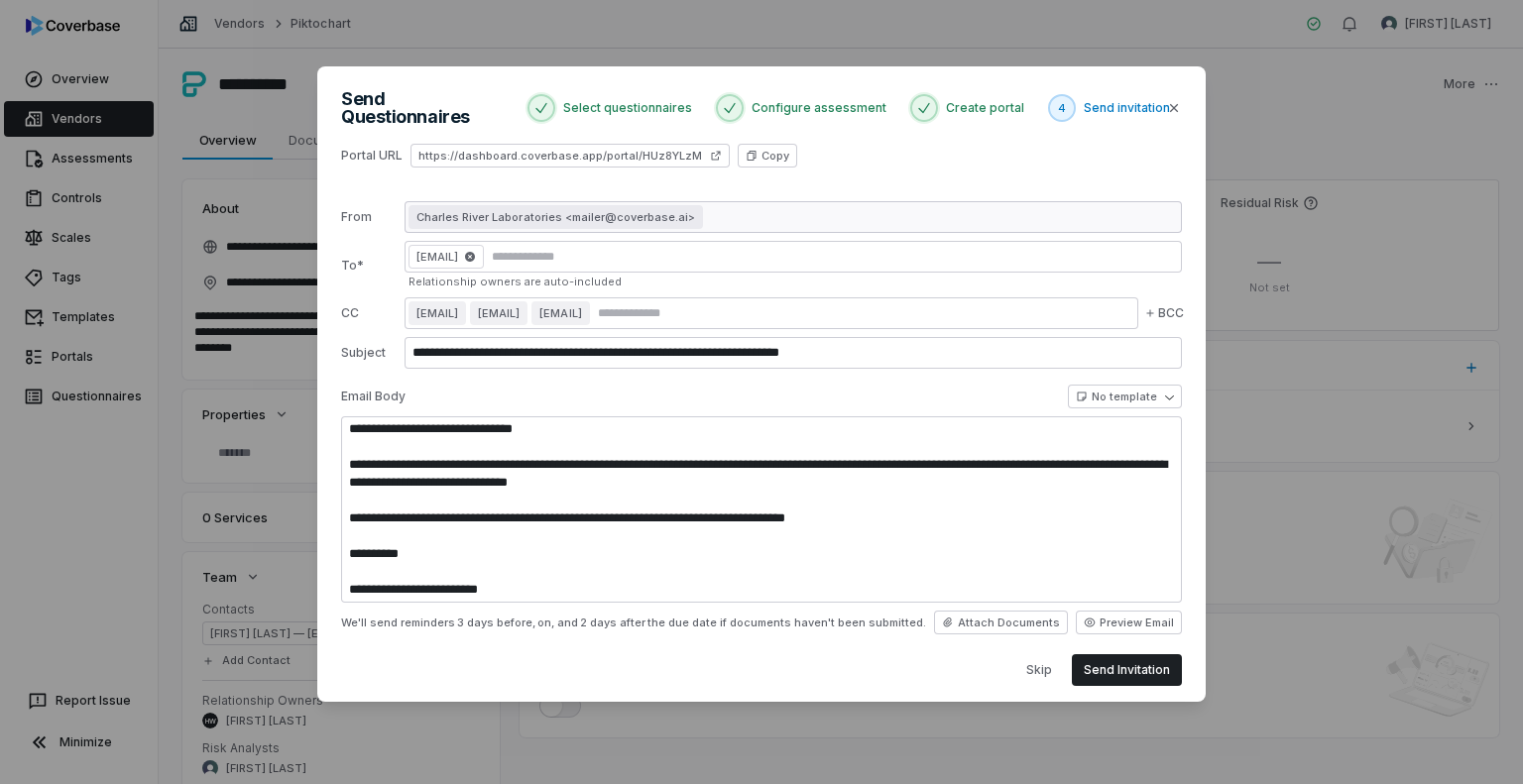 scroll, scrollTop: 0, scrollLeft: 0, axis: both 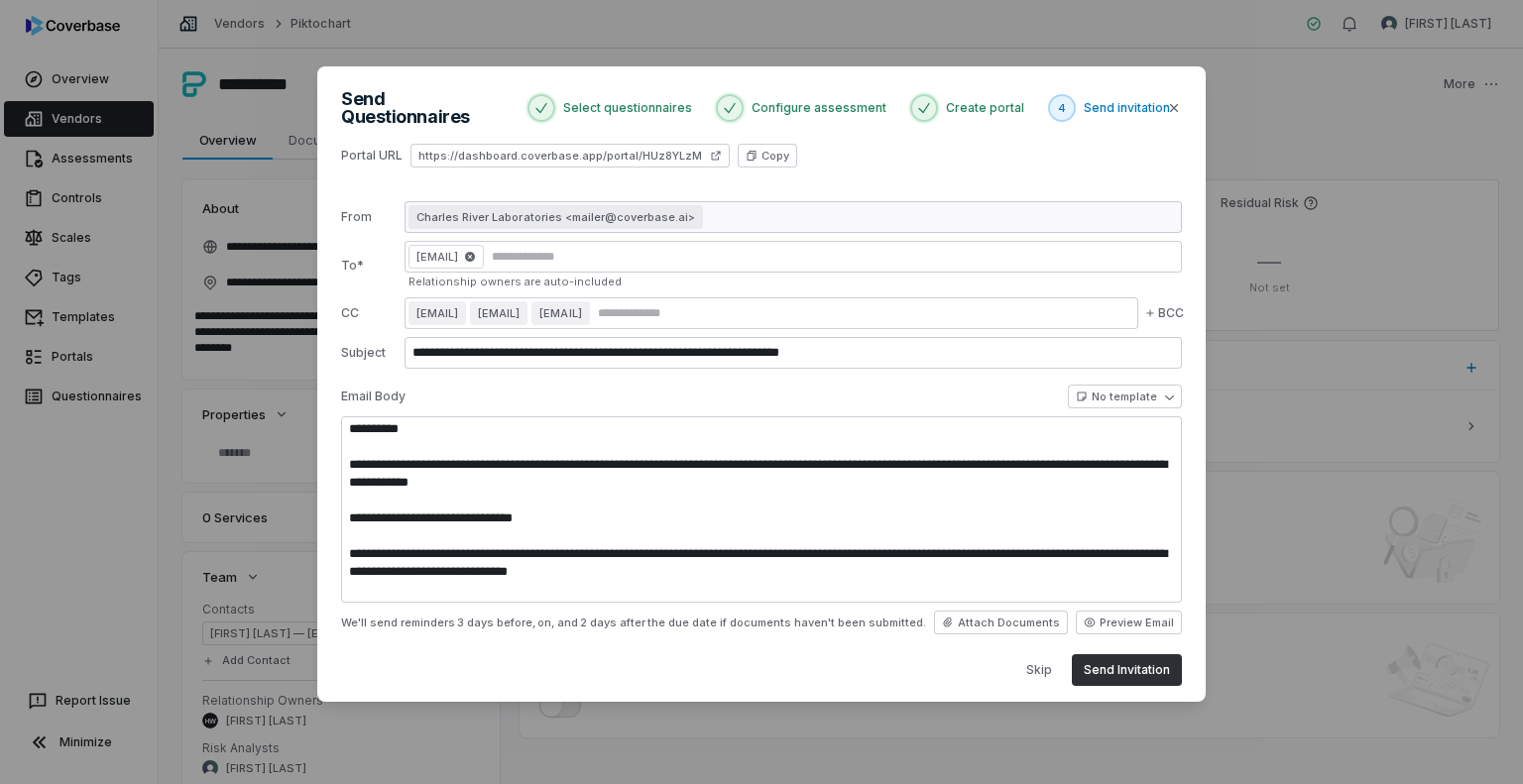 click on "Send Invitation" at bounding box center (1126, 670) 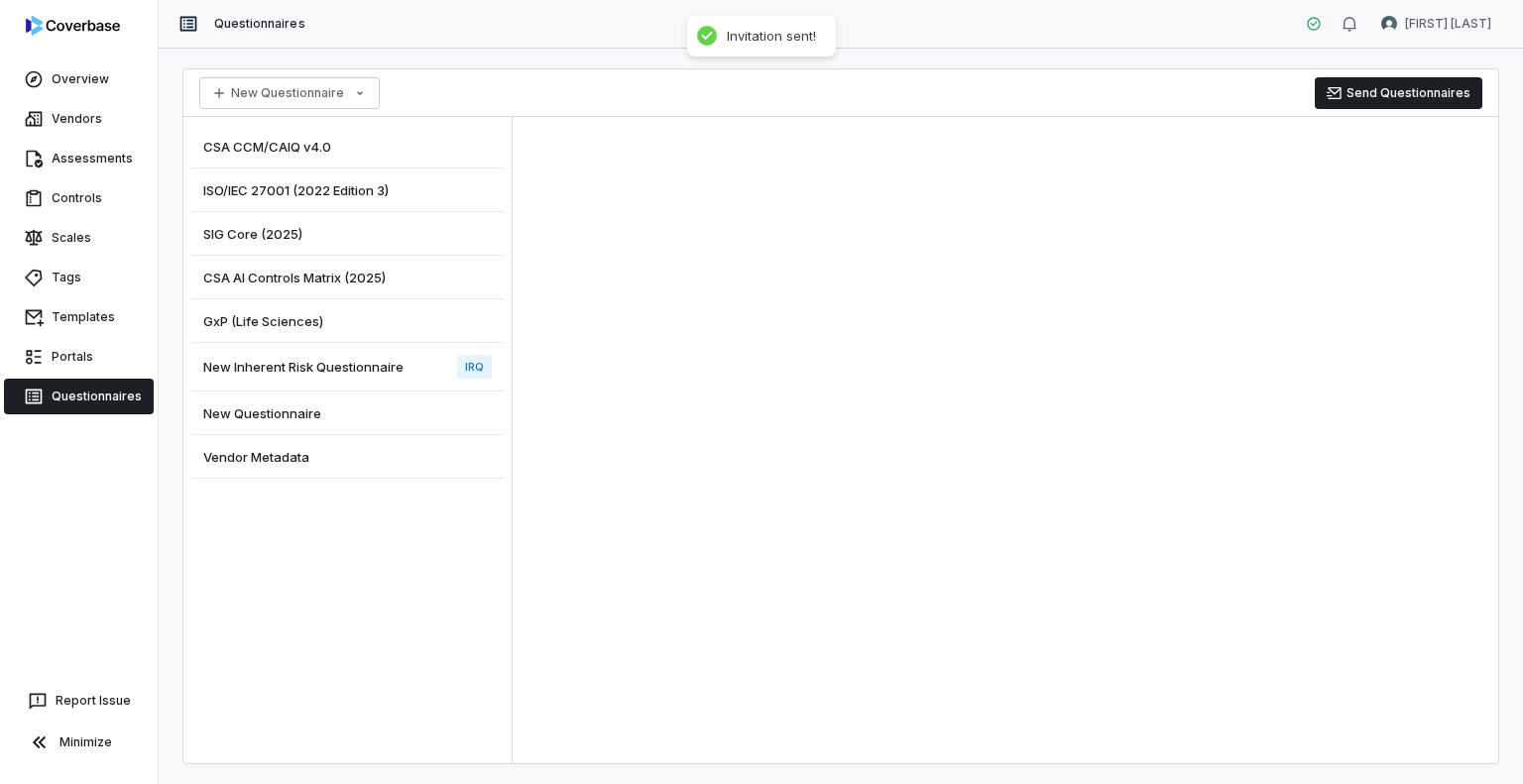 click on "CSA CCM/CAIQ v4.0" at bounding box center [267, 147] 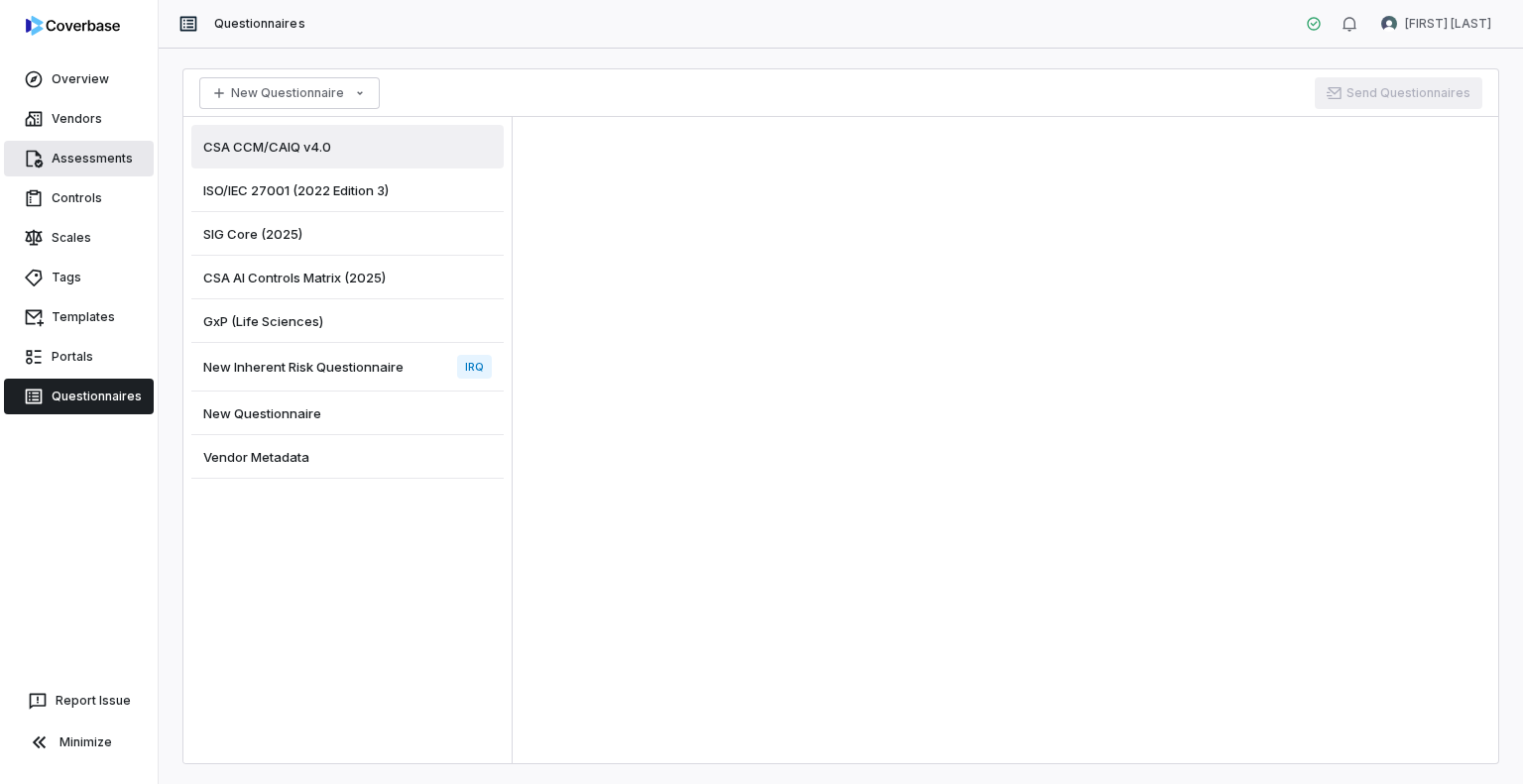 click on "Assessments" at bounding box center (78, 159) 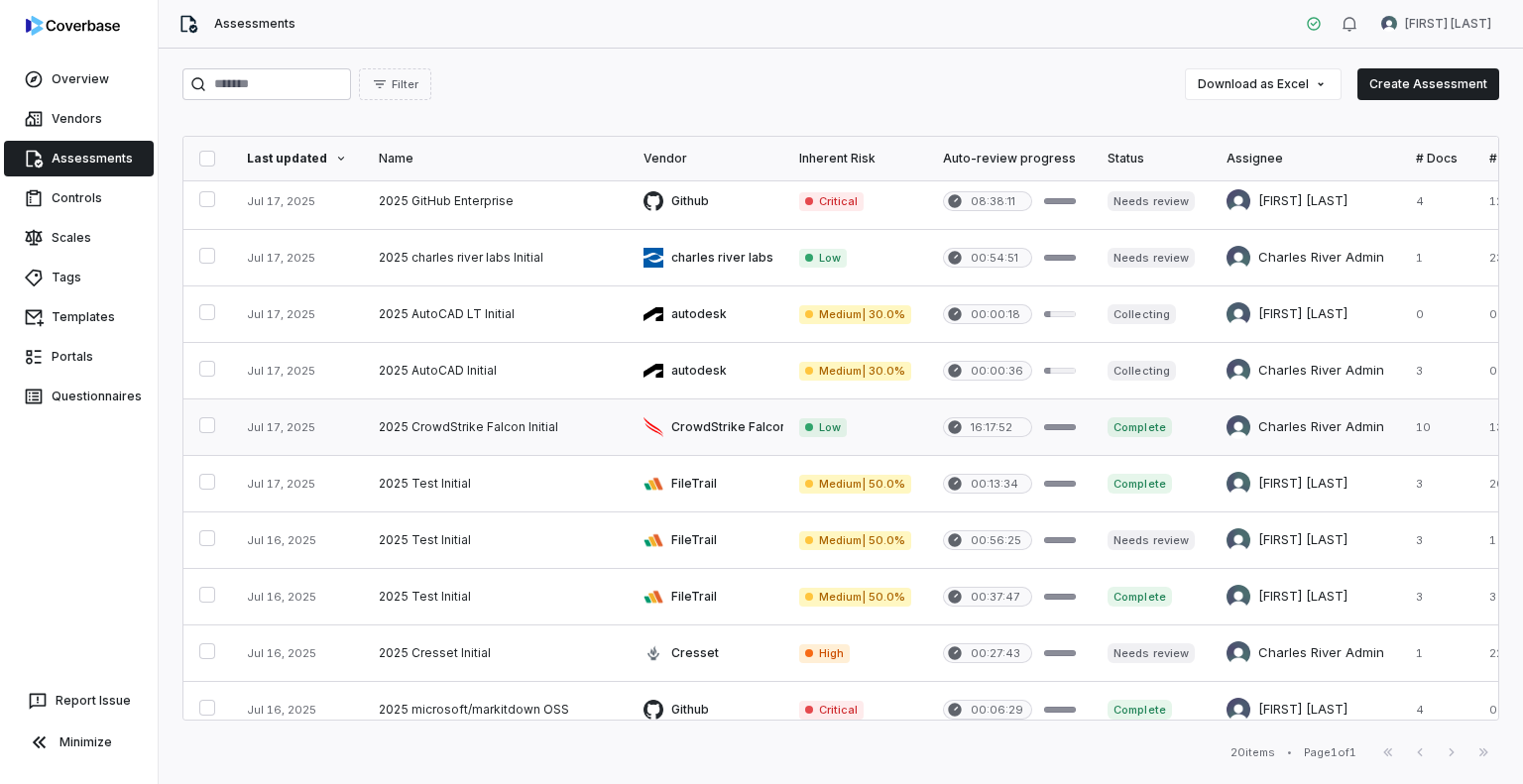 scroll, scrollTop: 0, scrollLeft: 0, axis: both 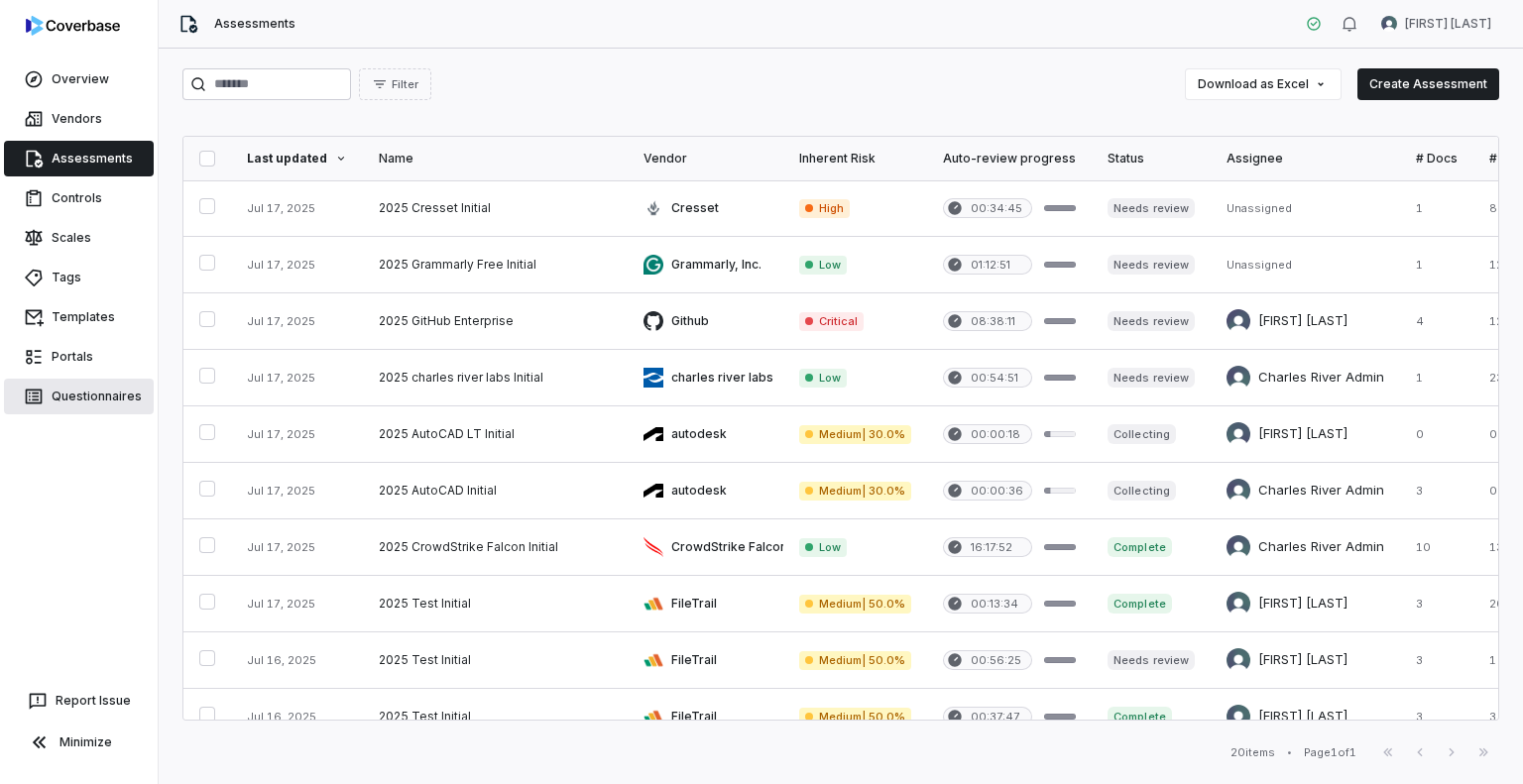 click on "Questionnaires" at bounding box center (78, 396) 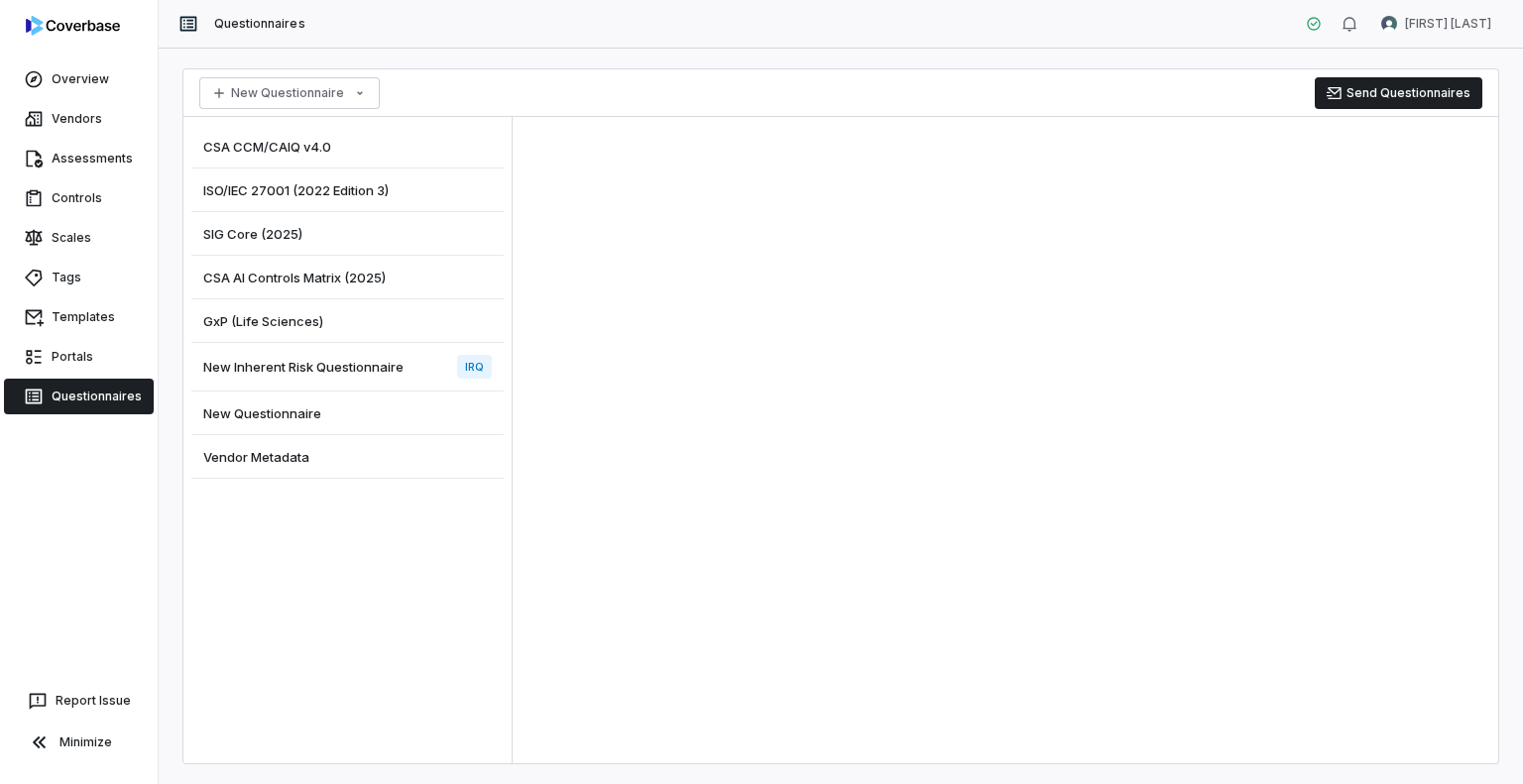 click on "New Inherent Risk Questionnaire" at bounding box center (303, 367) 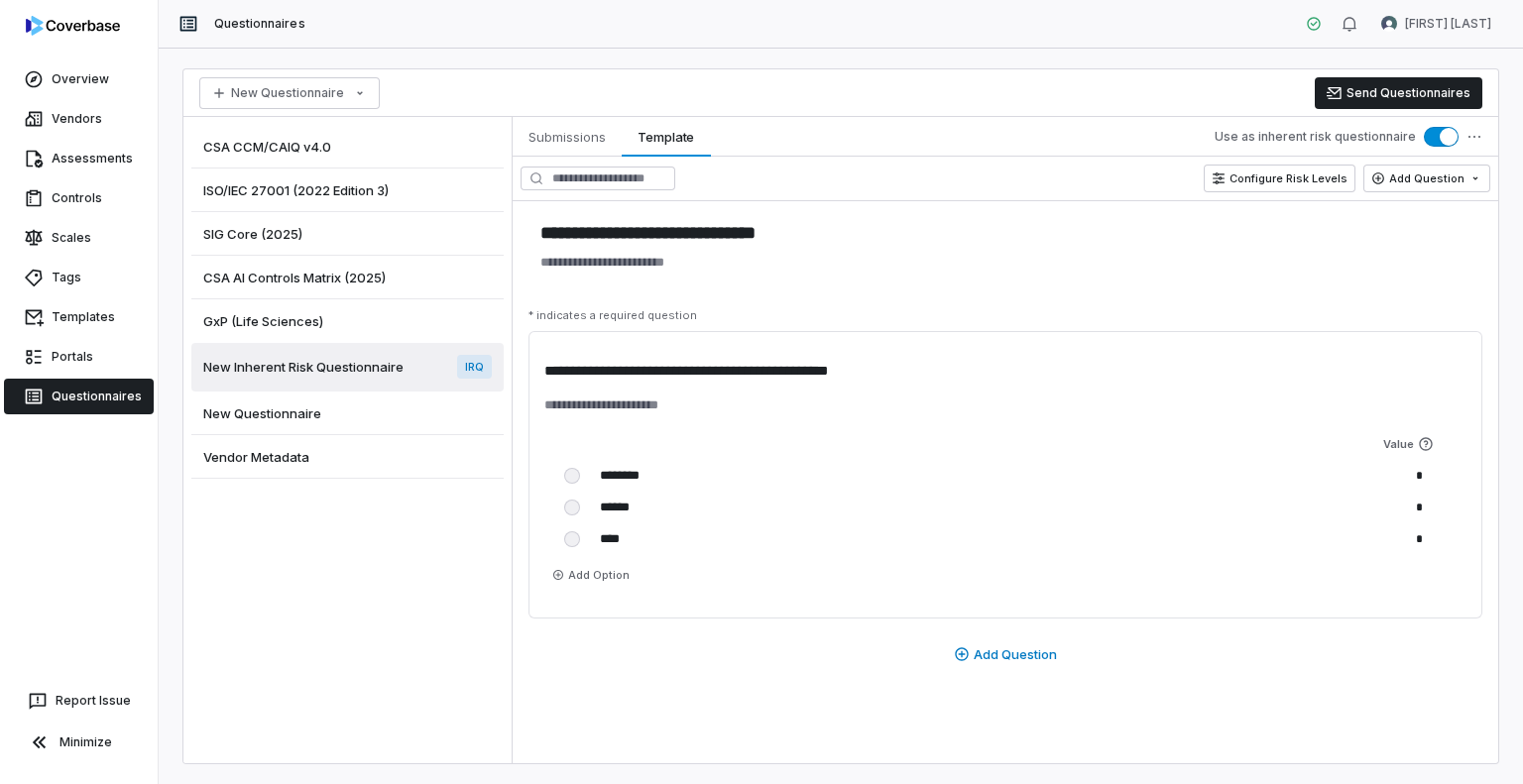 click on "GxP (Life Sciences)" at bounding box center (347, 321) 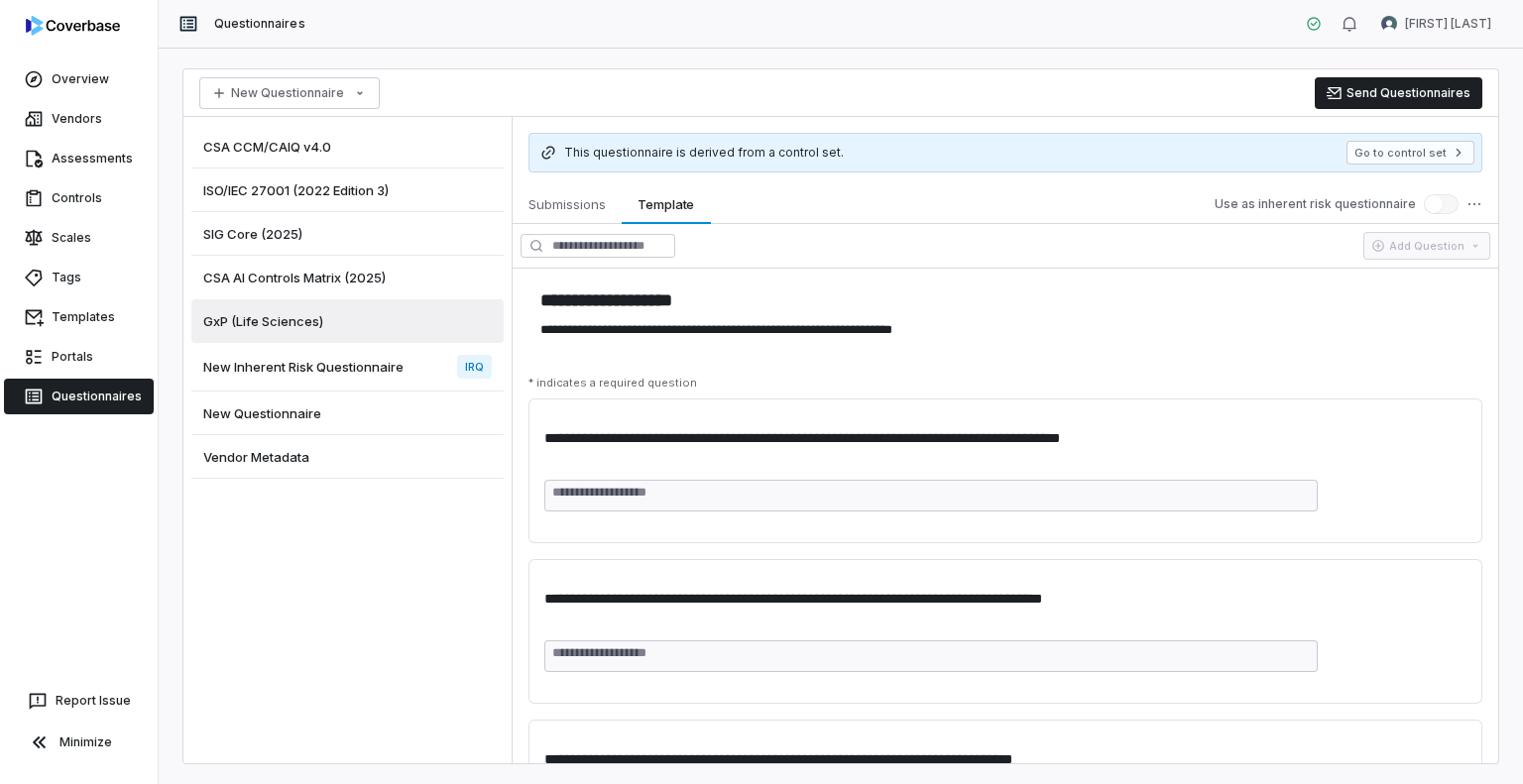 click on "New Questionnaire" at bounding box center [347, 413] 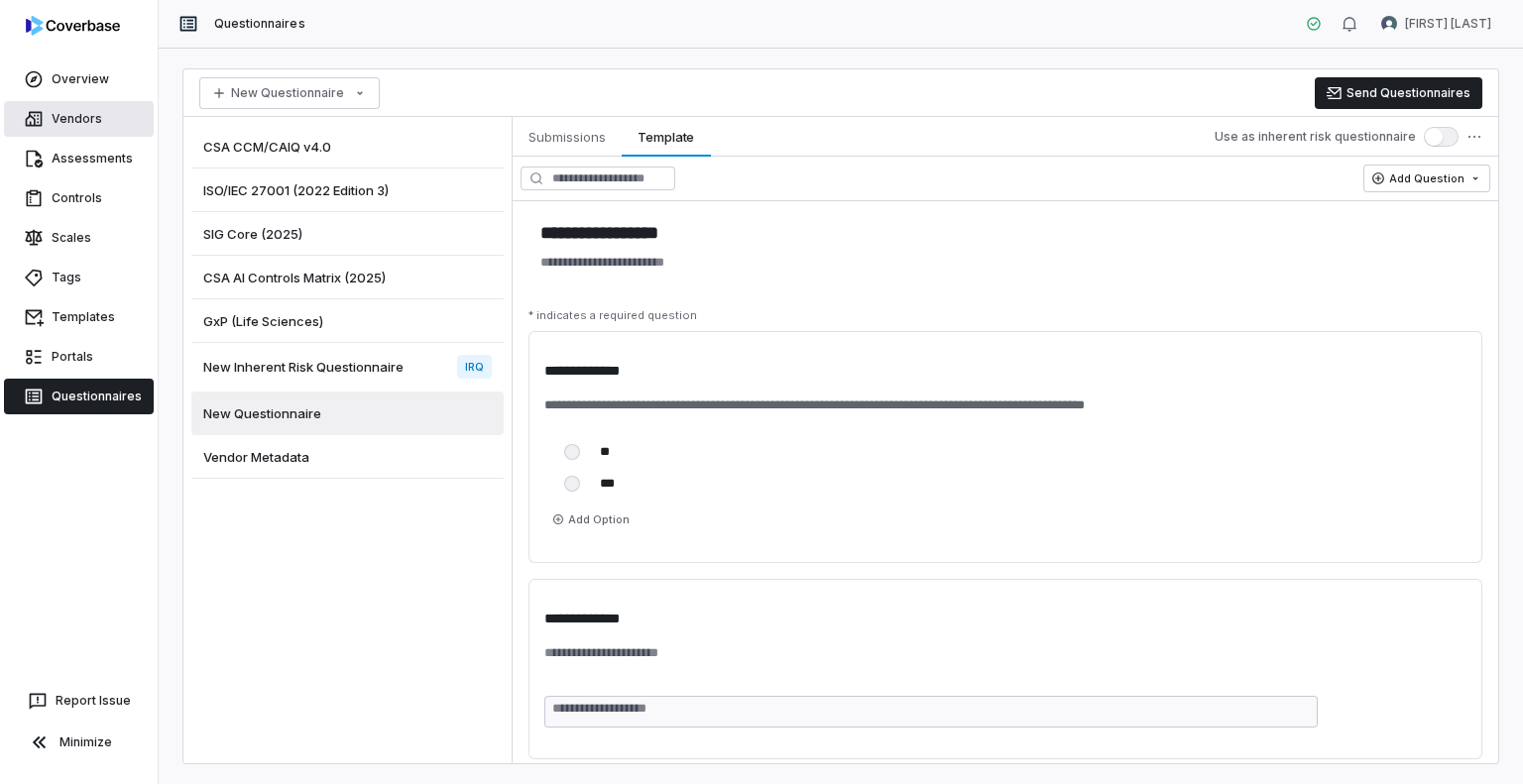 click on "Vendors" at bounding box center [78, 119] 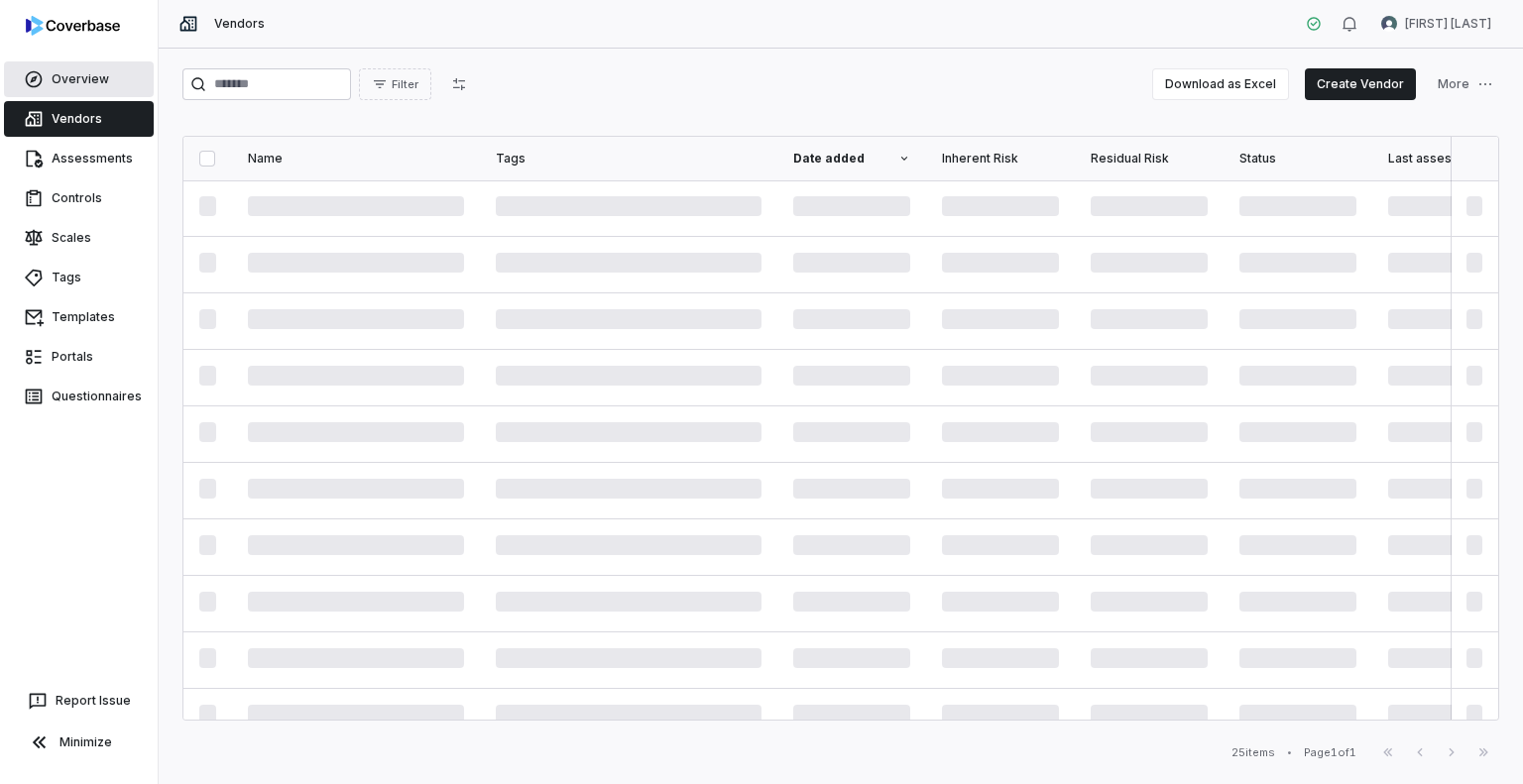 click on "Overview" at bounding box center [78, 79] 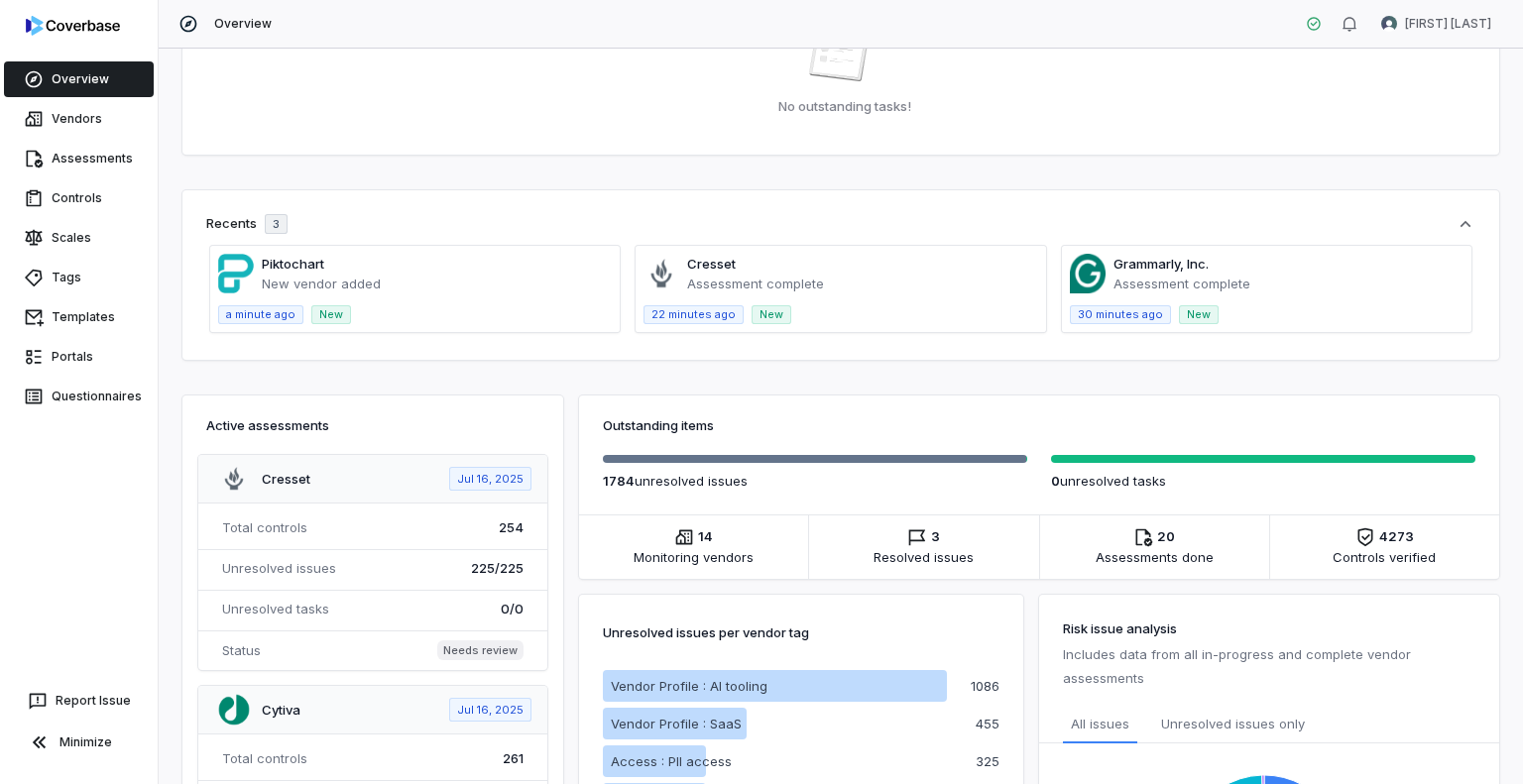 scroll, scrollTop: 198, scrollLeft: 0, axis: vertical 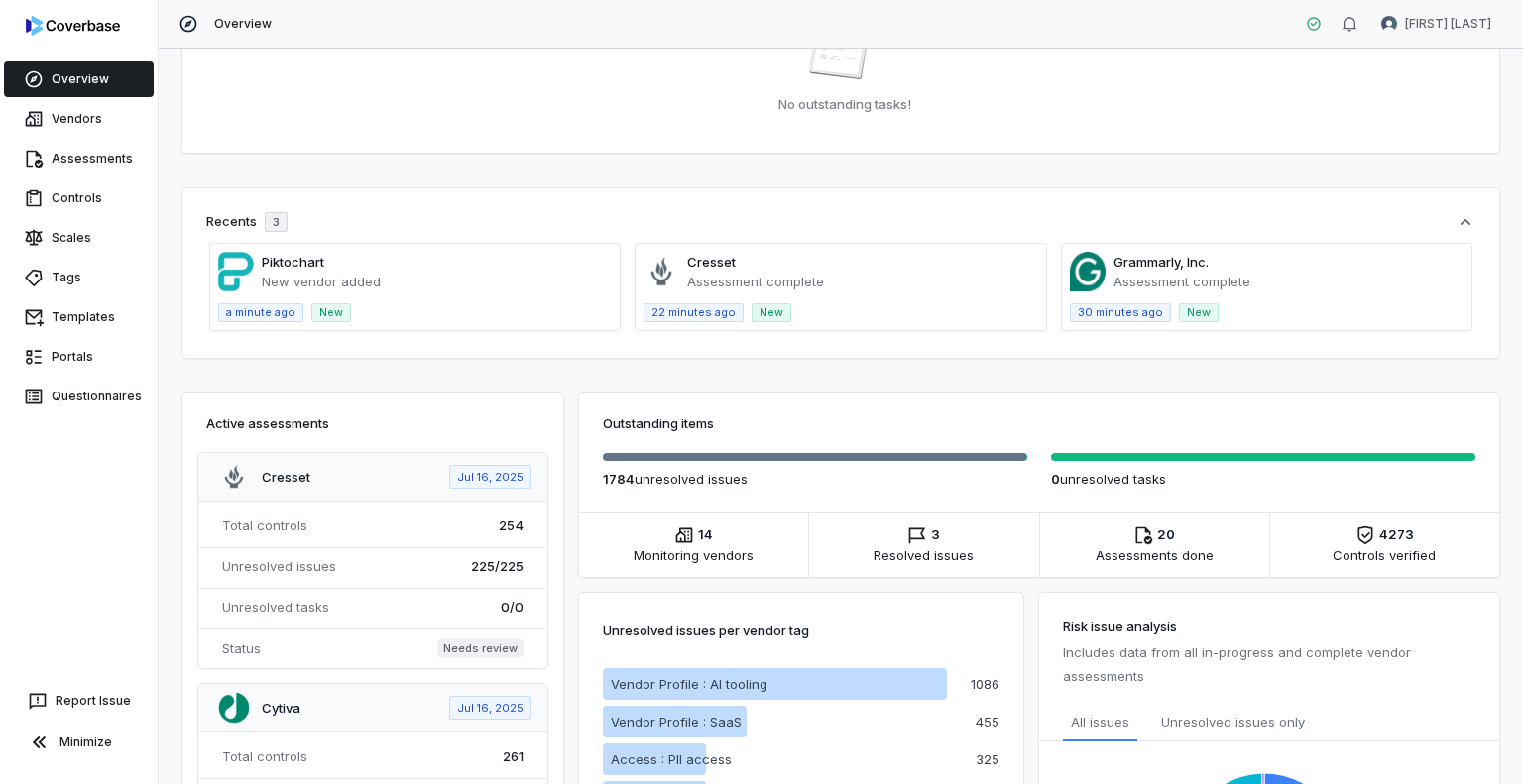 click at bounding box center [414, 286] 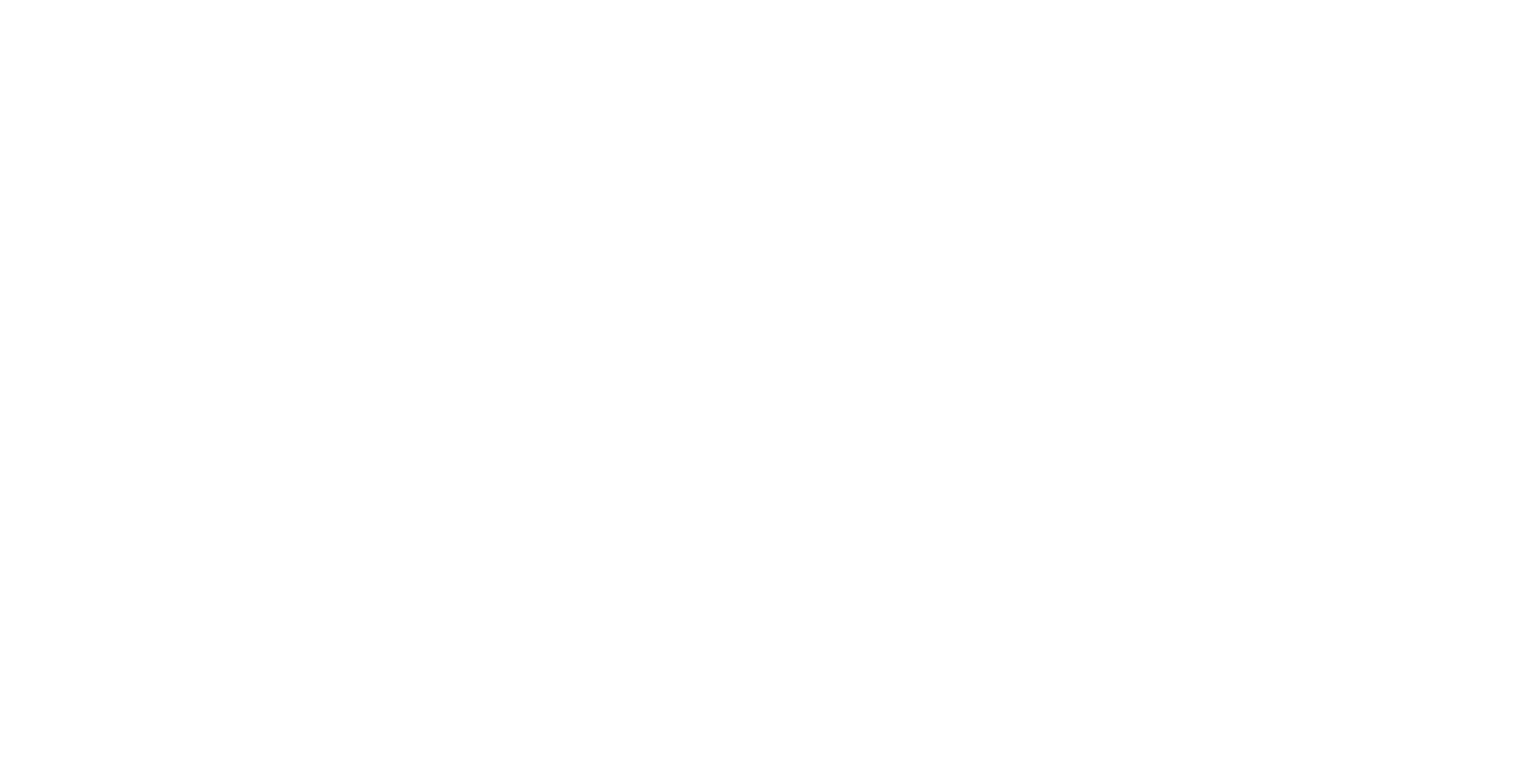 scroll, scrollTop: 0, scrollLeft: 0, axis: both 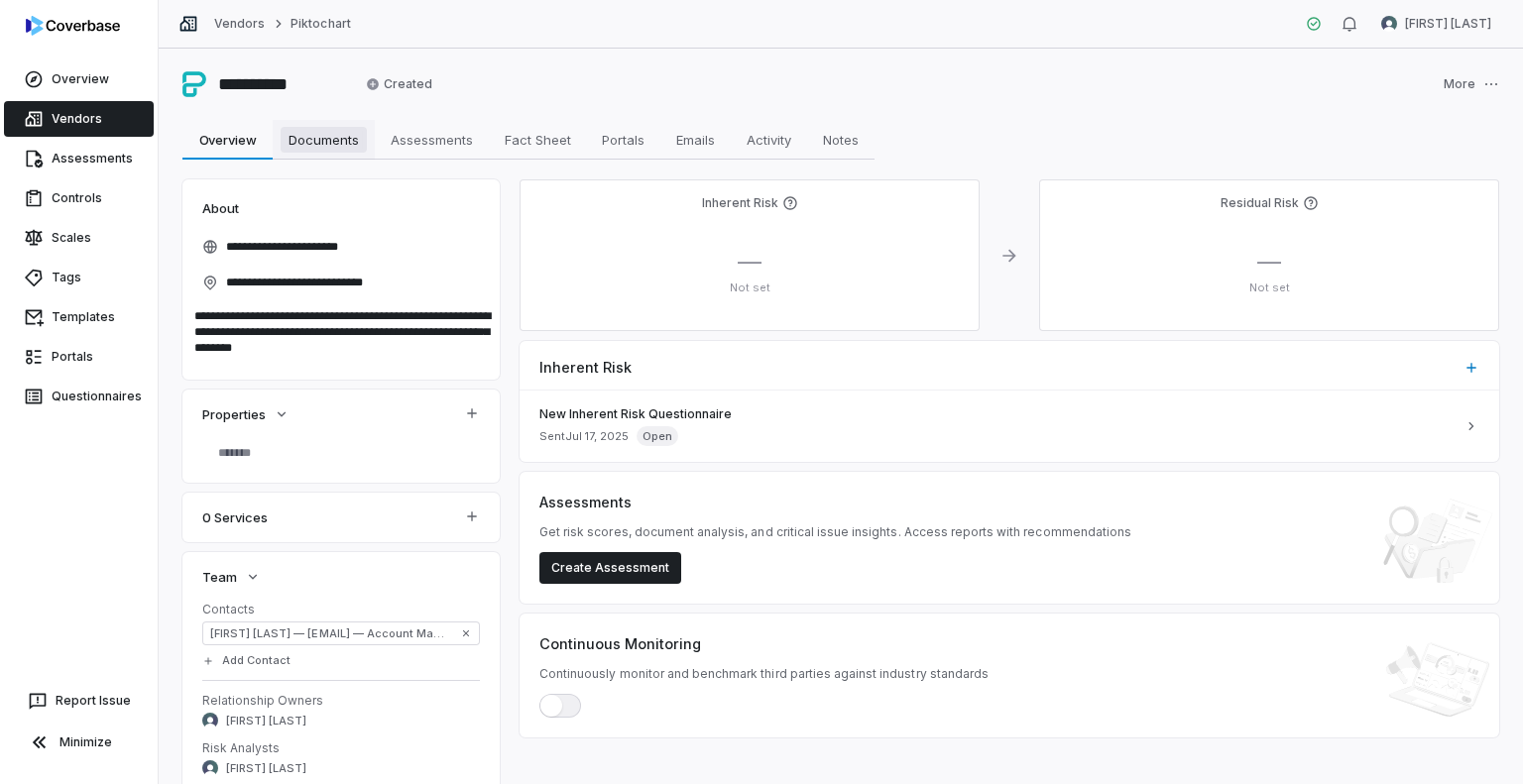 click on "Documents" at bounding box center (323, 140) 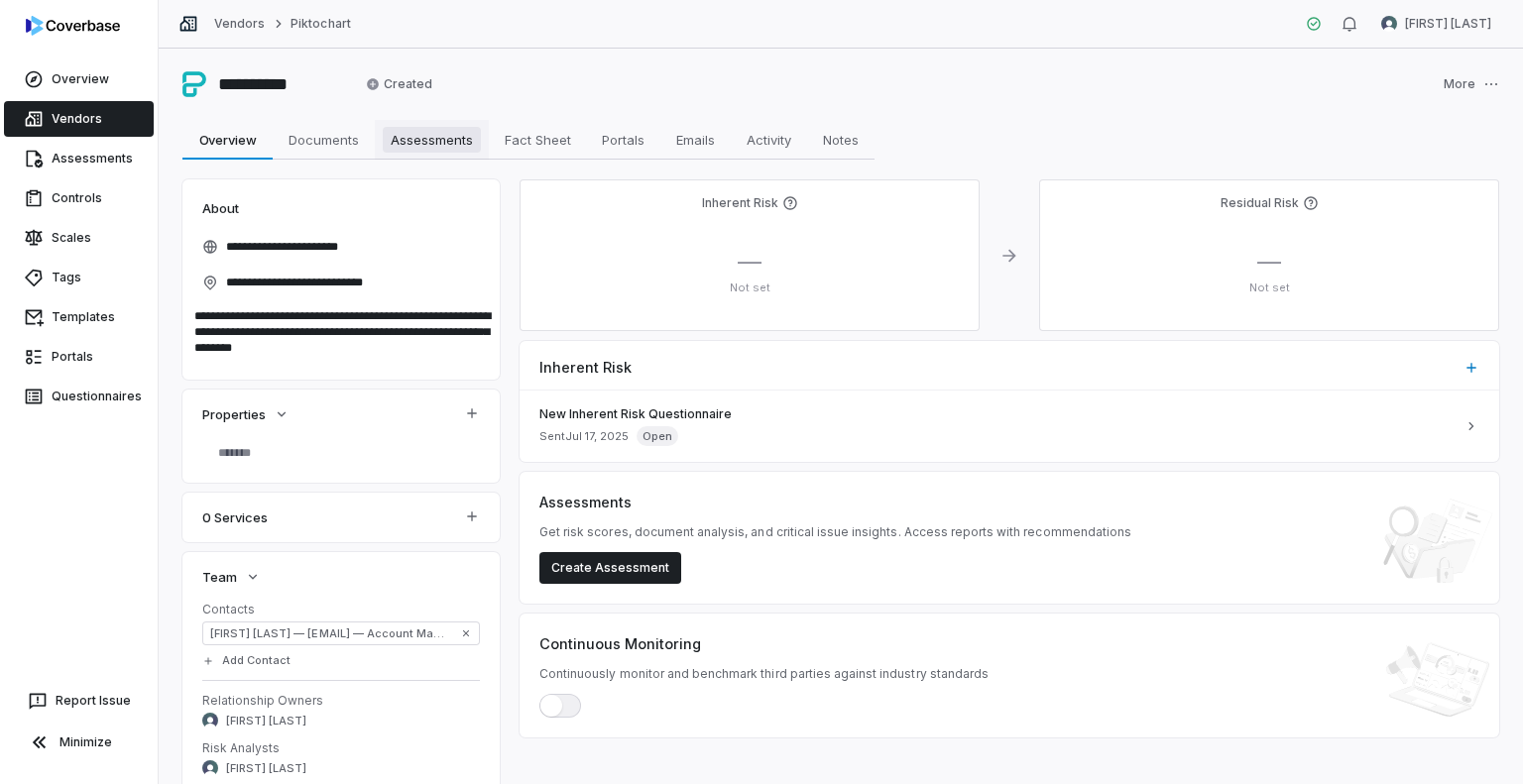 type on "*" 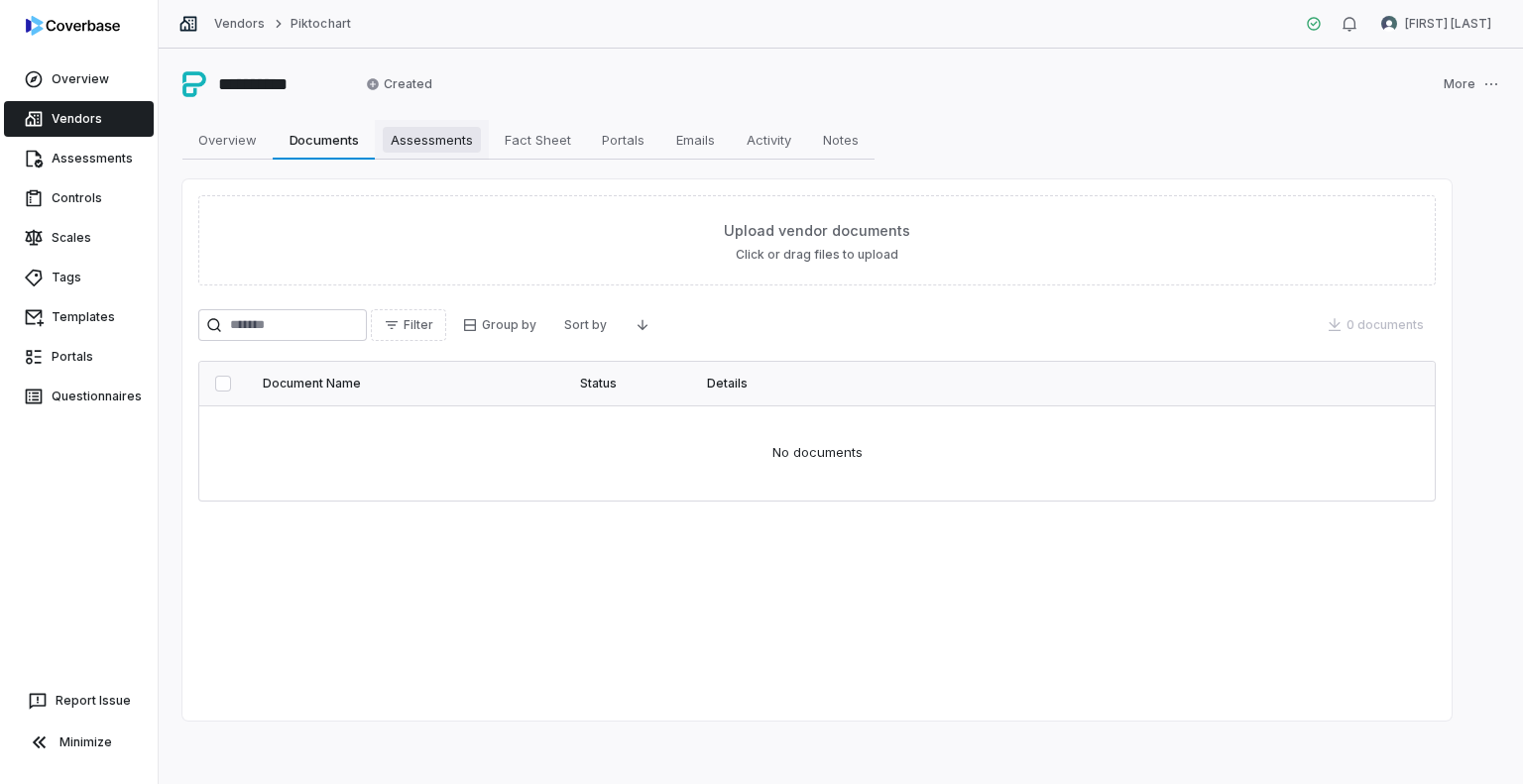 click on "Assessments" at bounding box center (431, 140) 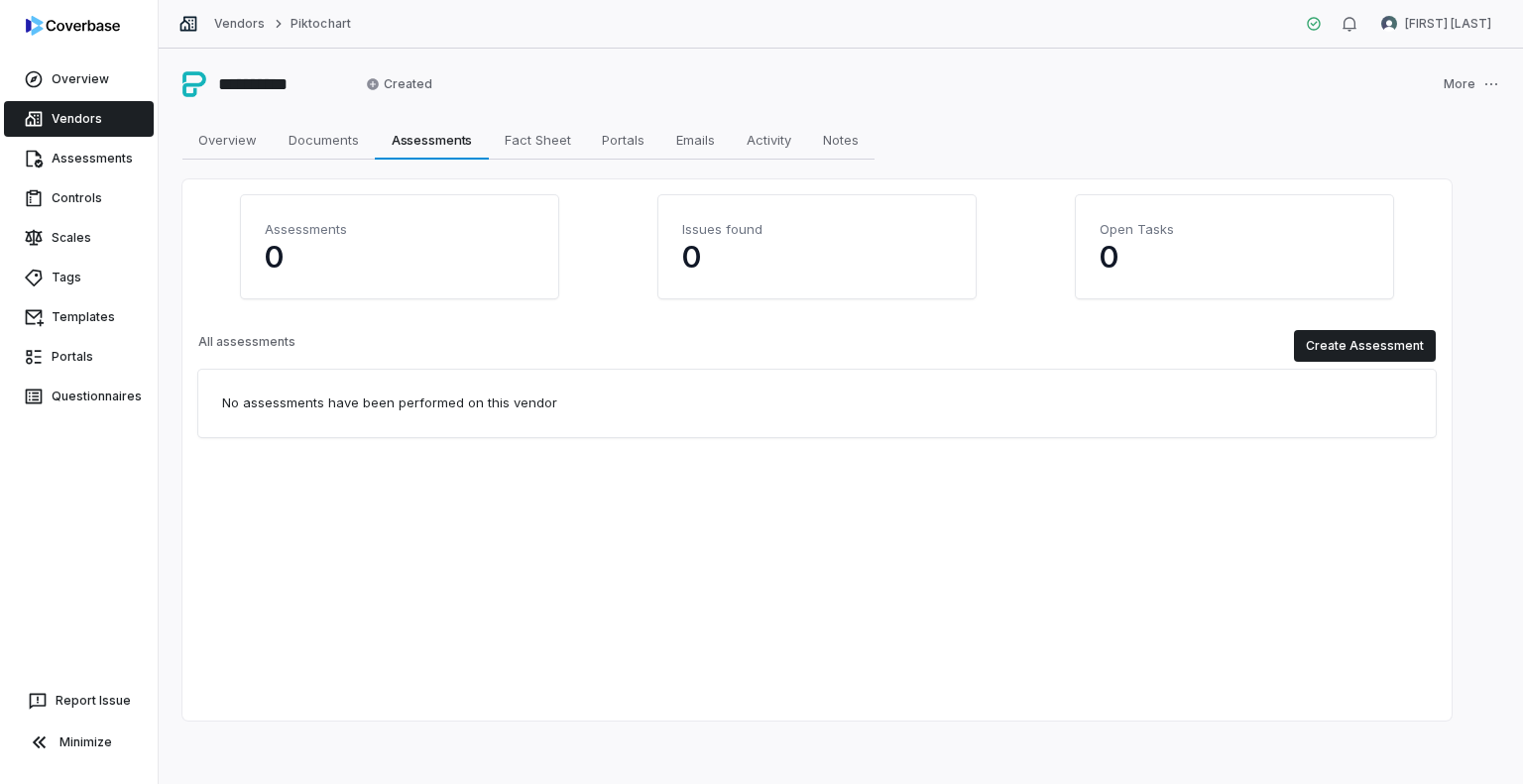 click on "All assessments Create Assessment" at bounding box center [817, 346] 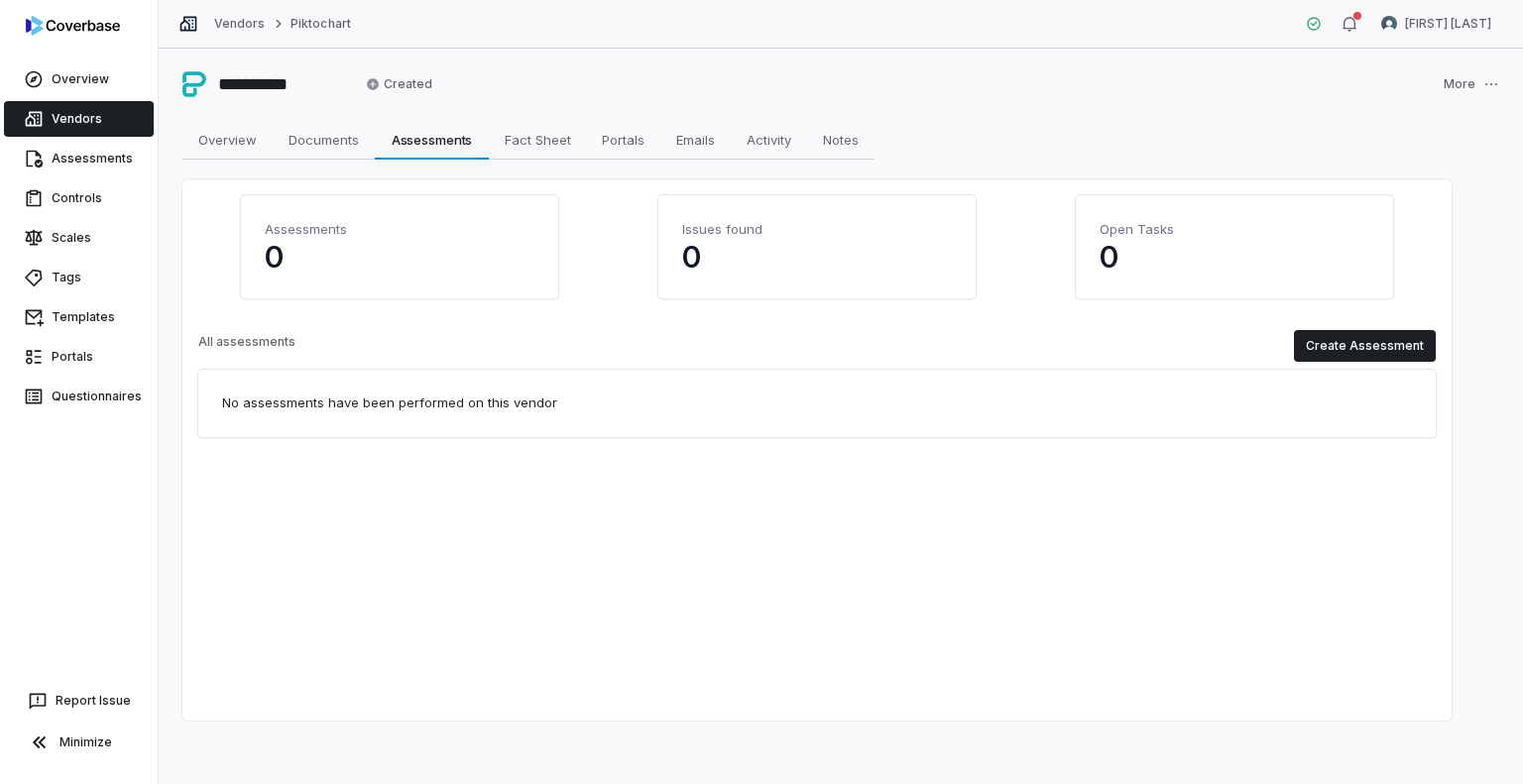 click on "Assessments 0 Issues found 0 Open Tasks 0 All assessments Create Assessment No assessments have been performed on this vendor" at bounding box center (817, 450) 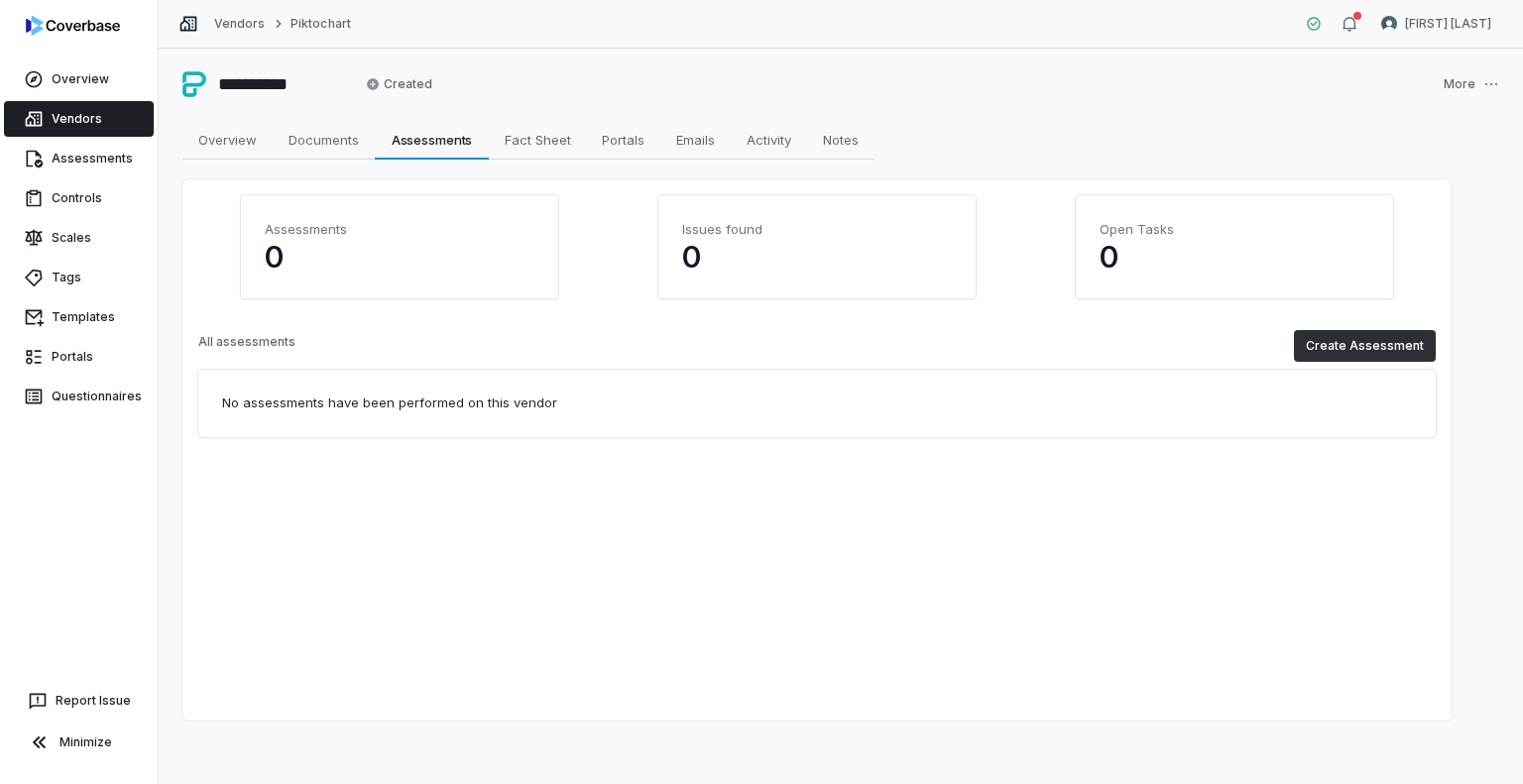 click on "Create Assessment" at bounding box center [1364, 346] 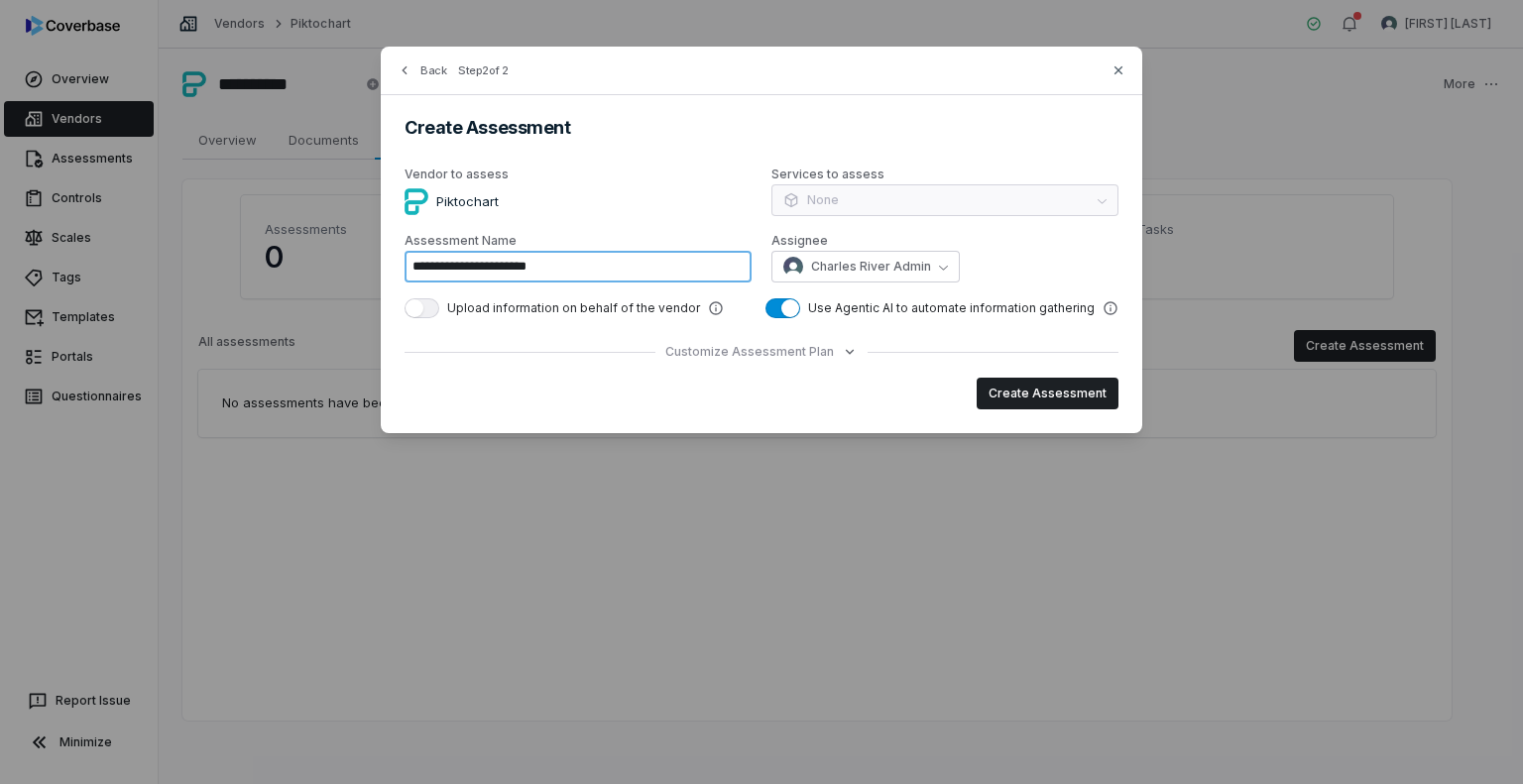 click on "**********" at bounding box center (578, 267) 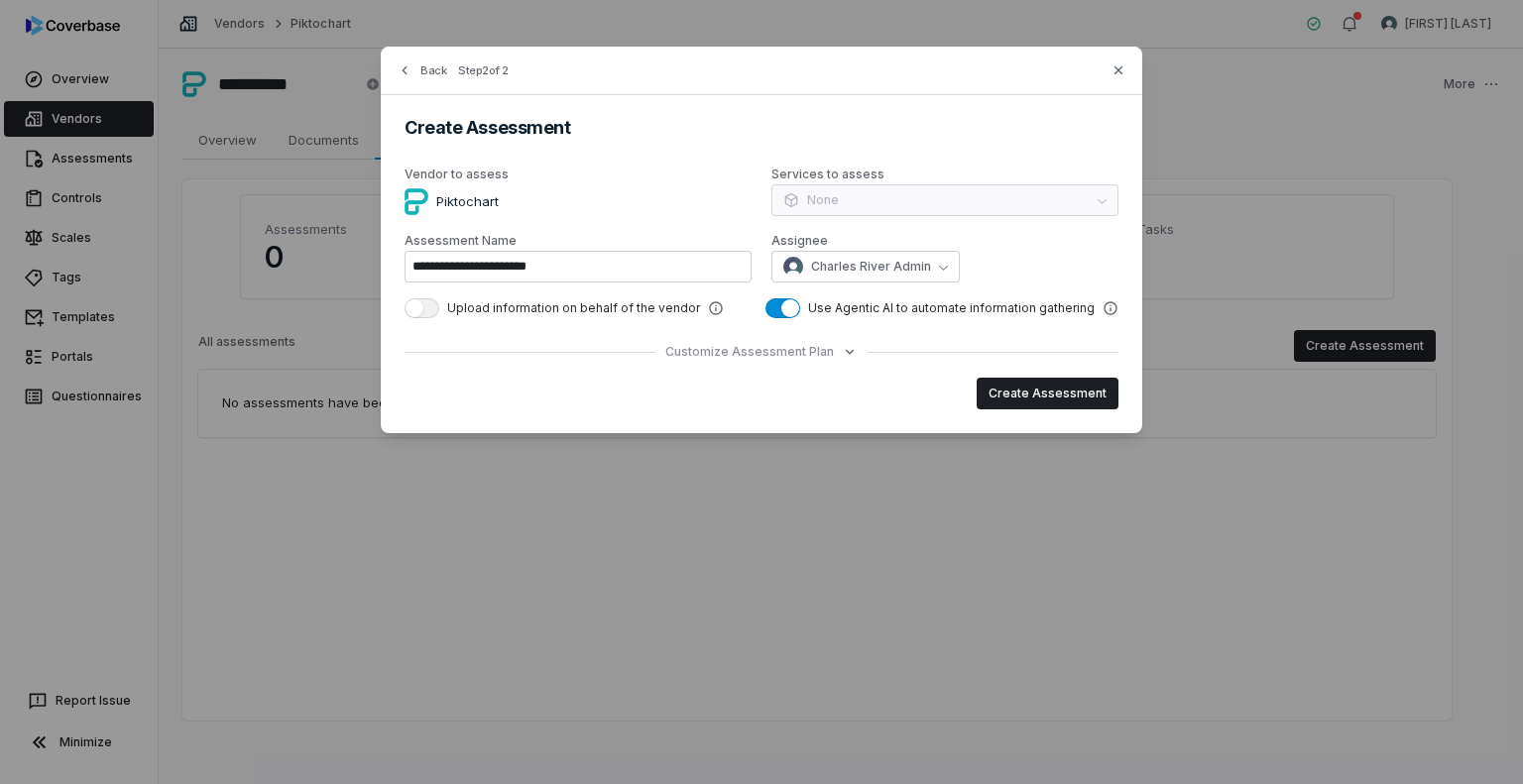 click on "Services to assess None" at bounding box center [945, 193] 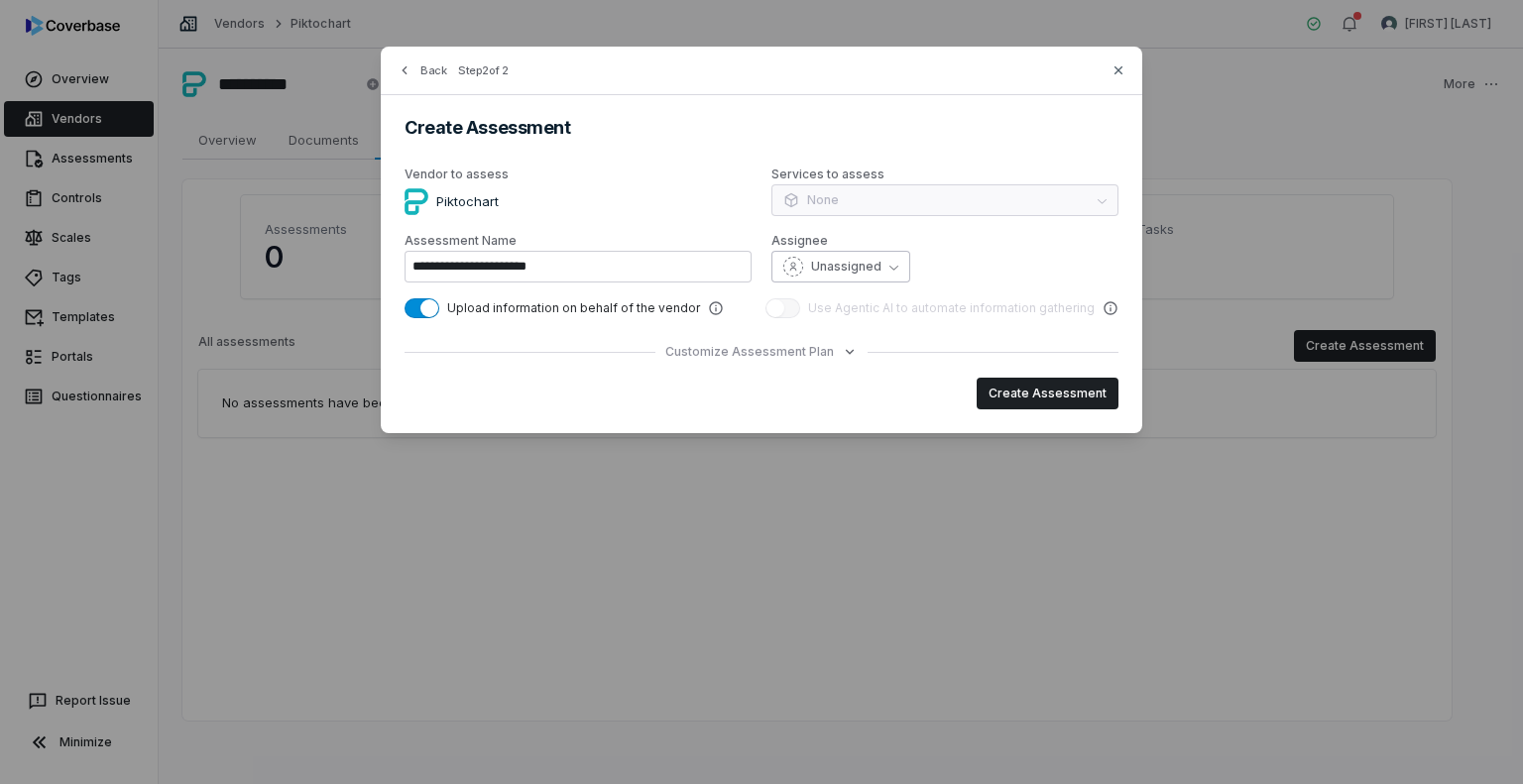 click on "Unassigned" at bounding box center (841, 267) 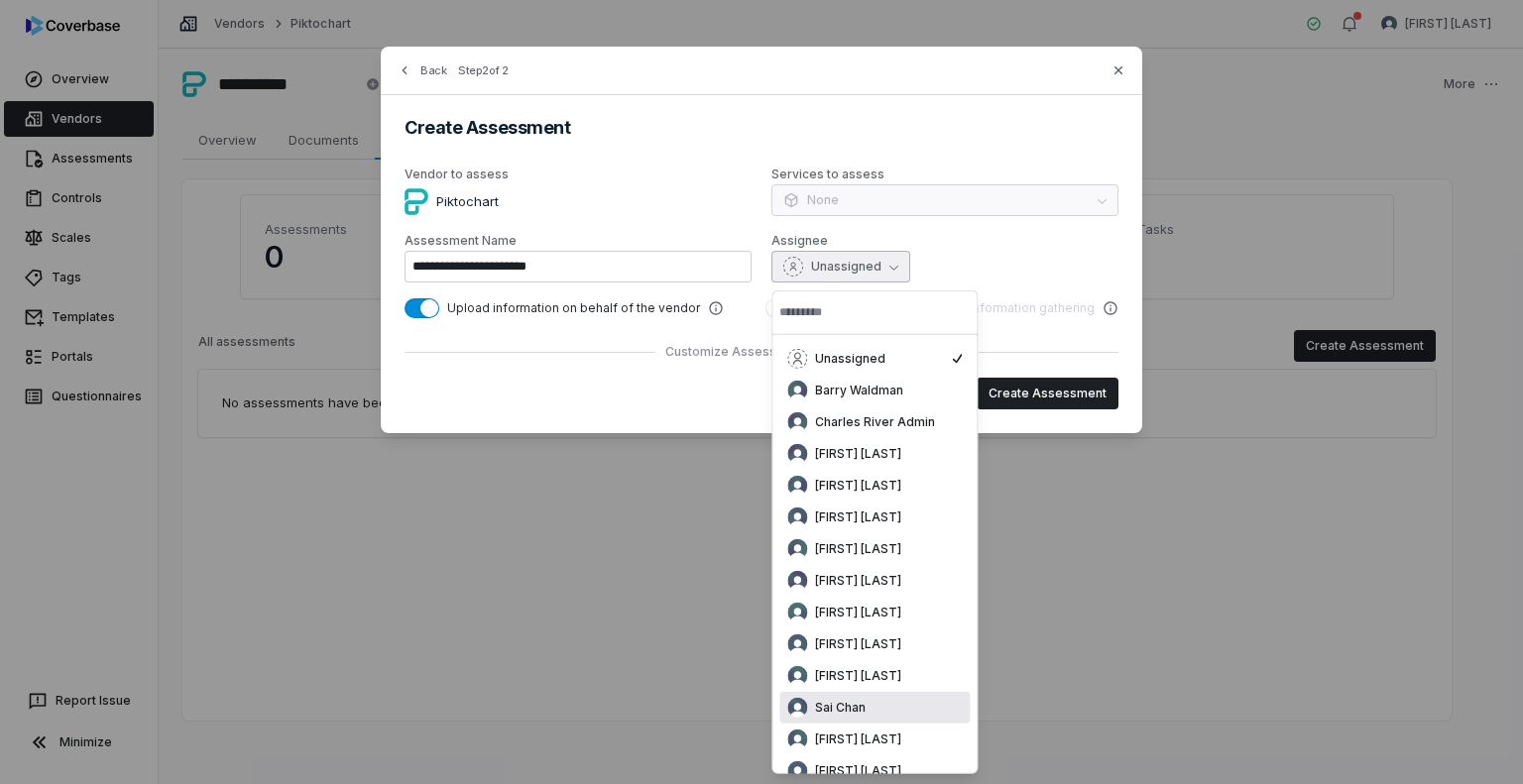 scroll, scrollTop: 52, scrollLeft: 0, axis: vertical 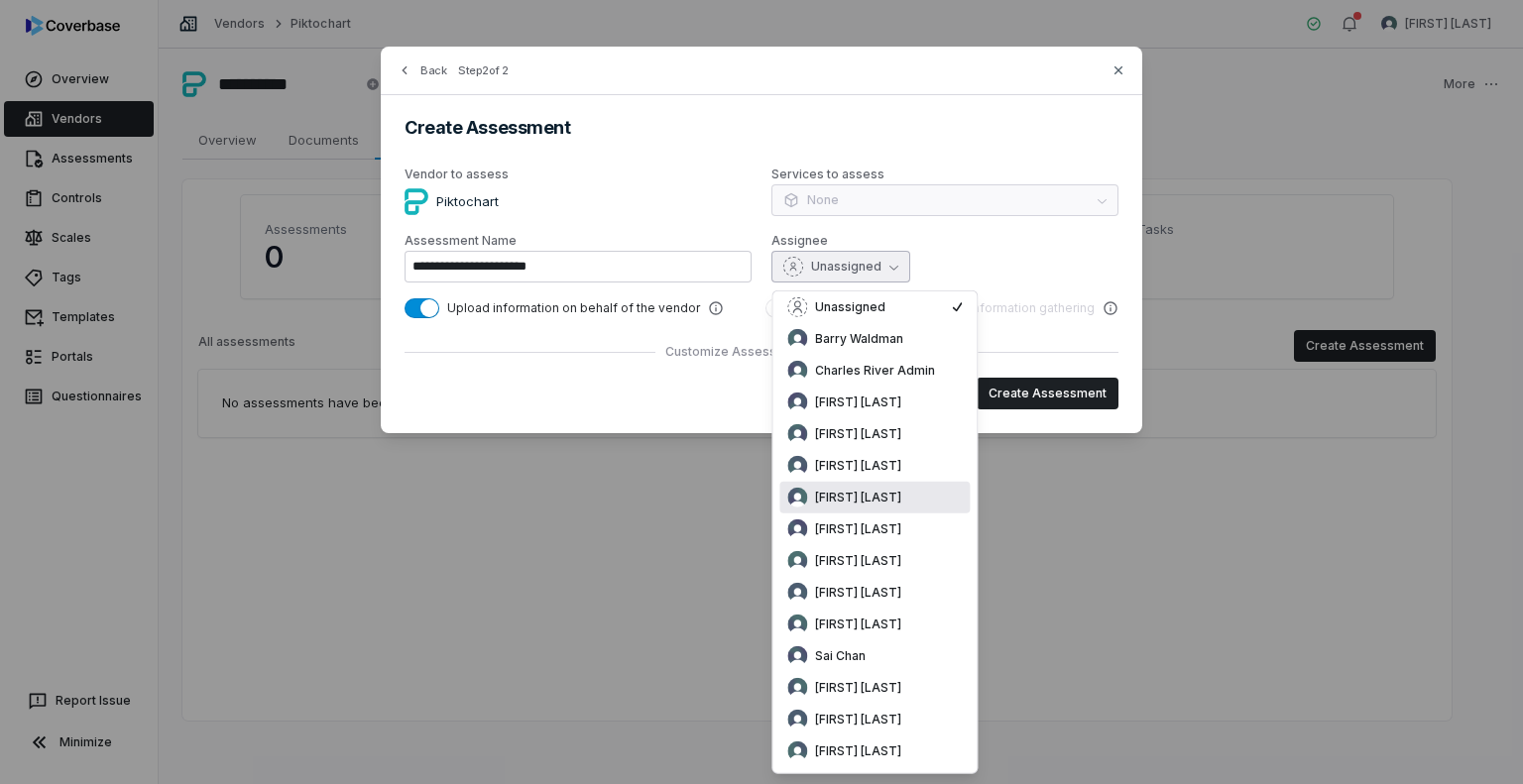 click on "Laura Rosen" at bounding box center [875, 498] 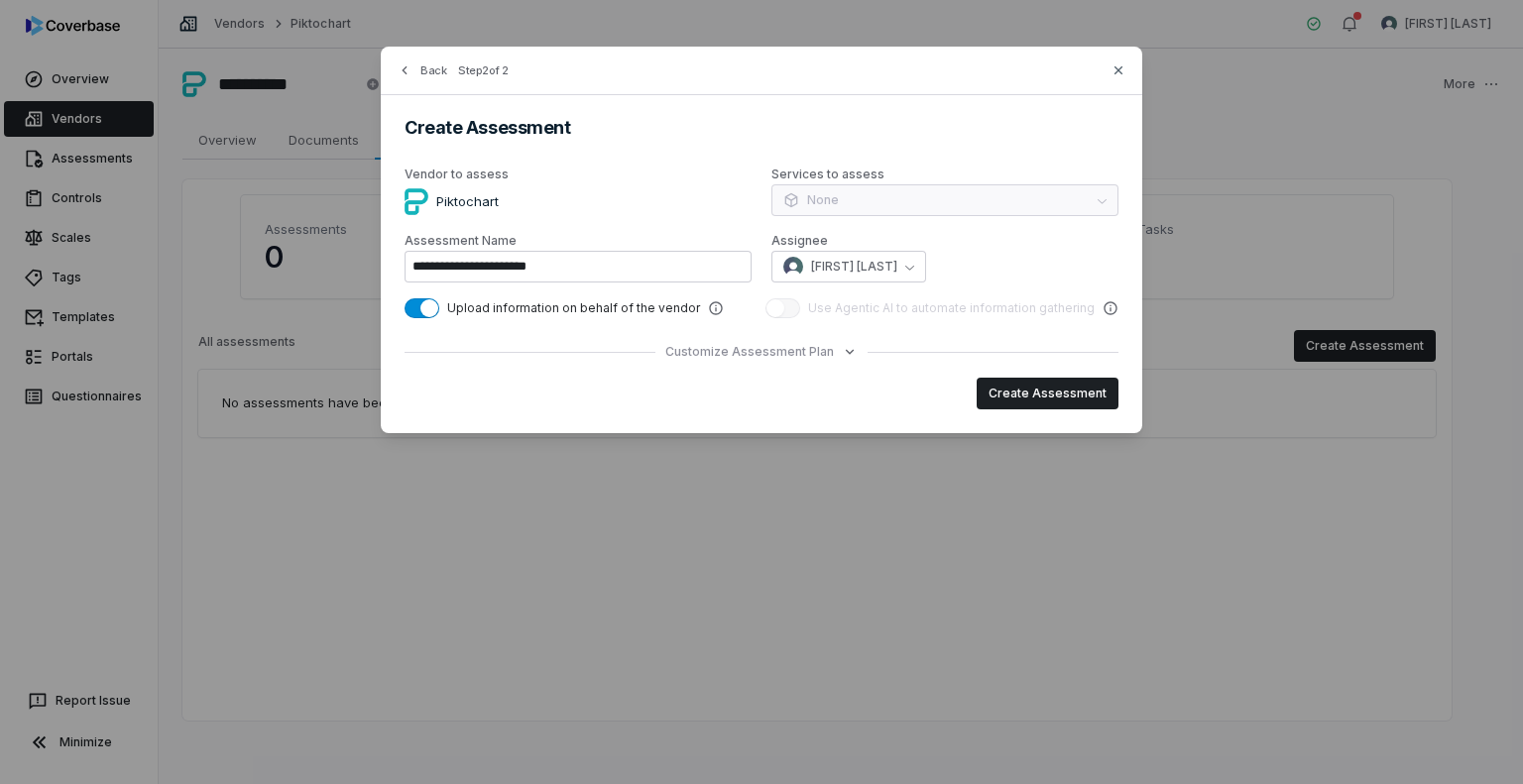 click on "Services to assess None" at bounding box center [945, 193] 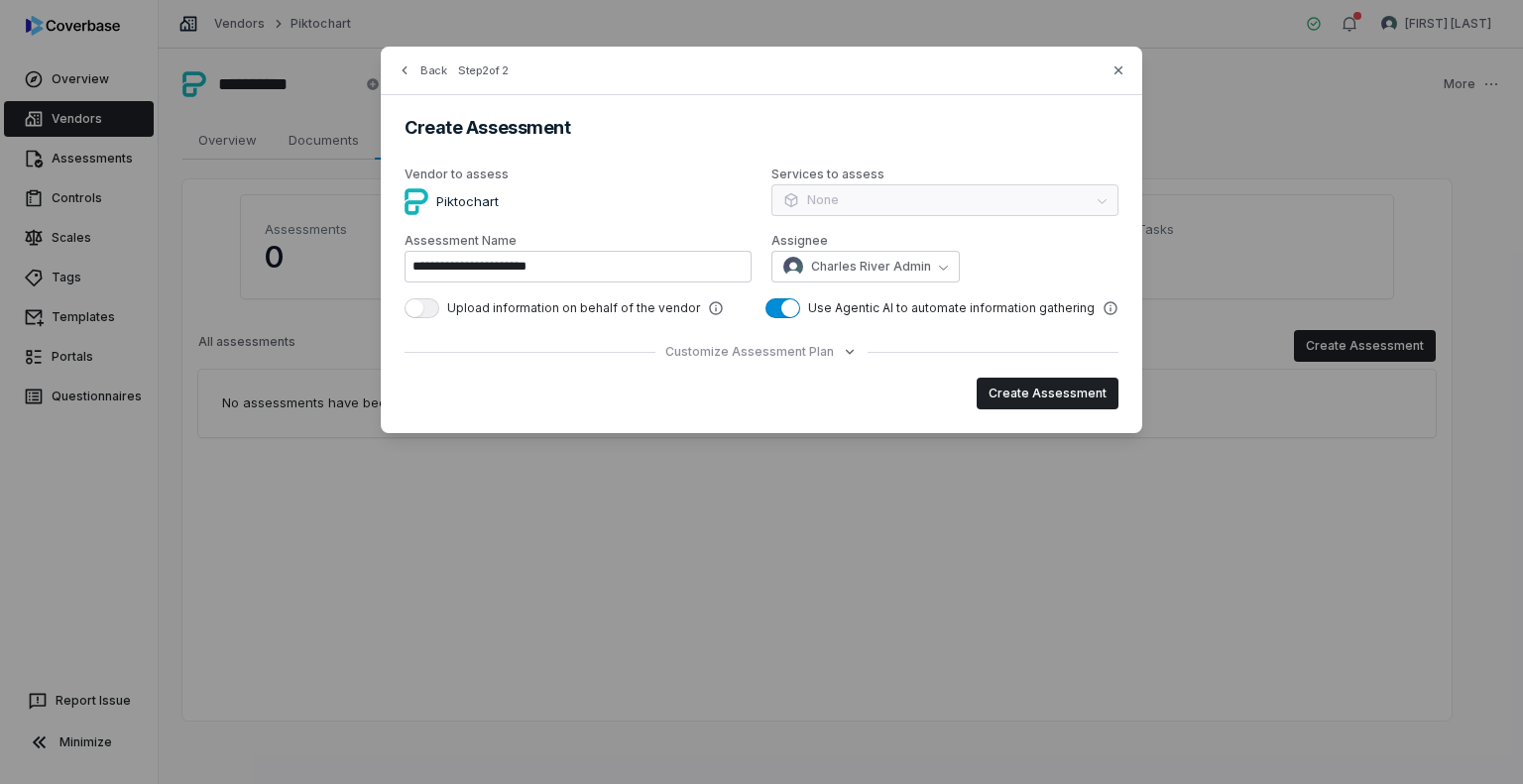 click on "Customize Assessment Plan" at bounding box center [762, 352] 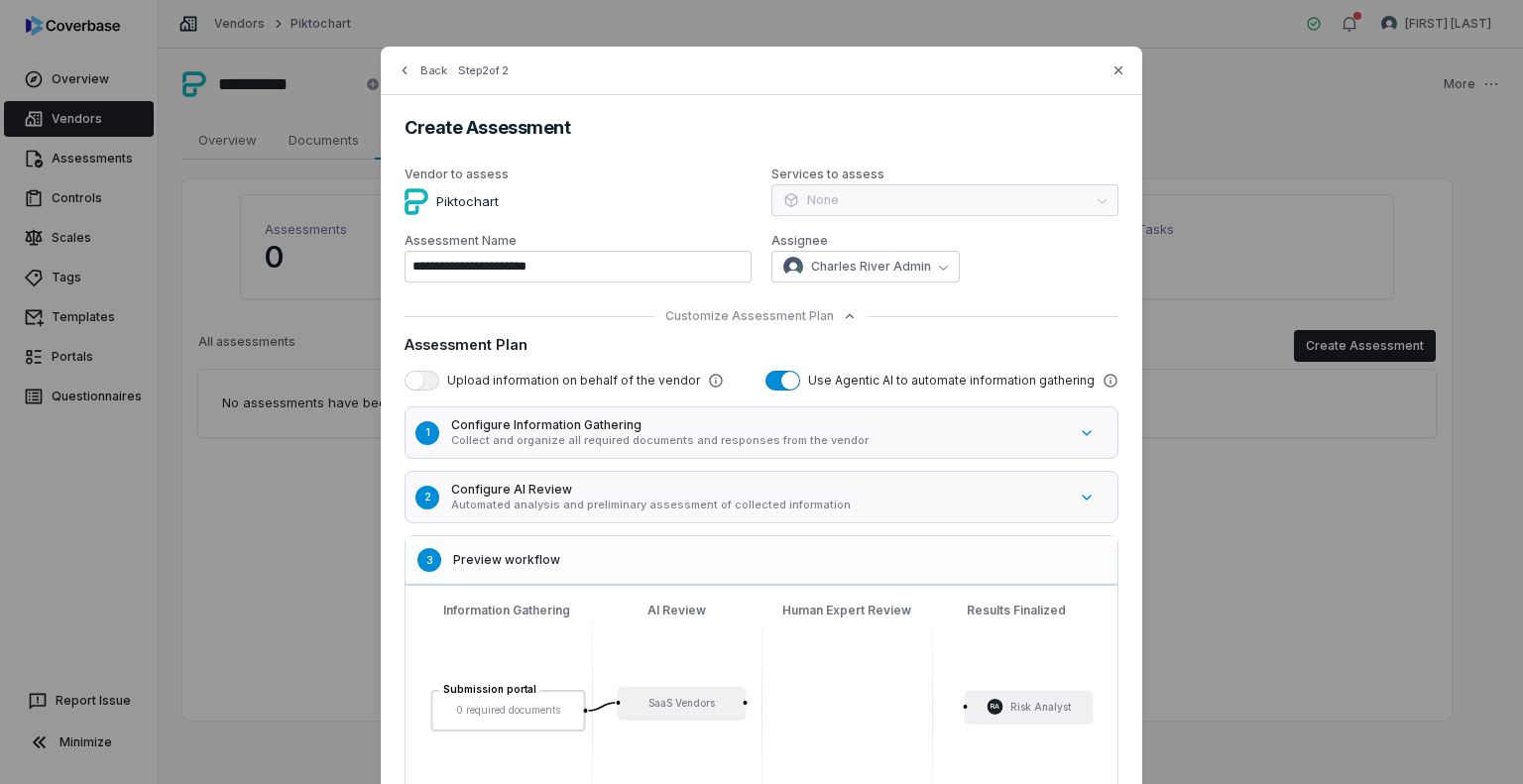 scroll, scrollTop: 186, scrollLeft: 0, axis: vertical 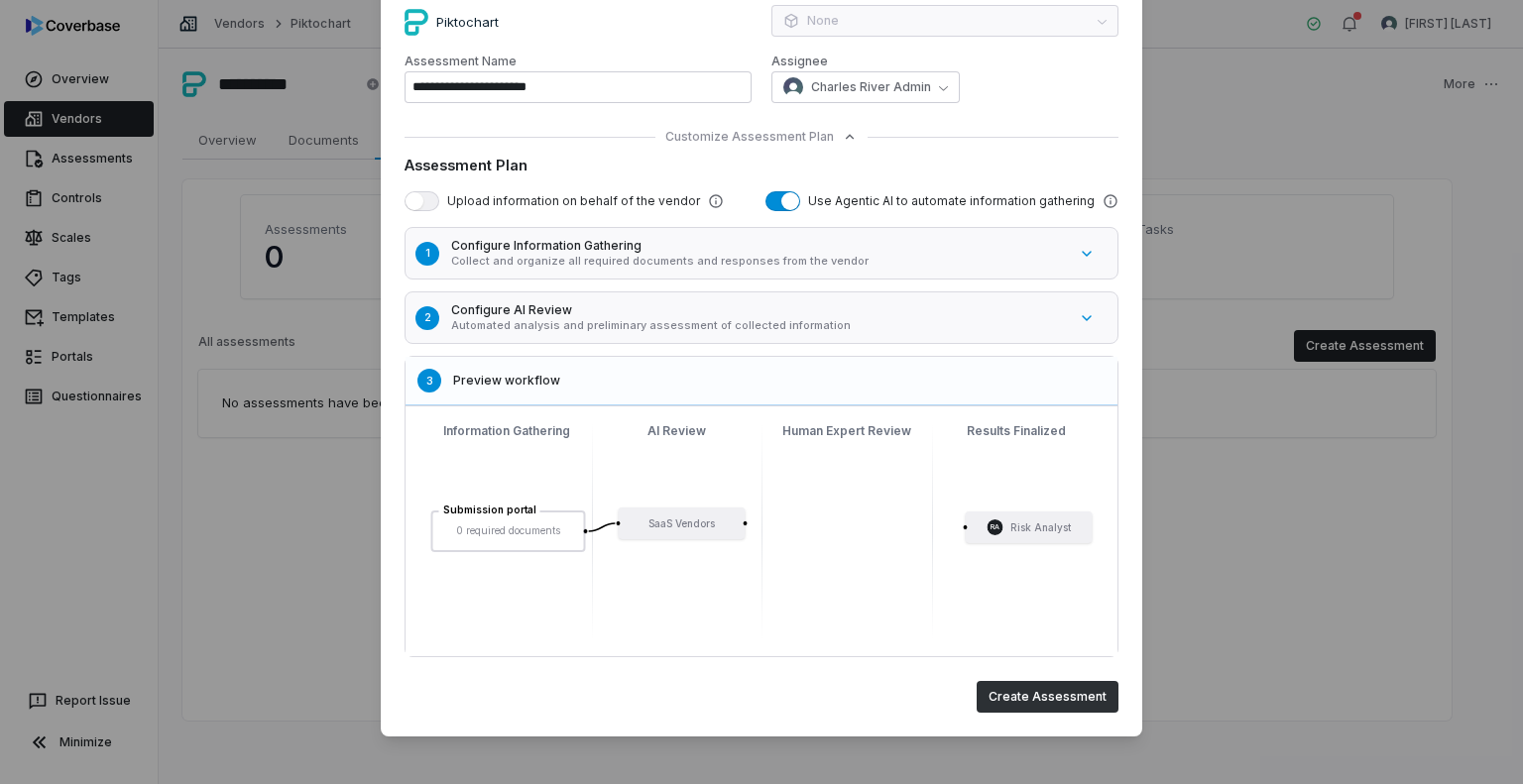 click on "Create Assessment" at bounding box center [1047, 697] 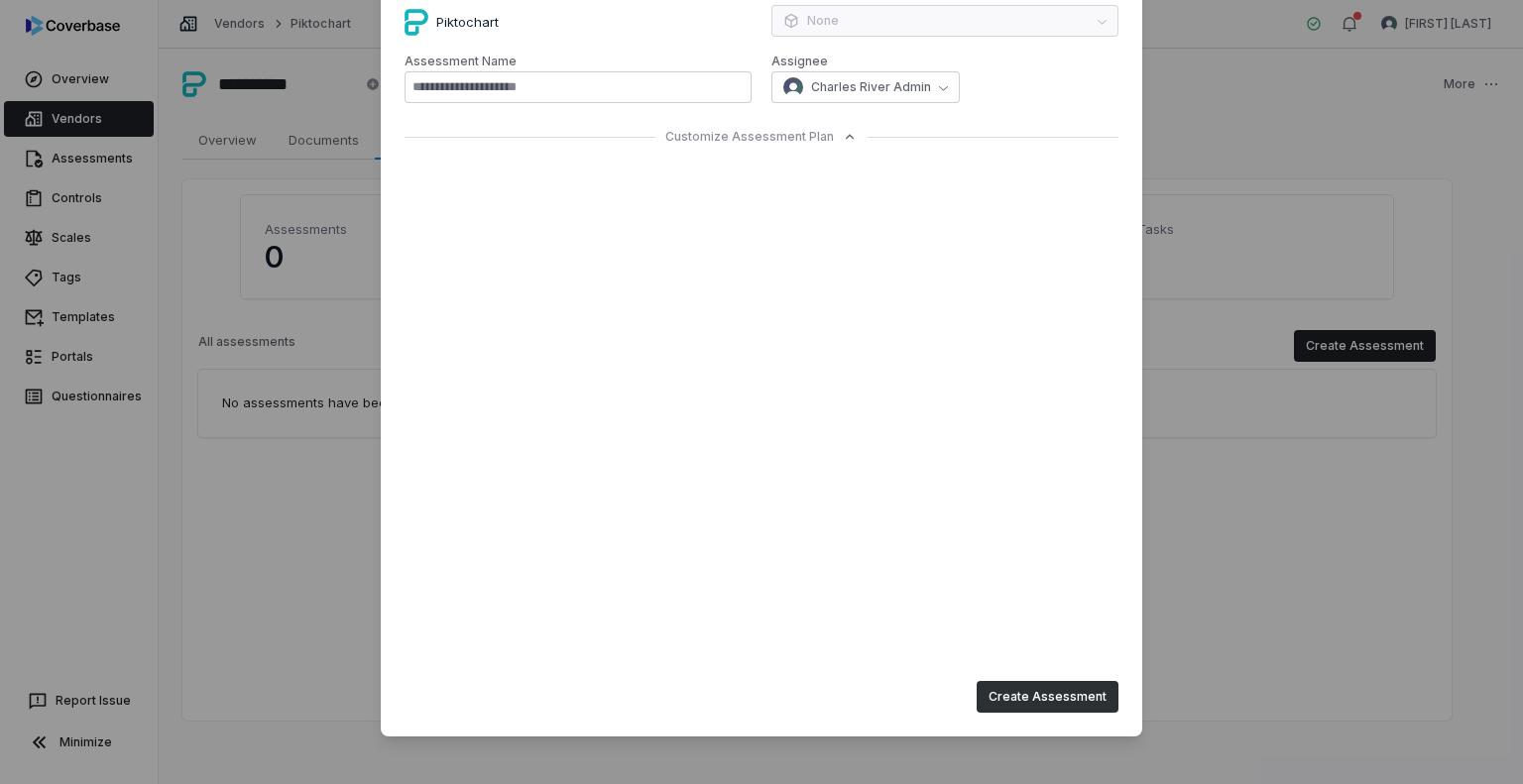 type on "**********" 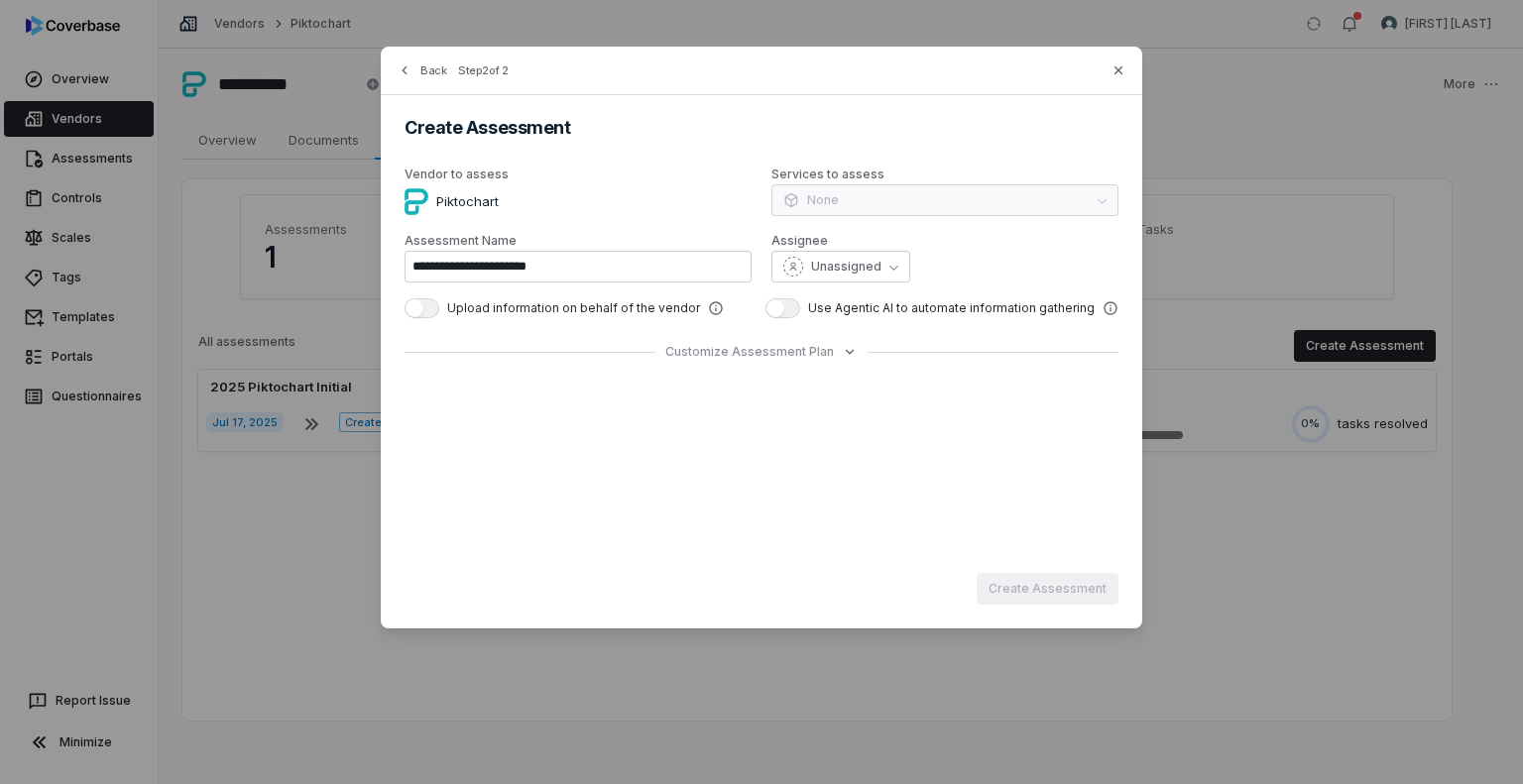 scroll, scrollTop: 0, scrollLeft: 0, axis: both 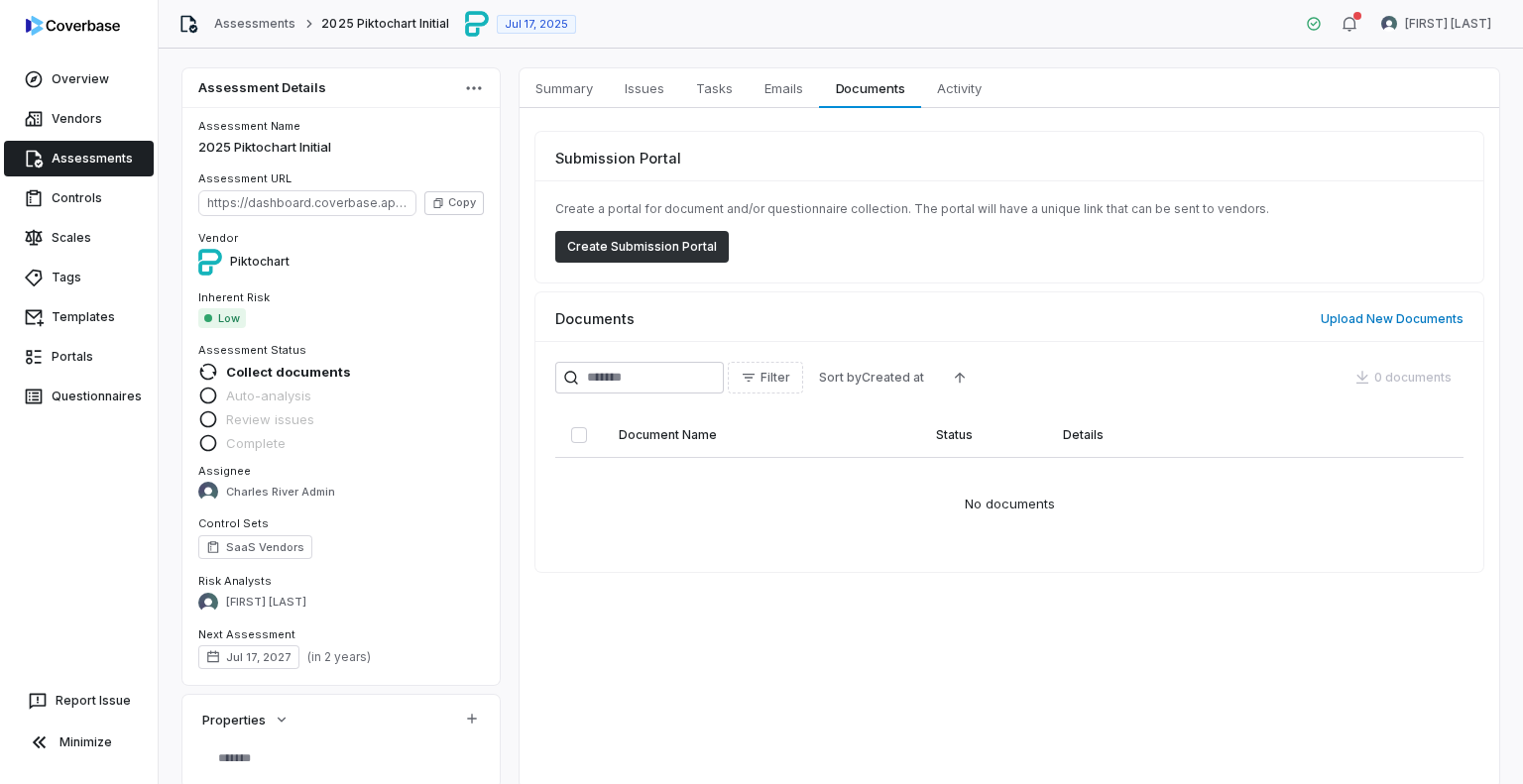 click on "Create Submission Portal" at bounding box center (642, 247) 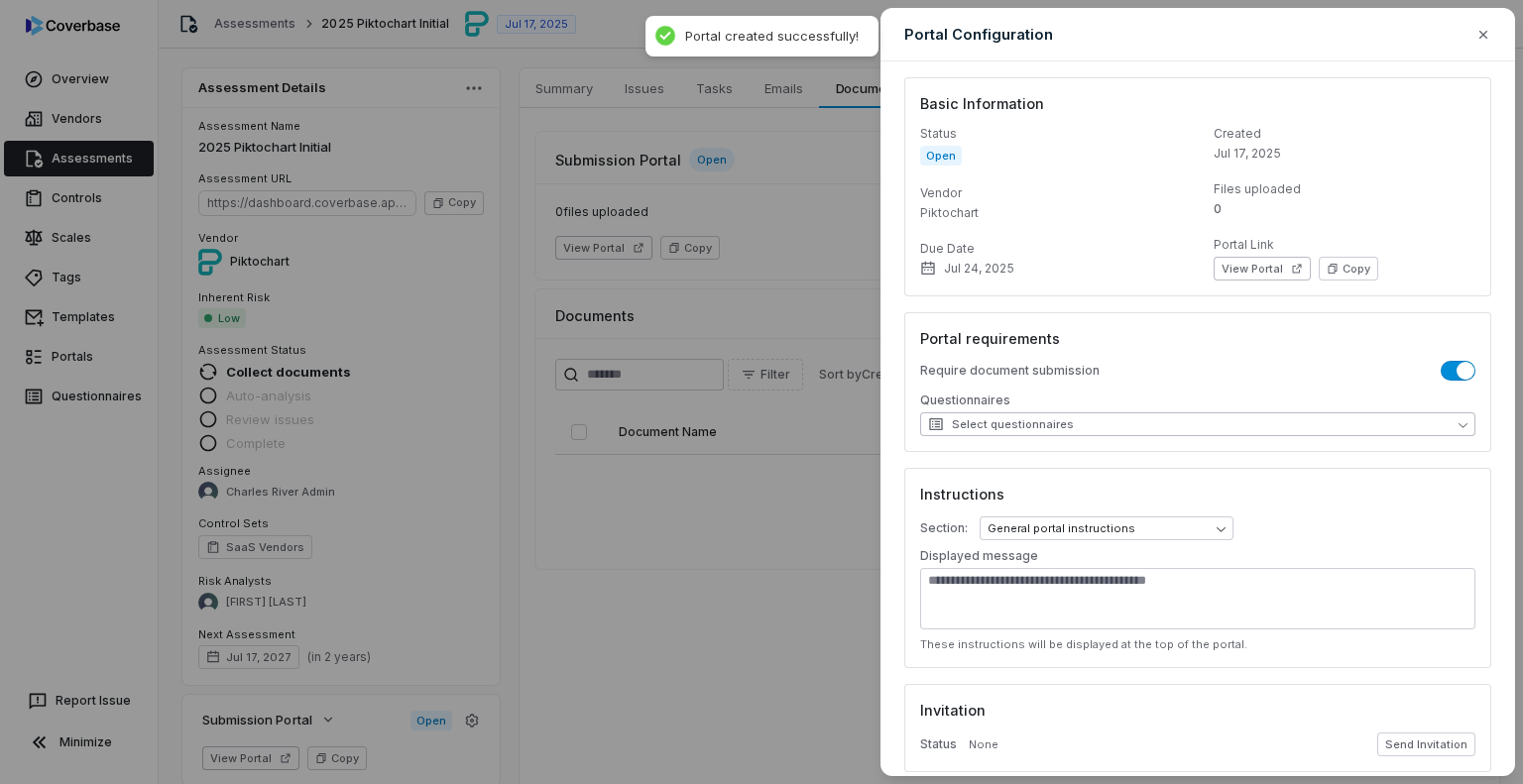 click on "Select questionnaires" at bounding box center [1198, 424] 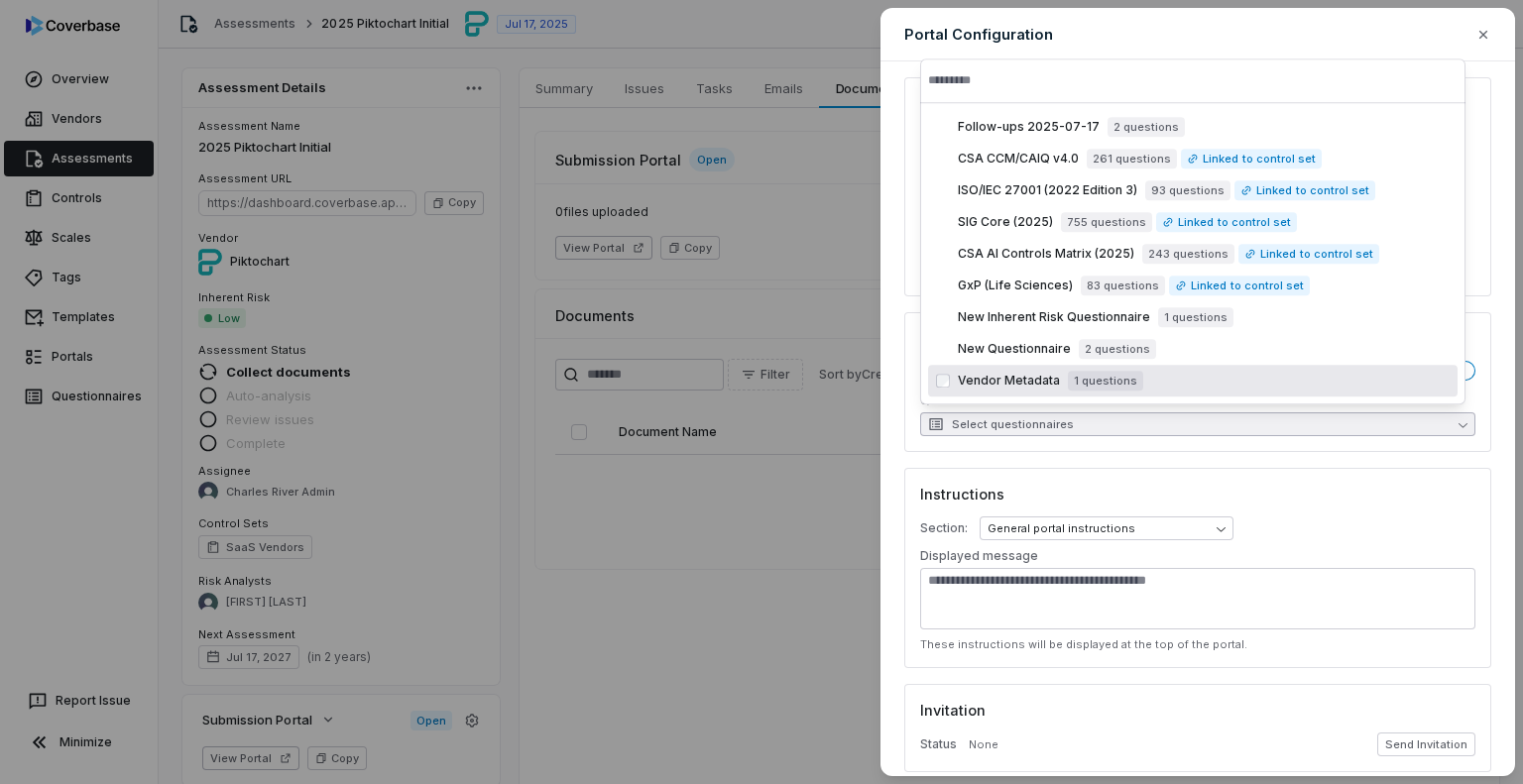 click on "Vendor Metadata 1 questions" at bounding box center [1193, 381] 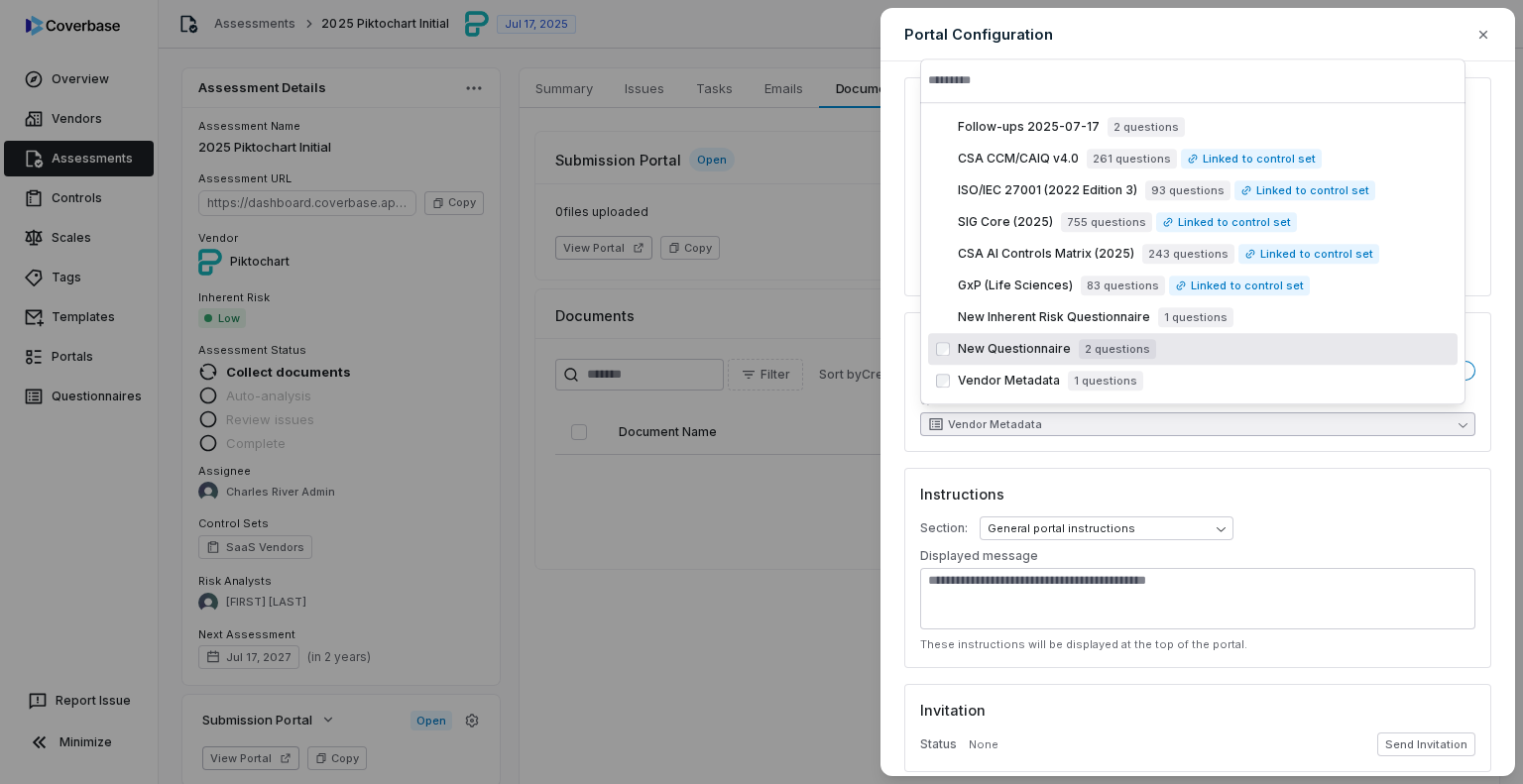 click on "New Questionnaire 2 questions" at bounding box center (1193, 349) 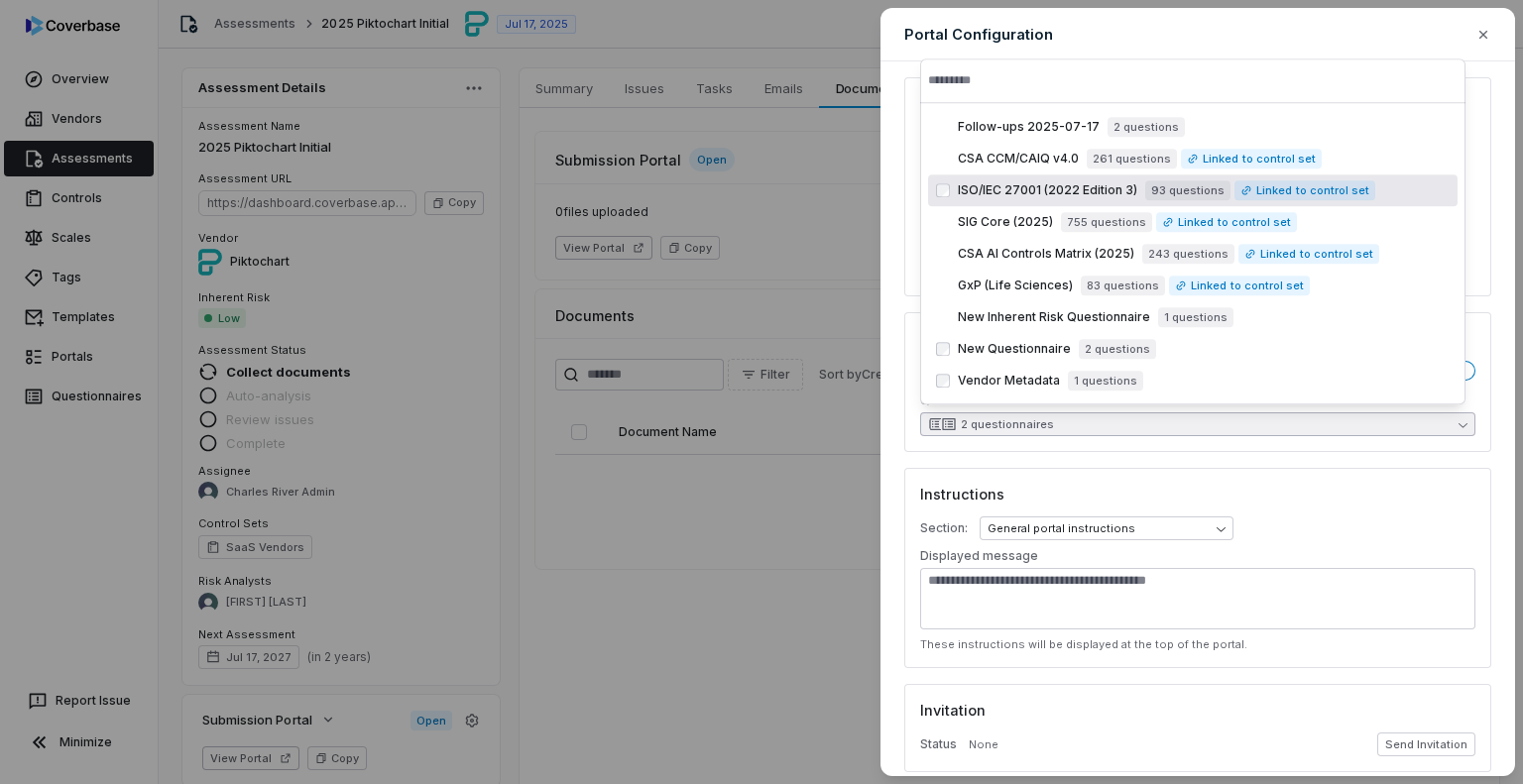click on "ISO/IEC 27001 (2022 Edition 3)" at bounding box center [1047, 190] 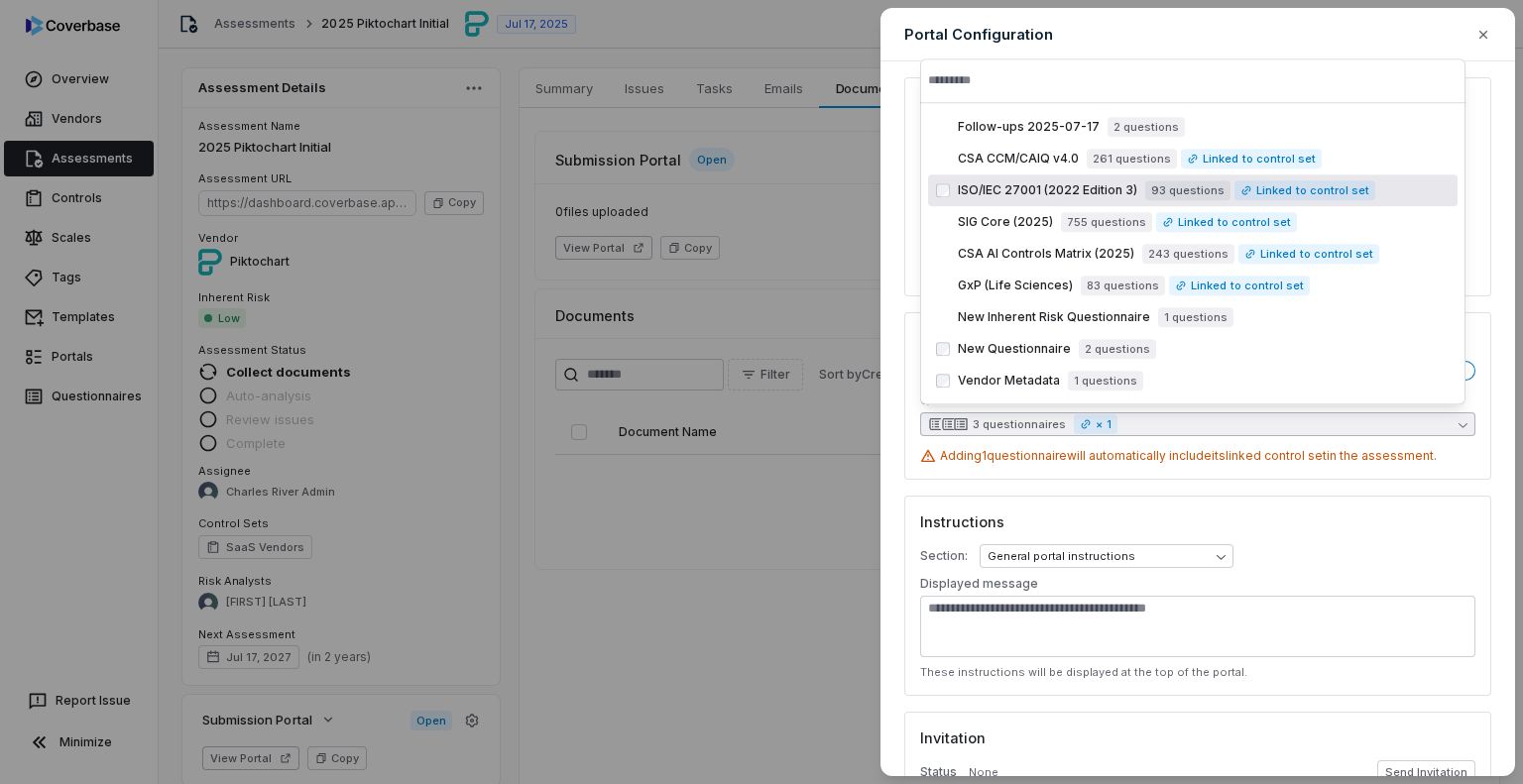 click on "ISO/IEC 27001 (2022 Edition 3)" at bounding box center [1047, 190] 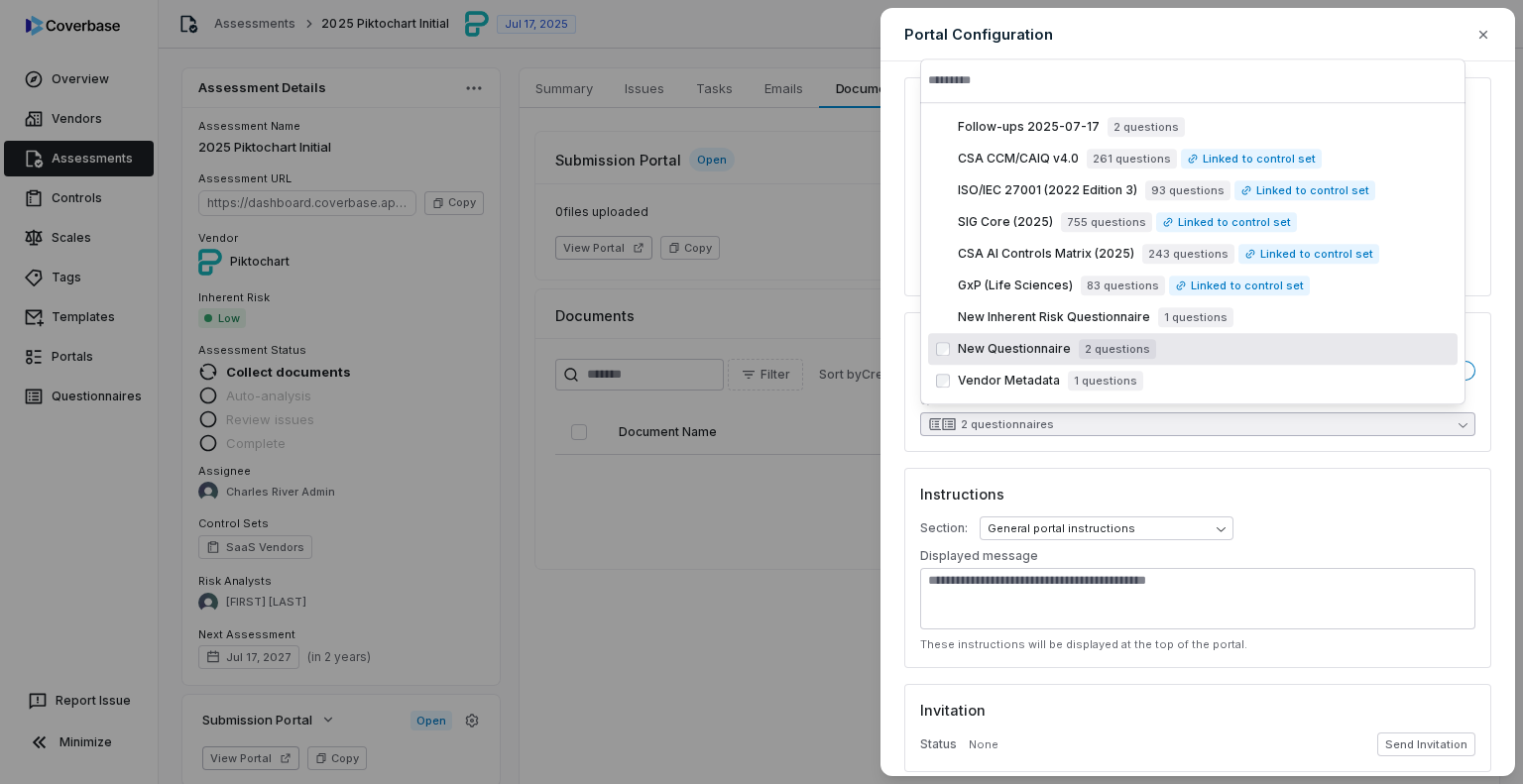 click on "New Questionnaire" at bounding box center [1014, 349] 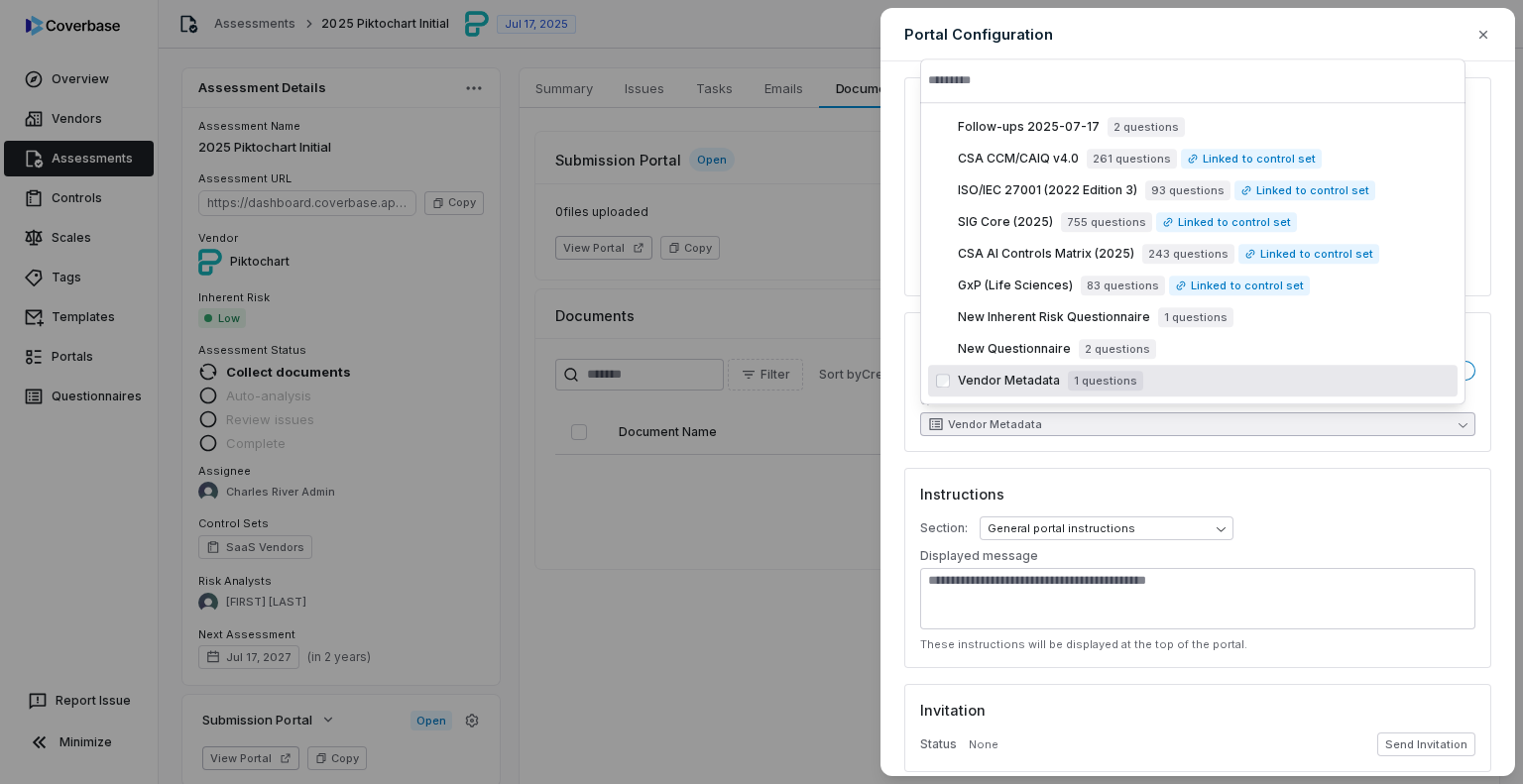 click on "Vendor Metadata" at bounding box center (1008, 381) 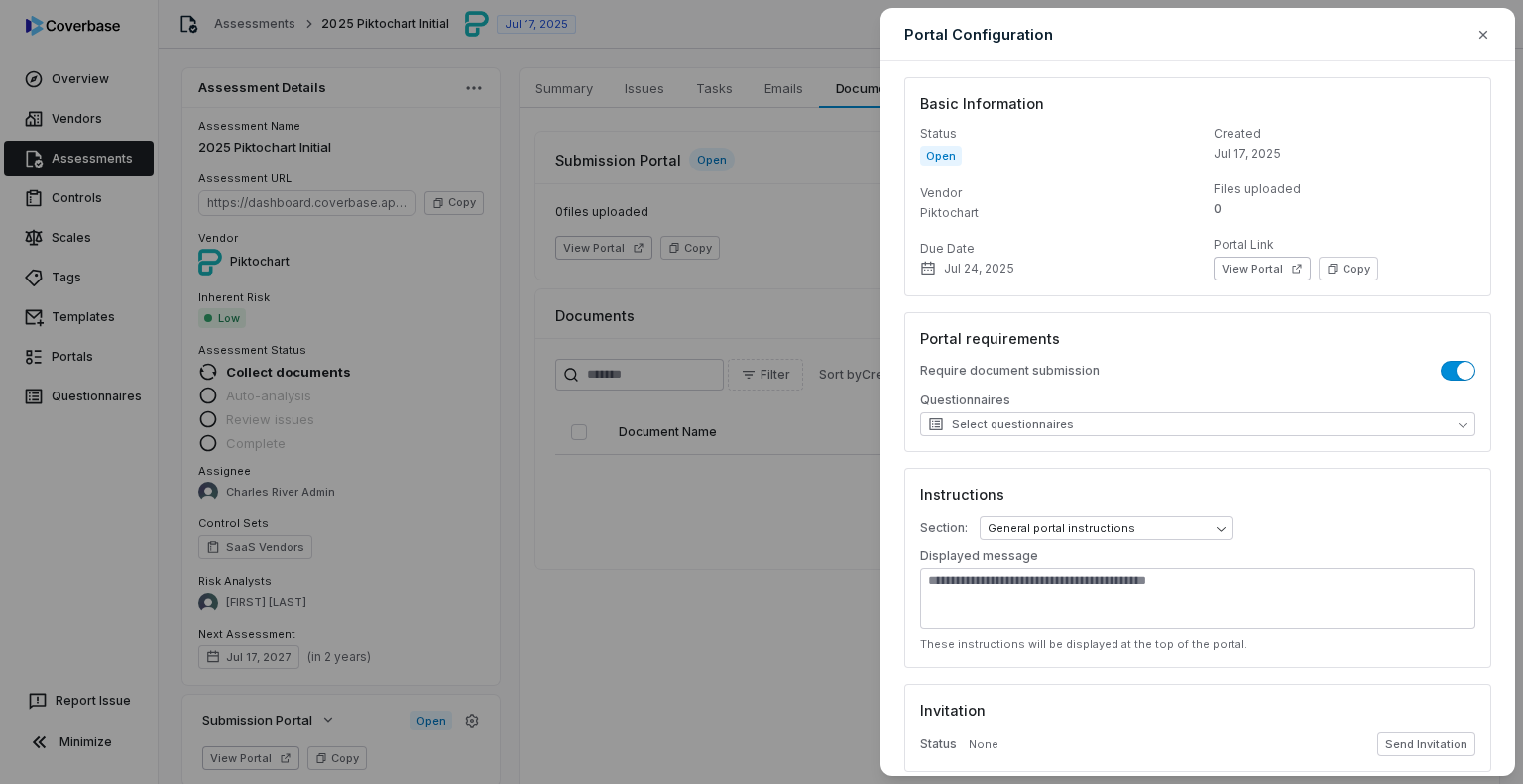 click on "Instructions" at bounding box center [1198, 494] 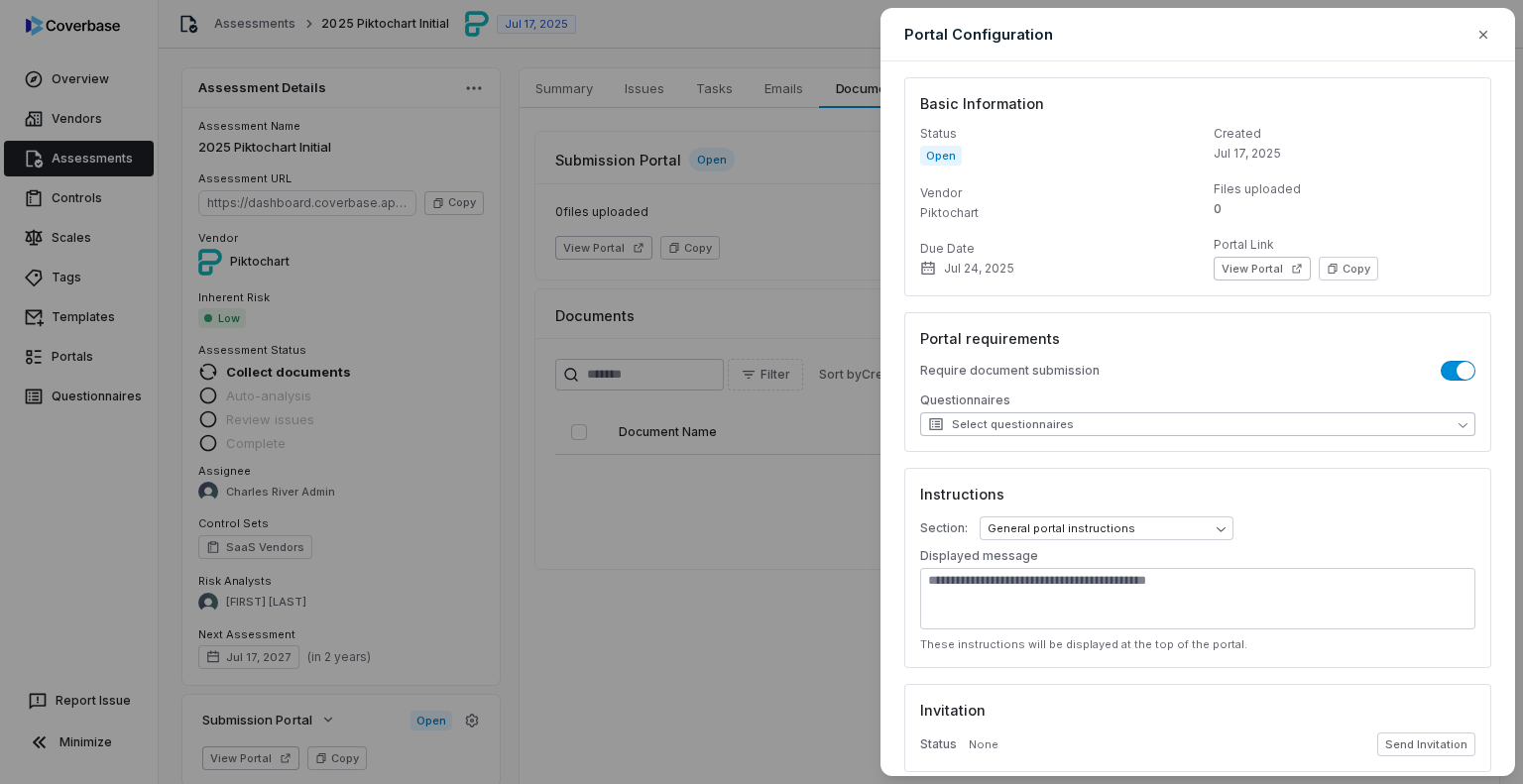 click on "Select questionnaires" at bounding box center (1000, 424) 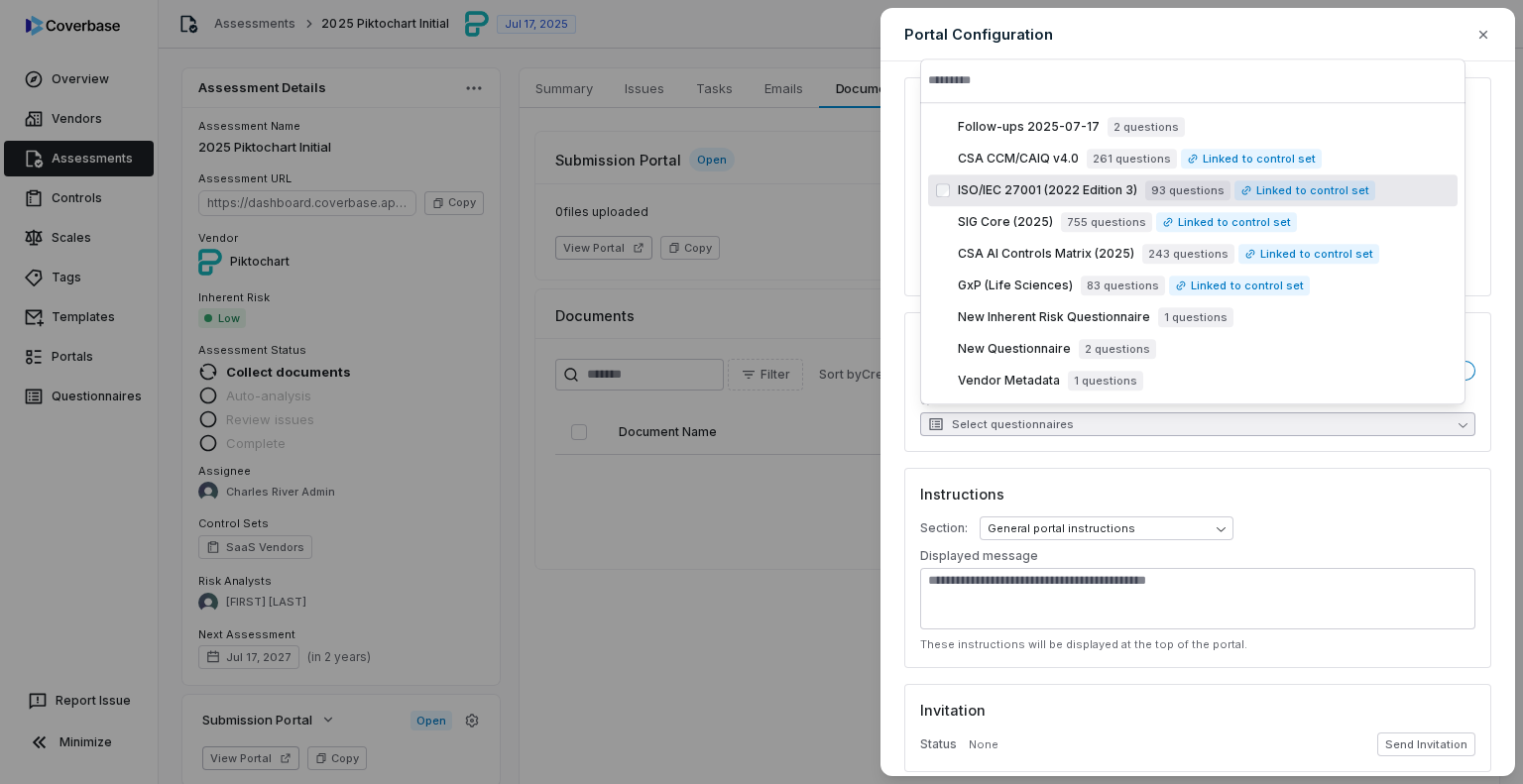 click on "ISO/IEC 27001 (2022 Edition 3)" at bounding box center [1047, 190] 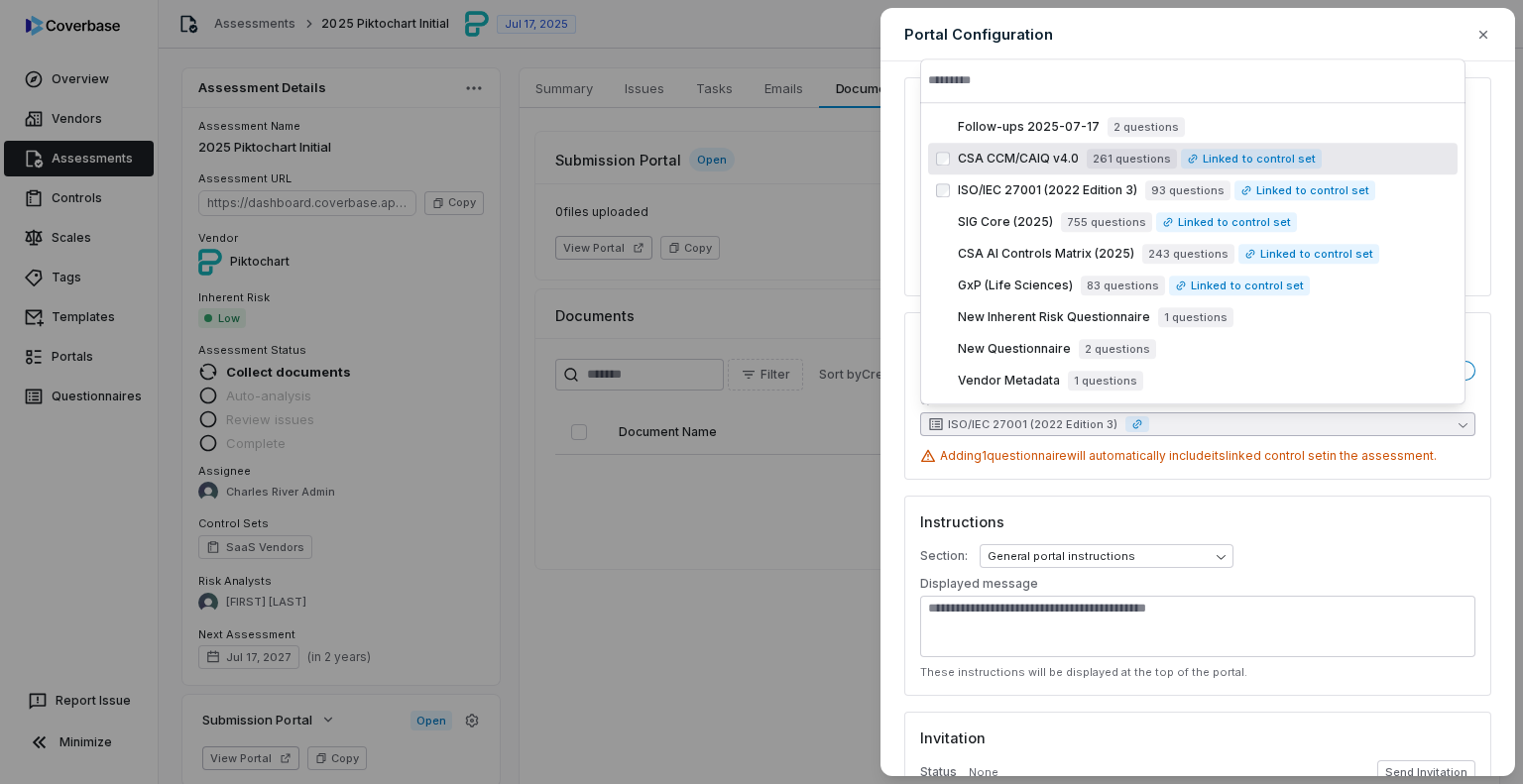 click on "CSA CCM/CAIQ v4.0" at bounding box center [1018, 159] 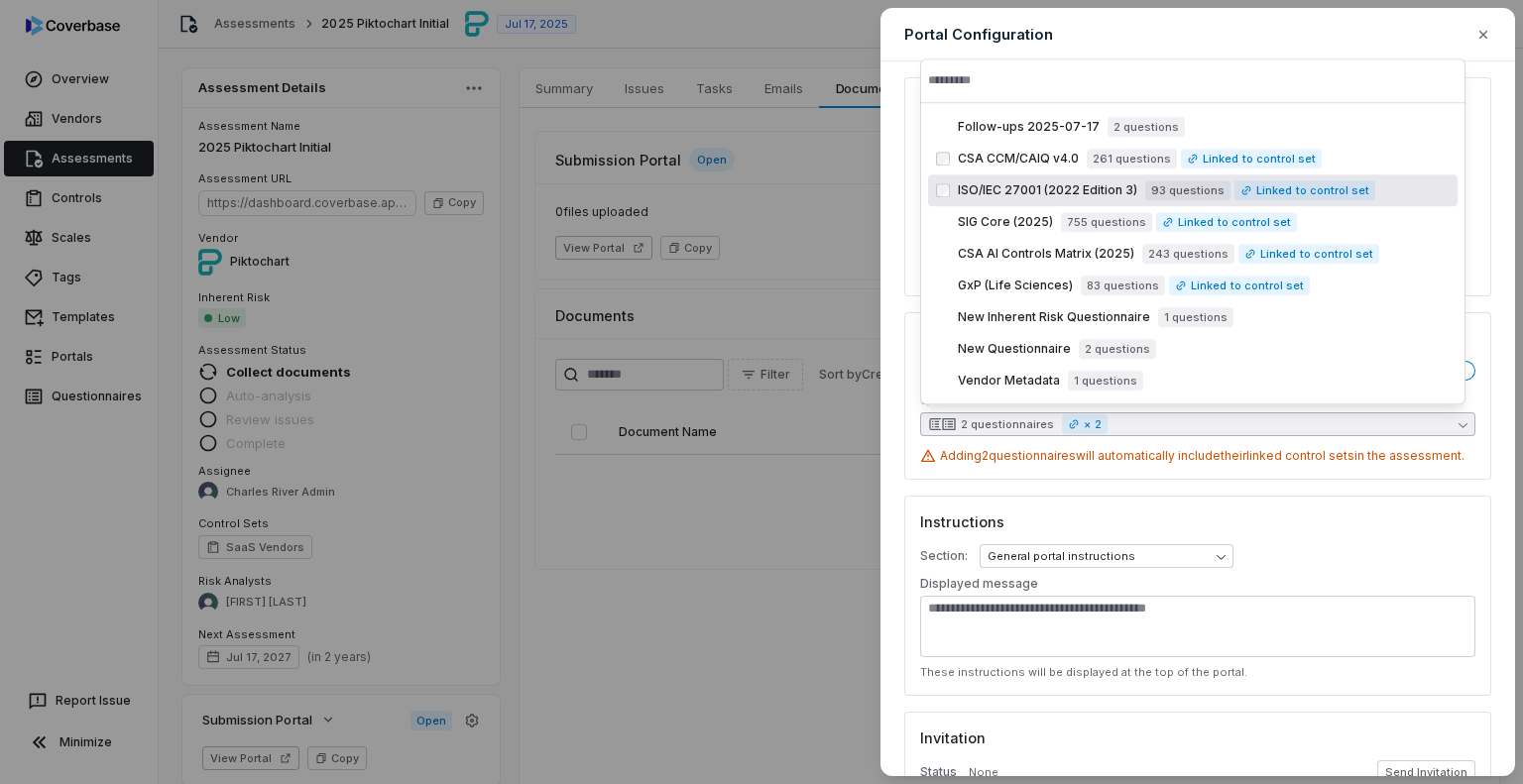 click on "ISO/IEC 27001 (2022 Edition 3)" at bounding box center (1047, 190) 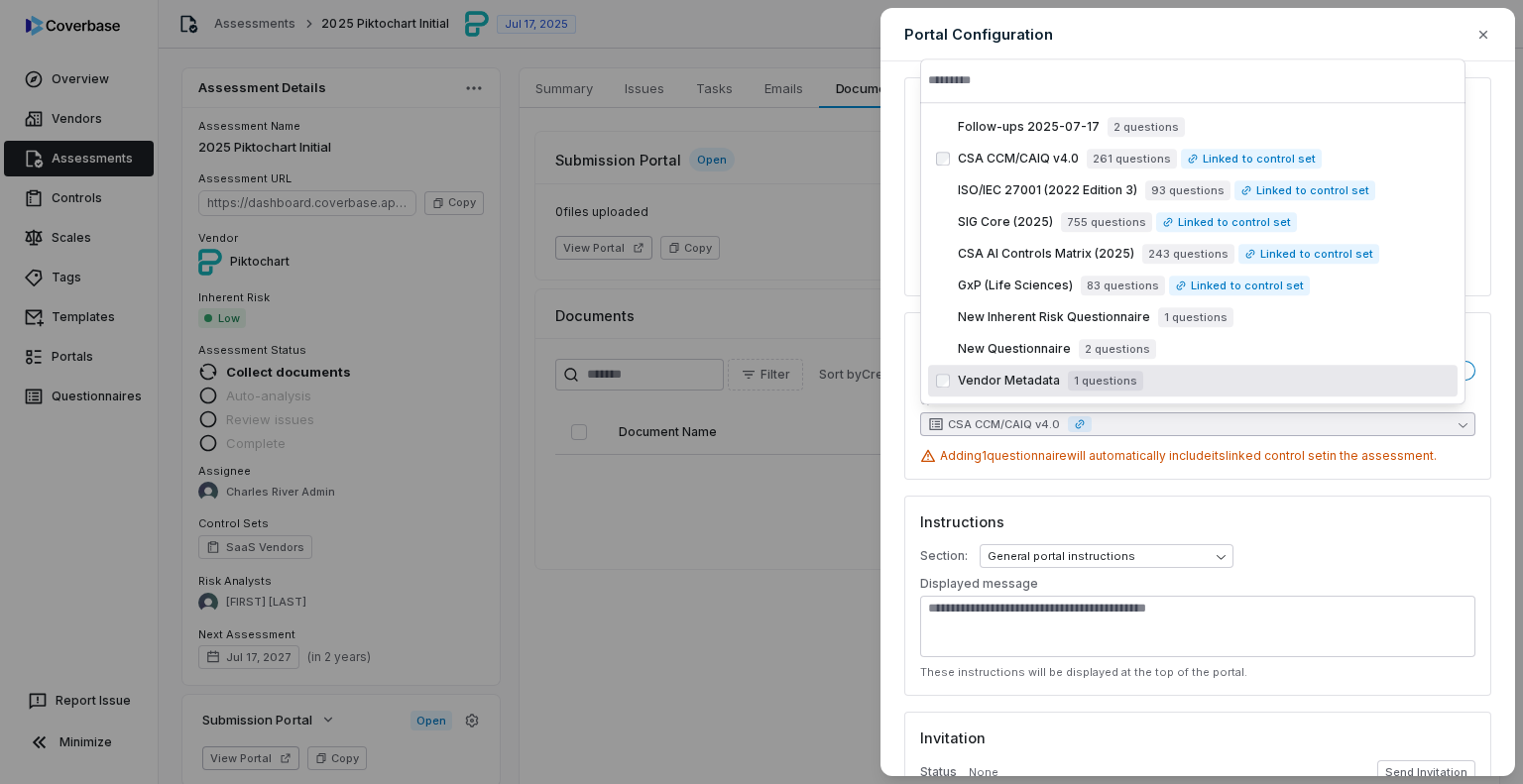click on "Vendor Metadata" at bounding box center [1008, 381] 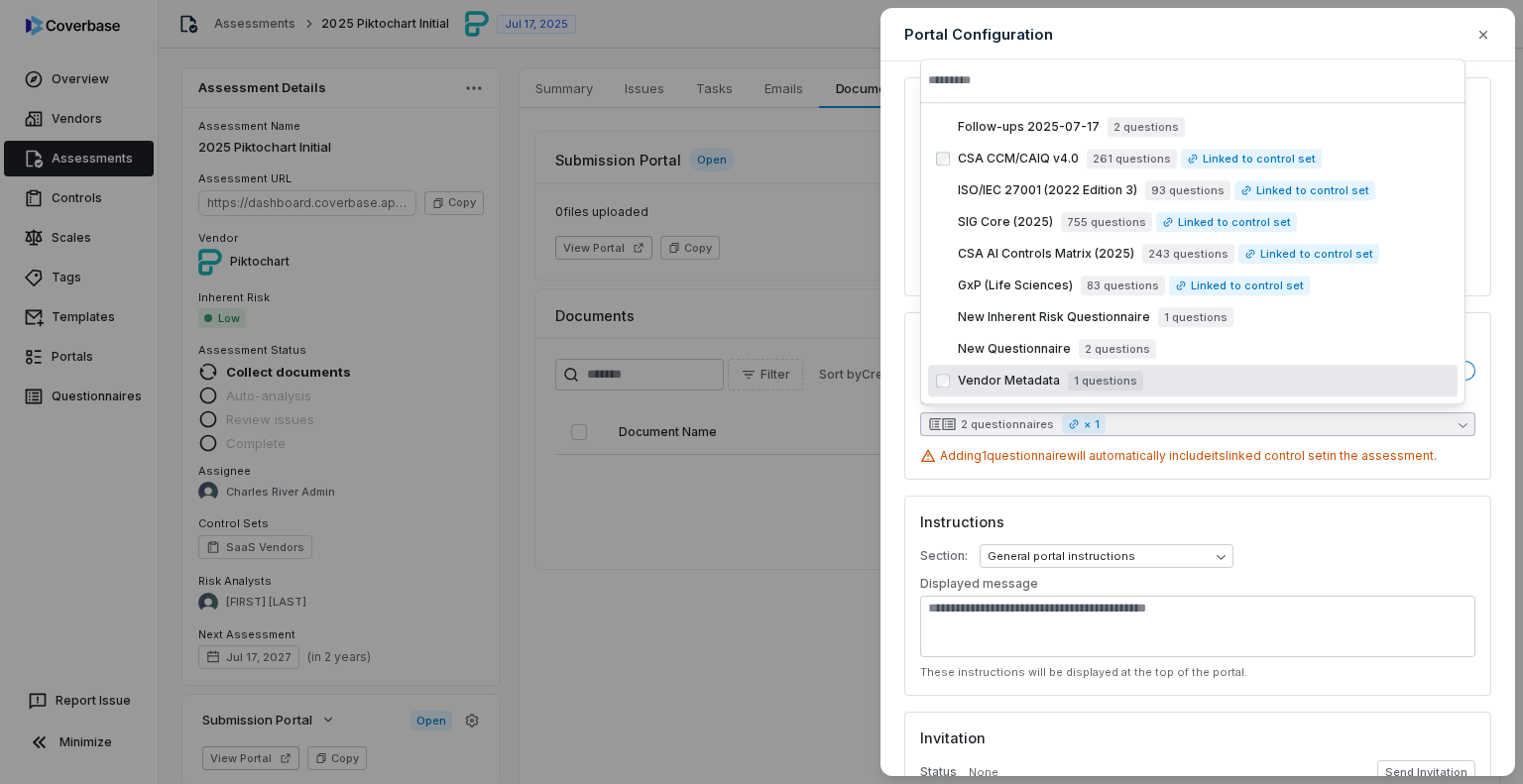 click on "**********" at bounding box center (1198, 596) 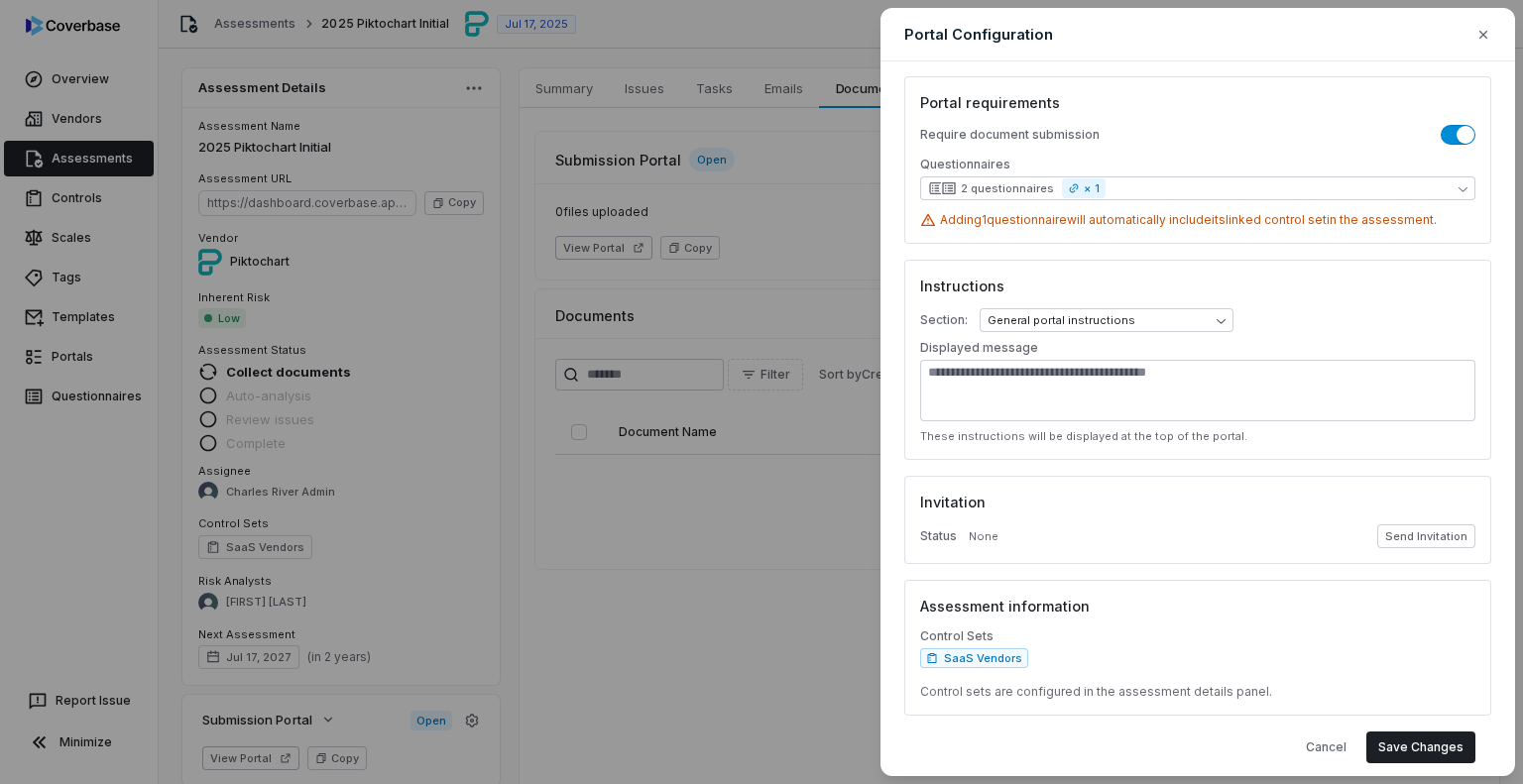 scroll, scrollTop: 254, scrollLeft: 0, axis: vertical 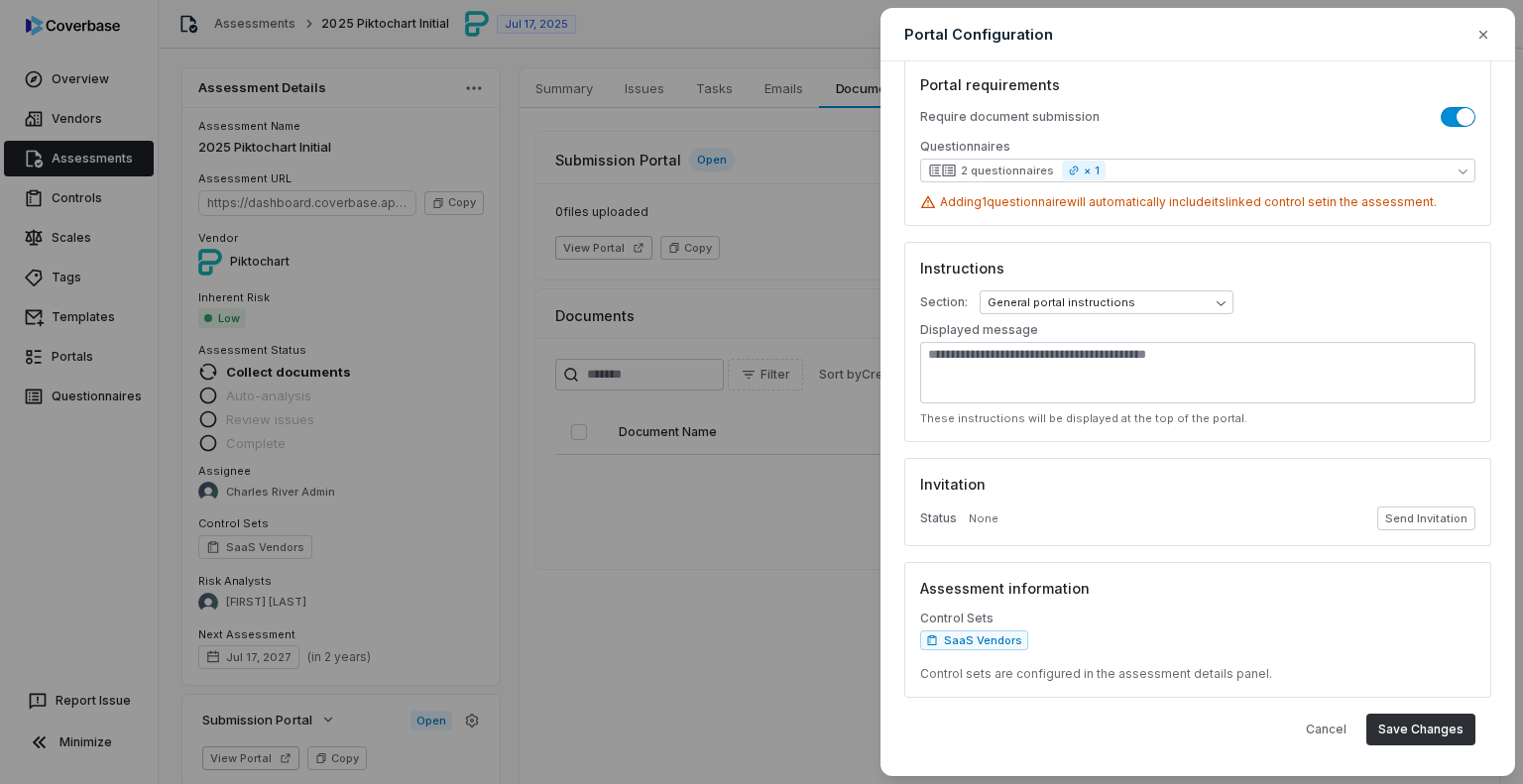 click on "Save Changes" at bounding box center (1421, 729) 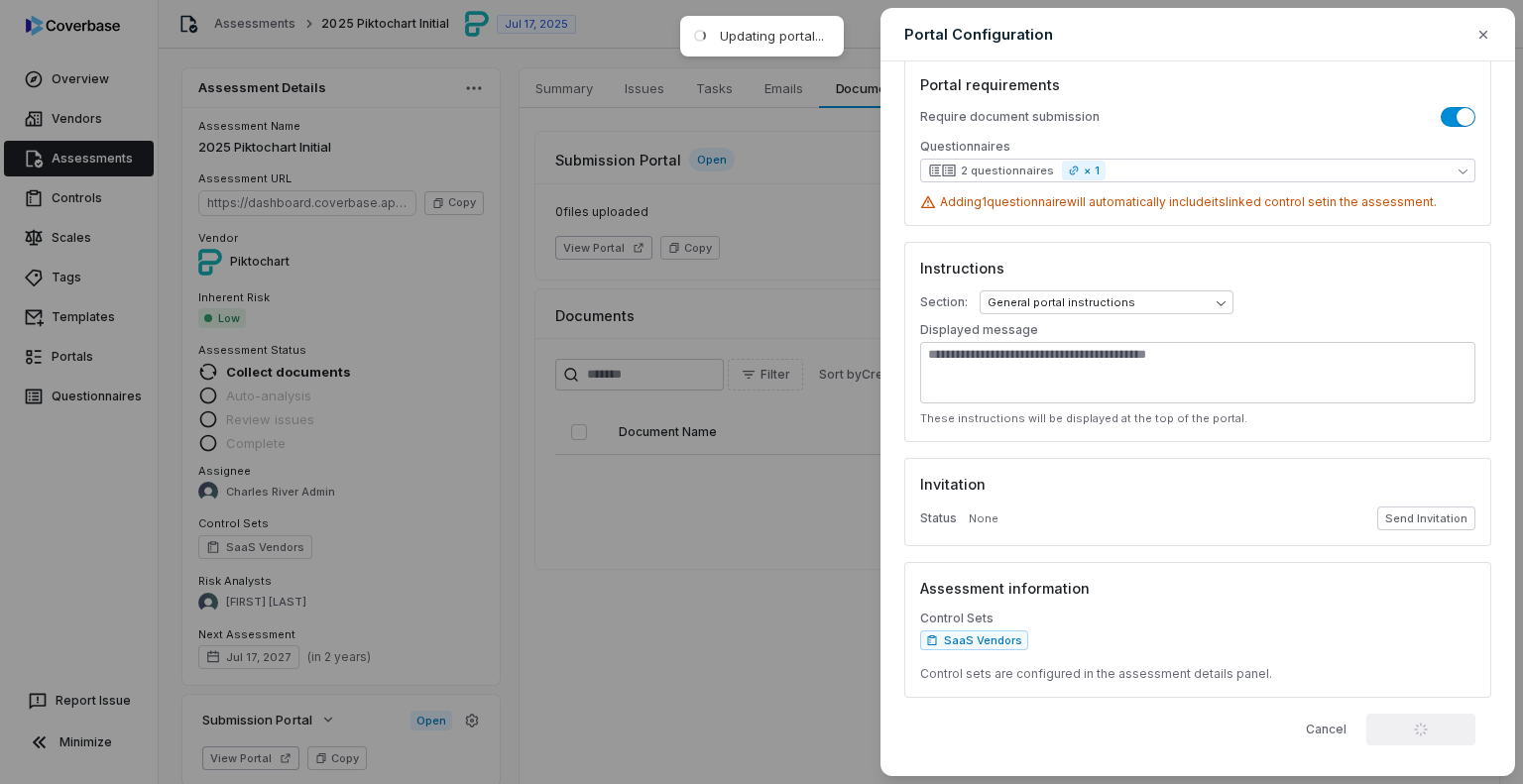 scroll, scrollTop: 226, scrollLeft: 0, axis: vertical 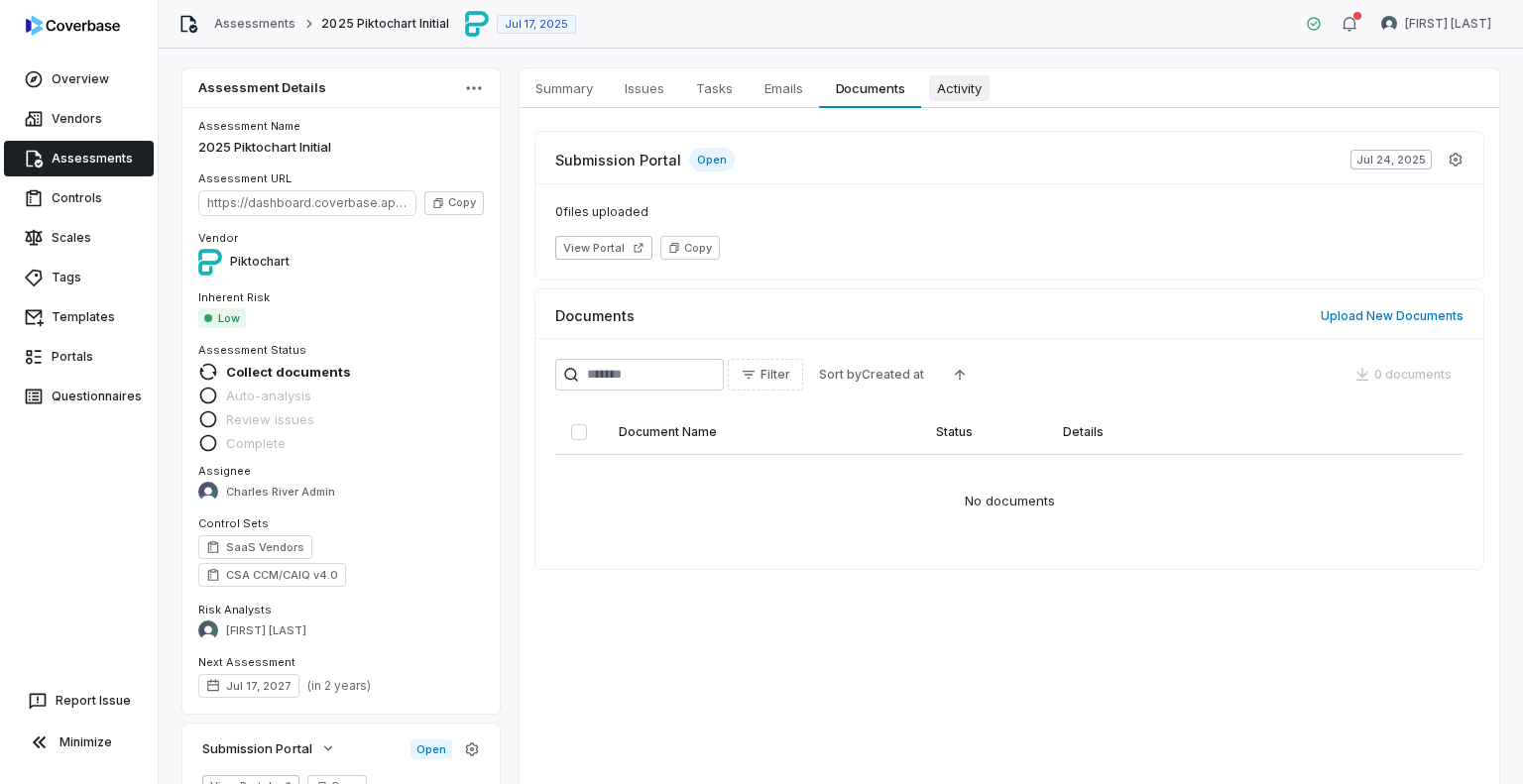 click on "Activity" at bounding box center (959, 88) 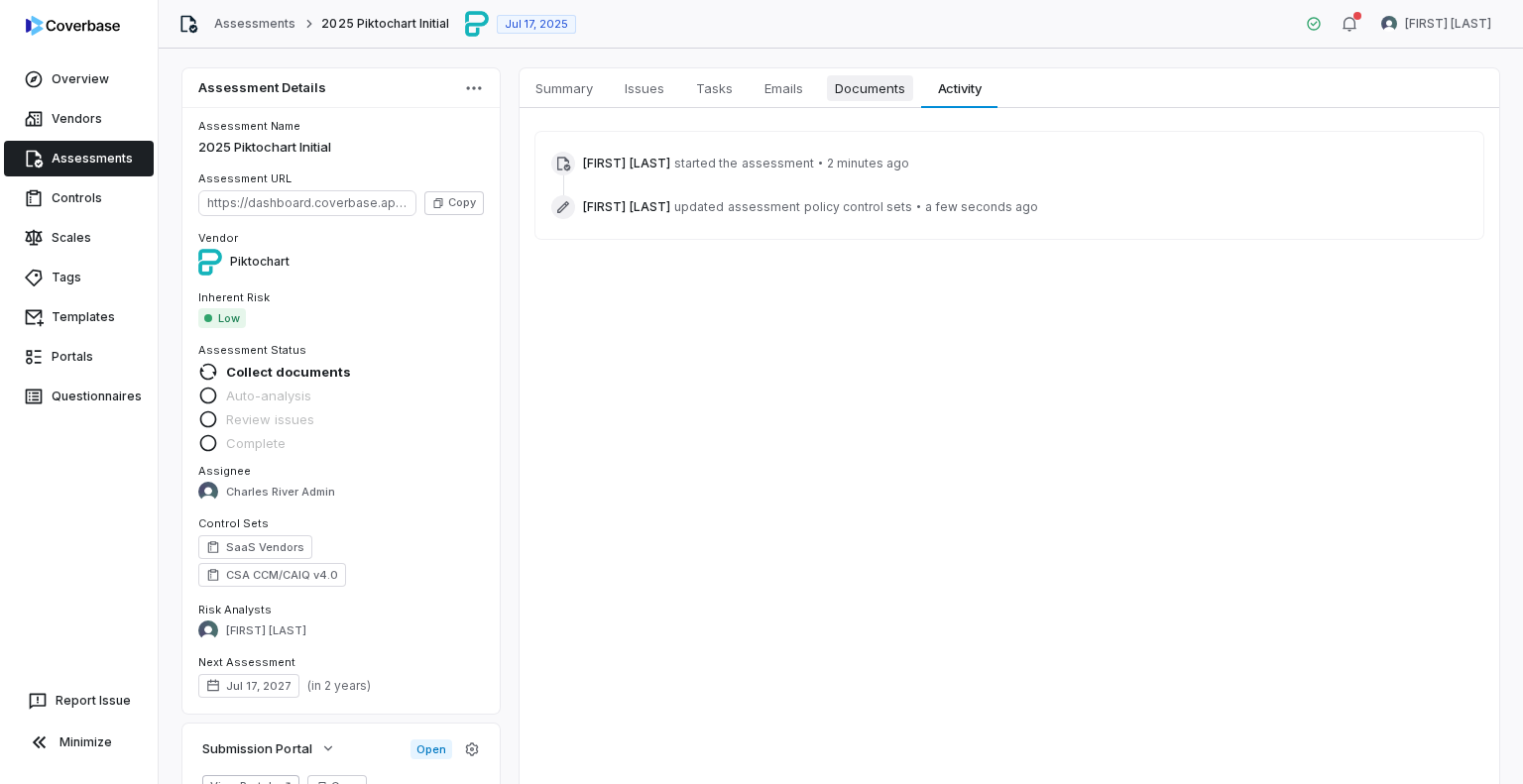 click on "Documents" at bounding box center [870, 88] 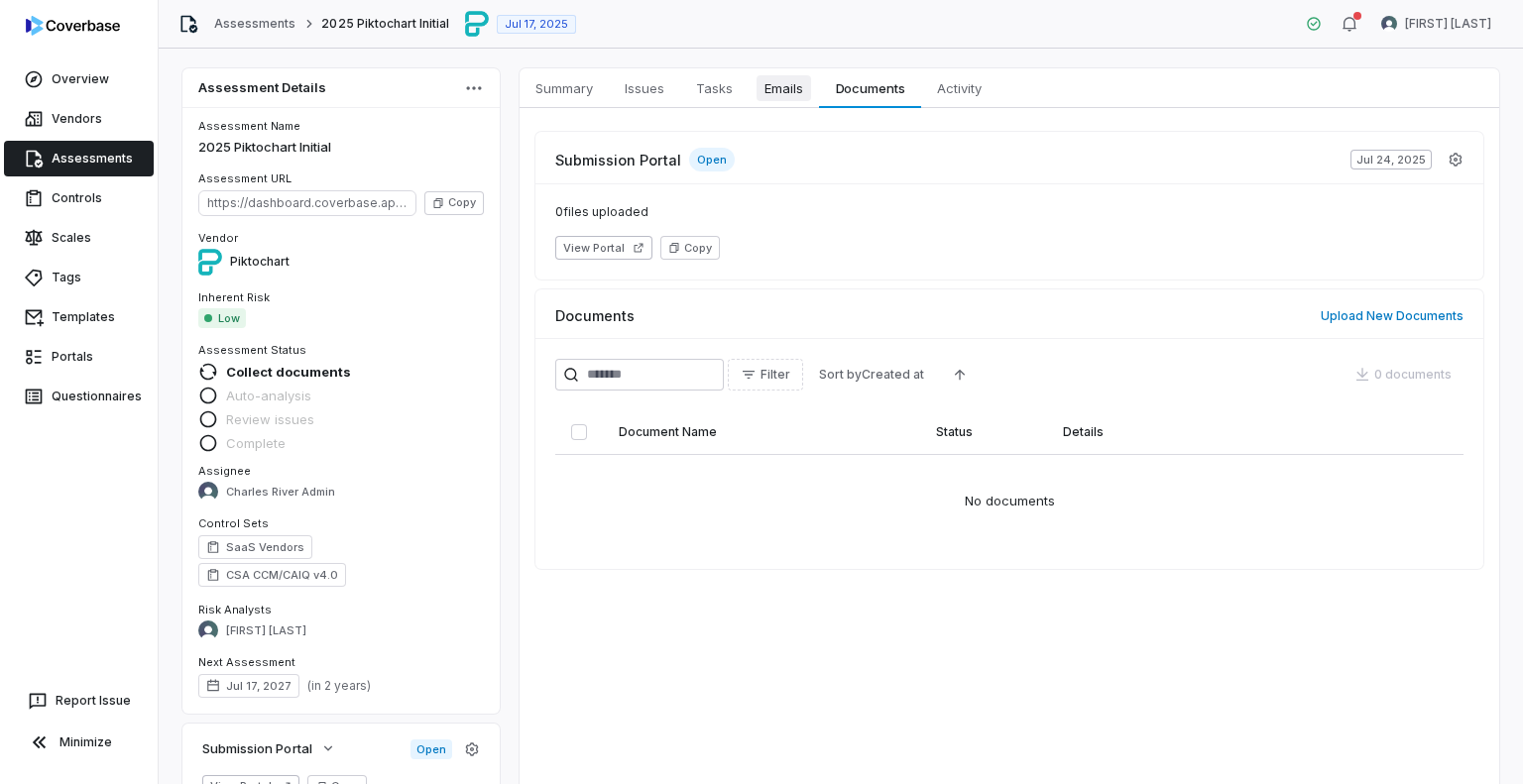 click on "Emails" at bounding box center (783, 88) 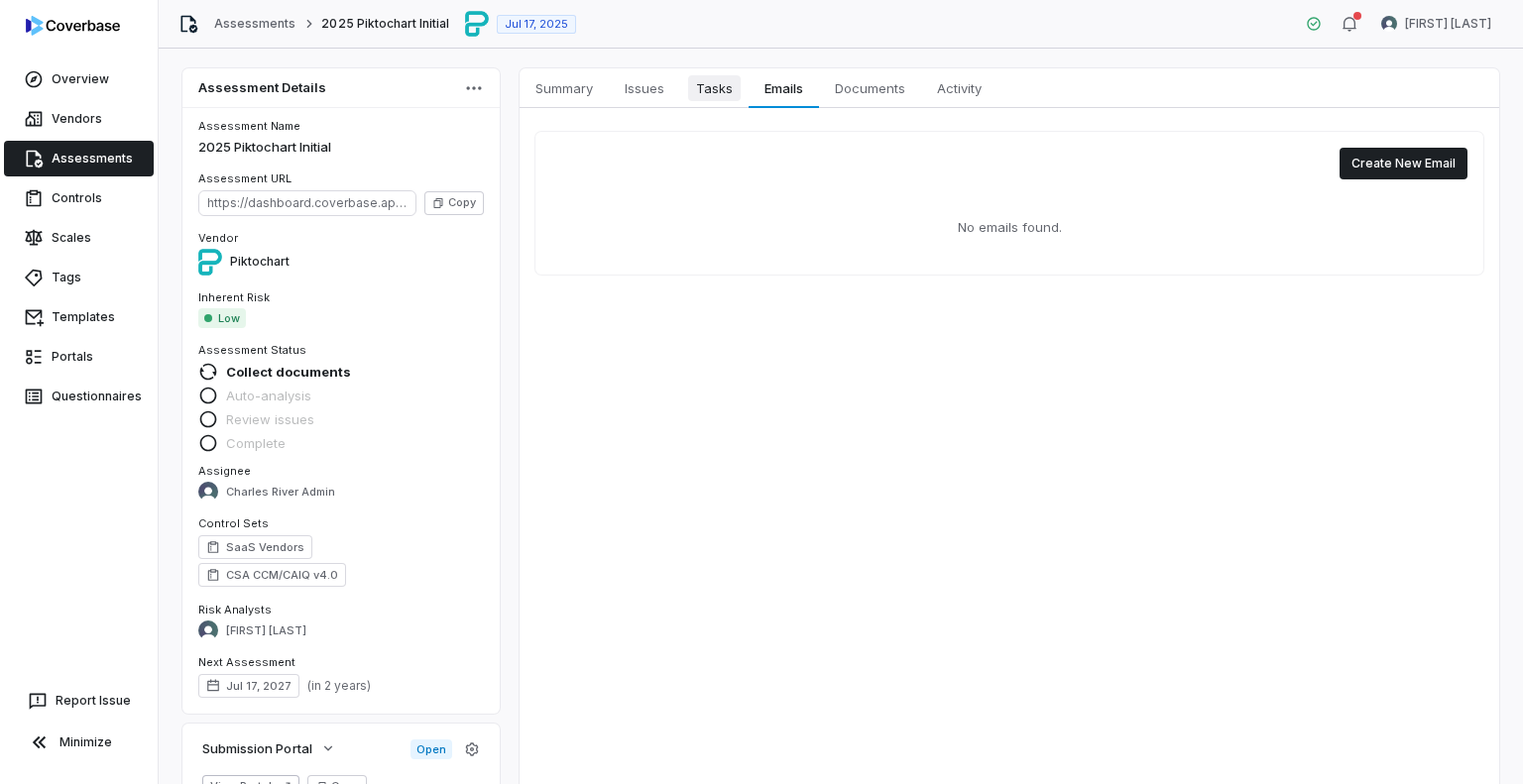 click on "Tasks" at bounding box center (714, 88) 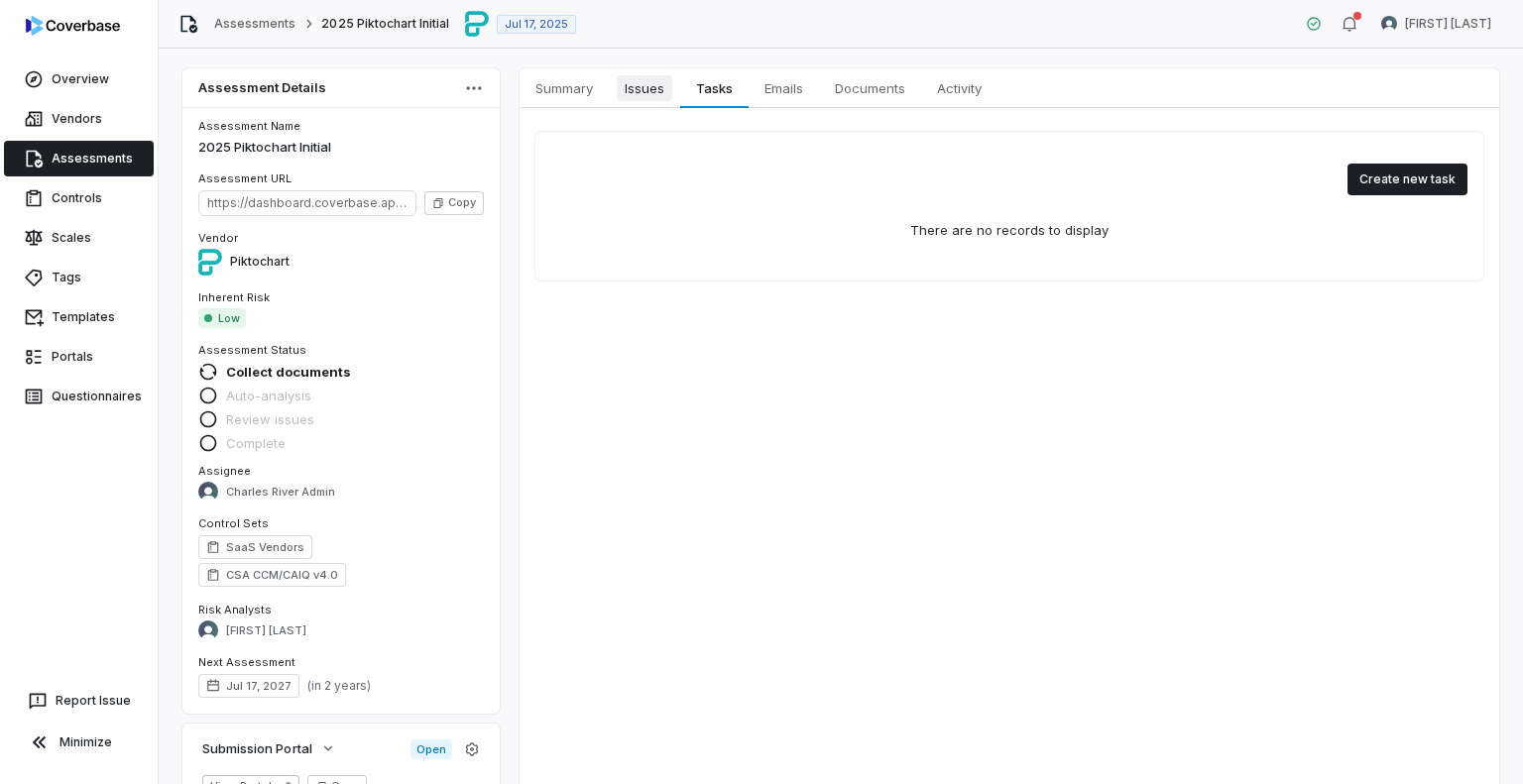 drag, startPoint x: 666, startPoint y: 89, endPoint x: 586, endPoint y: 88, distance: 80.00625 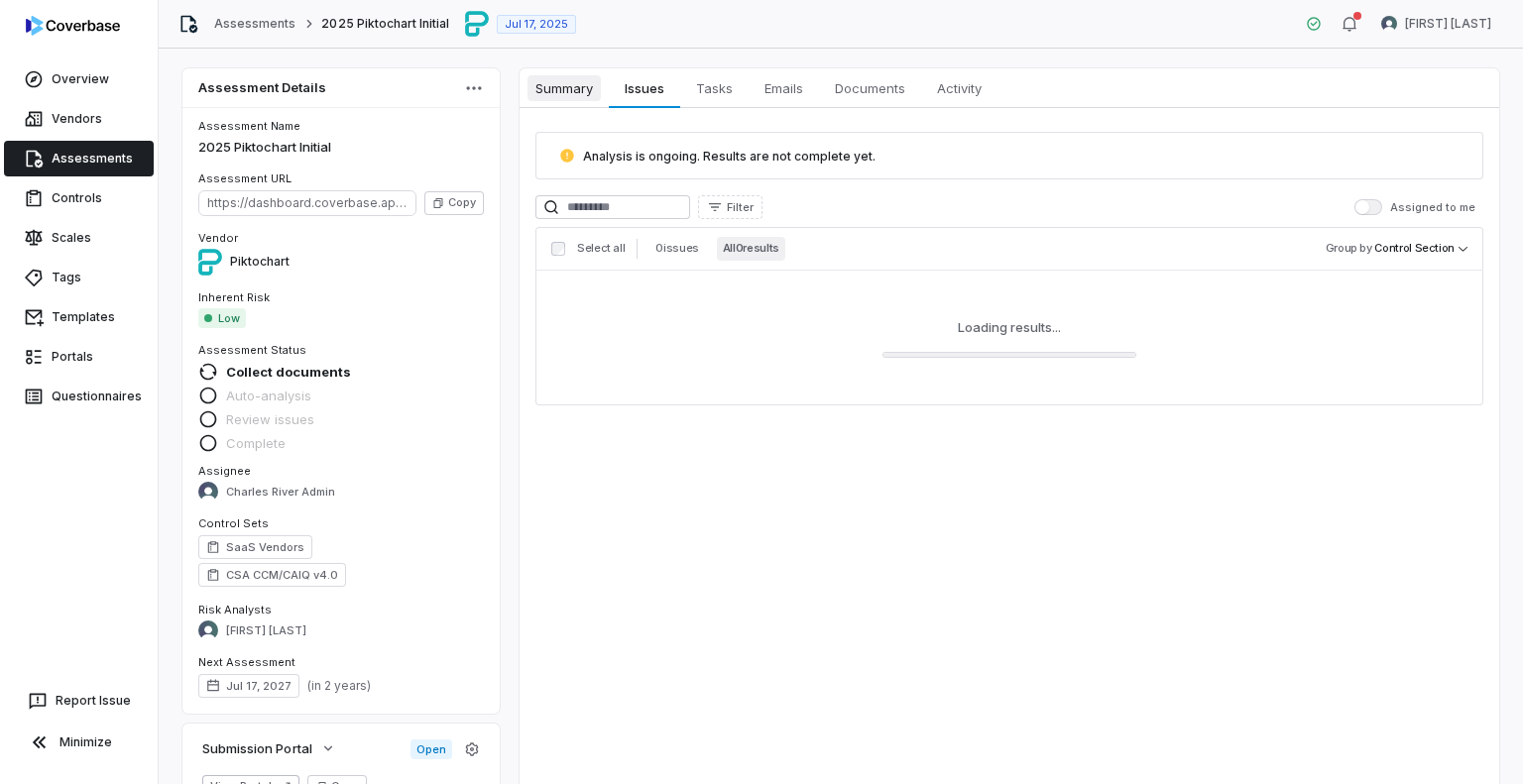 click on "Summary" at bounding box center (564, 88) 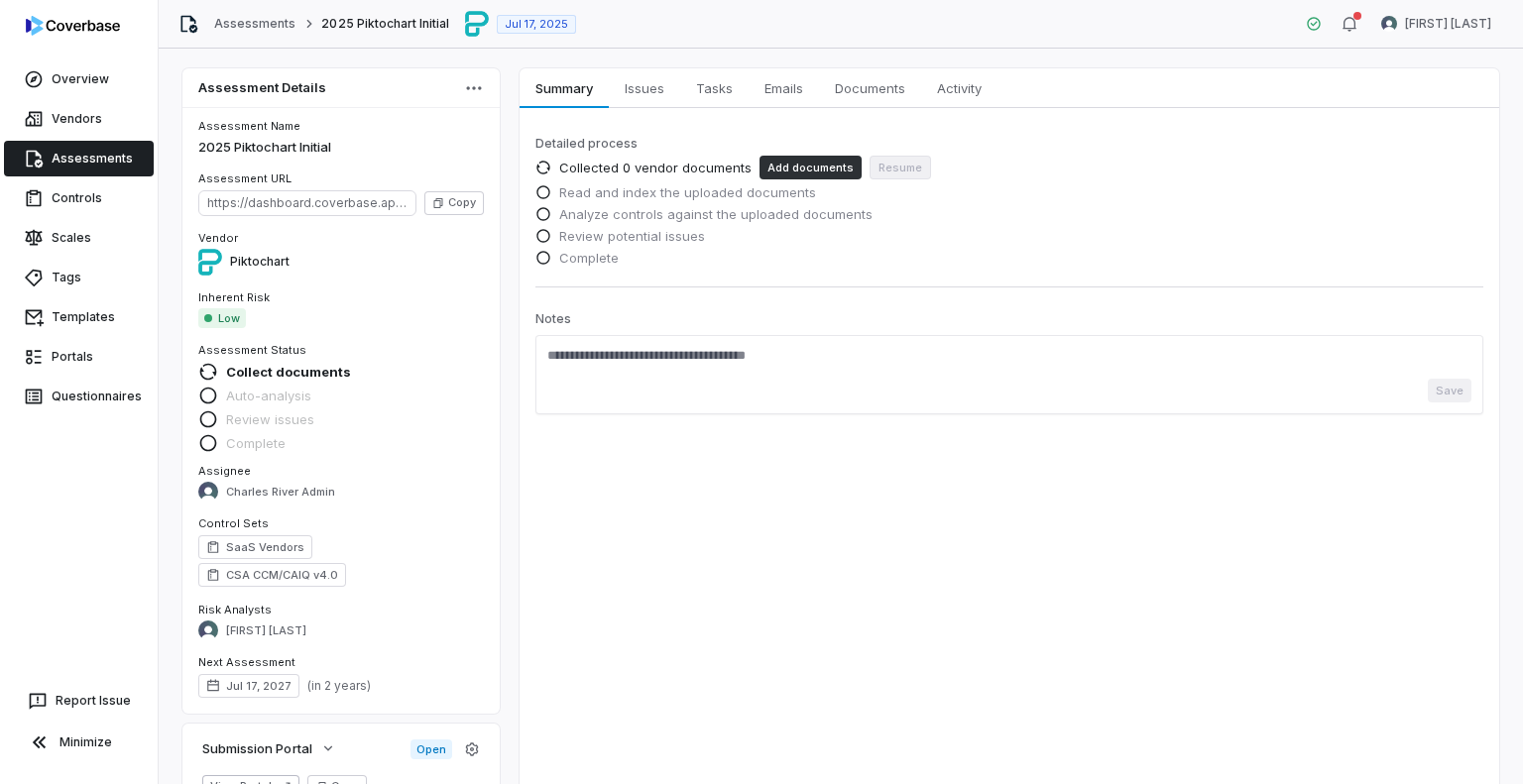 click on "Add documents" at bounding box center [810, 168] 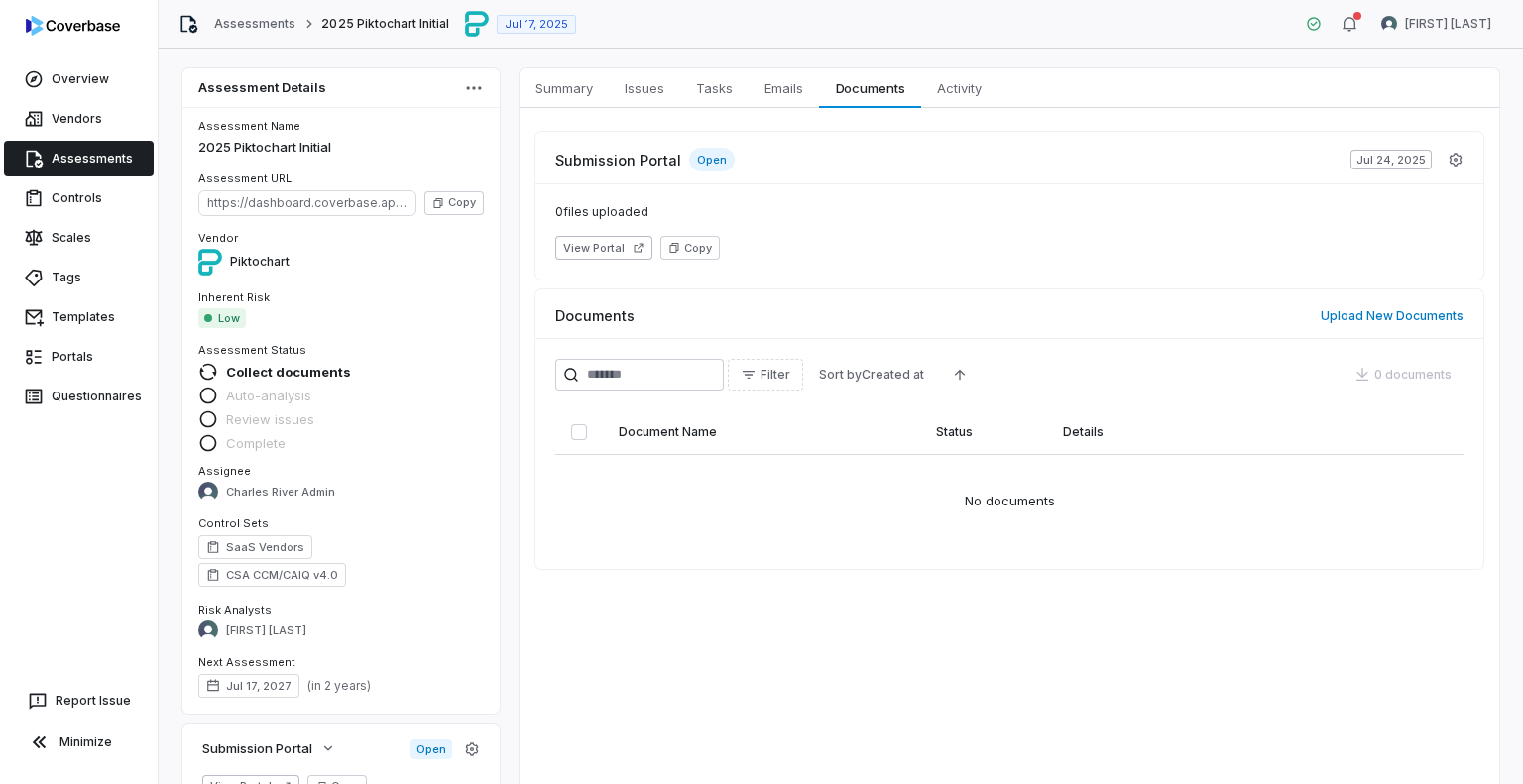 click on "View Portal Copy" at bounding box center (1009, 248) 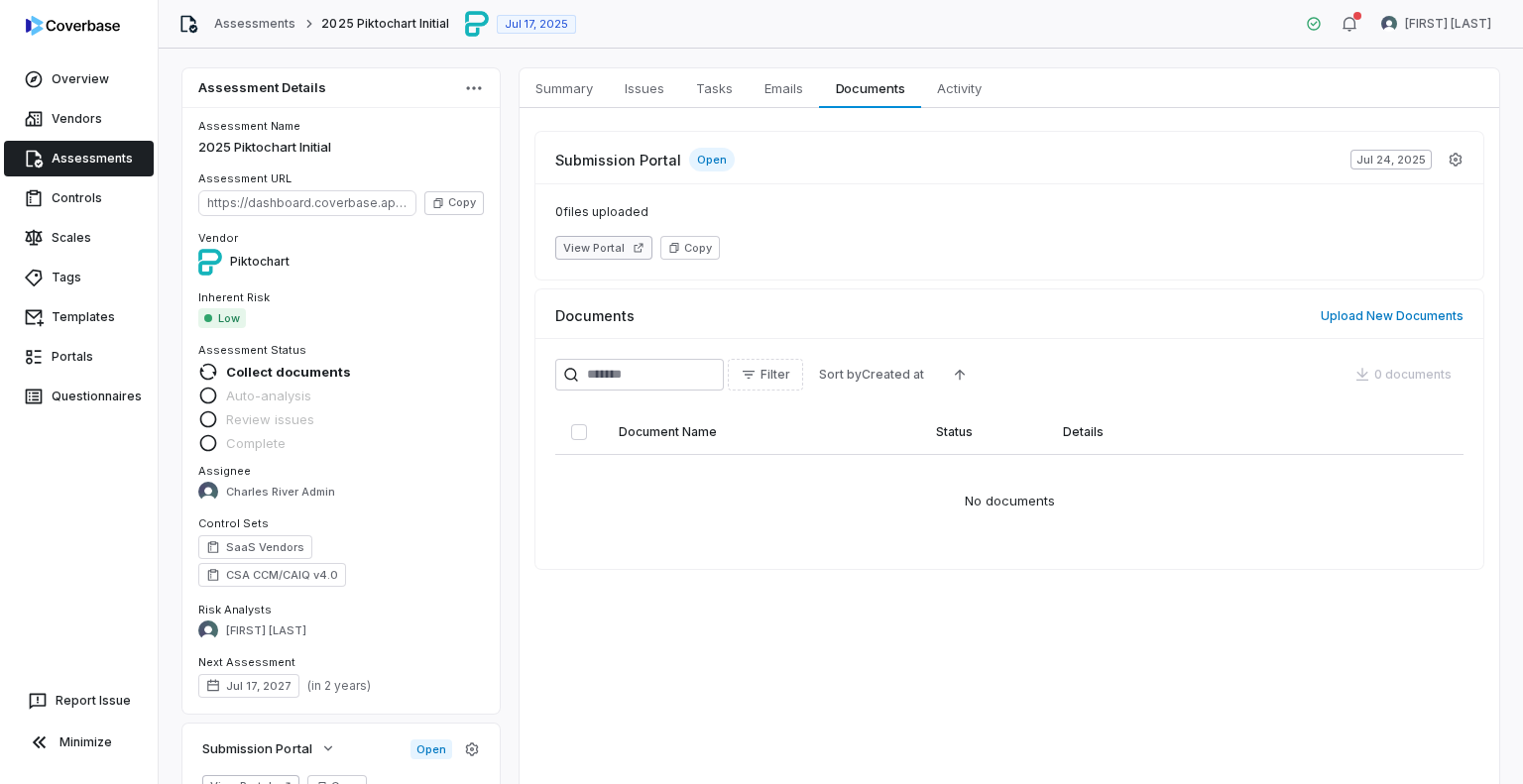 click 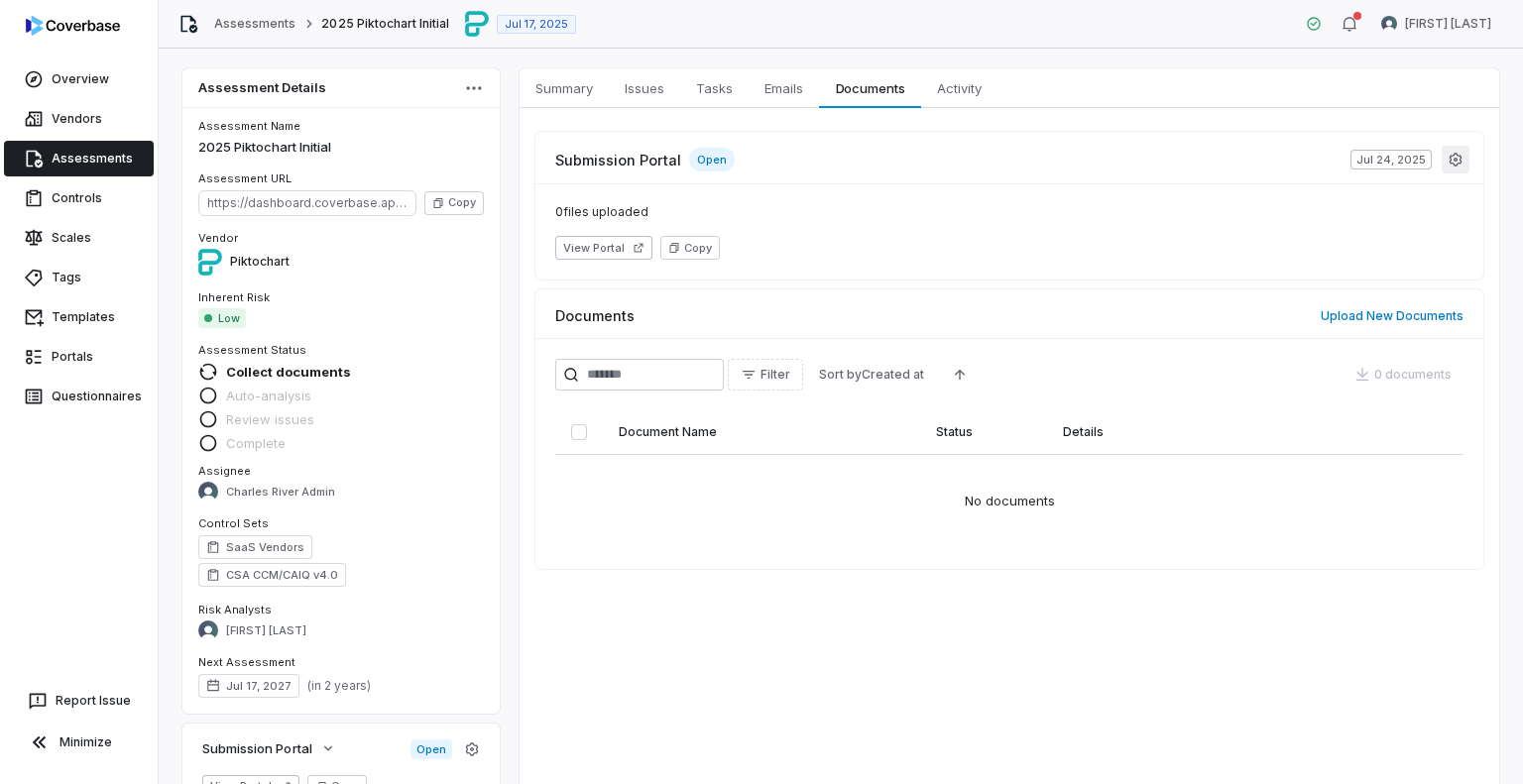 click 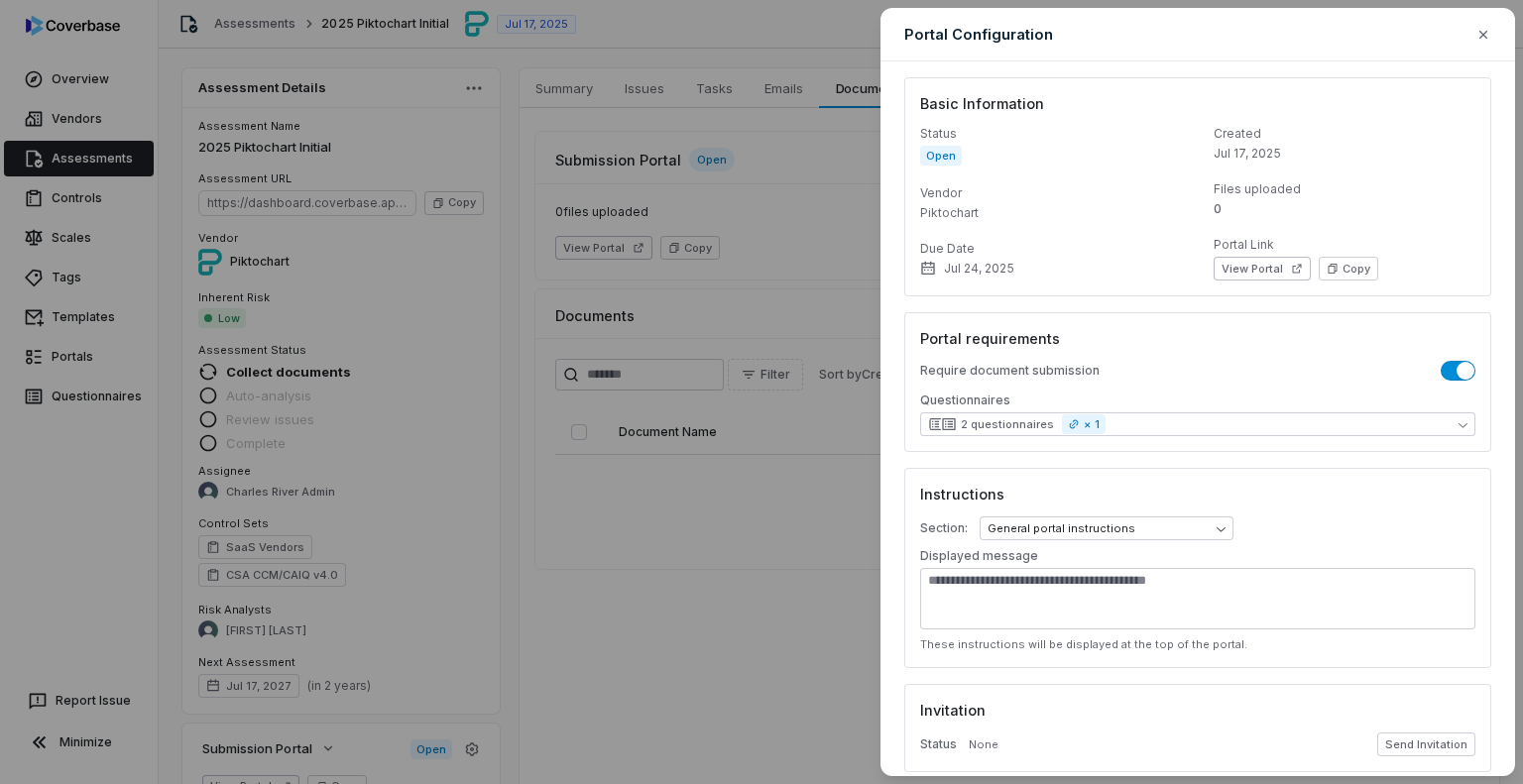 click on "**********" at bounding box center (762, 392) 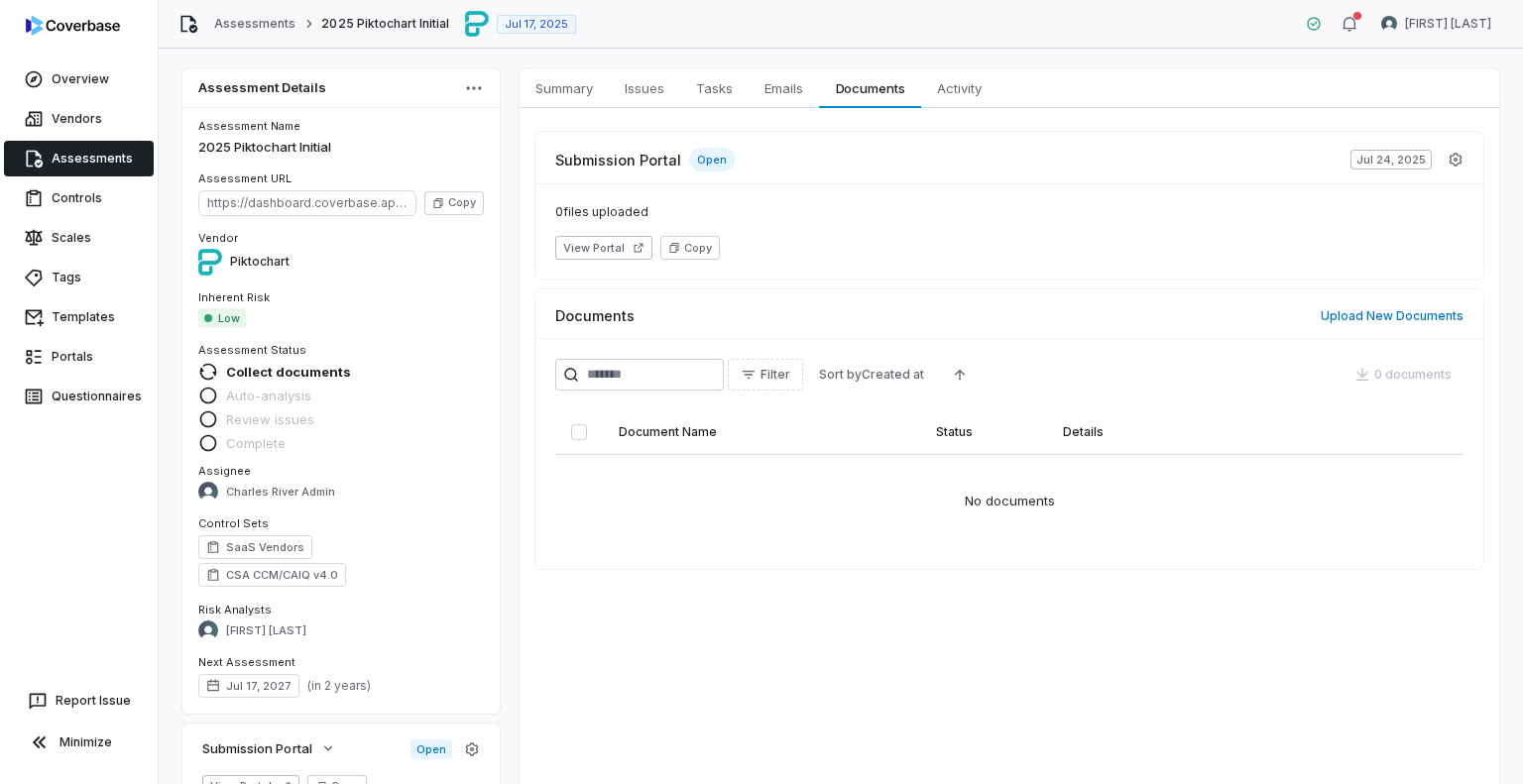click on "Auto-analysis" at bounding box center [269, 395] 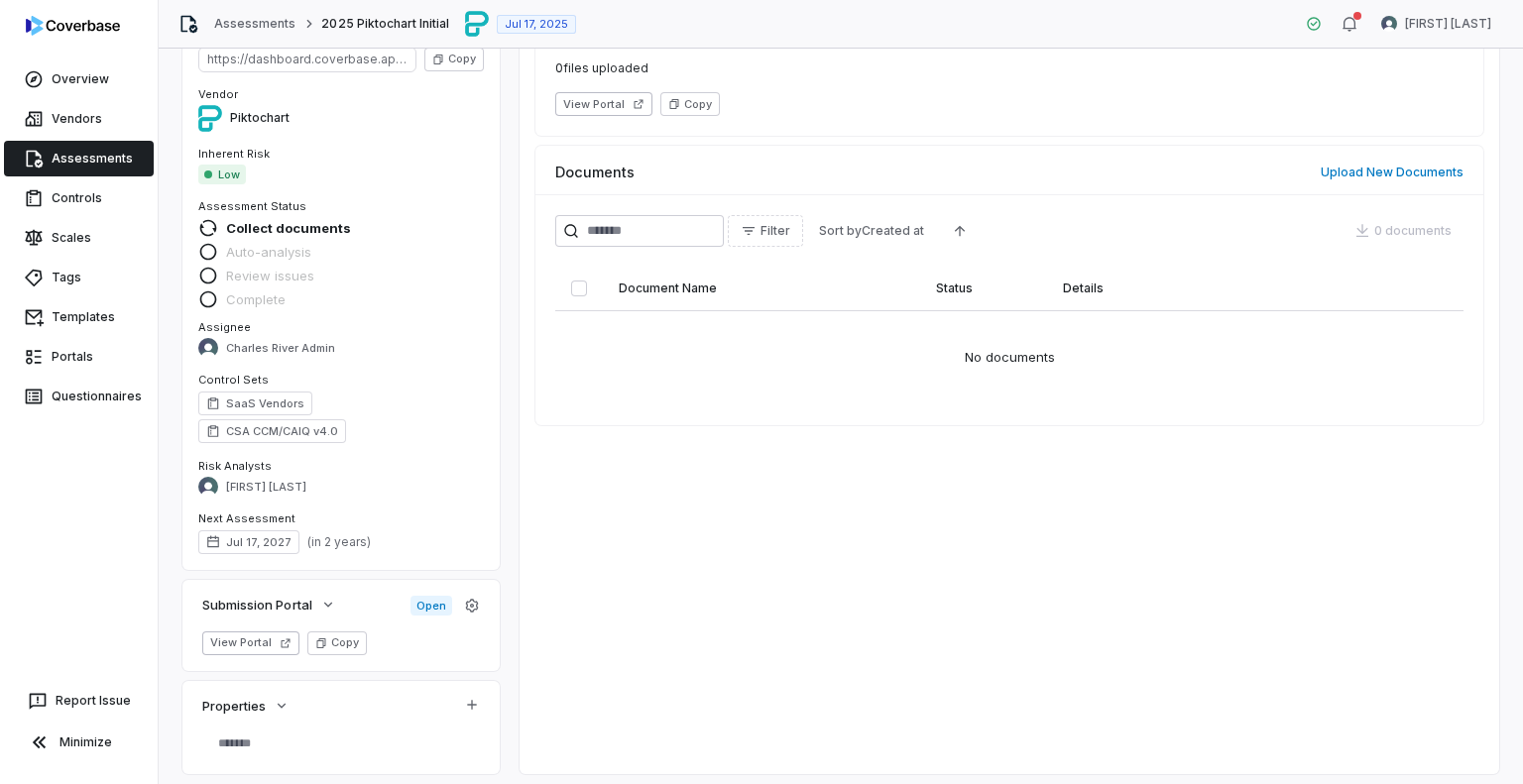 scroll, scrollTop: 151, scrollLeft: 0, axis: vertical 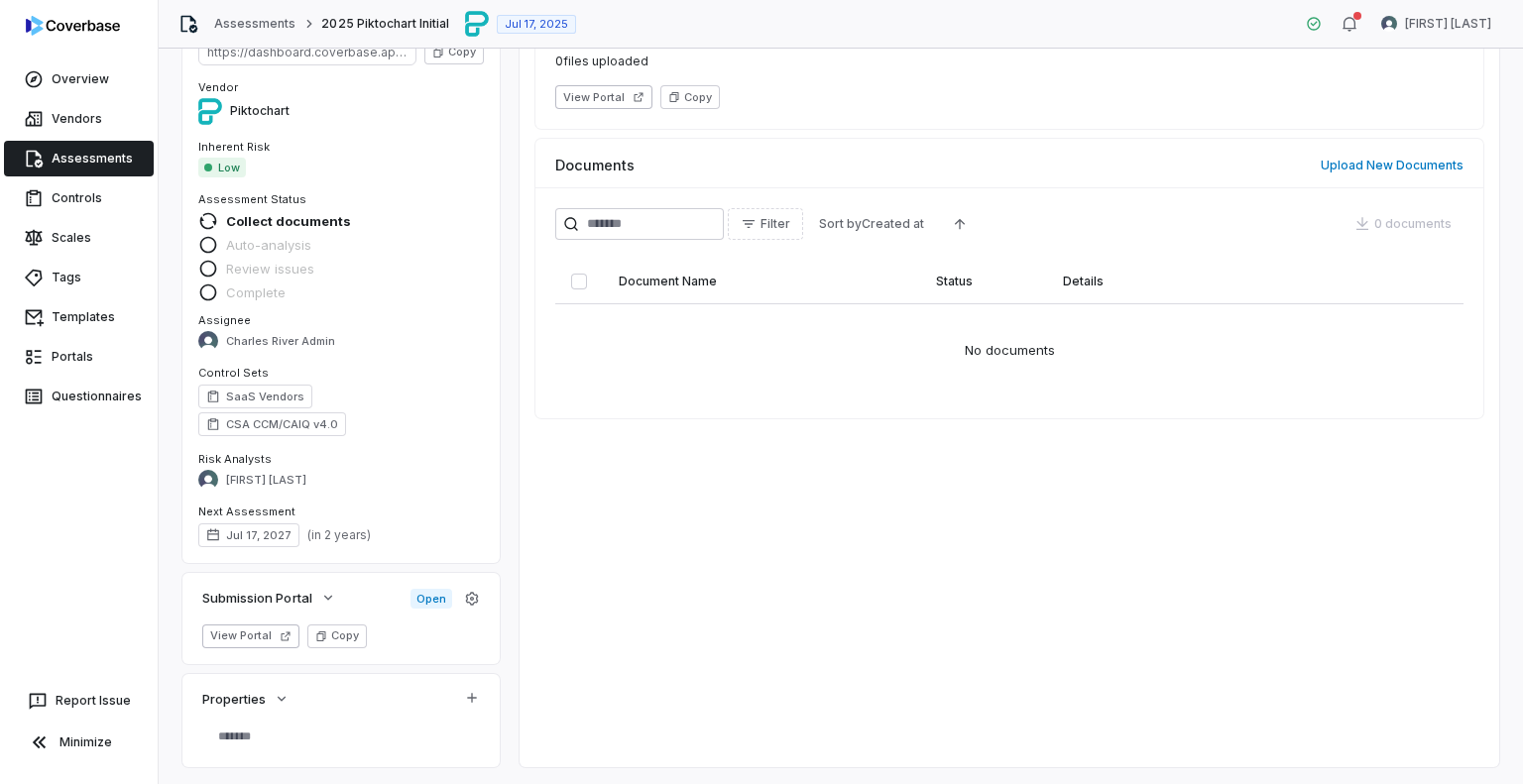click on "Assessments" at bounding box center [78, 159] 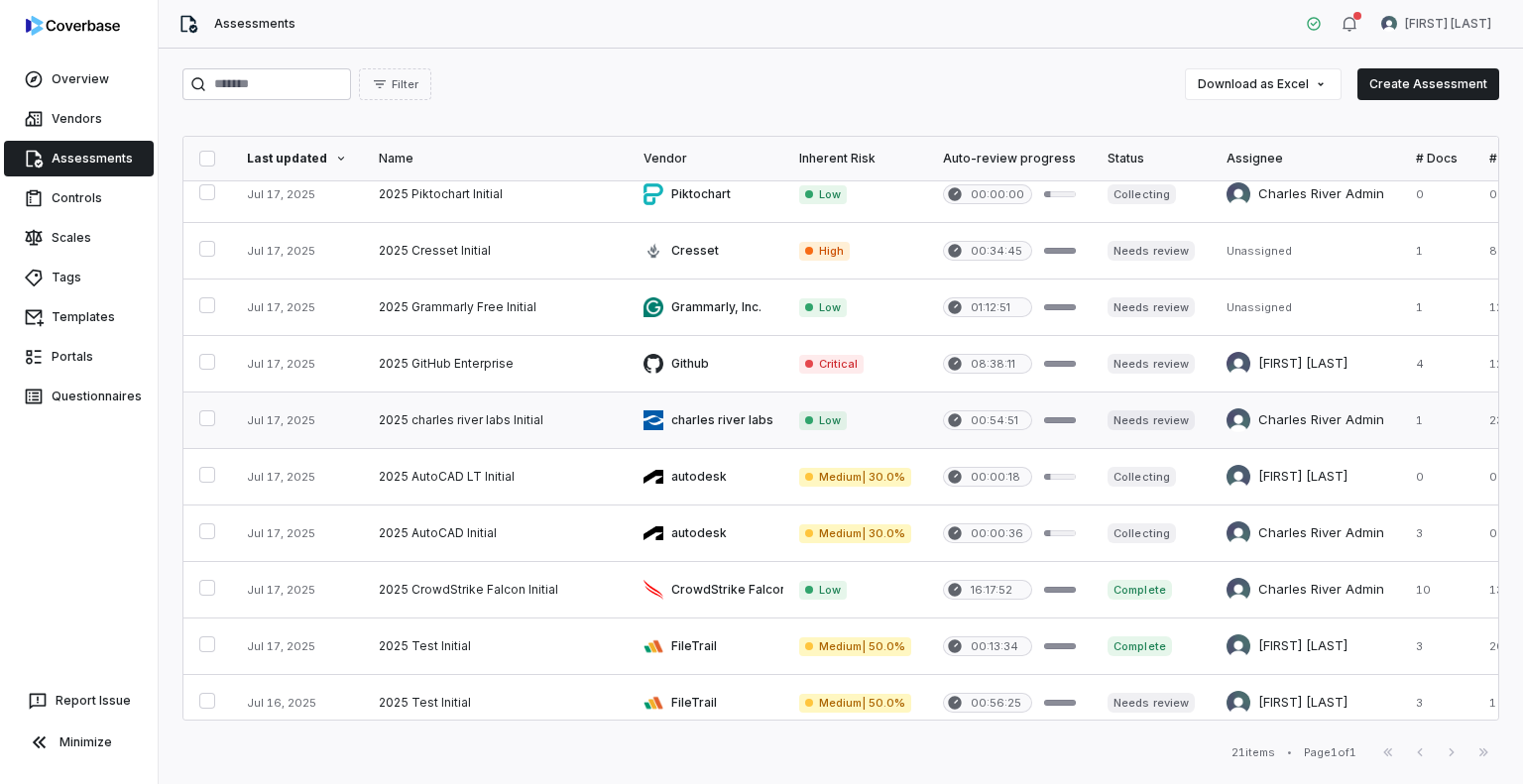 scroll, scrollTop: 0, scrollLeft: 0, axis: both 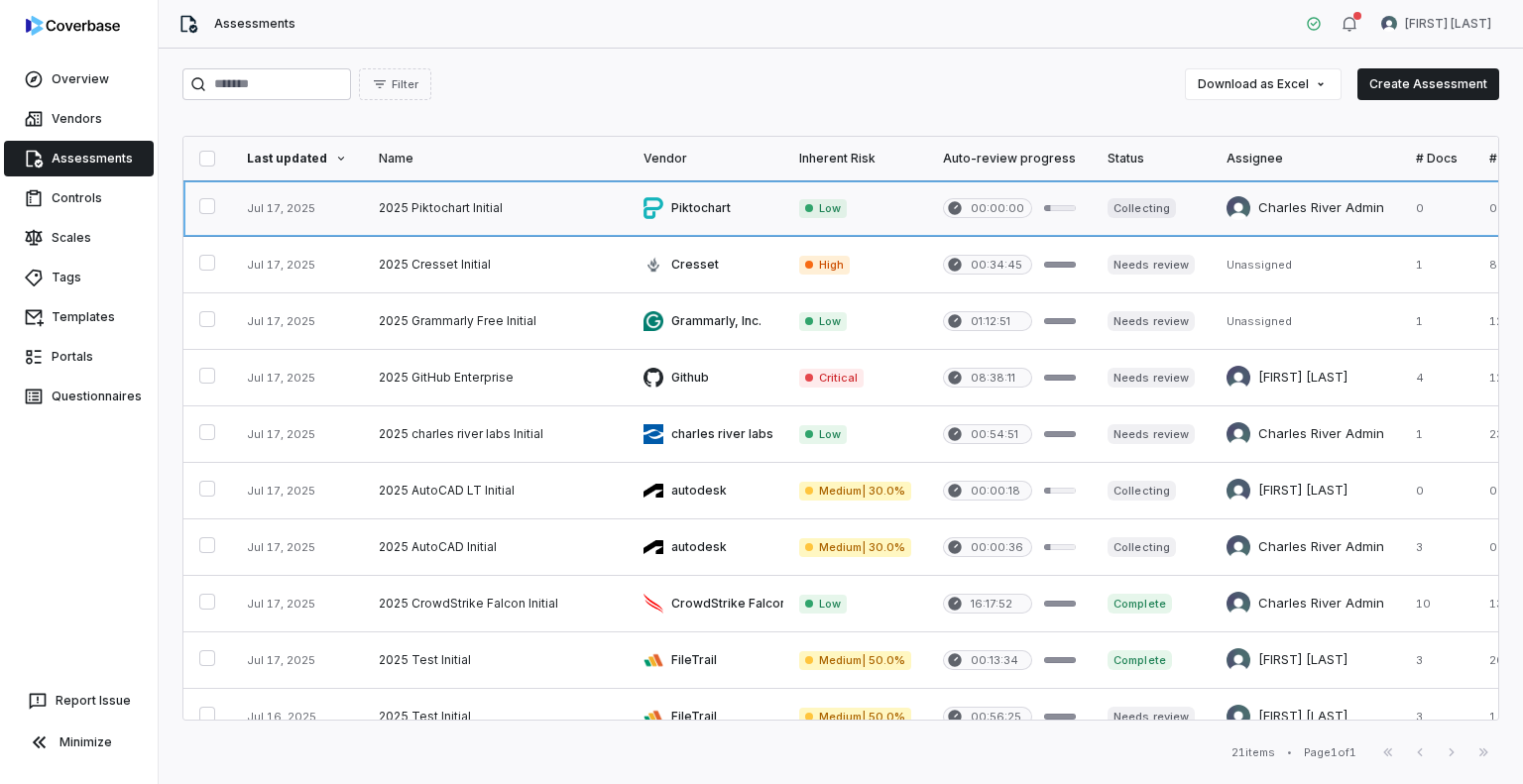 click at bounding box center [1009, 208] 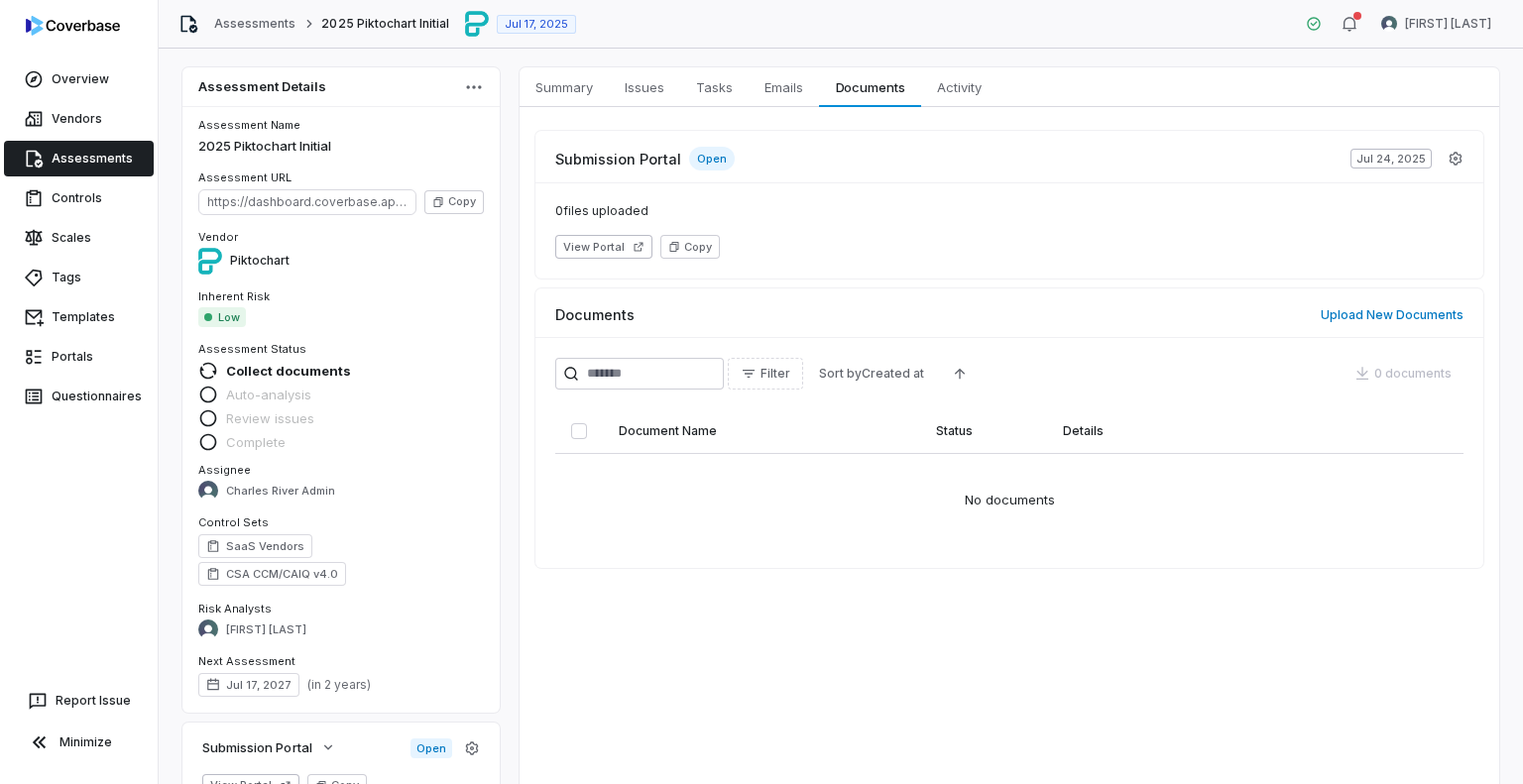 scroll, scrollTop: 0, scrollLeft: 0, axis: both 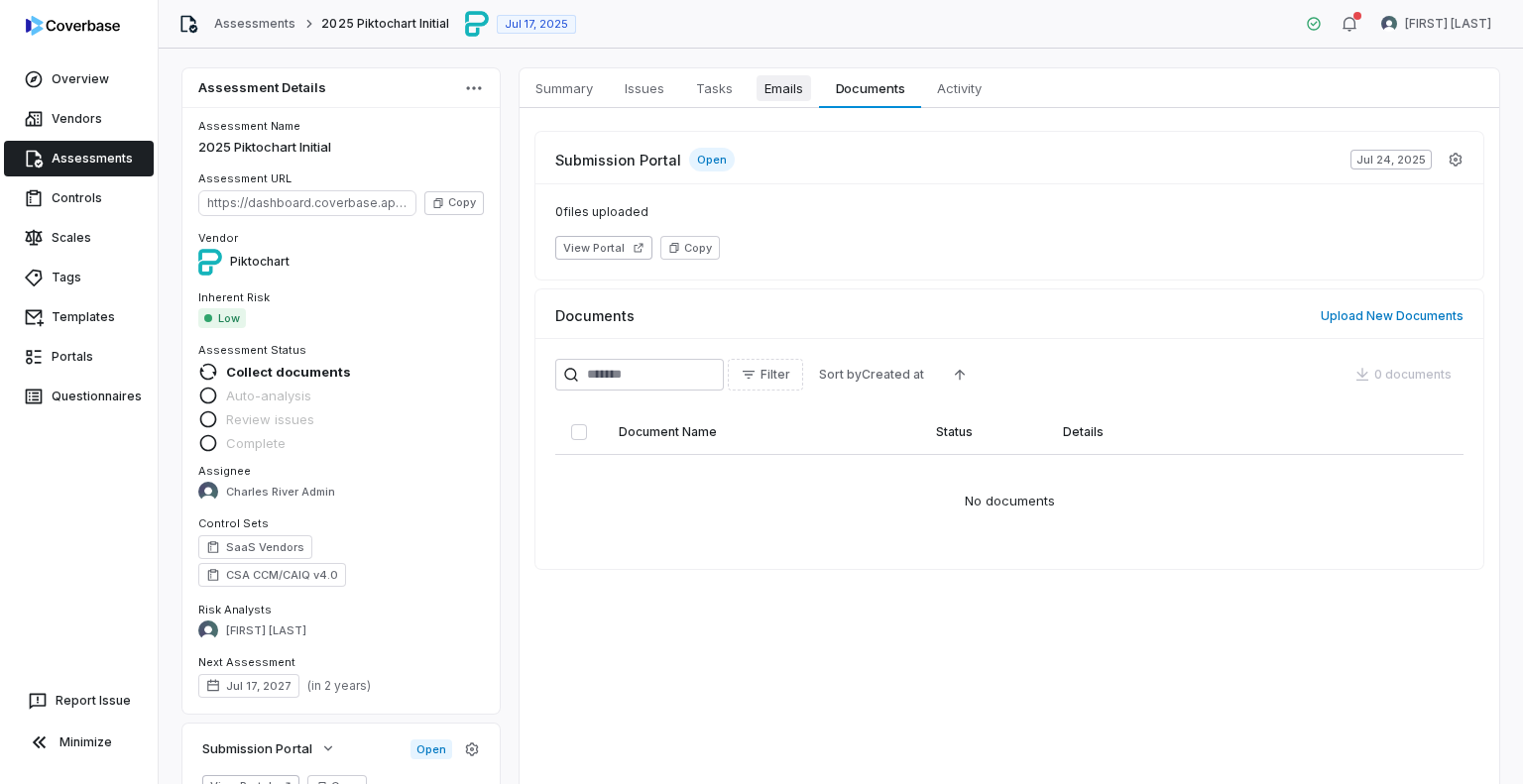 click on "Emails" at bounding box center [783, 88] 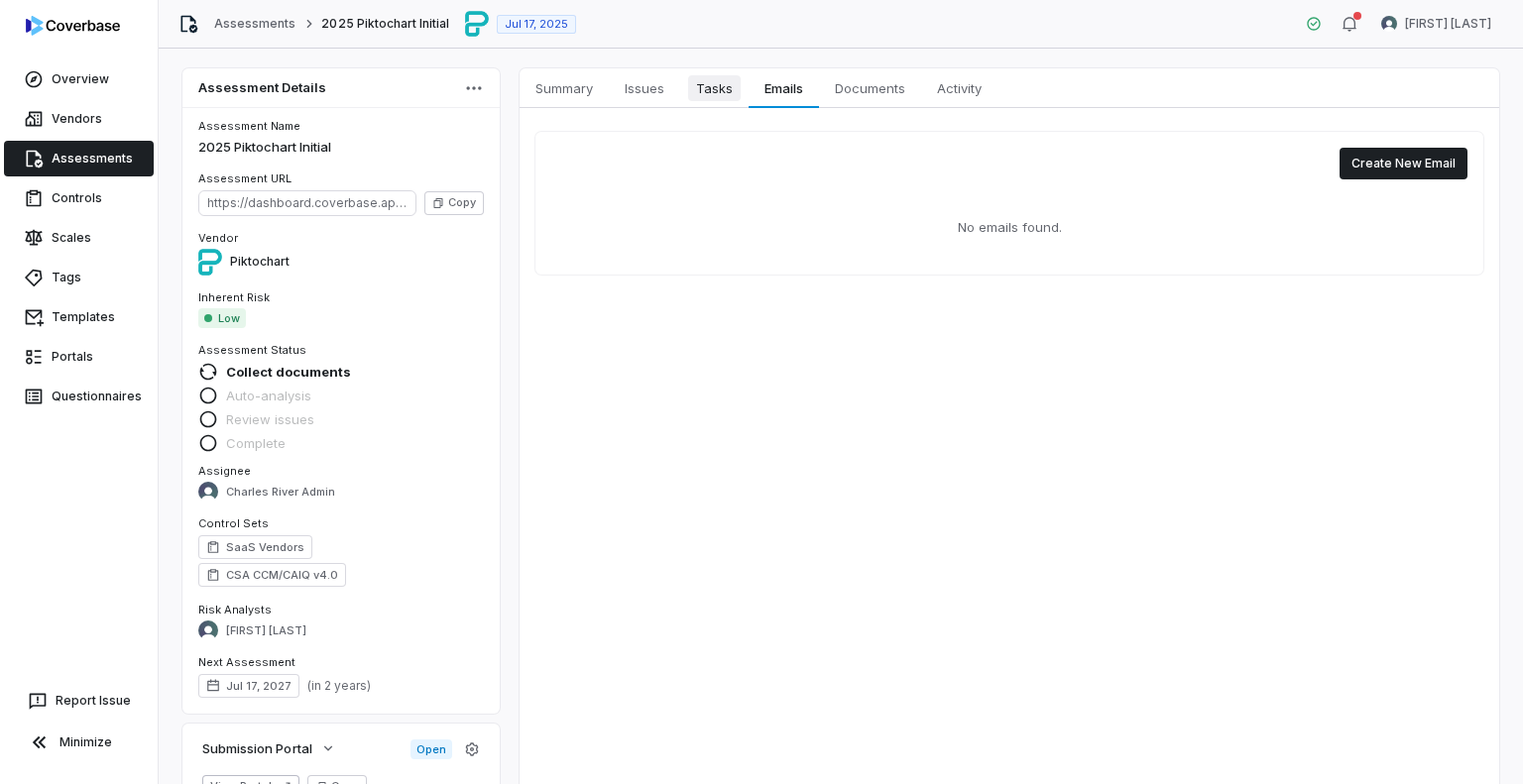 click on "Tasks" at bounding box center (714, 88) 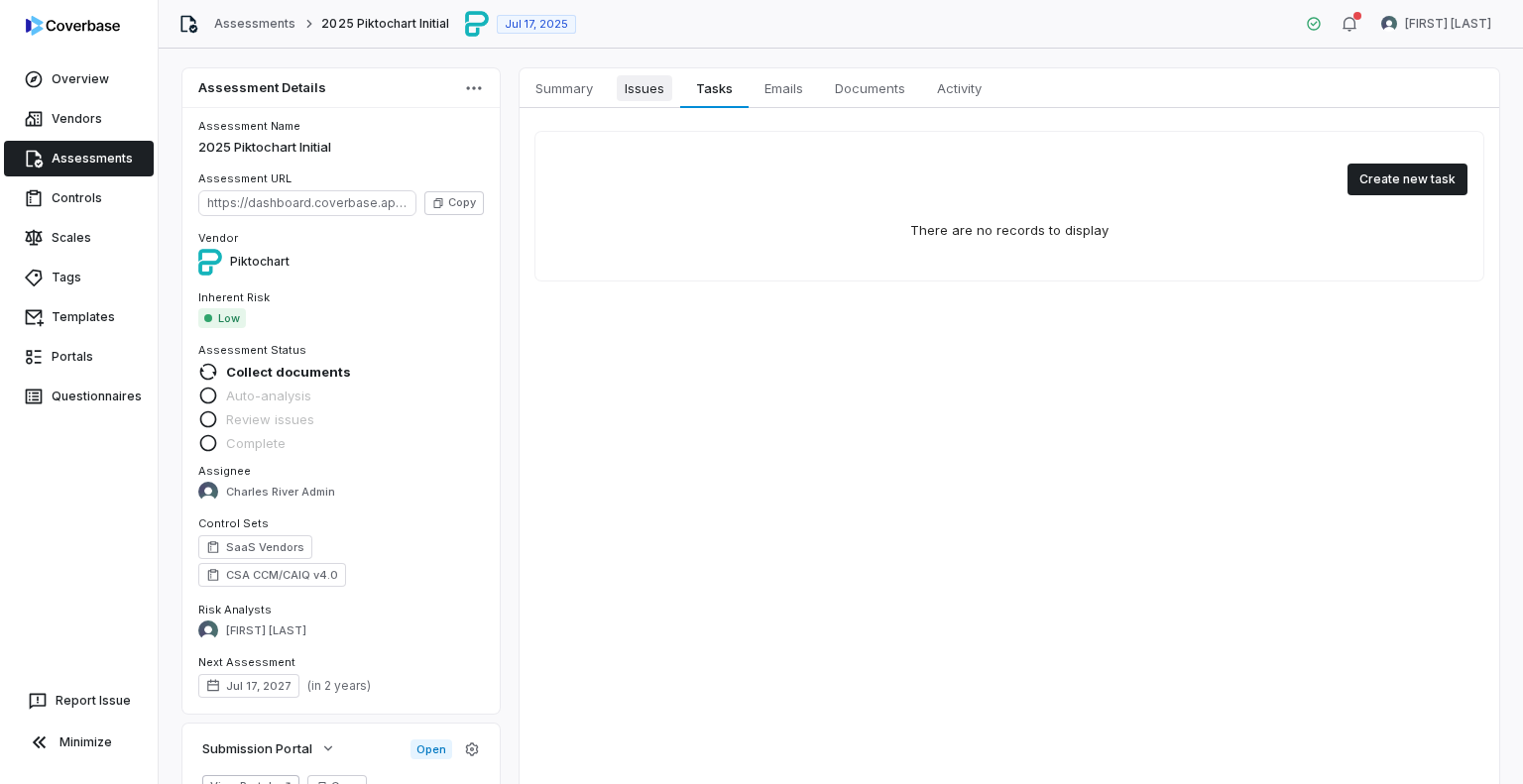 click on "Issues Issues" at bounding box center (644, 88) 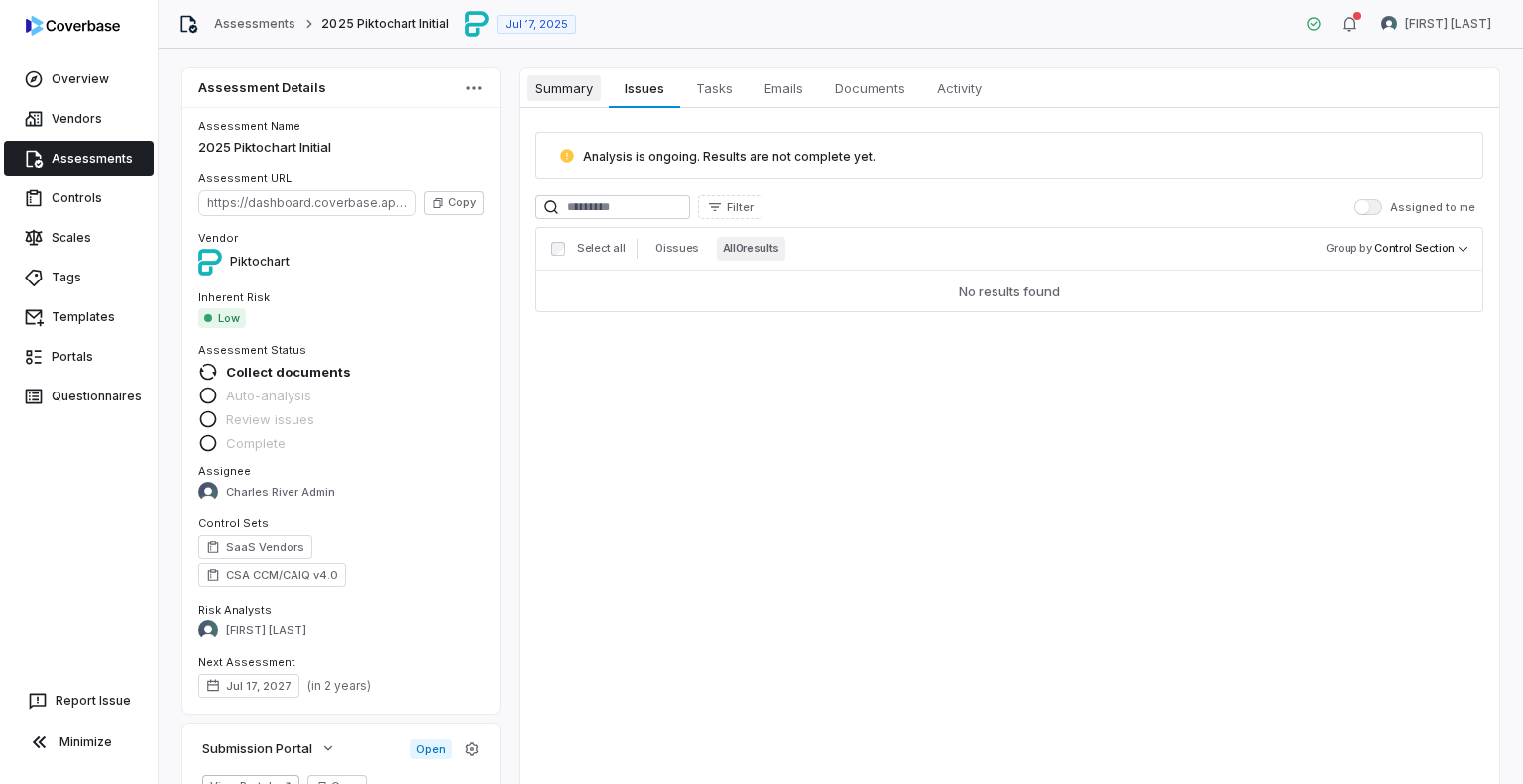 click on "Summary" at bounding box center (564, 88) 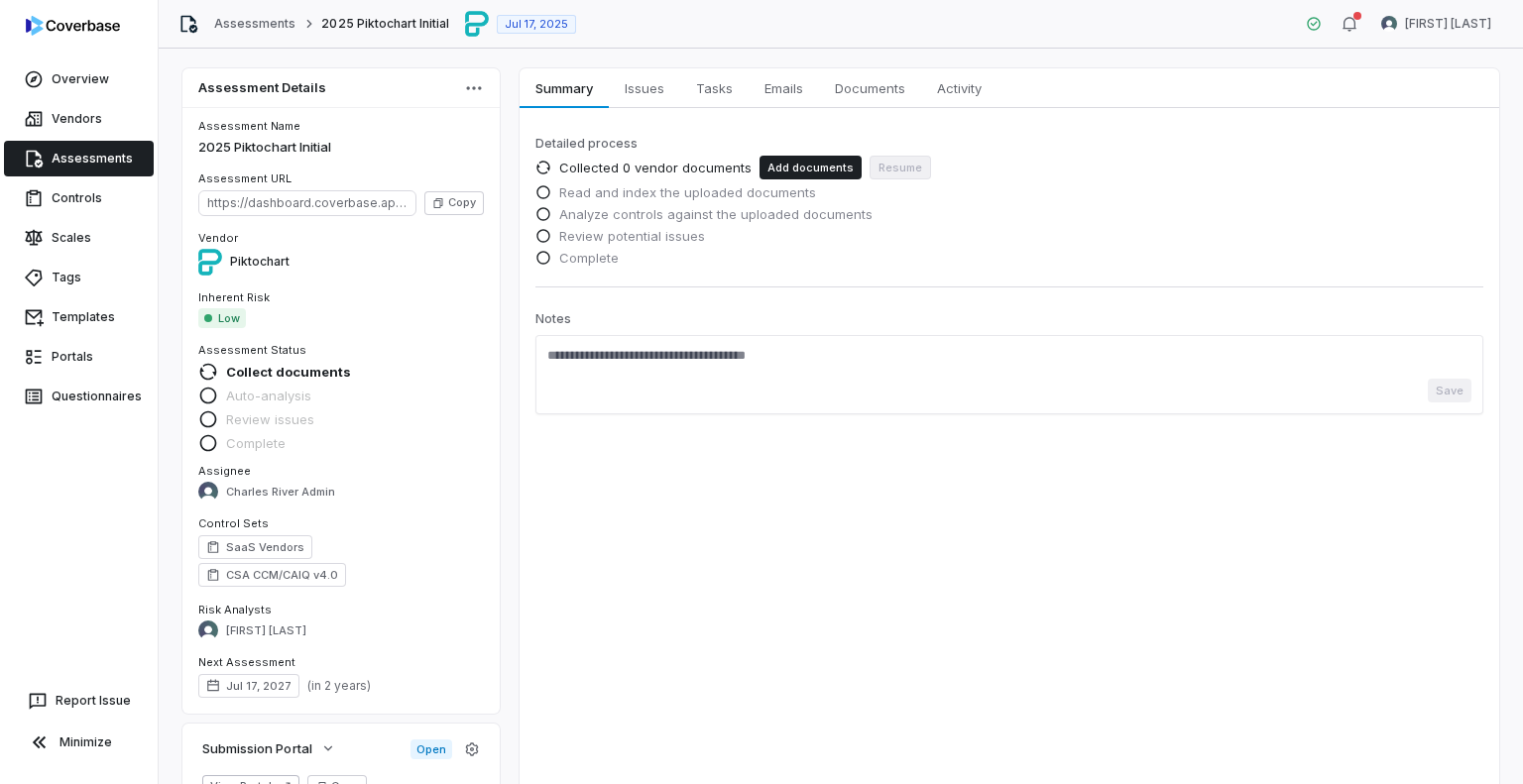 click on "Save" at bounding box center [1009, 391] 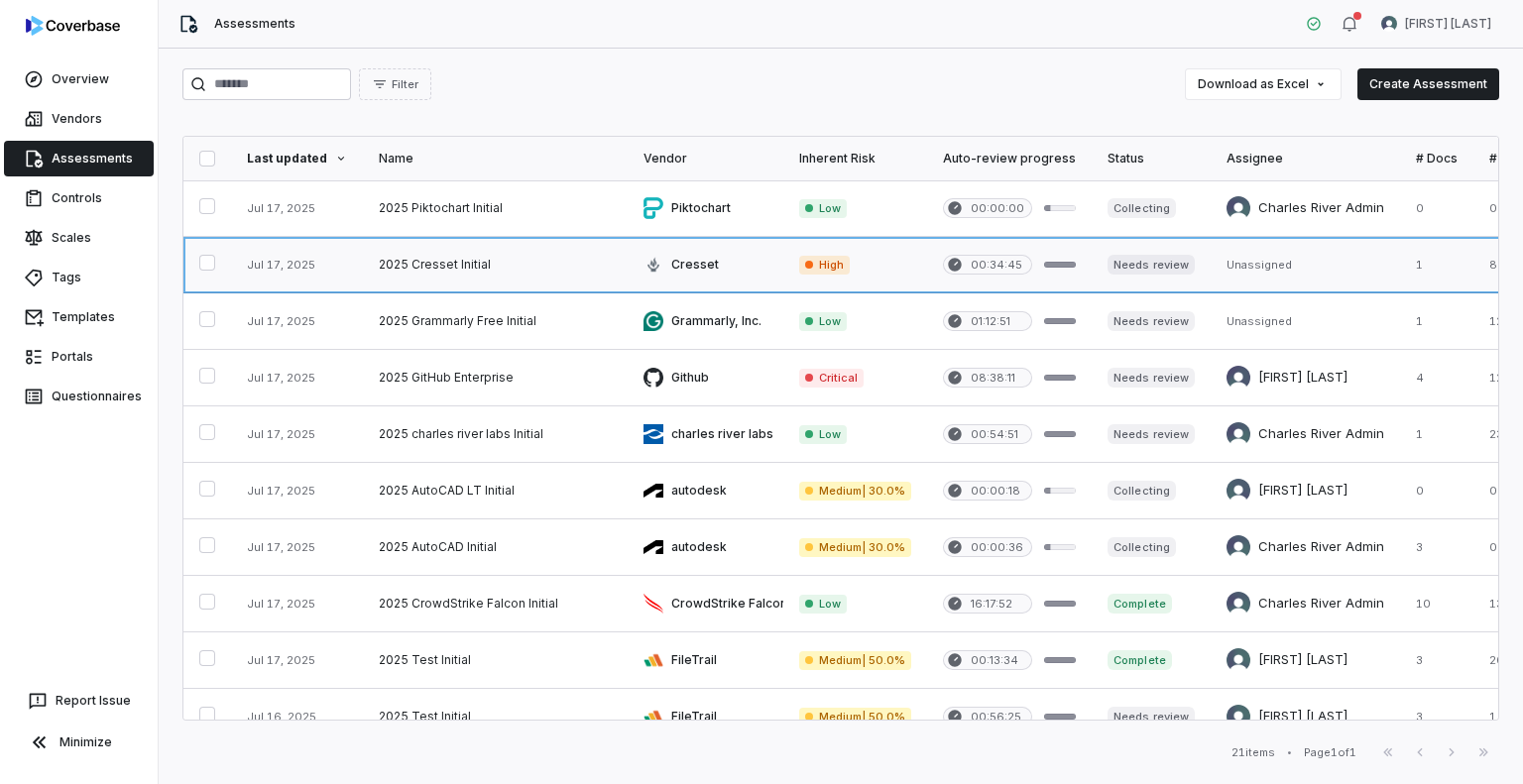 click at bounding box center (495, 265) 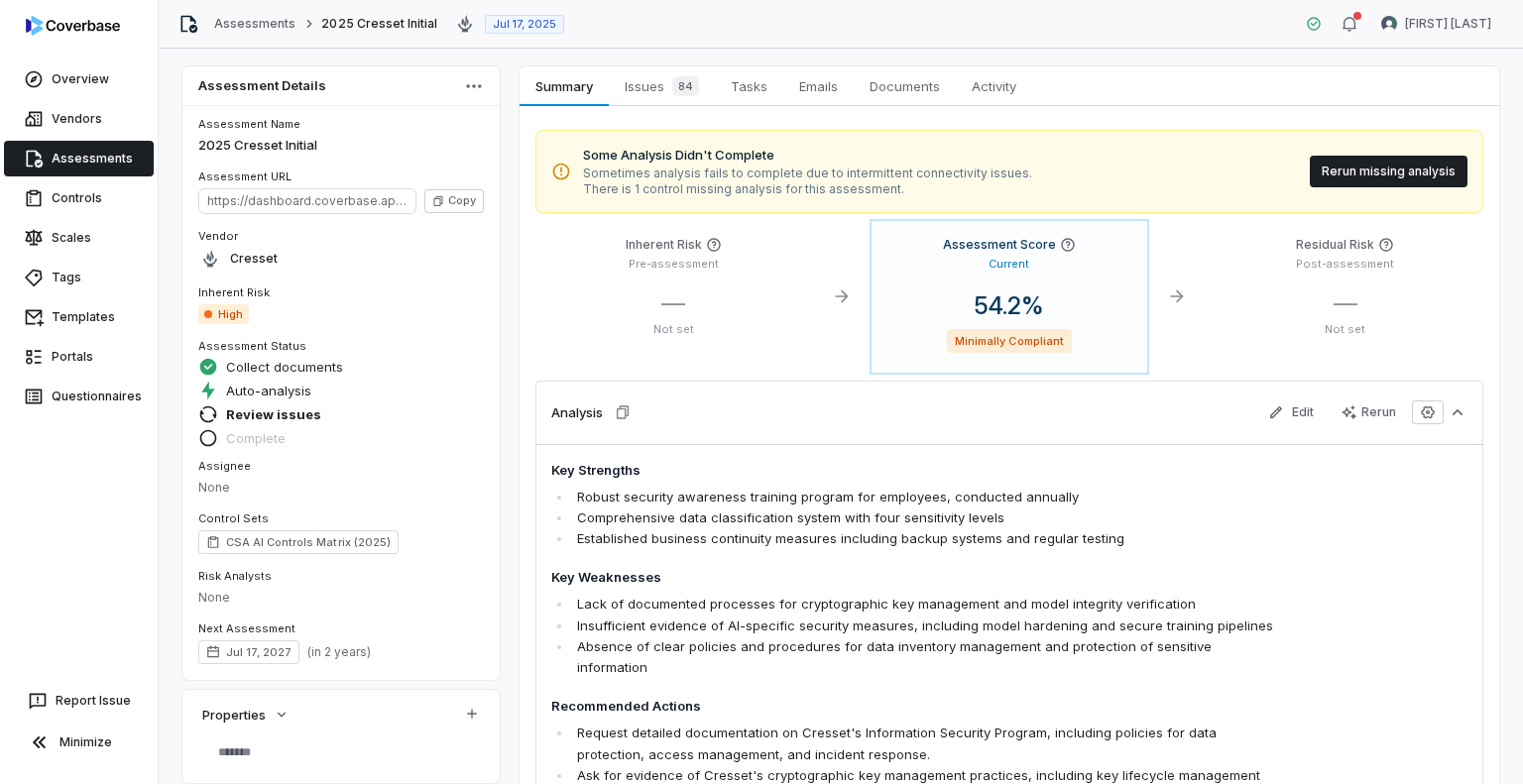 scroll, scrollTop: 0, scrollLeft: 0, axis: both 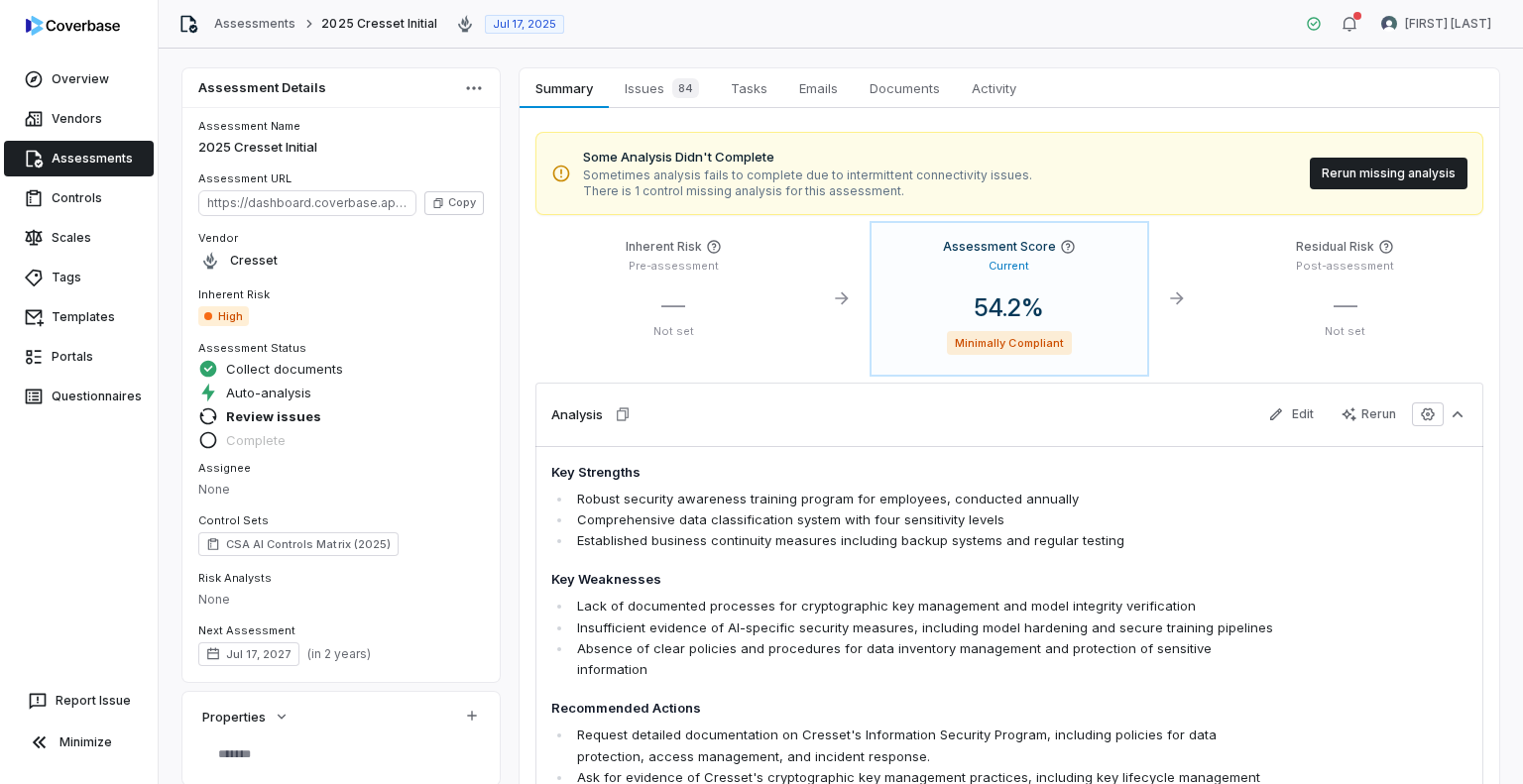 click on "Assessments" at bounding box center (78, 159) 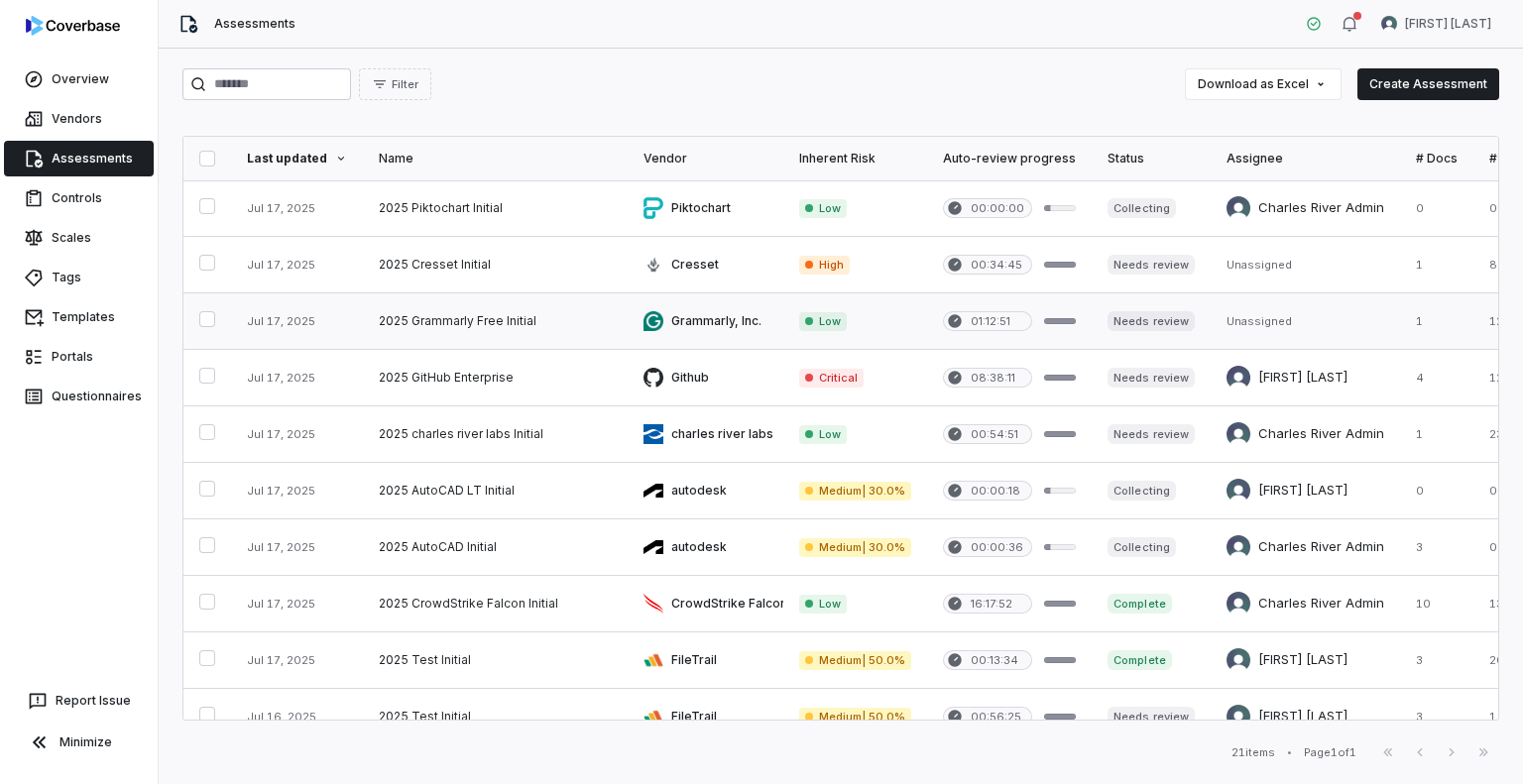 click at bounding box center (495, 321) 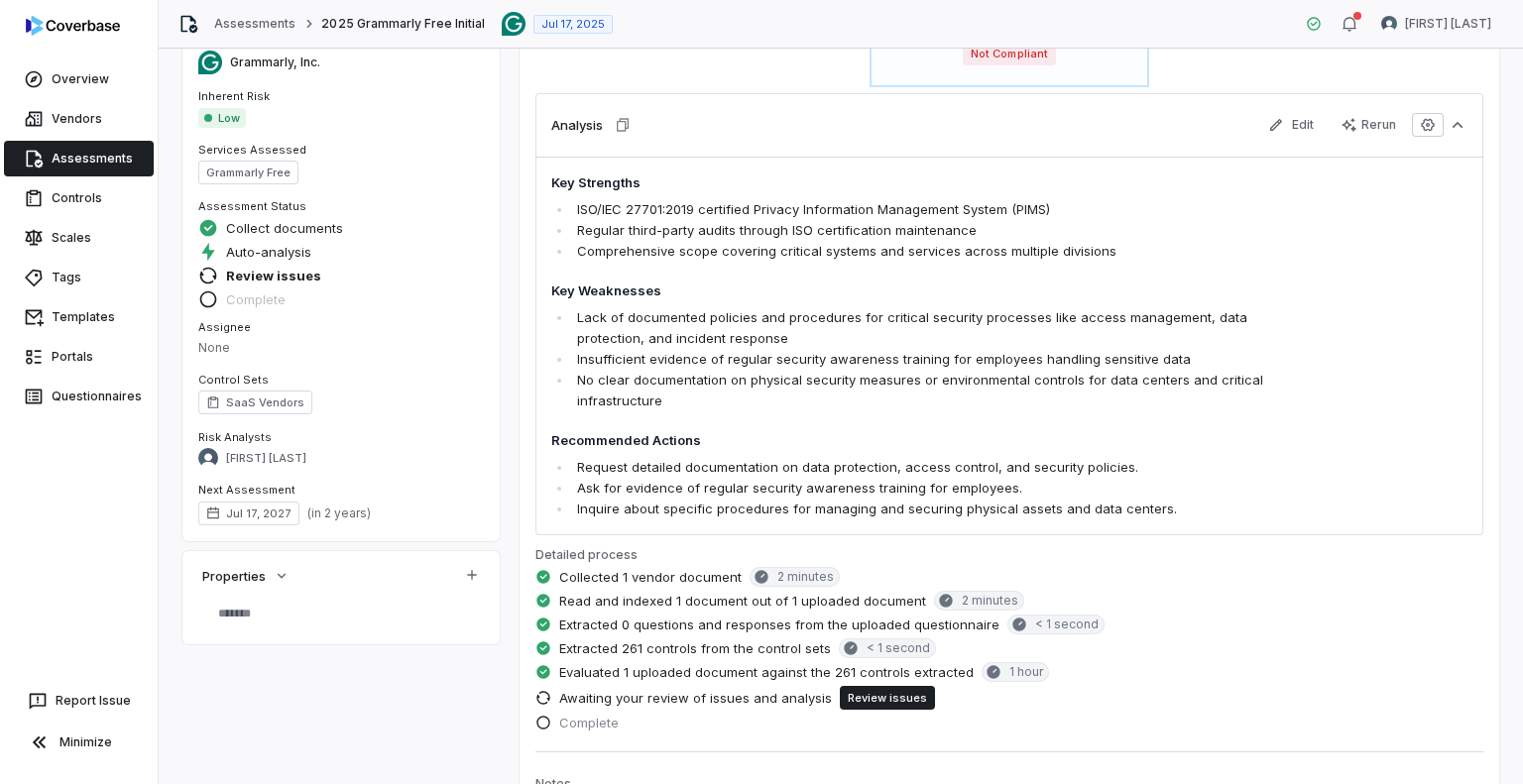 scroll, scrollTop: 0, scrollLeft: 0, axis: both 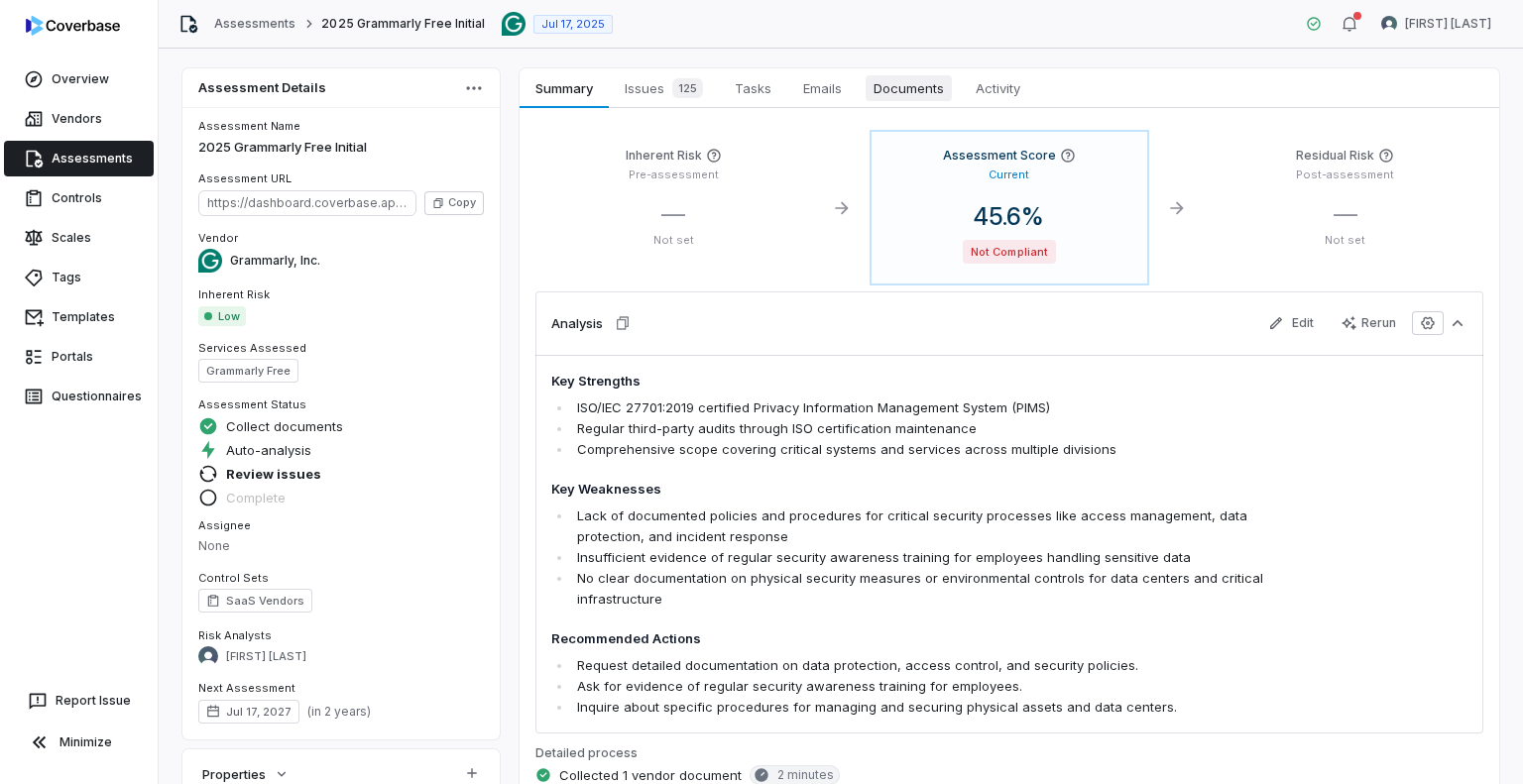 click on "Documents" at bounding box center [908, 88] 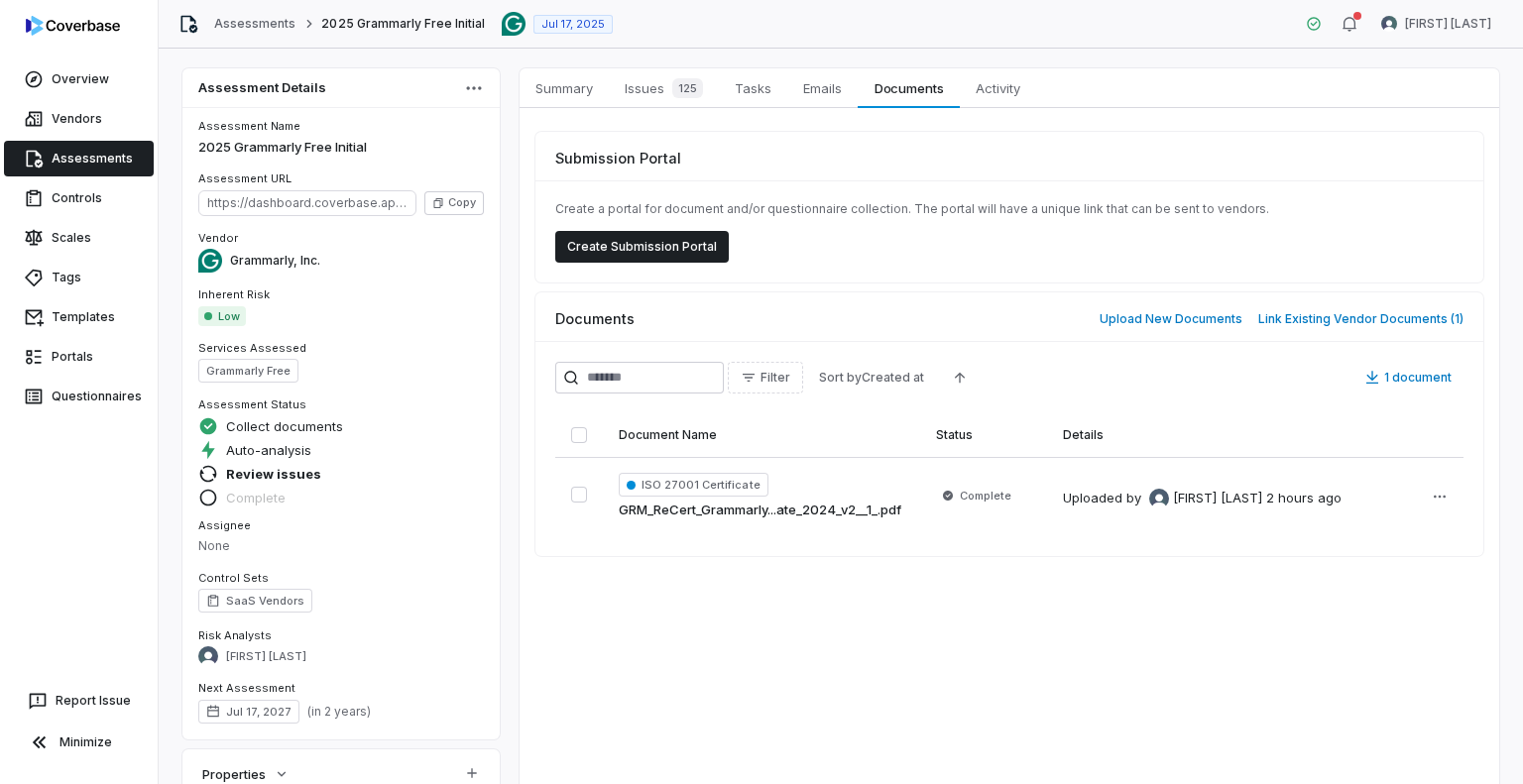 click on "Summary Summary Issues 125 Issues 125 Tasks Tasks Emails Emails Documents Documents Activity Activity Submission Portal Create a portal for document and/or questionnaire collection. The portal will have a unique link that can be sent to vendors. Create Submission Portal Documents Upload New Documents Link Existing Vendor Documents ( 1 ) Filter Sort by  Created at 1 document Document Name Status Details ISO 27001 Certificate GRM_ReCert_Grammarly...ate_2024_v2__1_.pdf Complete Uploaded by Thiago Ribeiro 2 hours ago" at bounding box center (1009, 455) 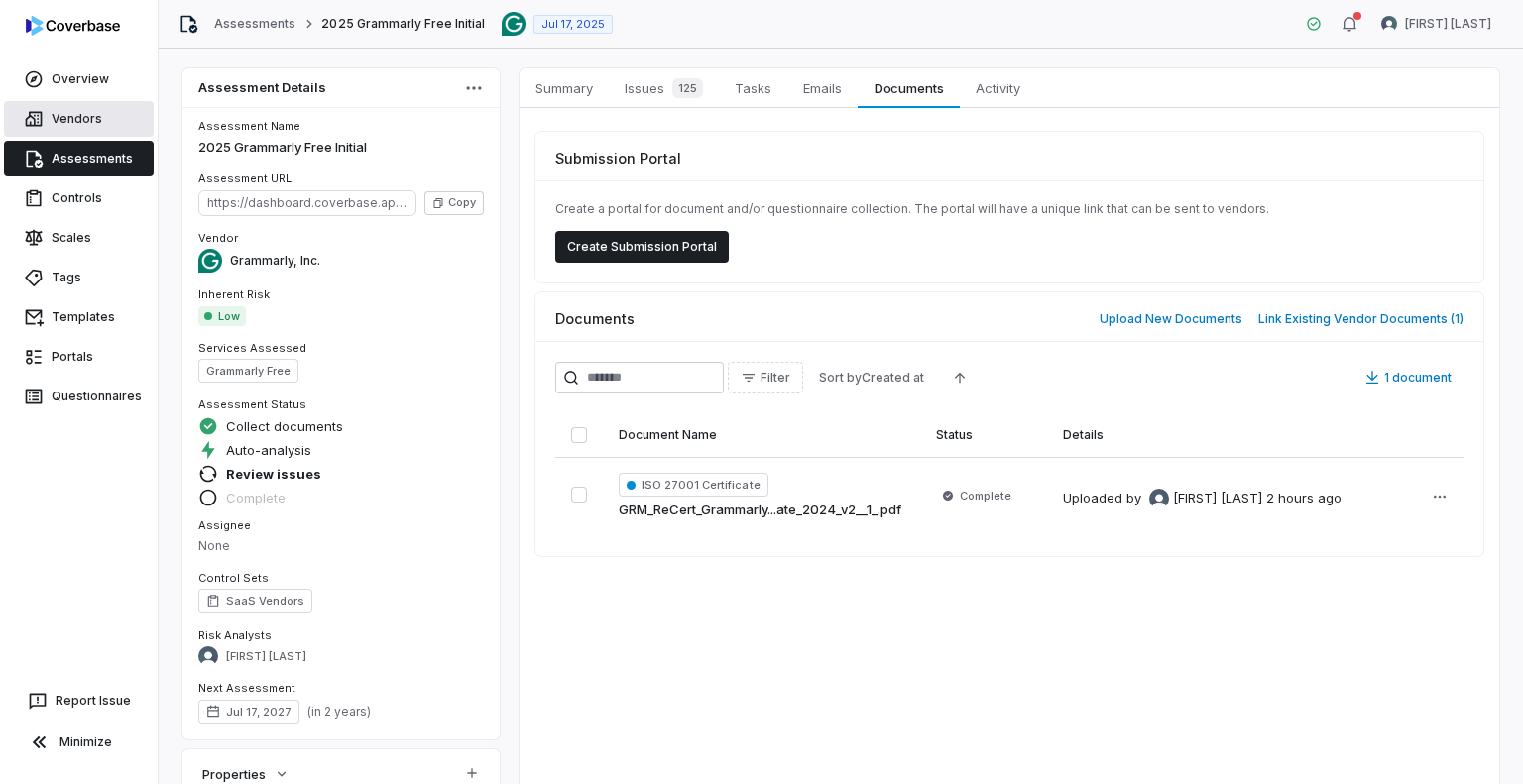 click on "Vendors" at bounding box center (78, 119) 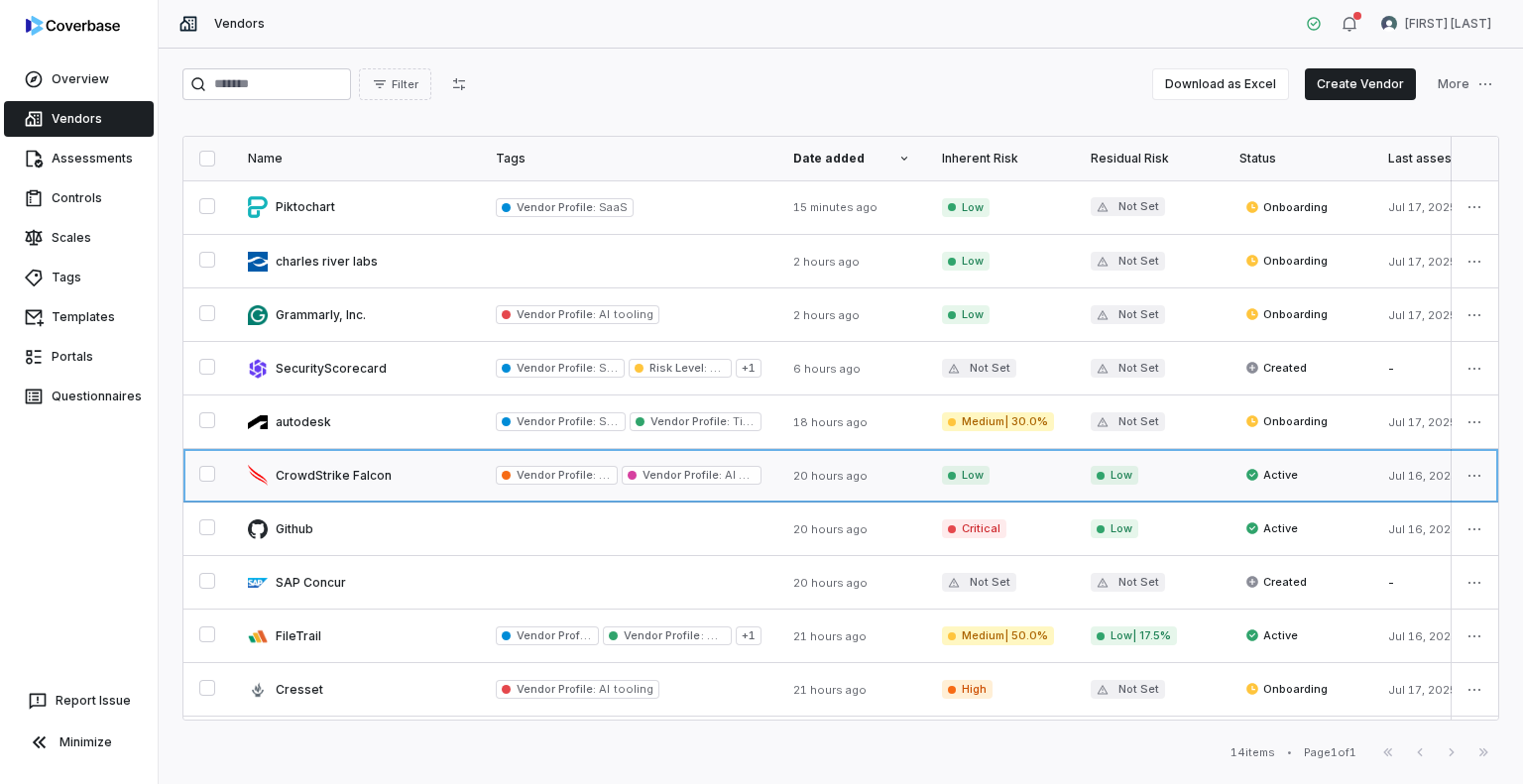 click at bounding box center [356, 475] 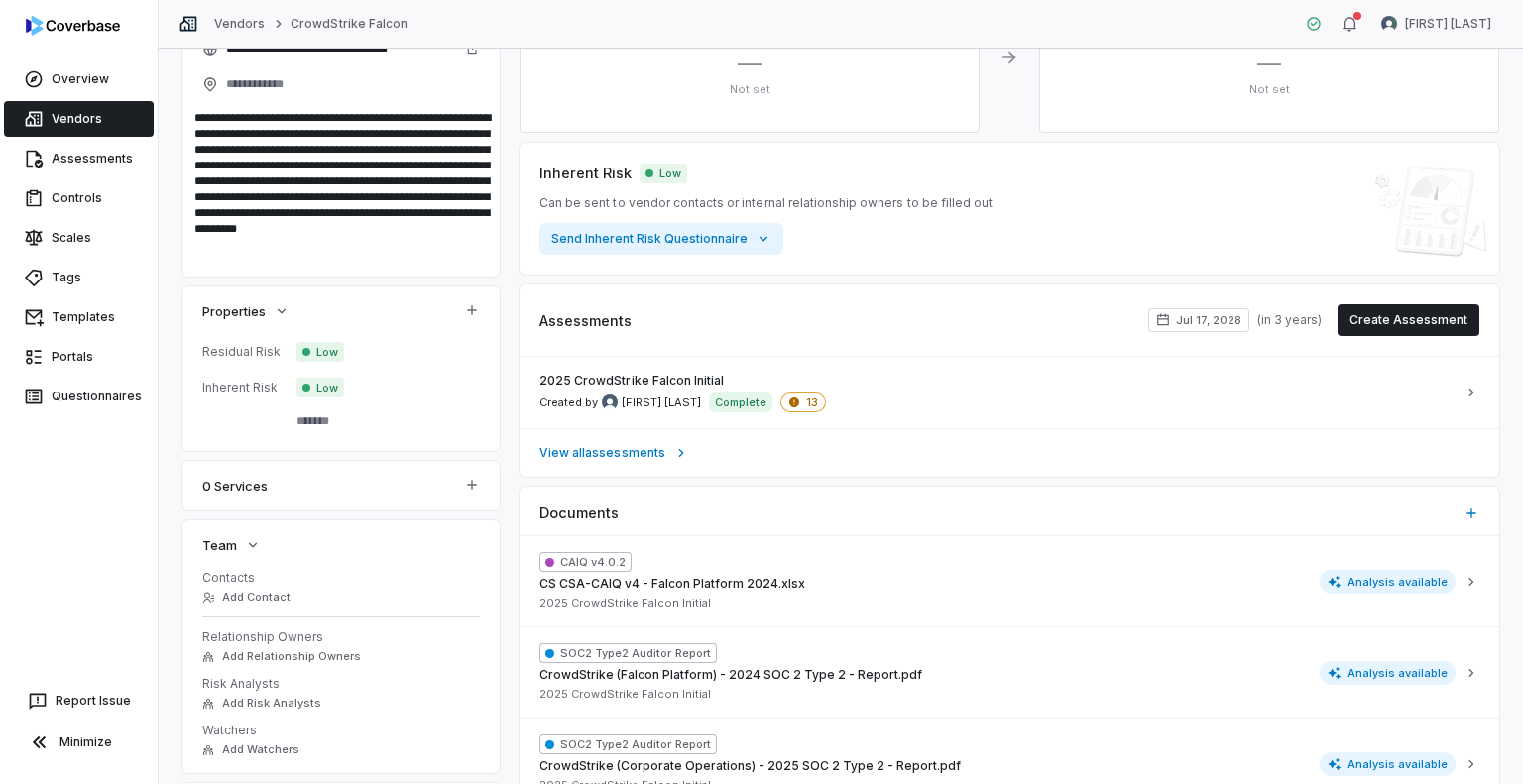 scroll, scrollTop: 0, scrollLeft: 0, axis: both 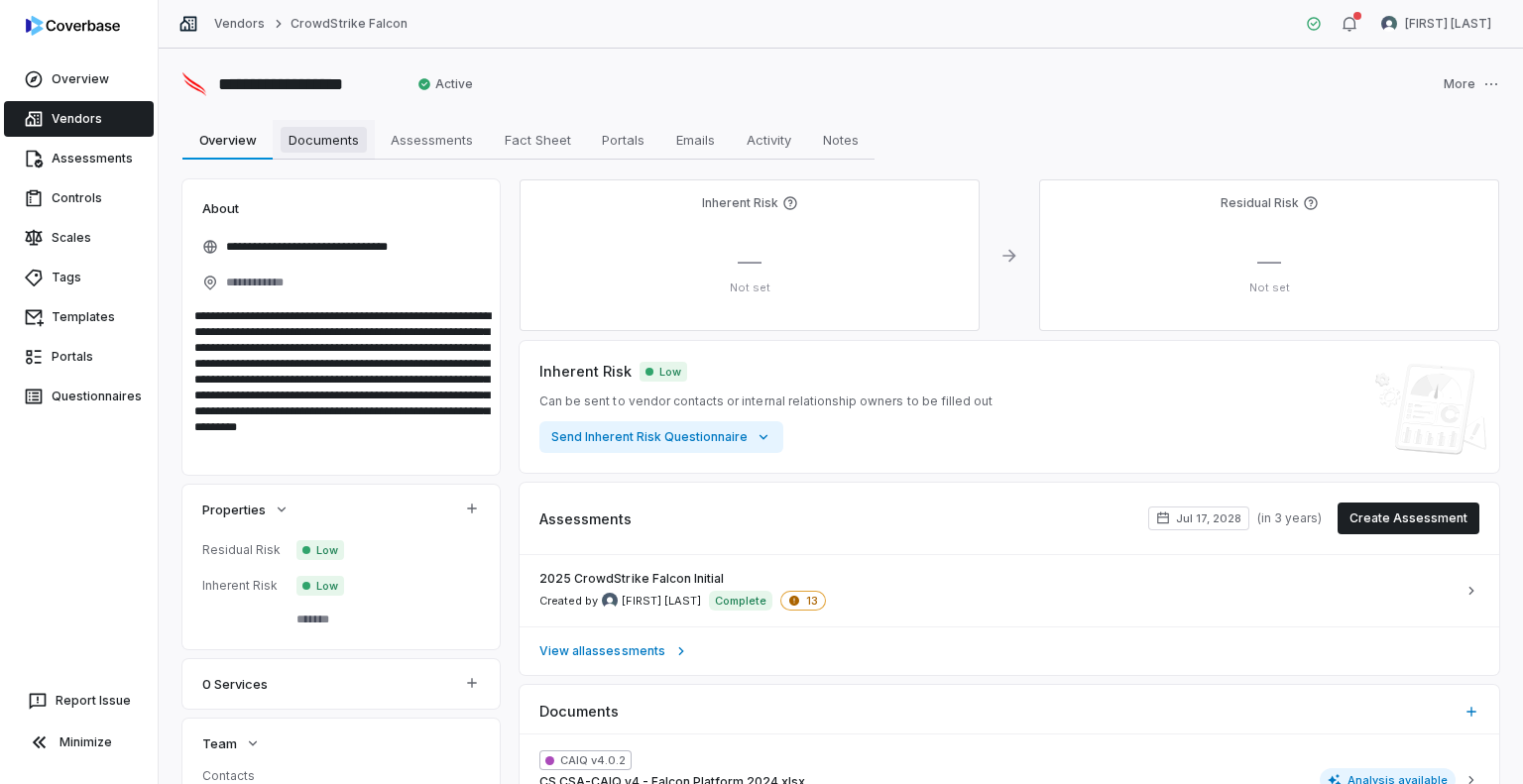 click on "Documents" at bounding box center (323, 140) 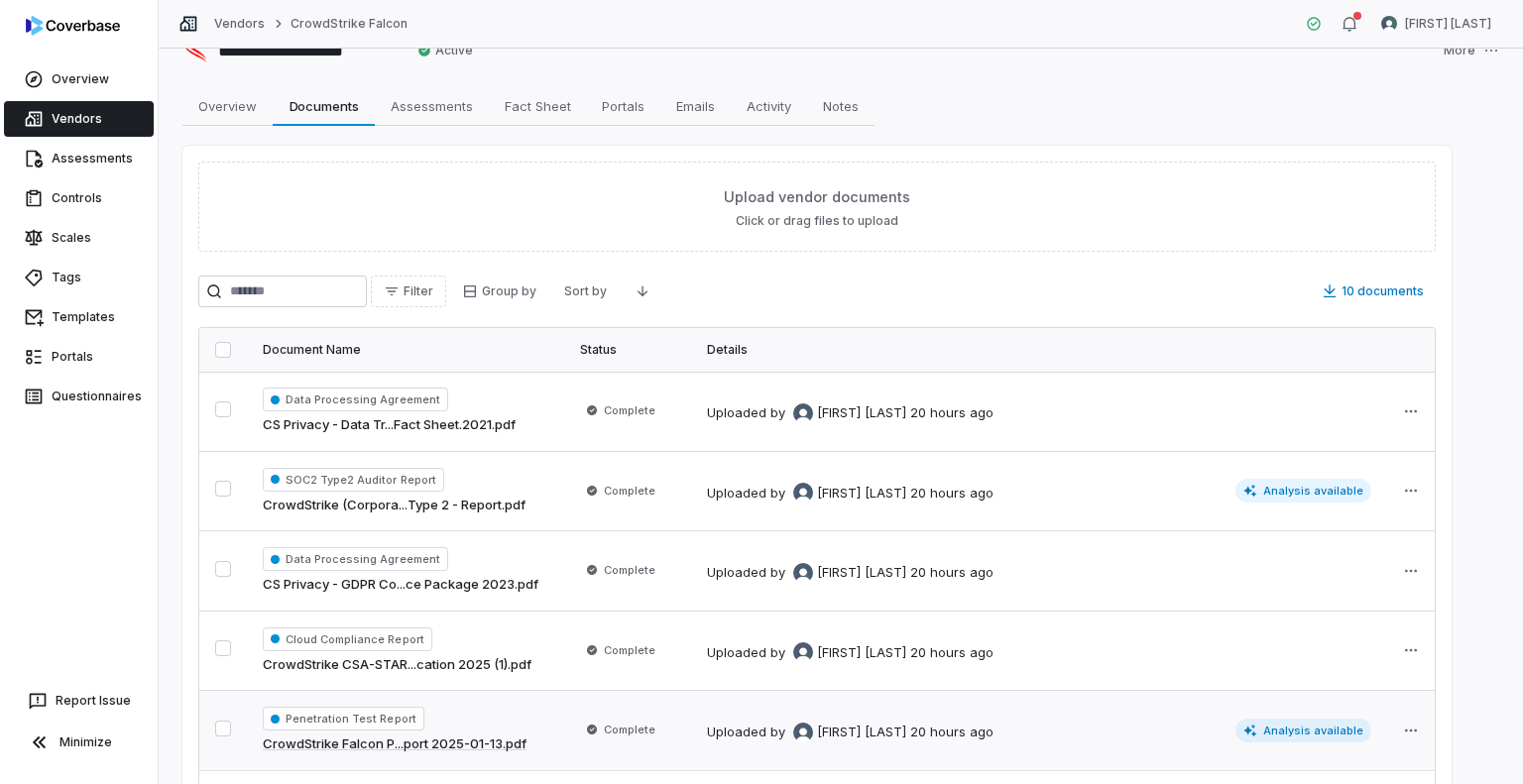 scroll, scrollTop: 0, scrollLeft: 0, axis: both 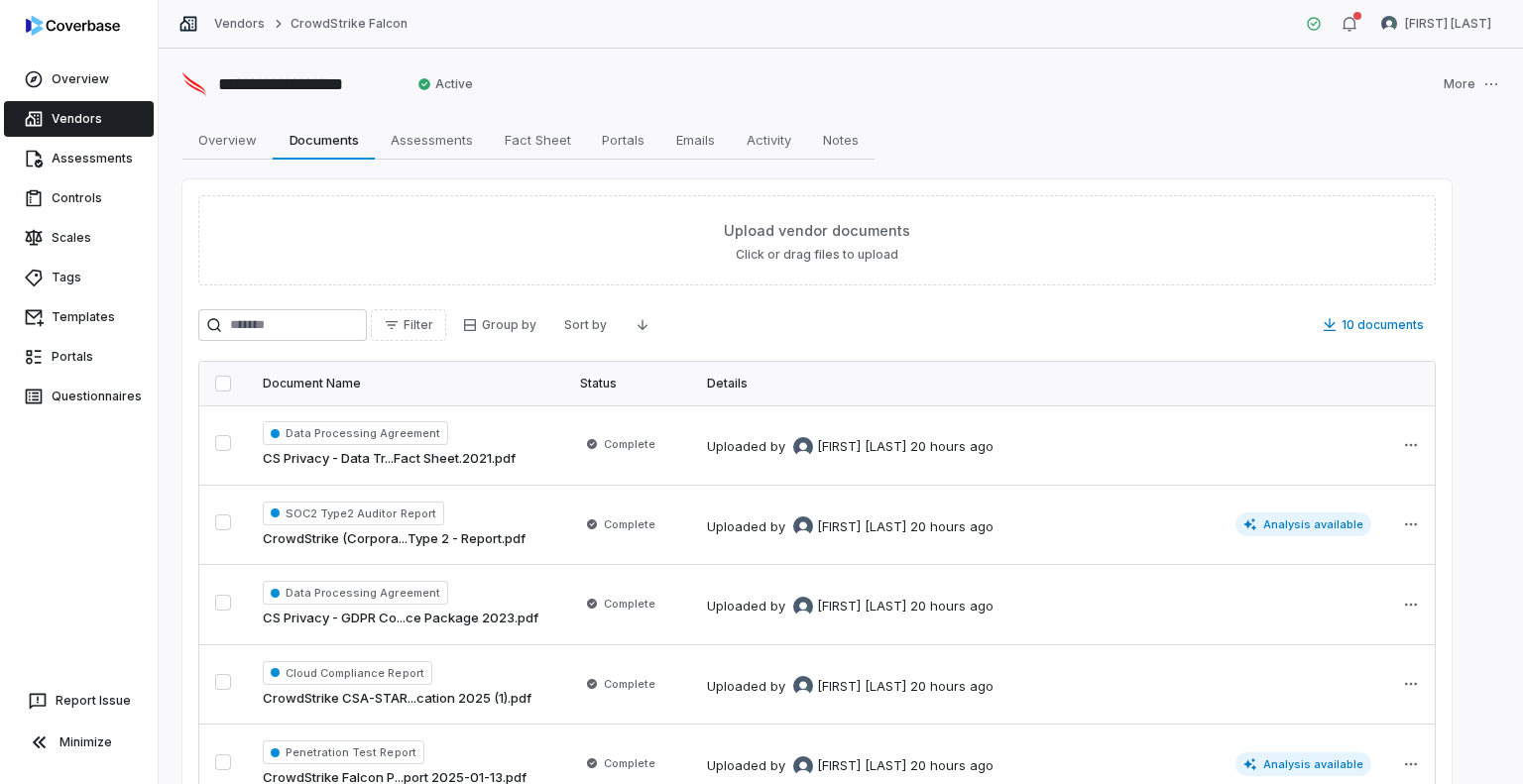 type on "*" 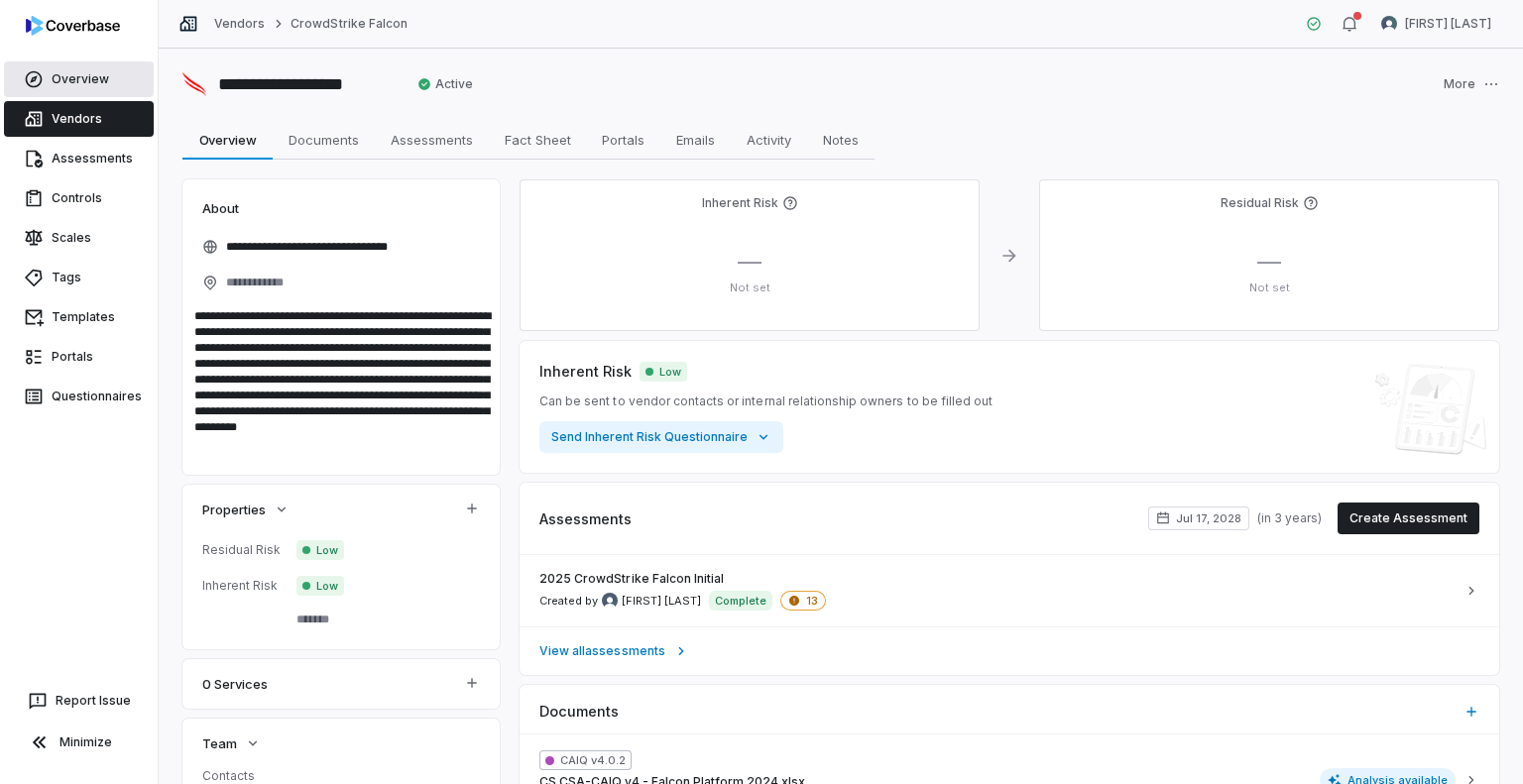 click on "Overview" at bounding box center (78, 79) 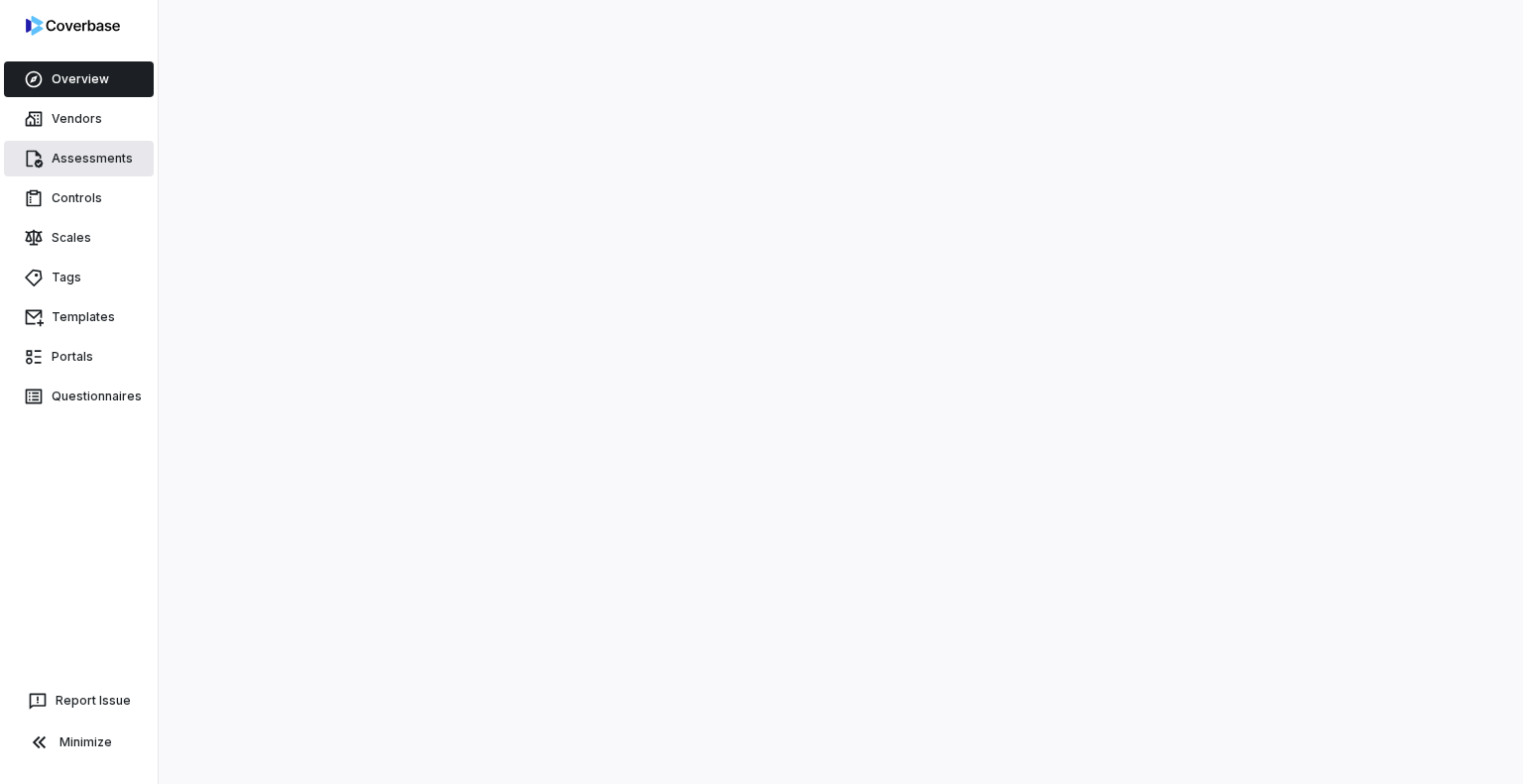 click on "Assessments" at bounding box center [78, 159] 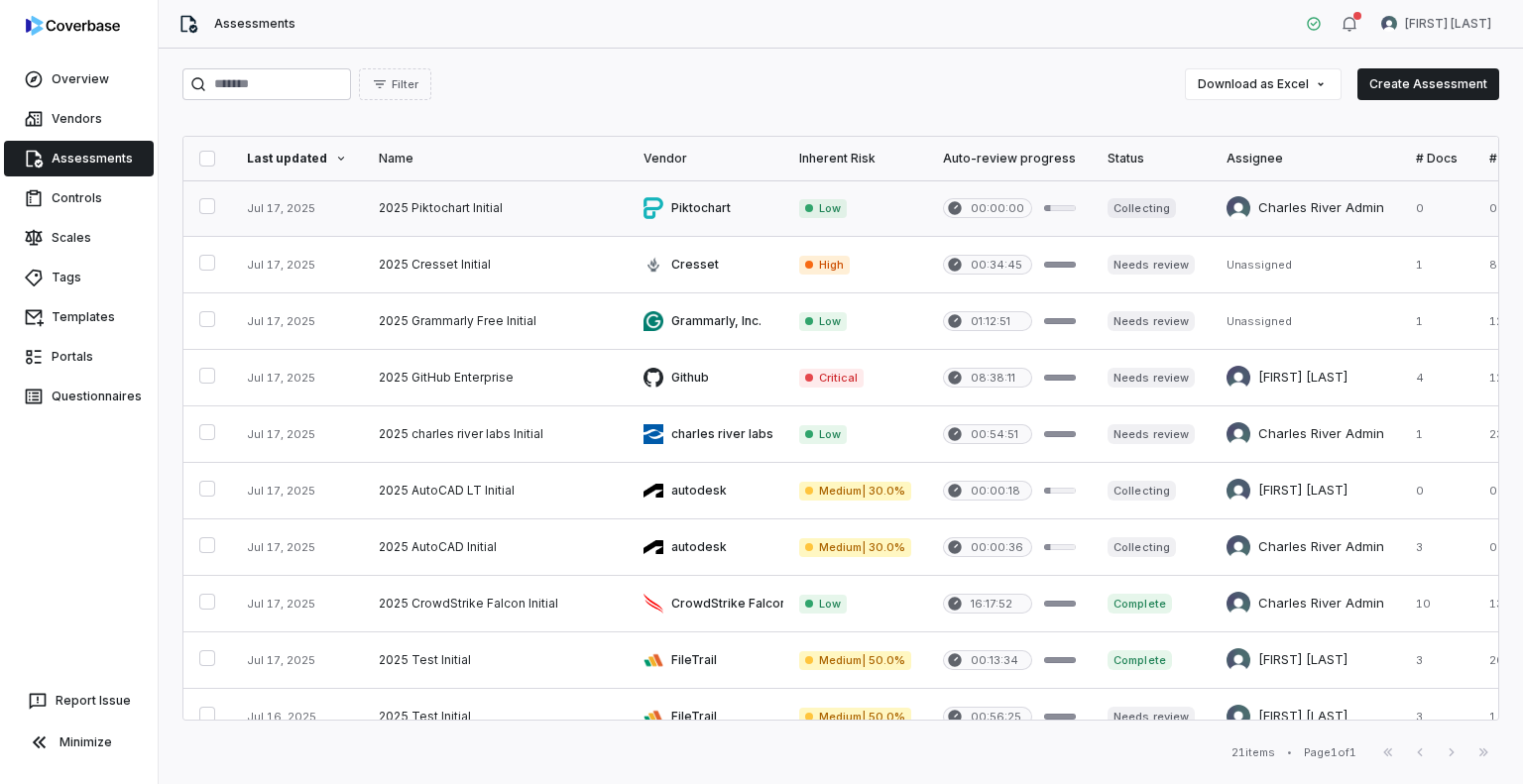 click at bounding box center (495, 208) 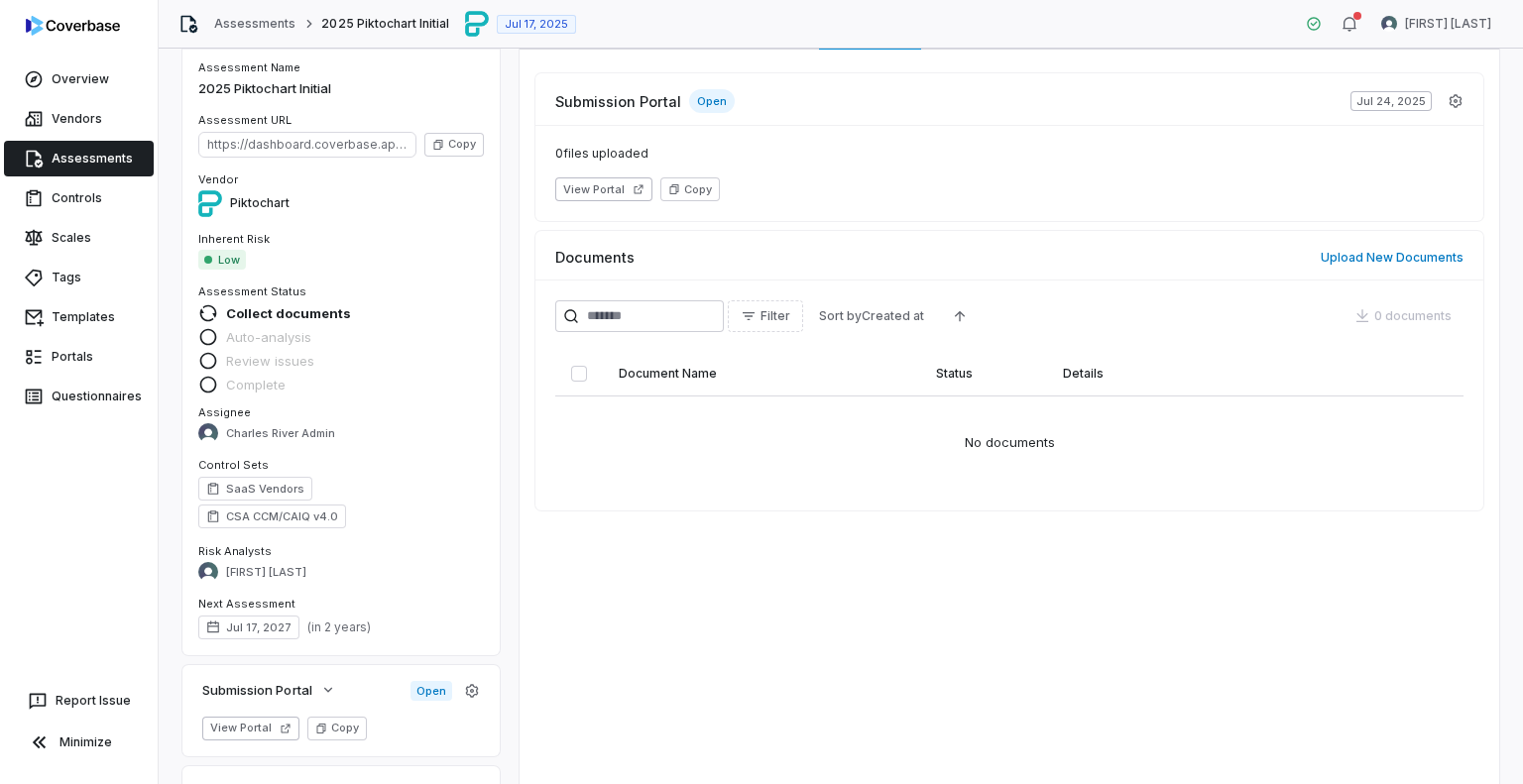 scroll, scrollTop: 151, scrollLeft: 0, axis: vertical 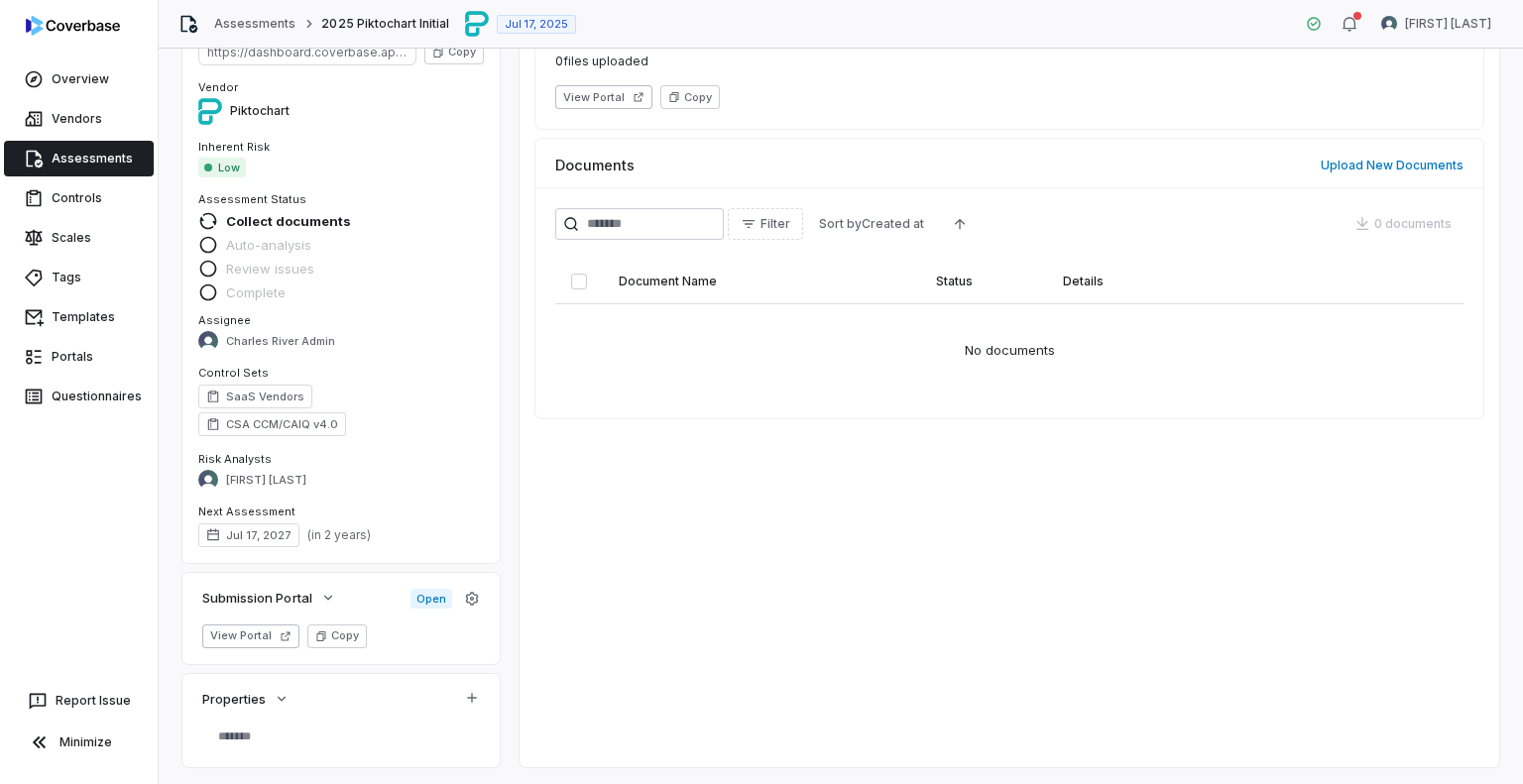 click on "No documents" at bounding box center [1009, 351] 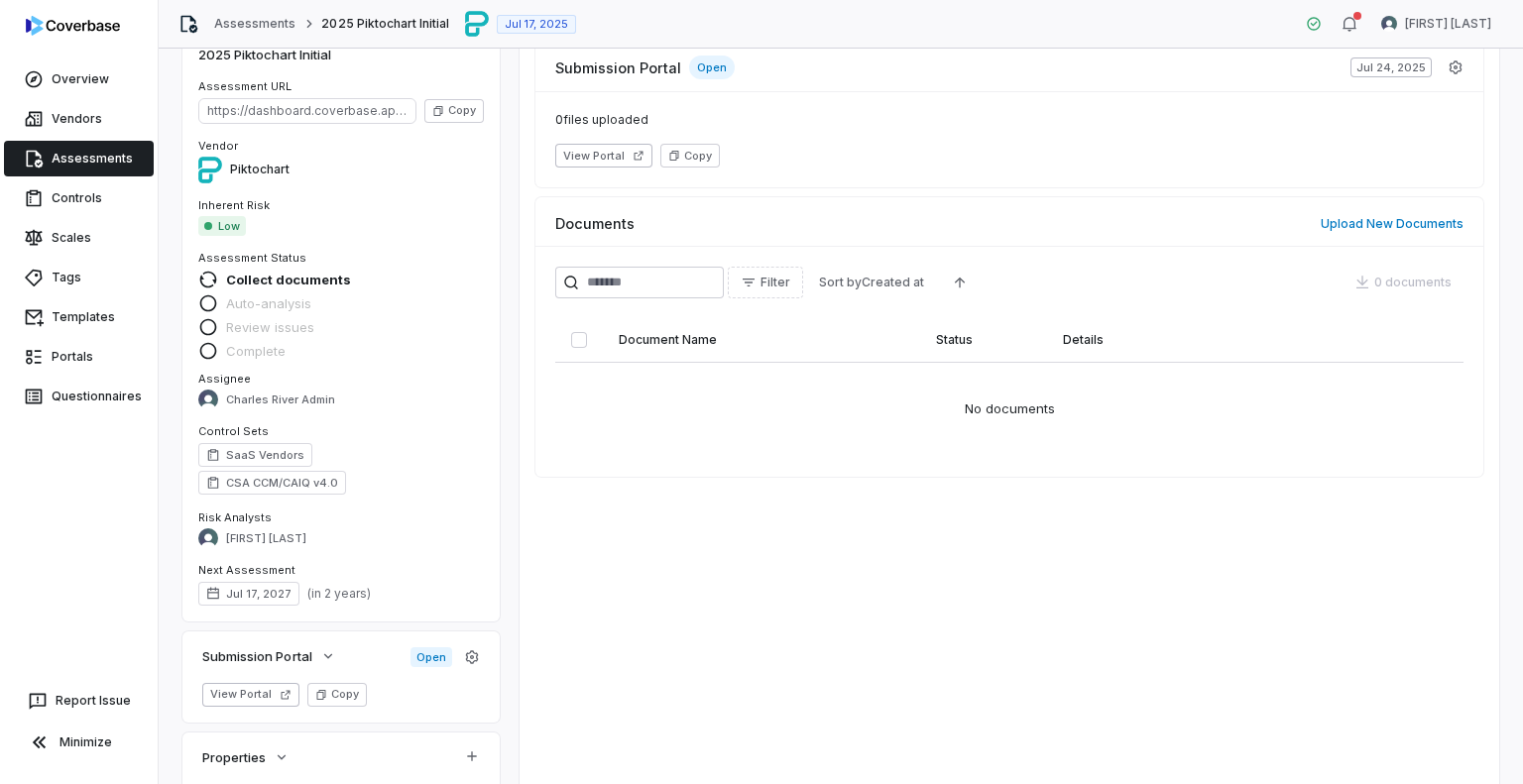 scroll, scrollTop: 0, scrollLeft: 0, axis: both 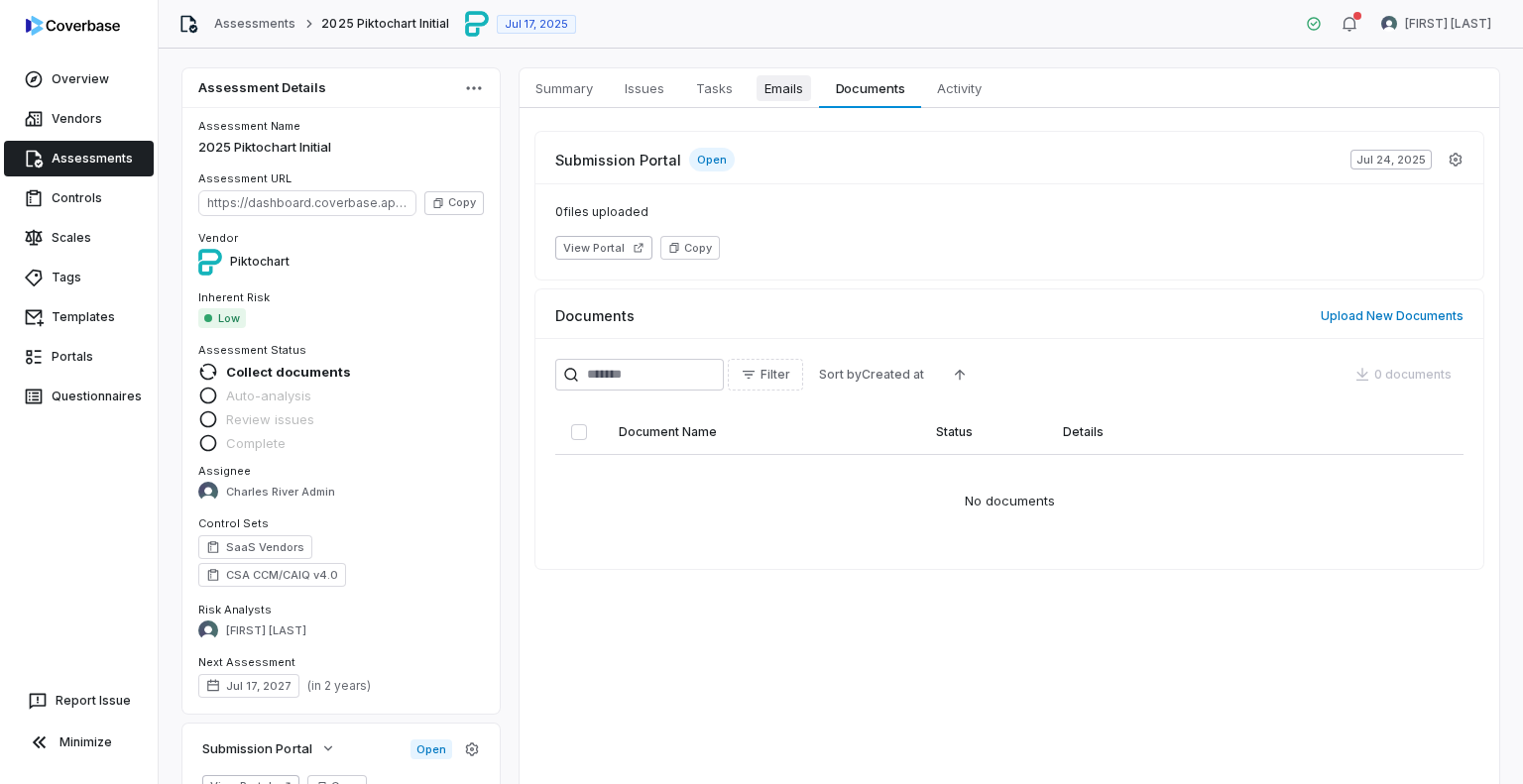 click on "Emails Emails" at bounding box center (783, 88) 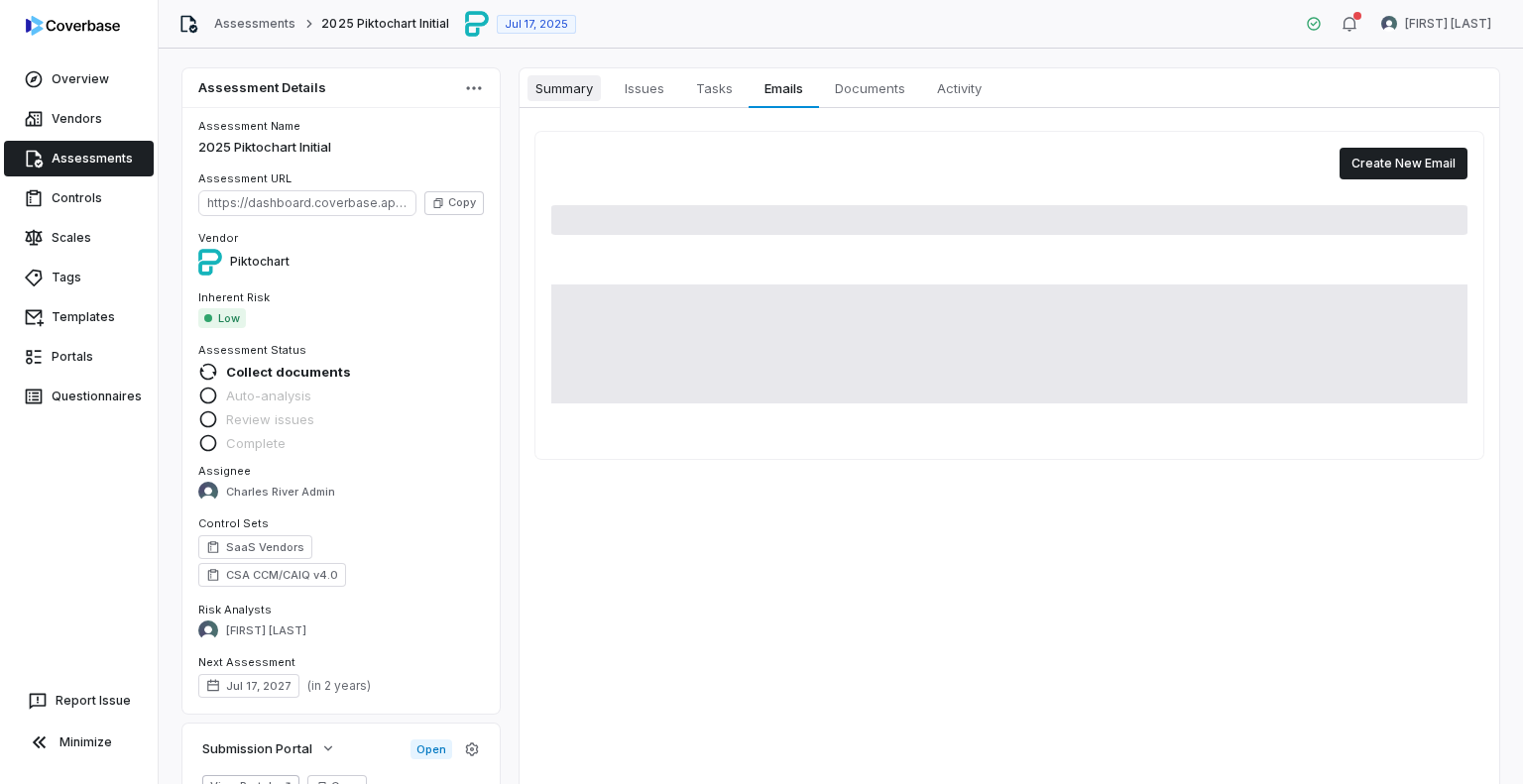 click on "Summary" at bounding box center [564, 88] 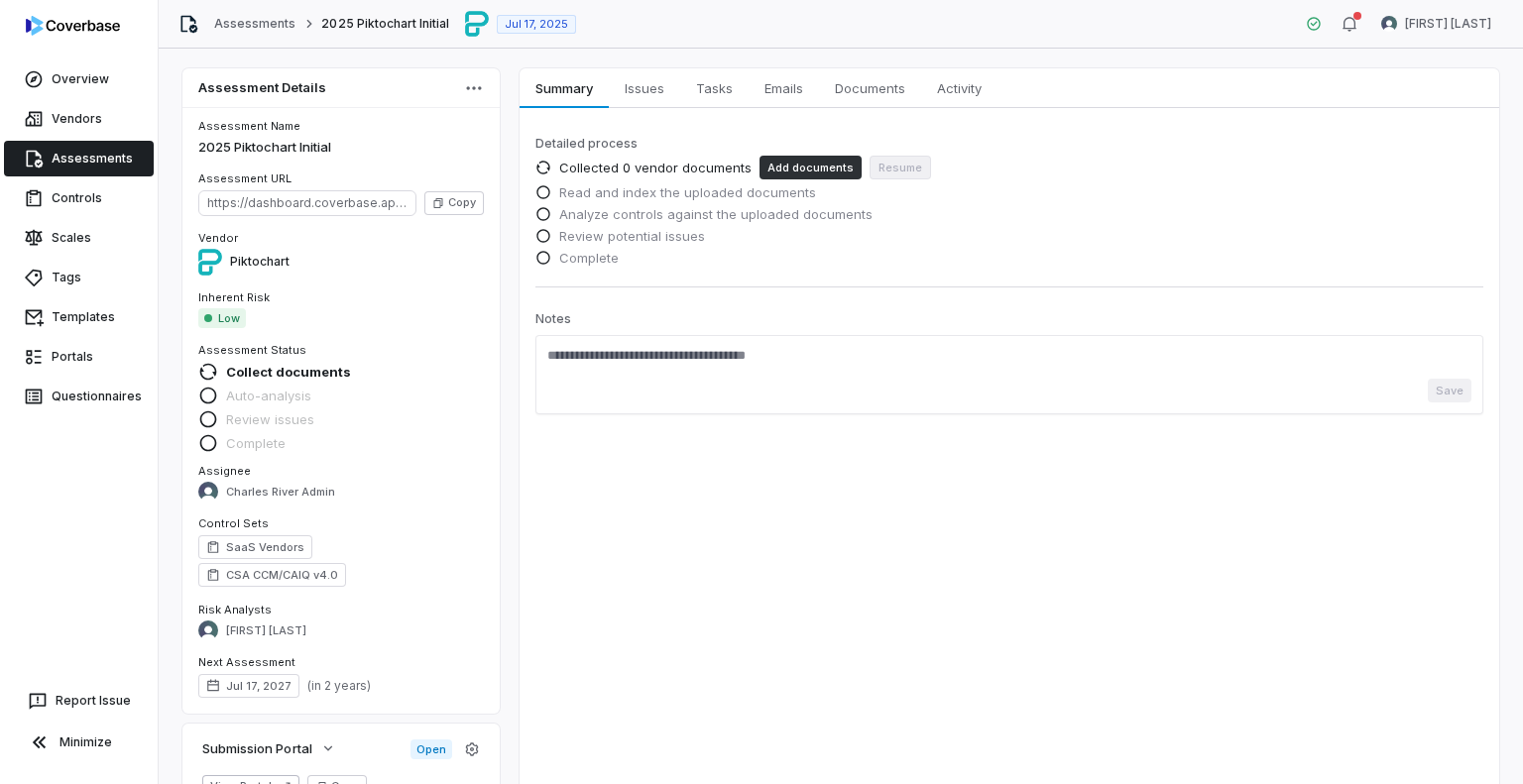 click on "Add documents" at bounding box center (810, 168) 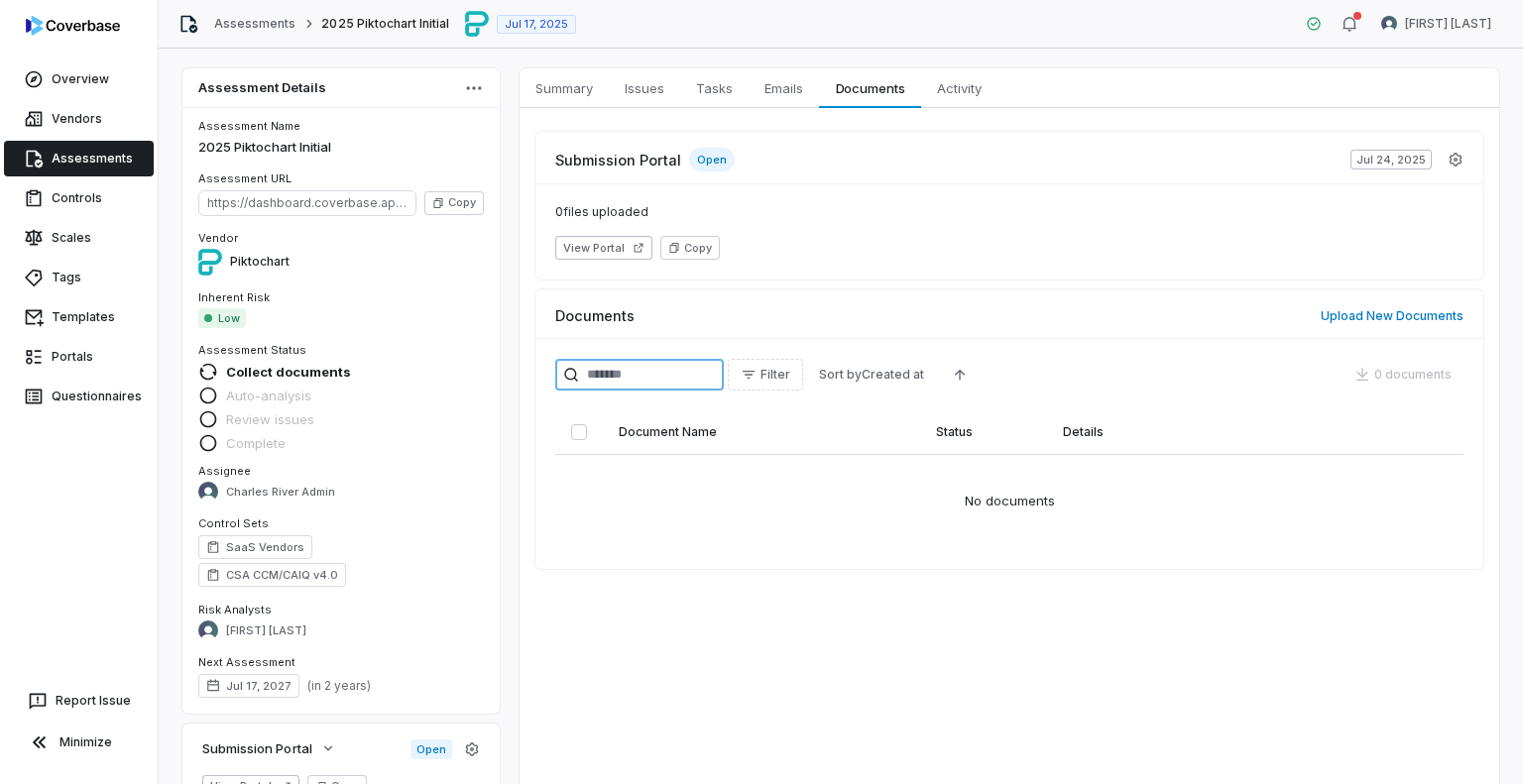click at bounding box center [640, 375] 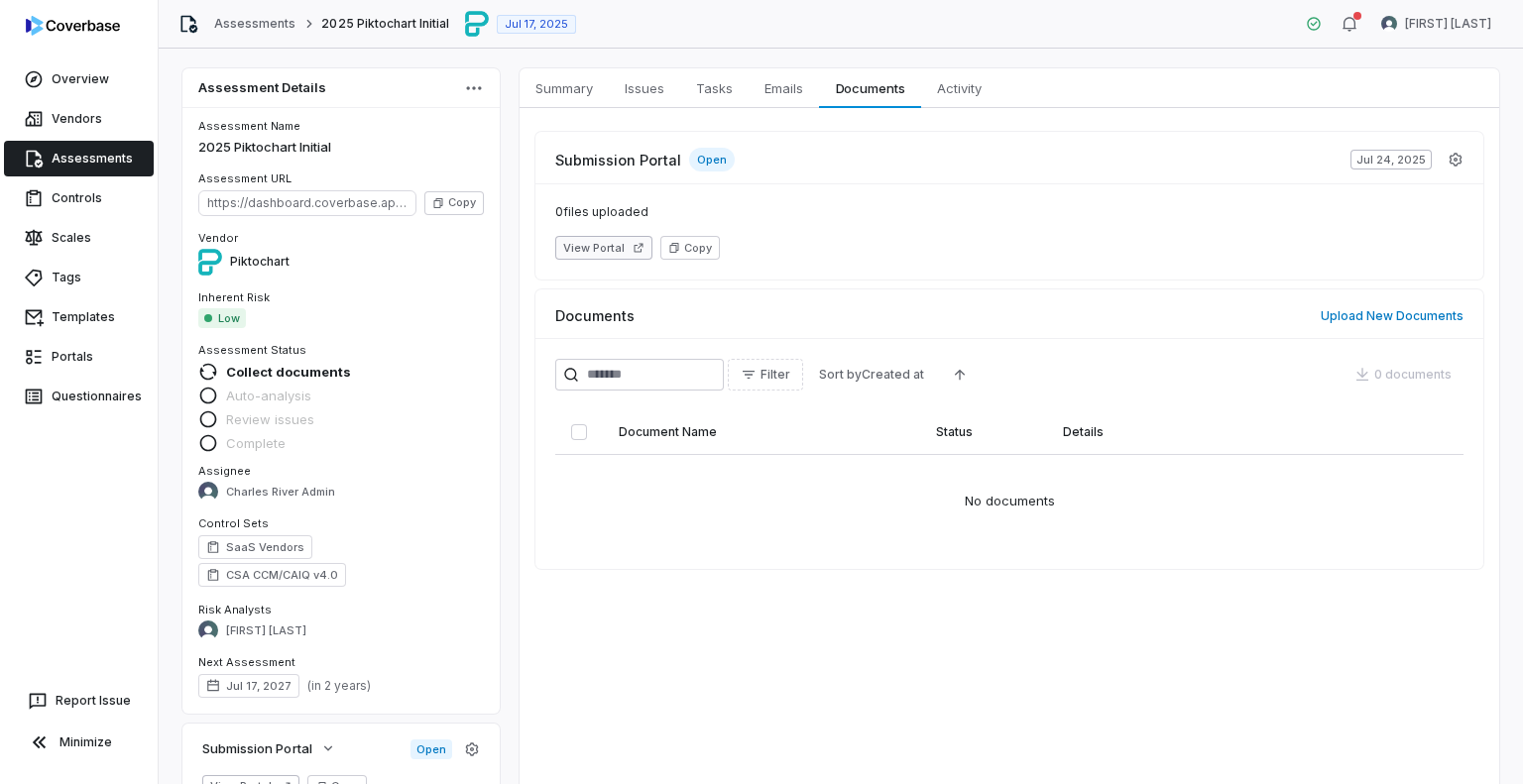 click on "View Portal" at bounding box center (604, 248) 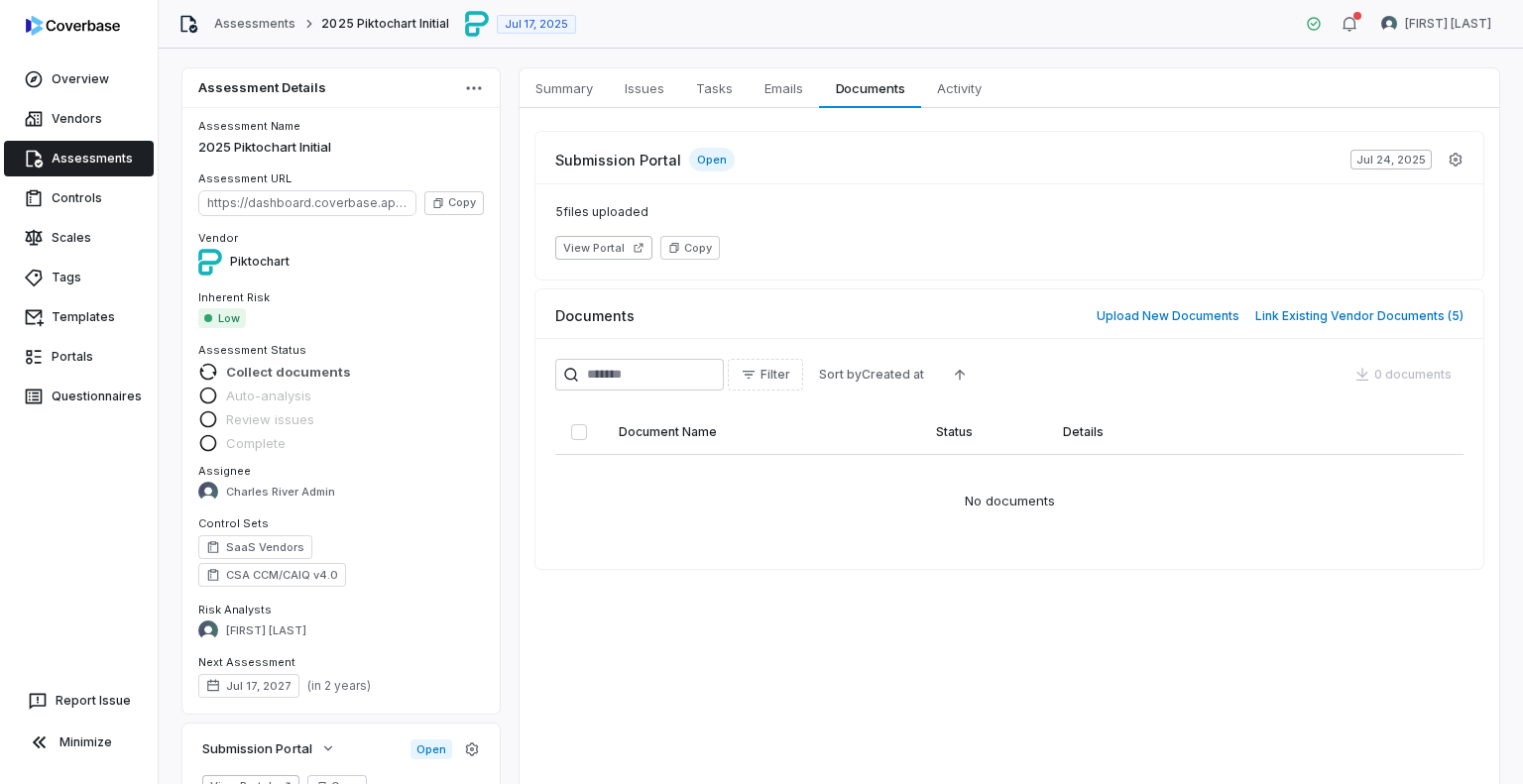 click on "Collect documents" at bounding box center (289, 372) 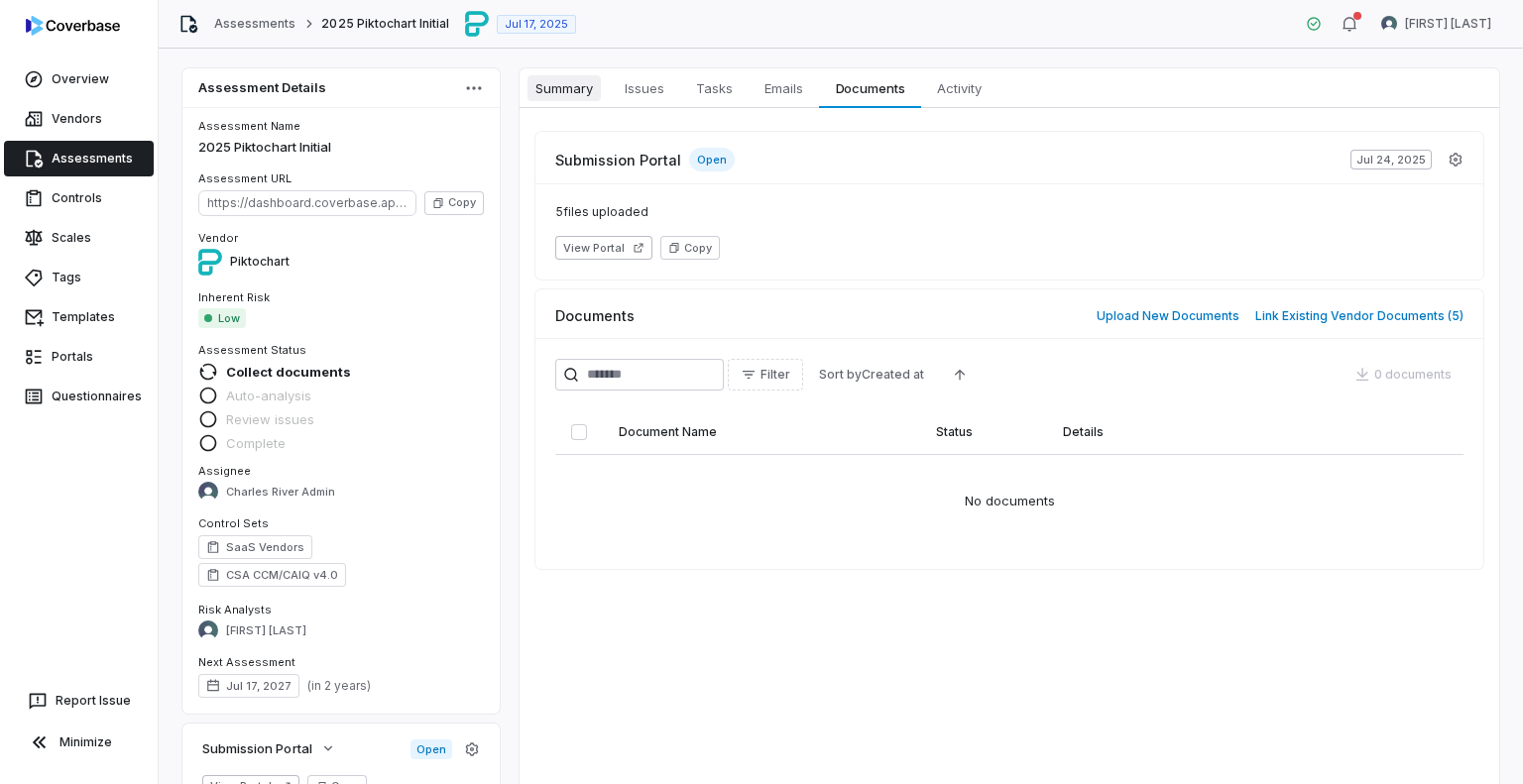 click on "Summary" at bounding box center [564, 88] 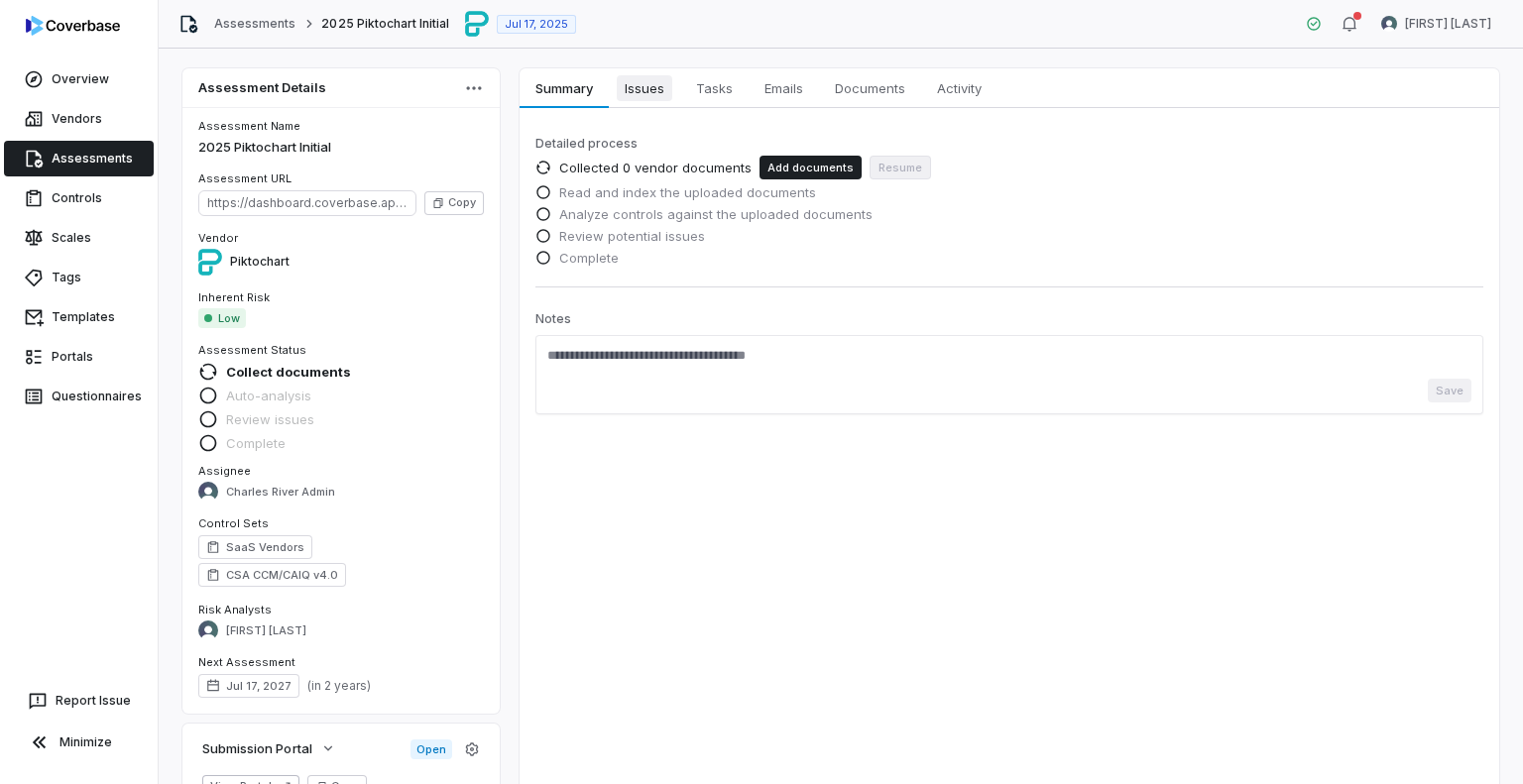 click on "Issues" at bounding box center (644, 88) 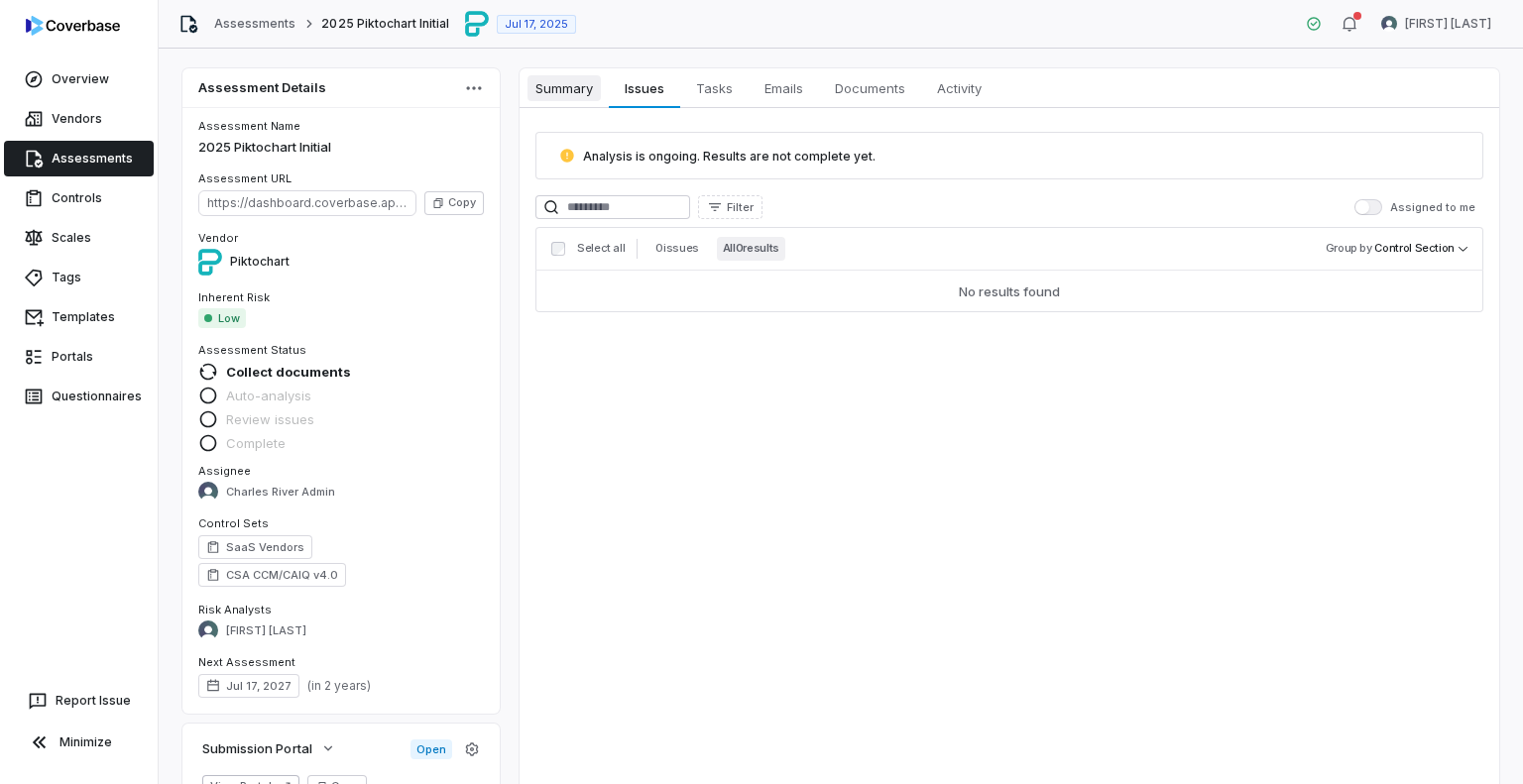 click on "Summary" at bounding box center [564, 88] 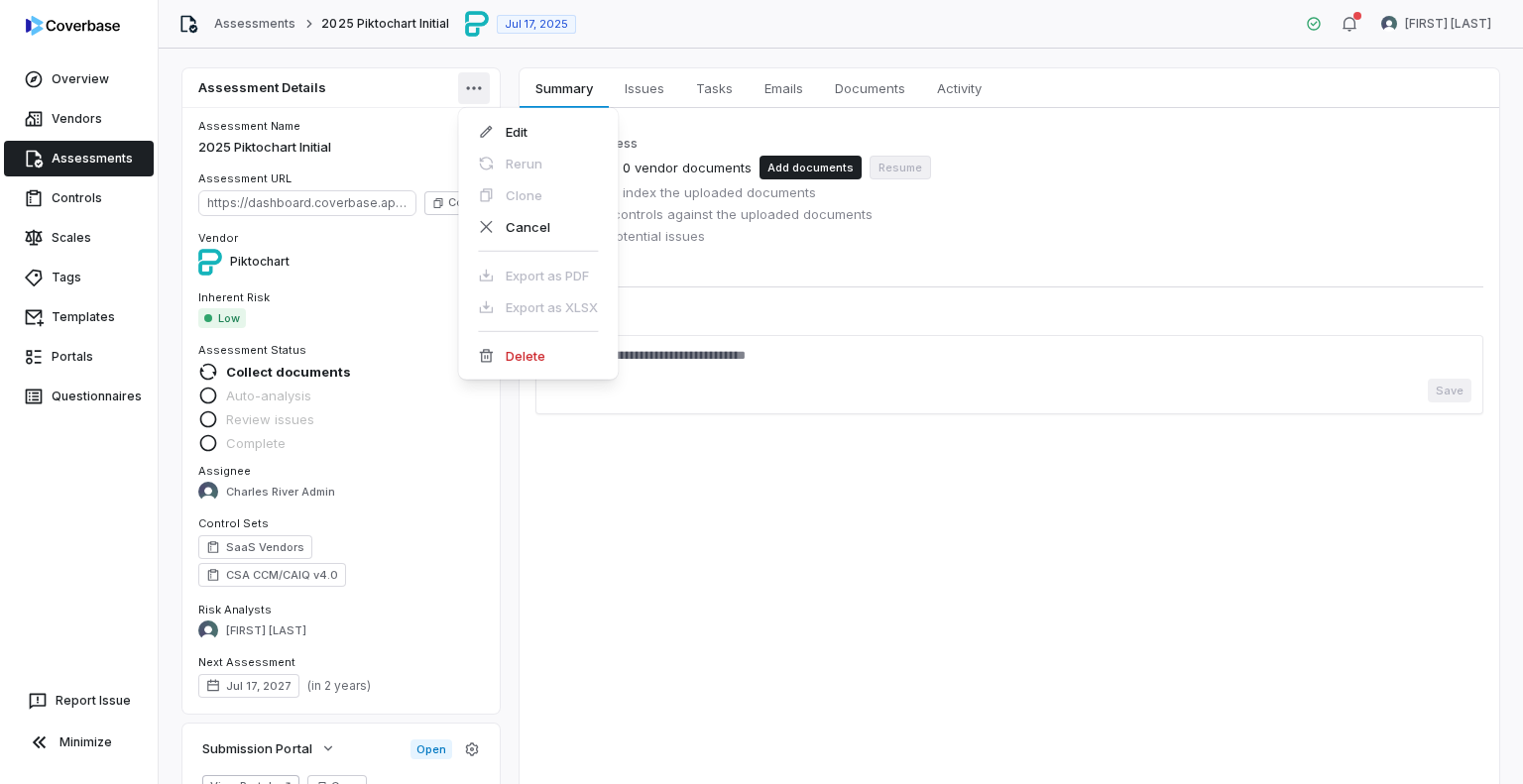 click on "Overview Vendors Assessments Controls Scales Tags Templates Portals Questionnaires Report Issue Minimize Assessments 2025 Piktochart Initial Jul 17, 2025 Laura Rosen Assessment Details Assessment Name 2025 Piktochart Initial Assessment URL  https://dashboard.coverbase.app/assessments/cbqsrw_1b81fb78caf54089bdeeba83632da9f1 Copy Vendor Piktochart Inherent Risk Low Assessment Status Collect documents Auto-analysis Review issues Complete Assignee Charles River Admin Control Sets SaaS Vendors CSA CCM/CAIQ v4.0 Risk Analysts Laura Rosen Next Assessment Jul 17, 2027 ( in 2 years ) Submission Portal Open View Portal Copy Properties Summary Summary Issues Issues Tasks Tasks Emails Emails Documents Documents Activity Activity Detailed process Collected 0 vendor documents Add documents Resume Read and index the uploaded documents Analyze controls against the uploaded documents Review potential issues Complete Notes   Save
* Edit Rerun Clone Cancel Export as PDF Export as XLSX Delete" at bounding box center [762, 392] 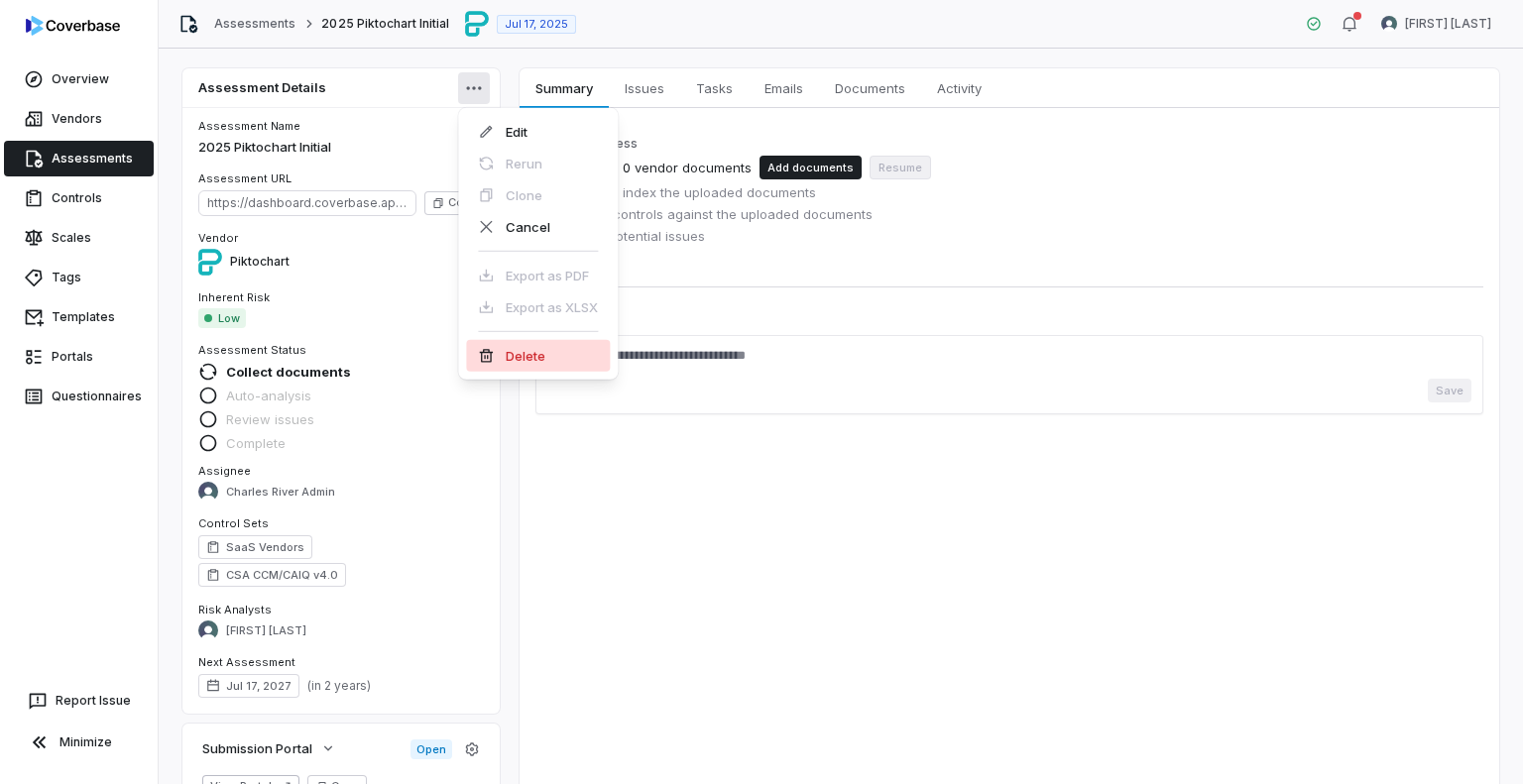 click on "Delete" at bounding box center [537, 356] 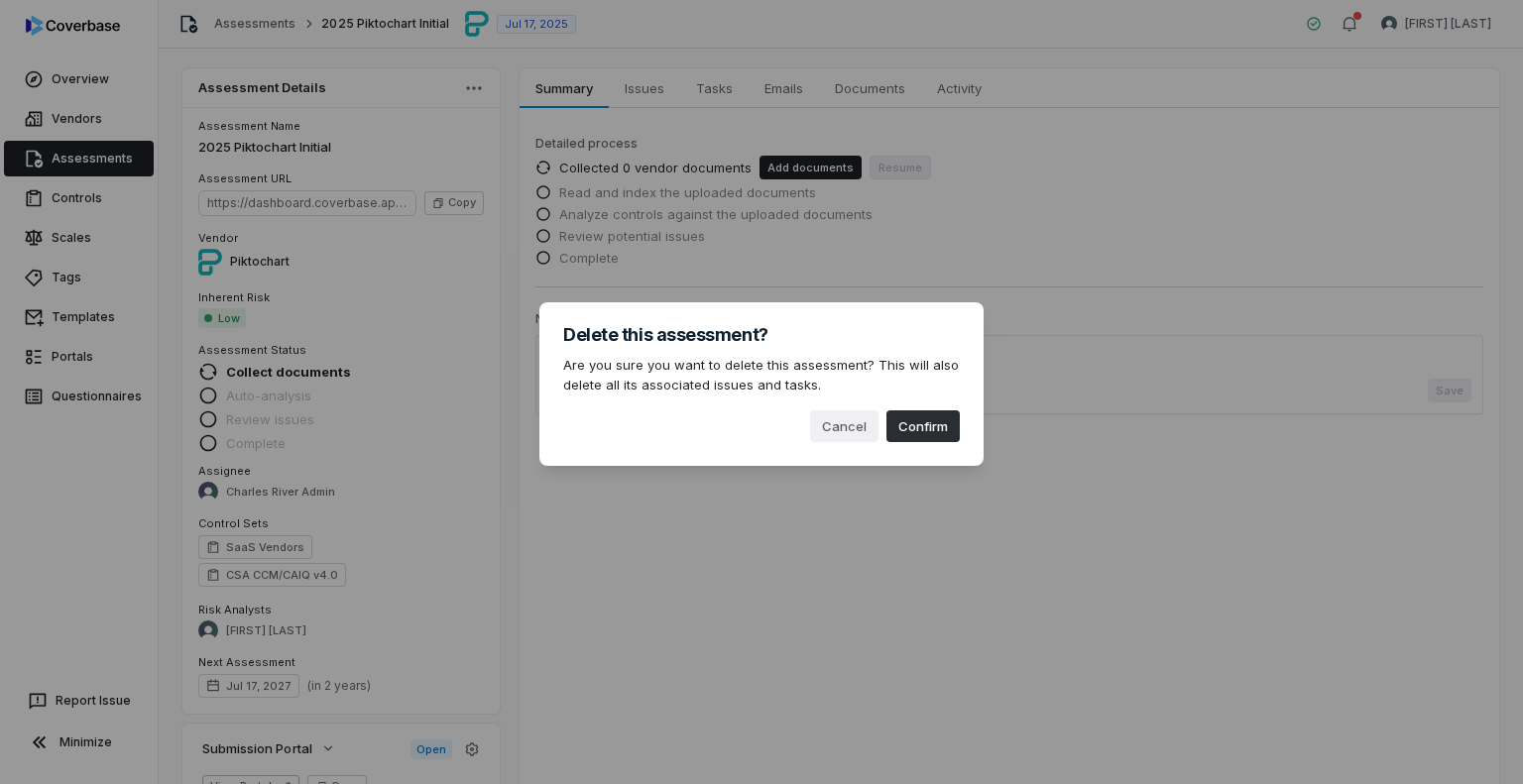 click on "Confirm" at bounding box center [923, 426] 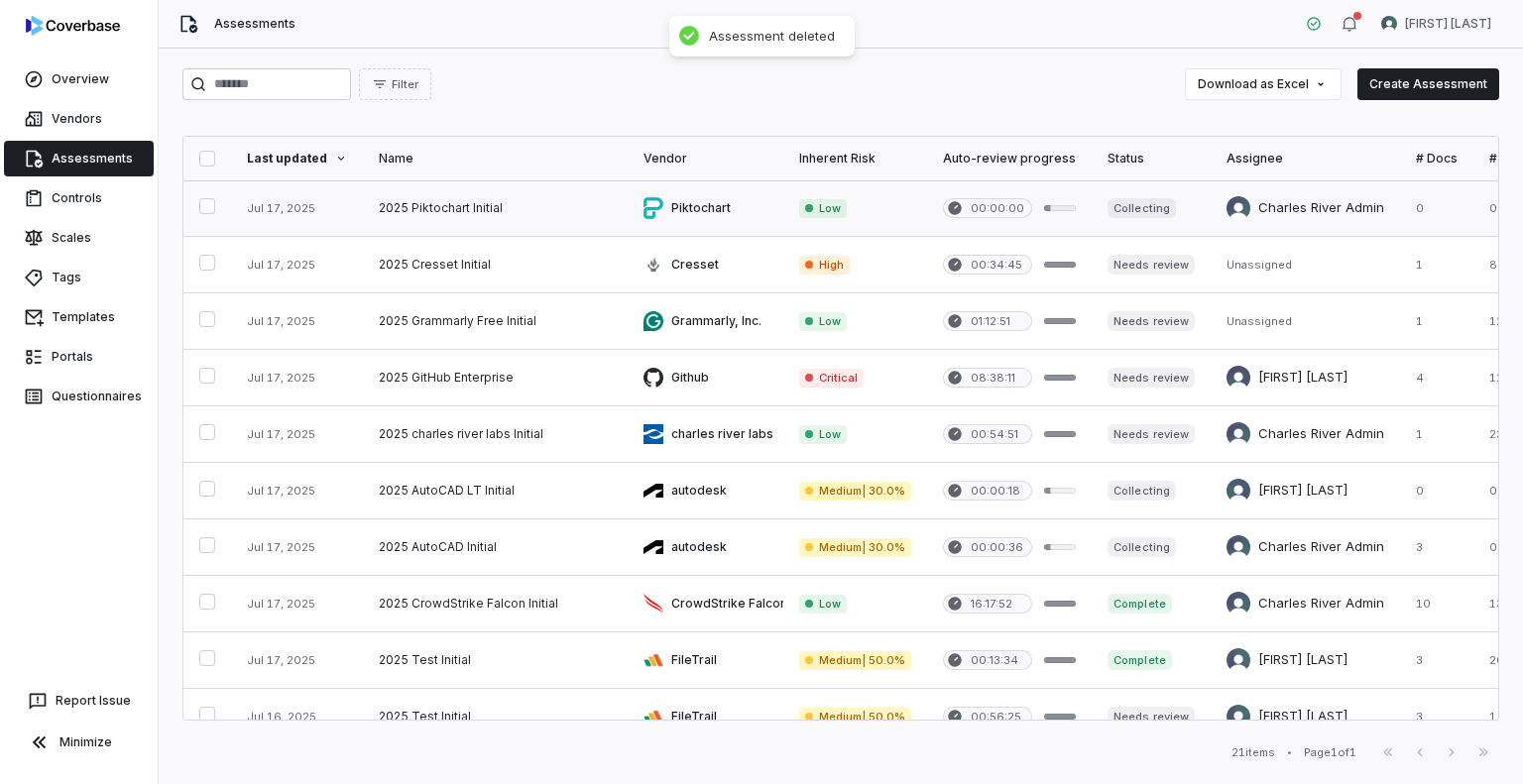 click at bounding box center [495, 208] 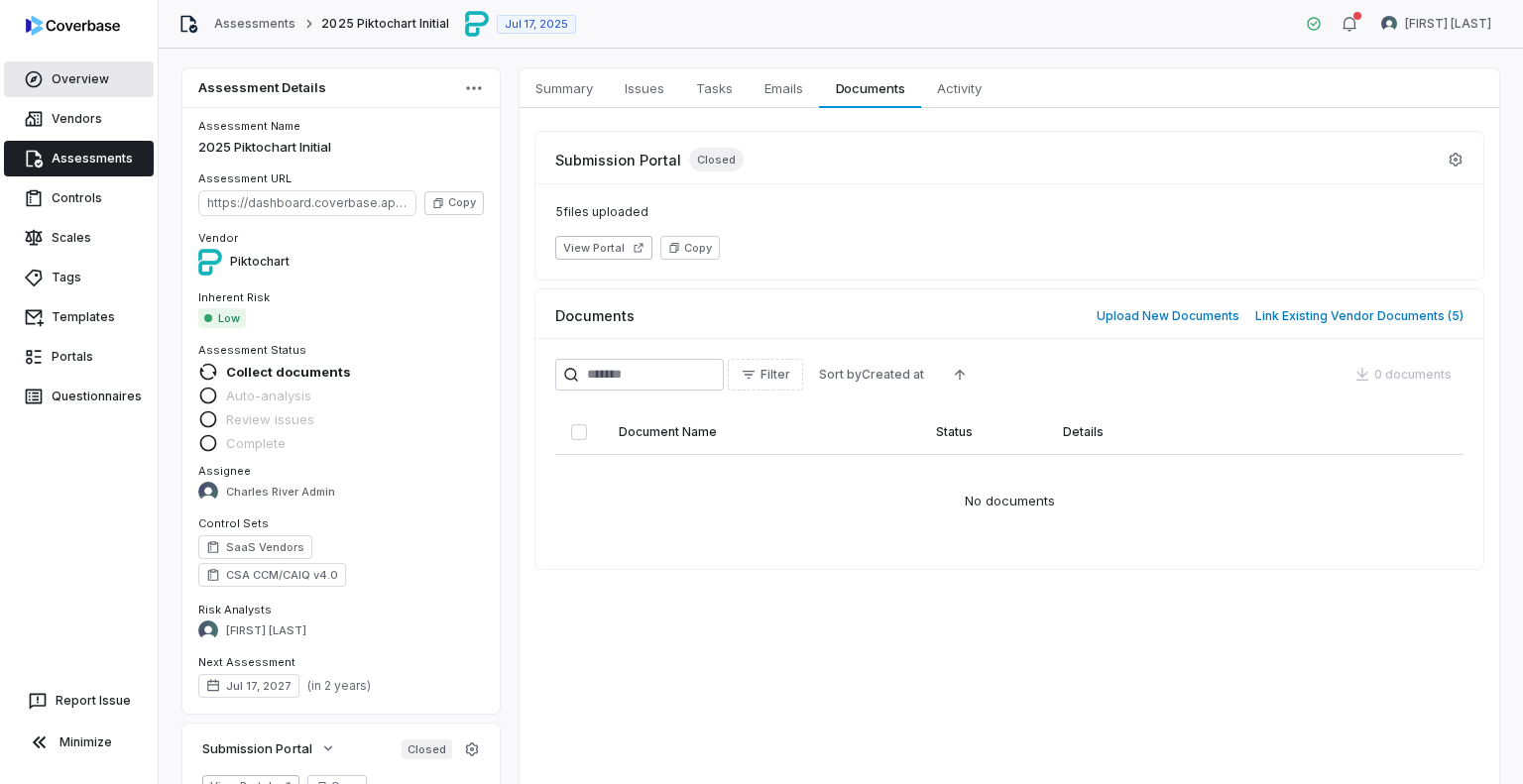 click on "Overview" at bounding box center (78, 79) 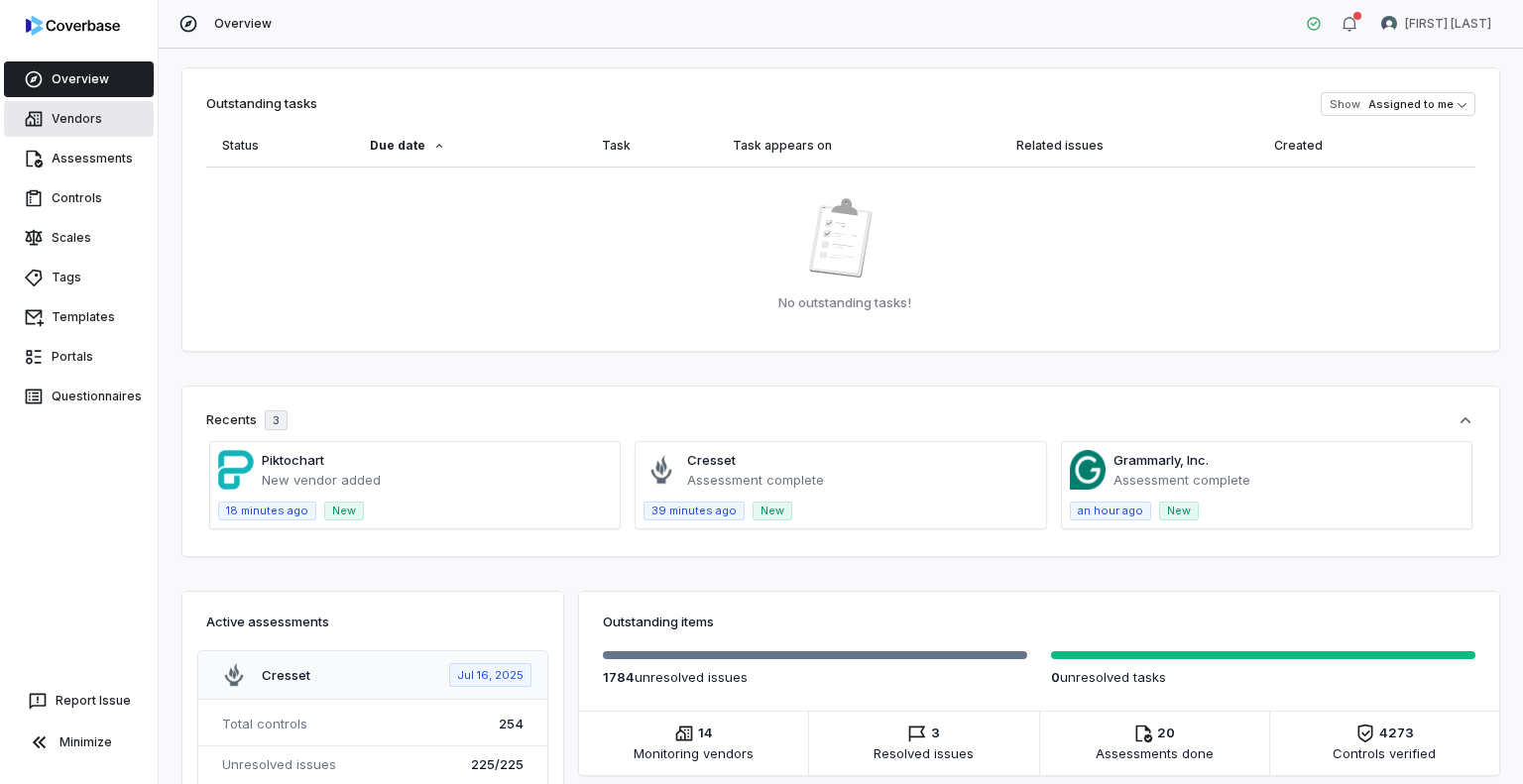 click on "Vendors" at bounding box center [78, 119] 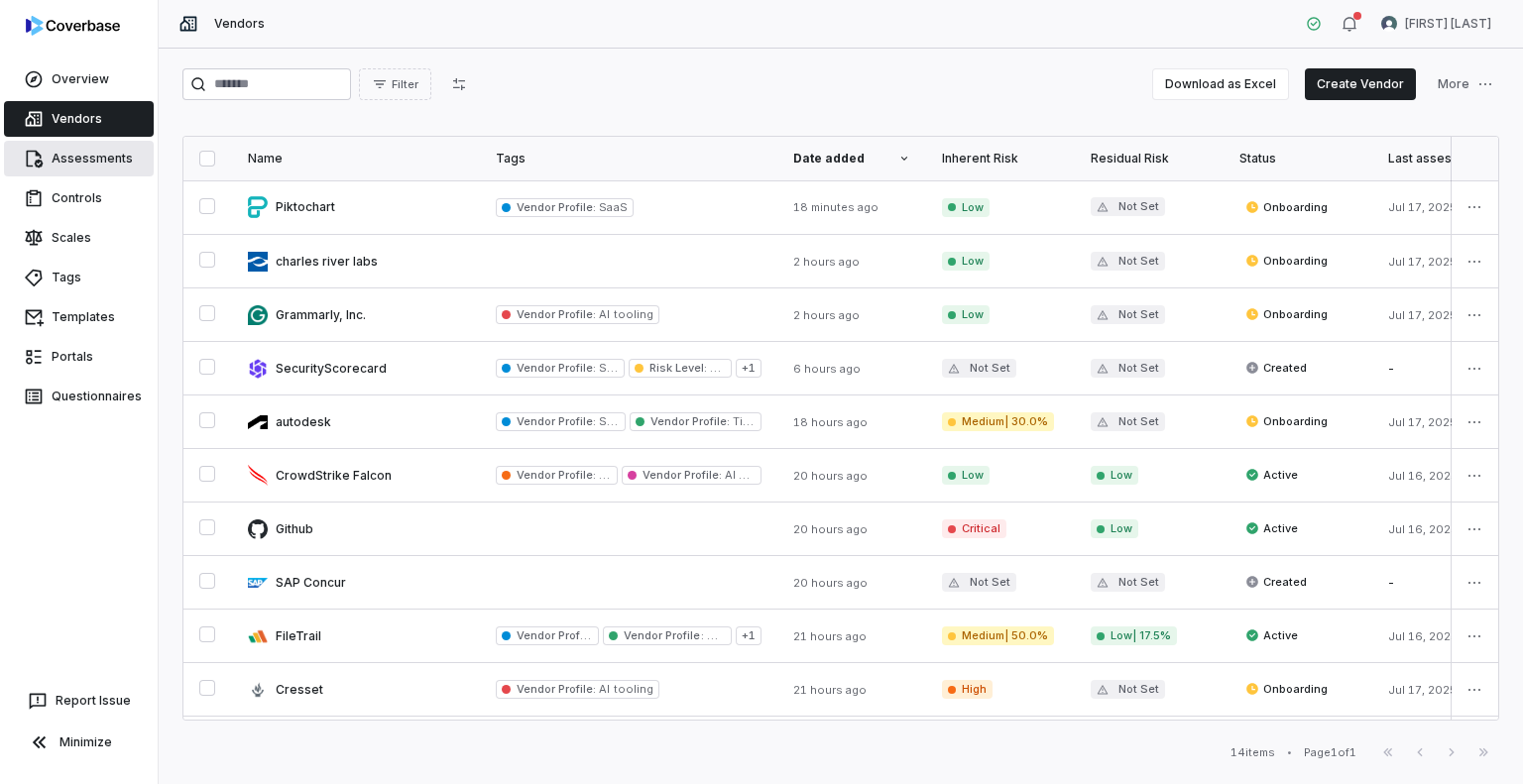 click on "Assessments" at bounding box center (78, 159) 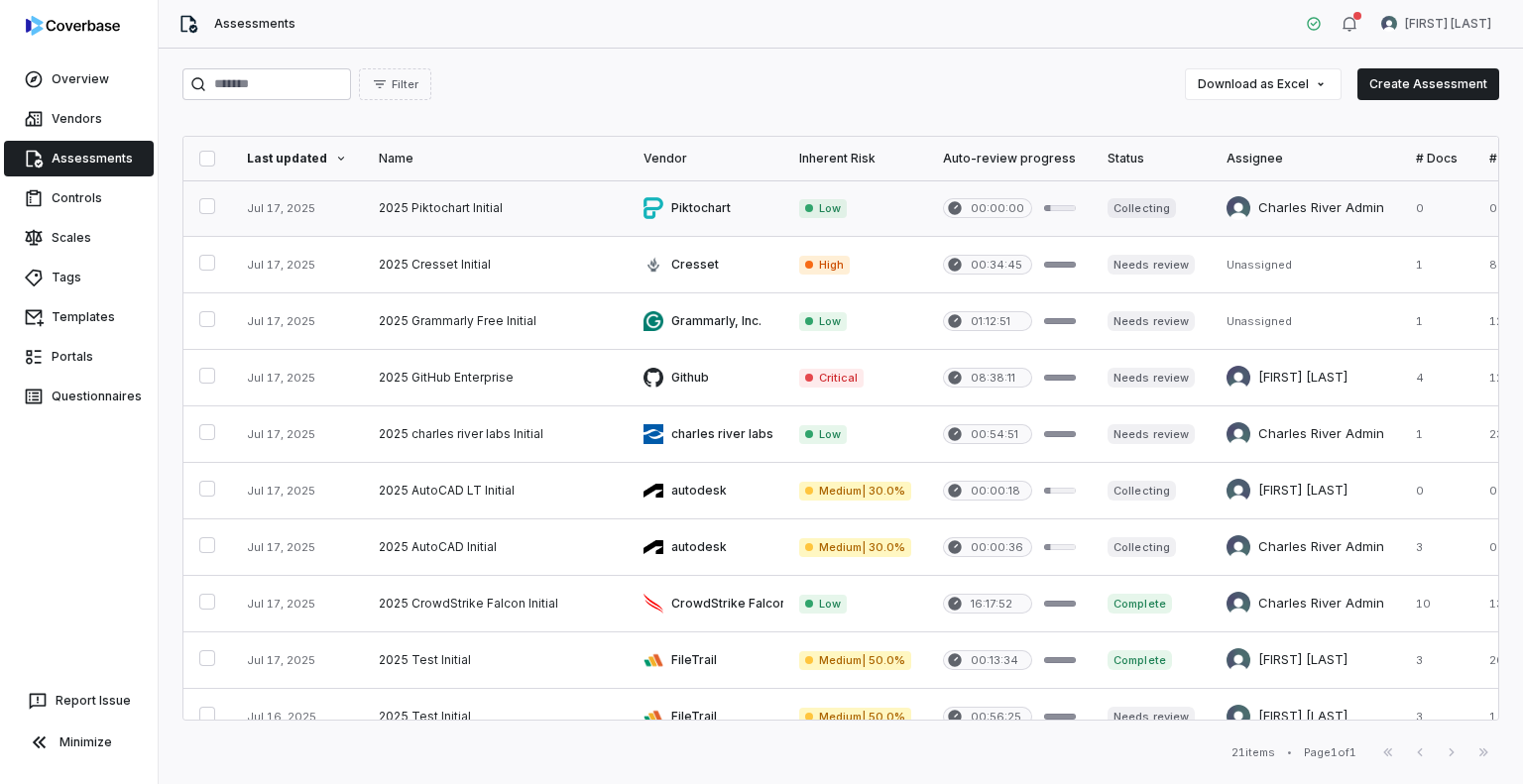click at bounding box center [207, 206] 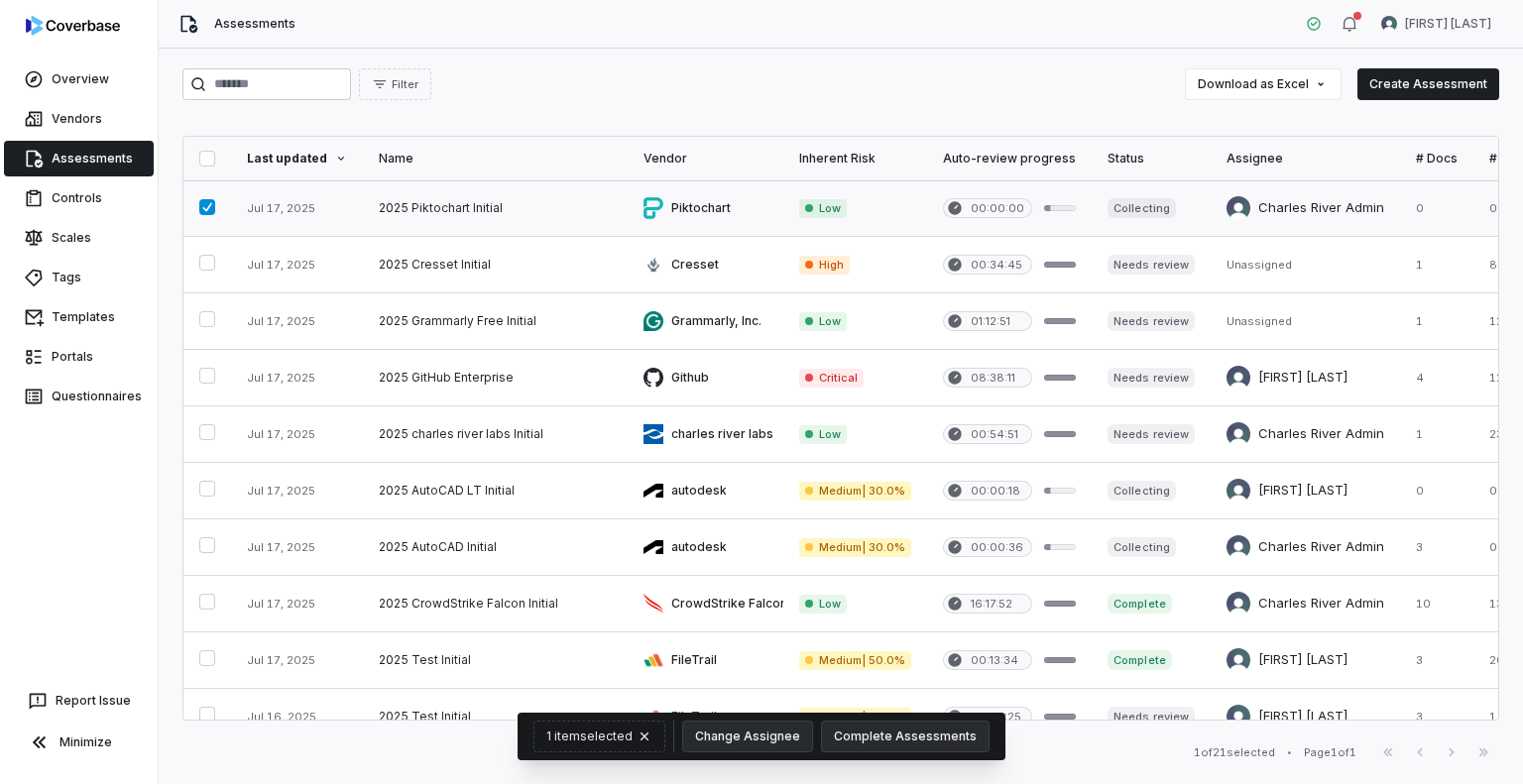 click at bounding box center (207, 207) 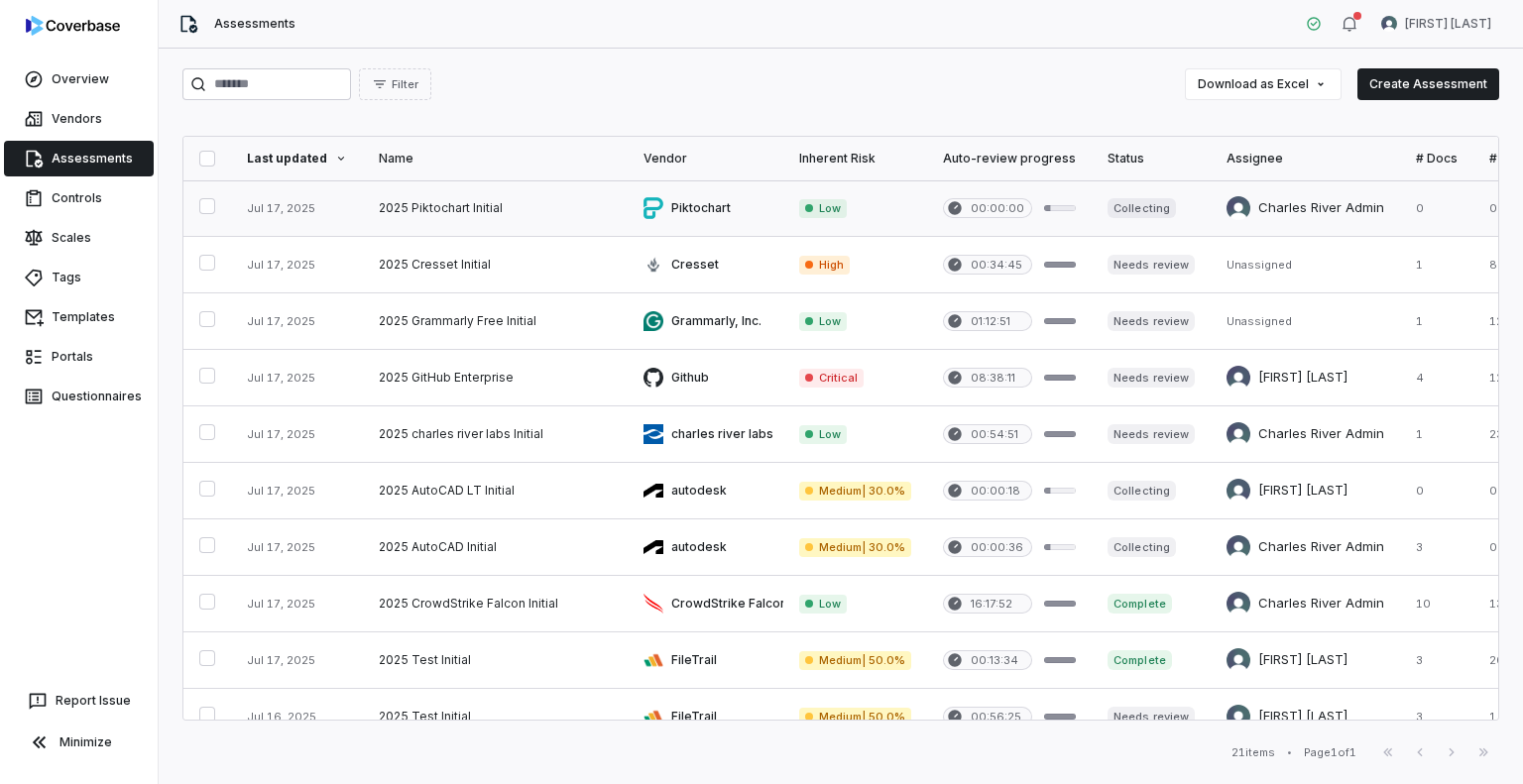 click at bounding box center (705, 208) 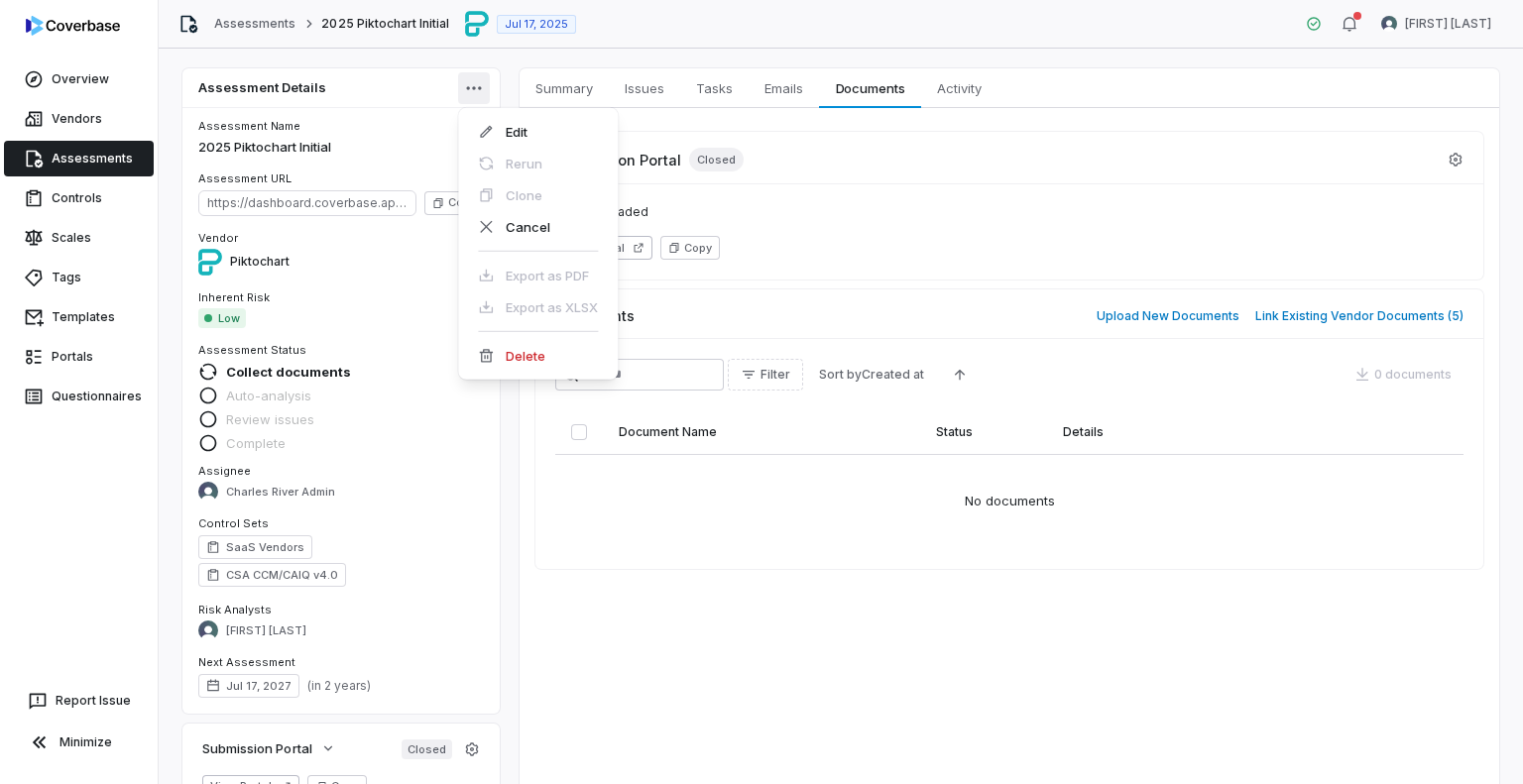 click on "Overview Vendors Assessments Controls Scales Tags Templates Portals Questionnaires Report Issue Minimize Assessments 2025 Piktochart Initial Jul 17, 2025 Laura Rosen Assessment Details Assessment Name 2025 Piktochart Initial Assessment URL  https://dashboard.coverbase.app/assessments/cbqsrw_1b81fb78caf54089bdeeba83632da9f1 Copy Vendor Piktochart Inherent Risk Low Assessment Status Collect documents Auto-analysis Review issues Complete Assignee Charles River Admin Control Sets SaaS Vendors CSA CCM/CAIQ v4.0 Risk Analysts Laura Rosen Next Assessment Jul 17, 2027 ( in 2 years ) Submission Portal Closed View Portal Copy Properties Summary Summary Issues Issues Tasks Tasks Emails Emails Documents Documents Activity Activity Submission Portal Closed 5  files uploaded View Portal Copy Documents Upload New Documents Link Existing Vendor Documents ( 5 ) Filter Sort by  Created at 0 documents Document Name Status Details No documents
* Edit Rerun Clone Cancel Export as PDF Export as XLSX Delete" at bounding box center [762, 392] 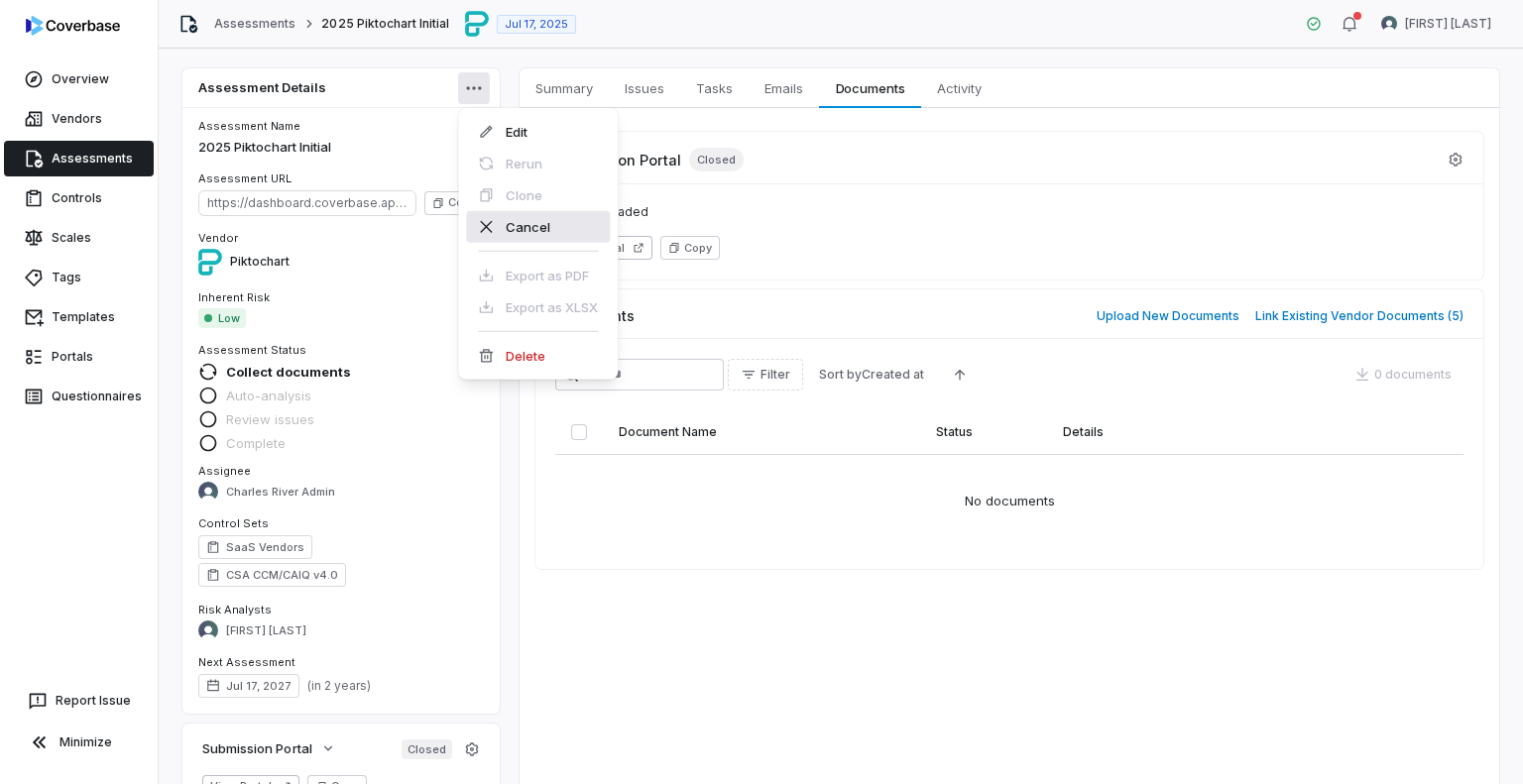 click on "Cancel" at bounding box center [537, 227] 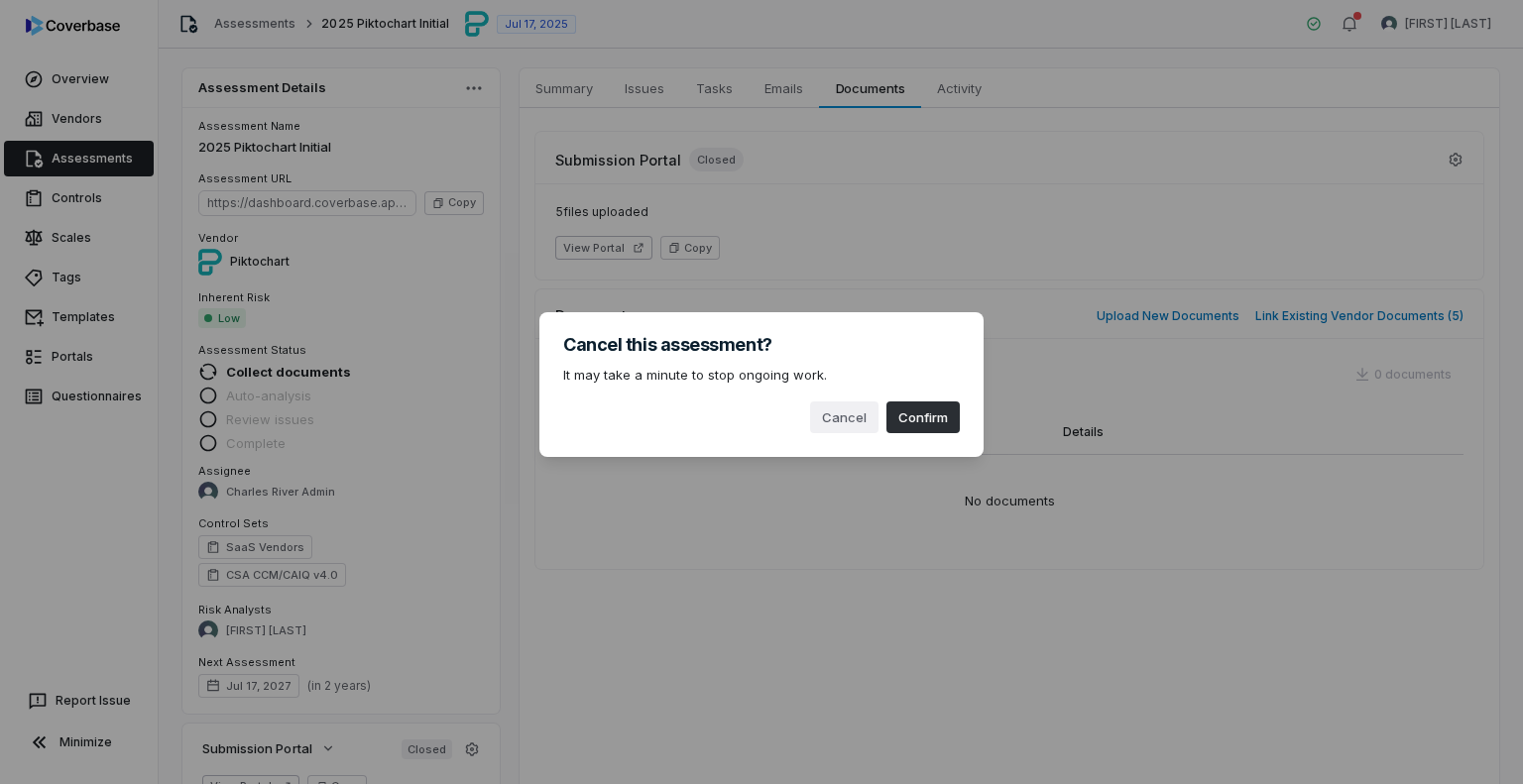 click on "Confirm" at bounding box center (923, 417) 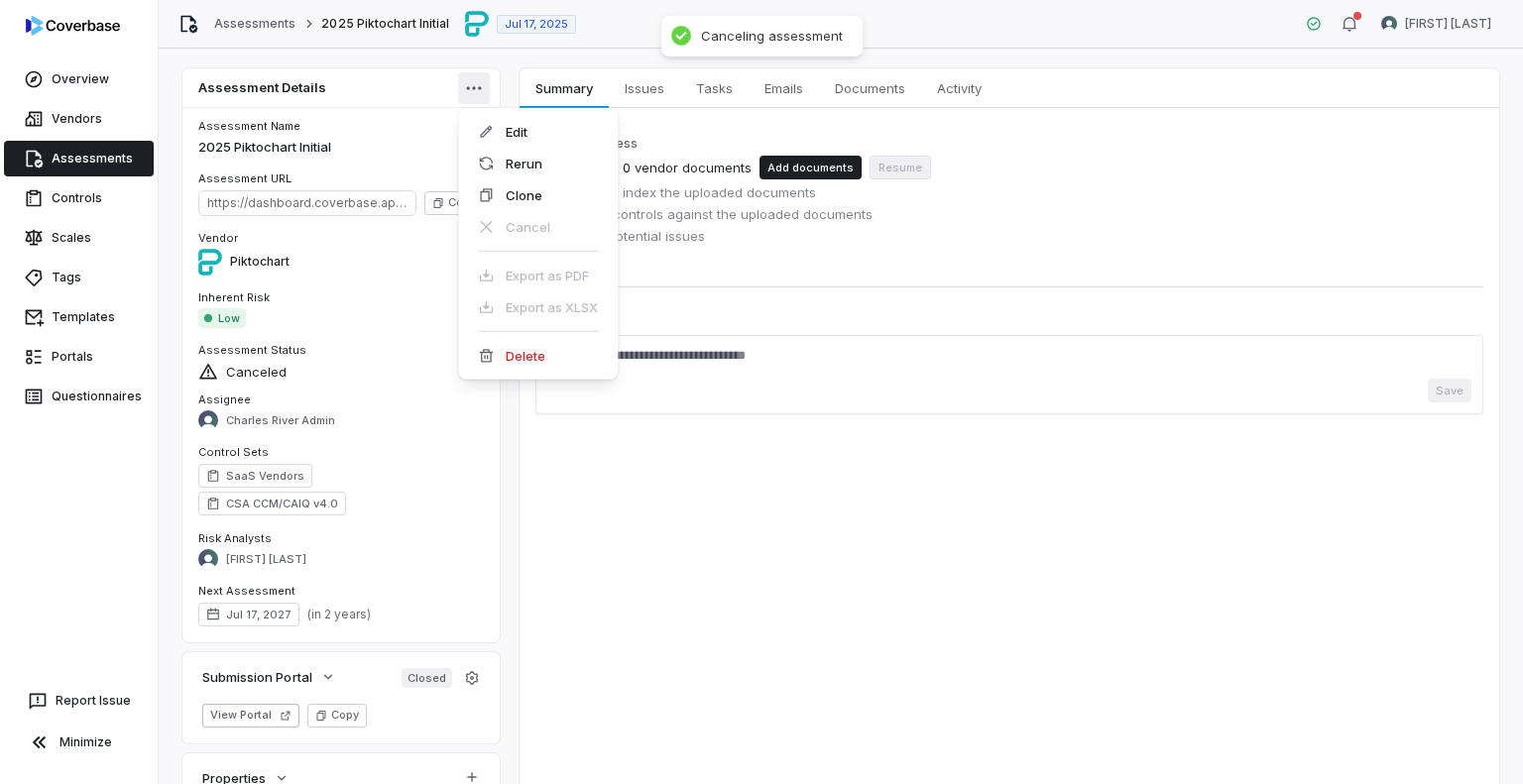 click on "Overview Vendors Assessments Controls Scales Tags Templates Portals Questionnaires Report Issue Minimize Assessments 2025 Piktochart Initial Jul 17, 2025 Laura Rosen Assessment Details Assessment Name 2025 Piktochart Initial Assessment URL  https://dashboard.coverbase.app/assessments/cbqsrw_1b81fb78caf54089bdeeba83632da9f1 Copy Vendor Piktochart Inherent Risk Low Assessment Status Canceled Assignee Charles River Admin Control Sets SaaS Vendors CSA CCM/CAIQ v4.0 Risk Analysts Laura Rosen Next Assessment Jul 17, 2027 ( in 2 years ) Submission Portal Closed View Portal Copy Properties Summary Summary Issues Issues Tasks Tasks Emails Emails Documents Documents Activity Activity Detailed process Collected 0 vendor documents Add documents Resume Read and index the uploaded documents Analyze controls against the uploaded documents Review potential issues Complete Notes   Save Canceling assessment
* Edit Rerun Clone Cancel Export as PDF Export as XLSX Delete" at bounding box center (762, 392) 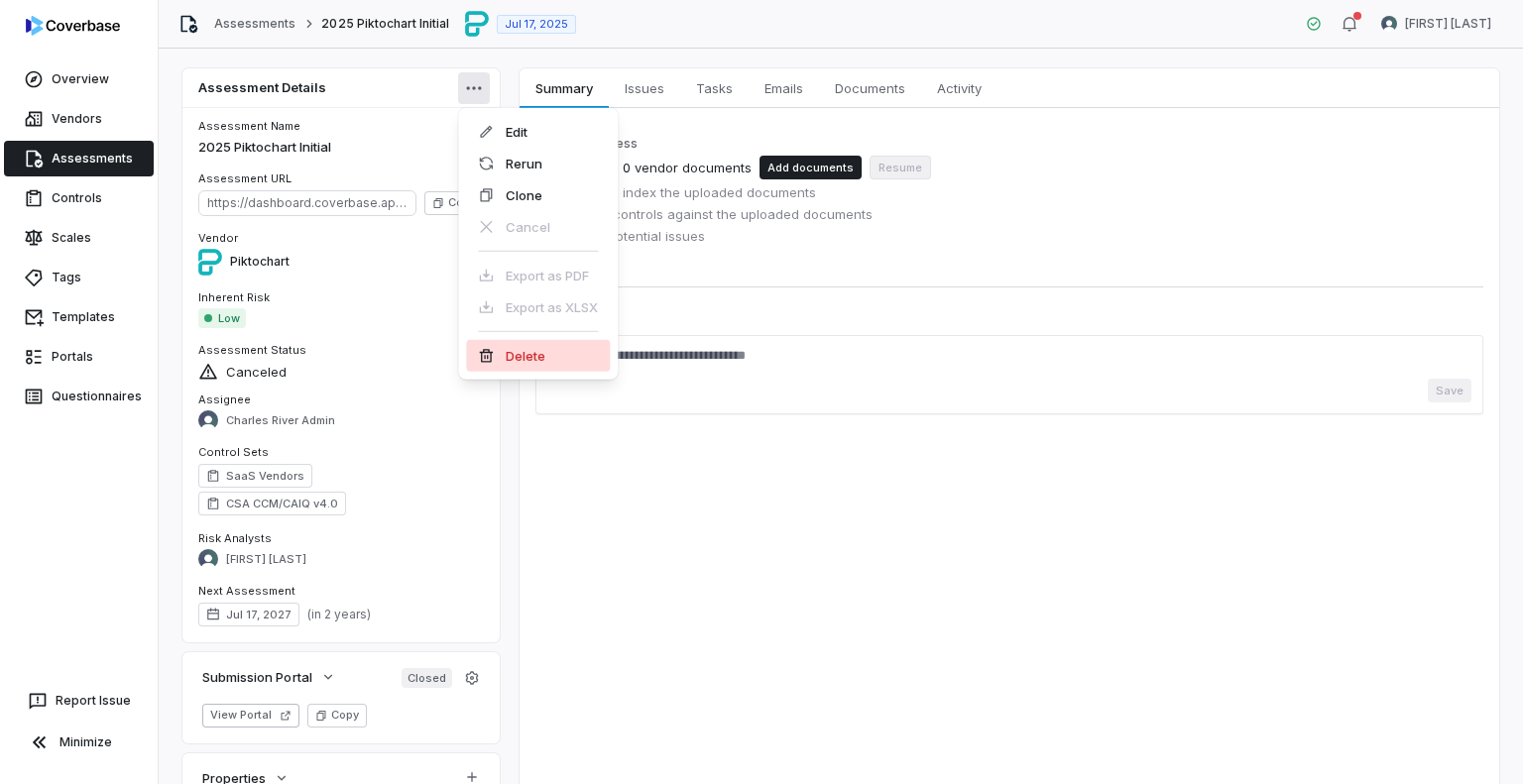 click on "Delete" at bounding box center (537, 356) 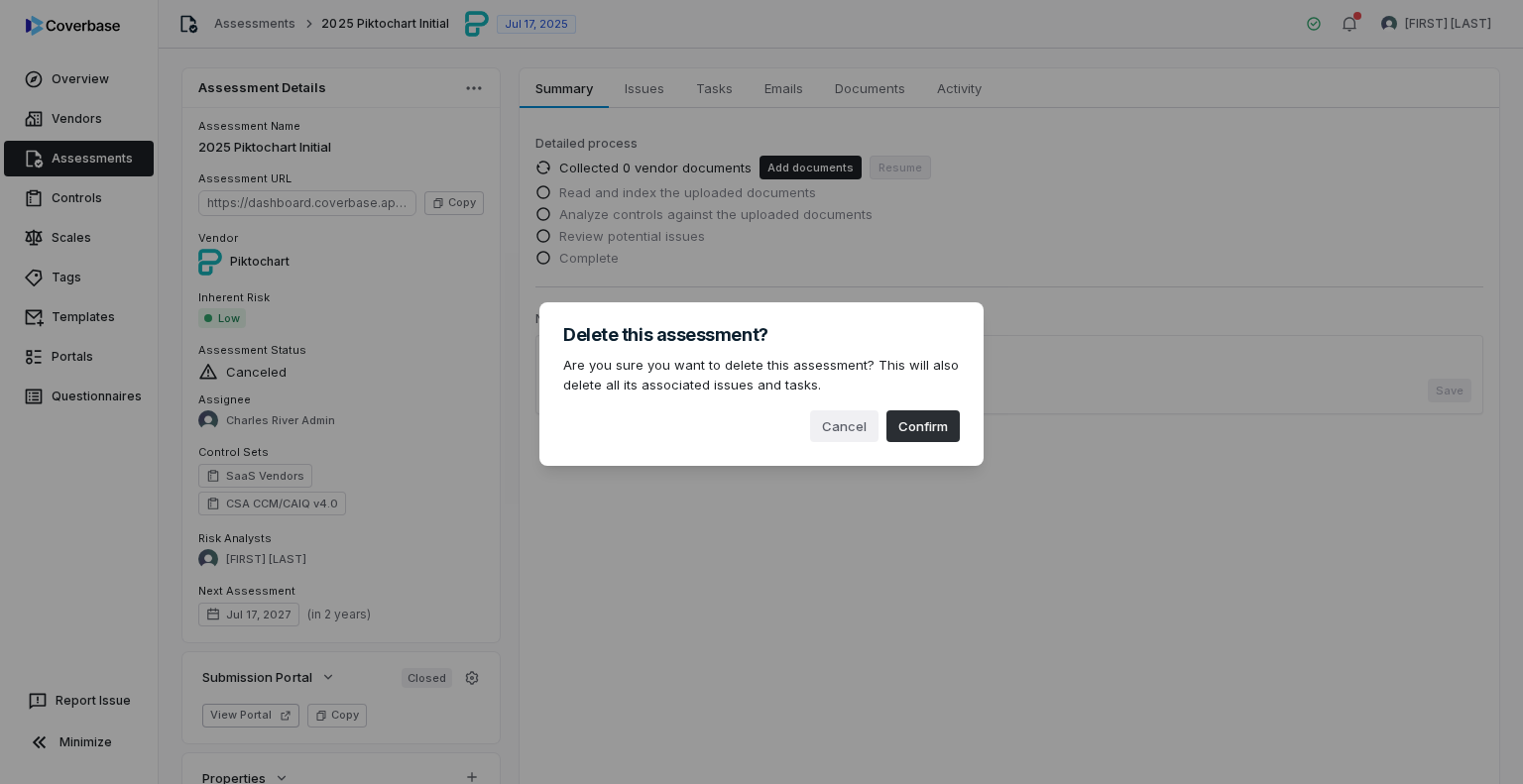 click on "Confirm" at bounding box center (923, 426) 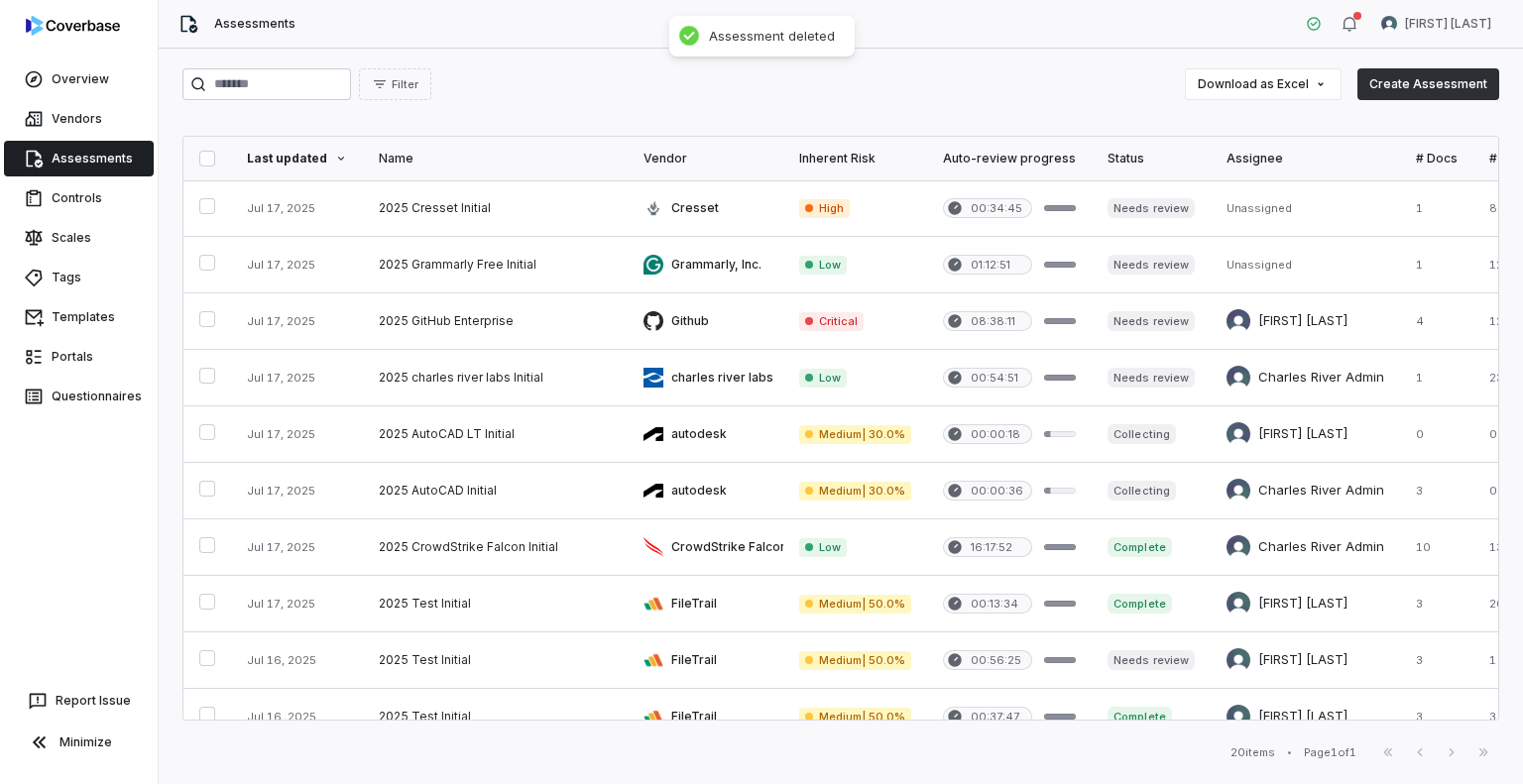 click on "Create Assessment" at bounding box center (1428, 84) 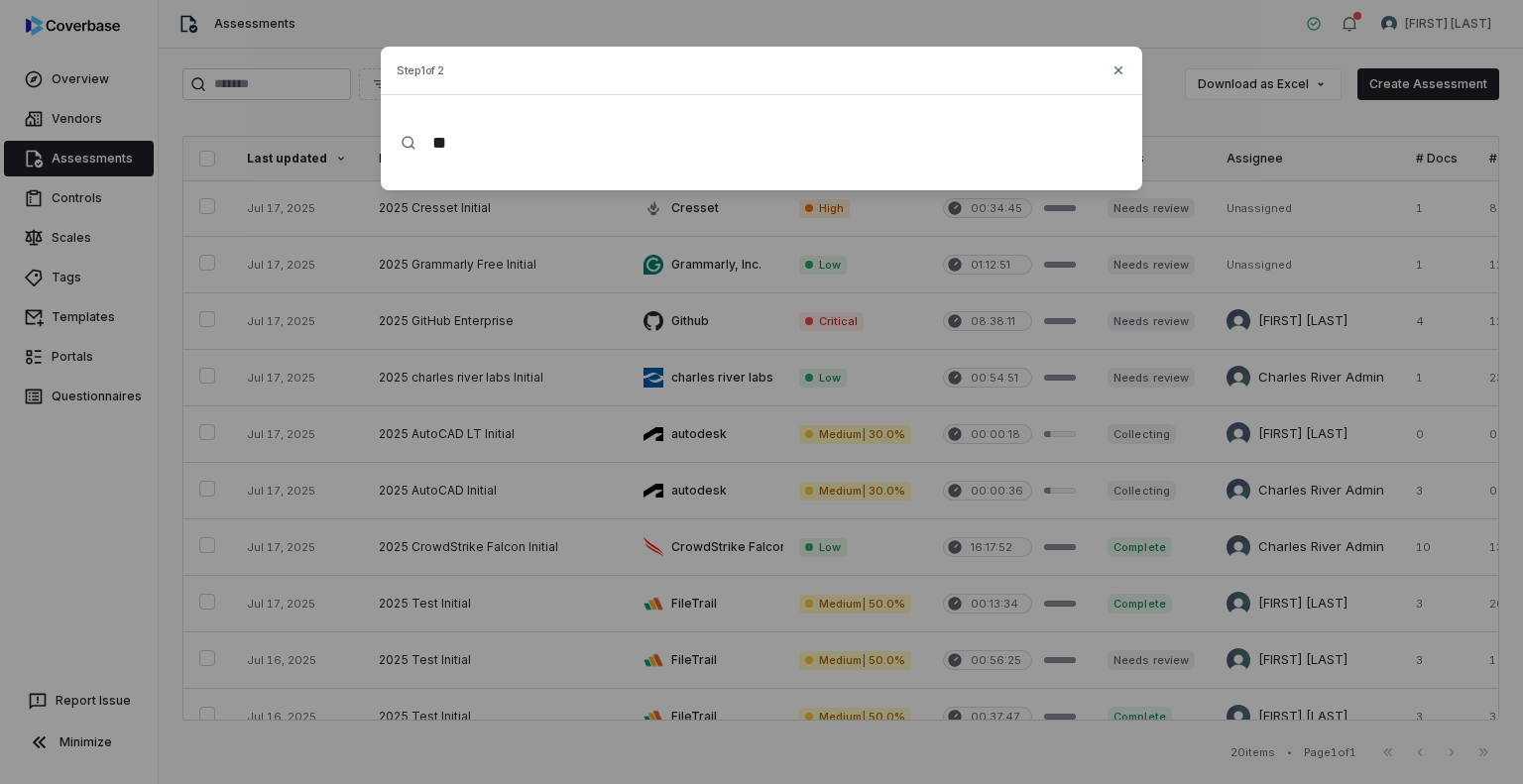 type on "*" 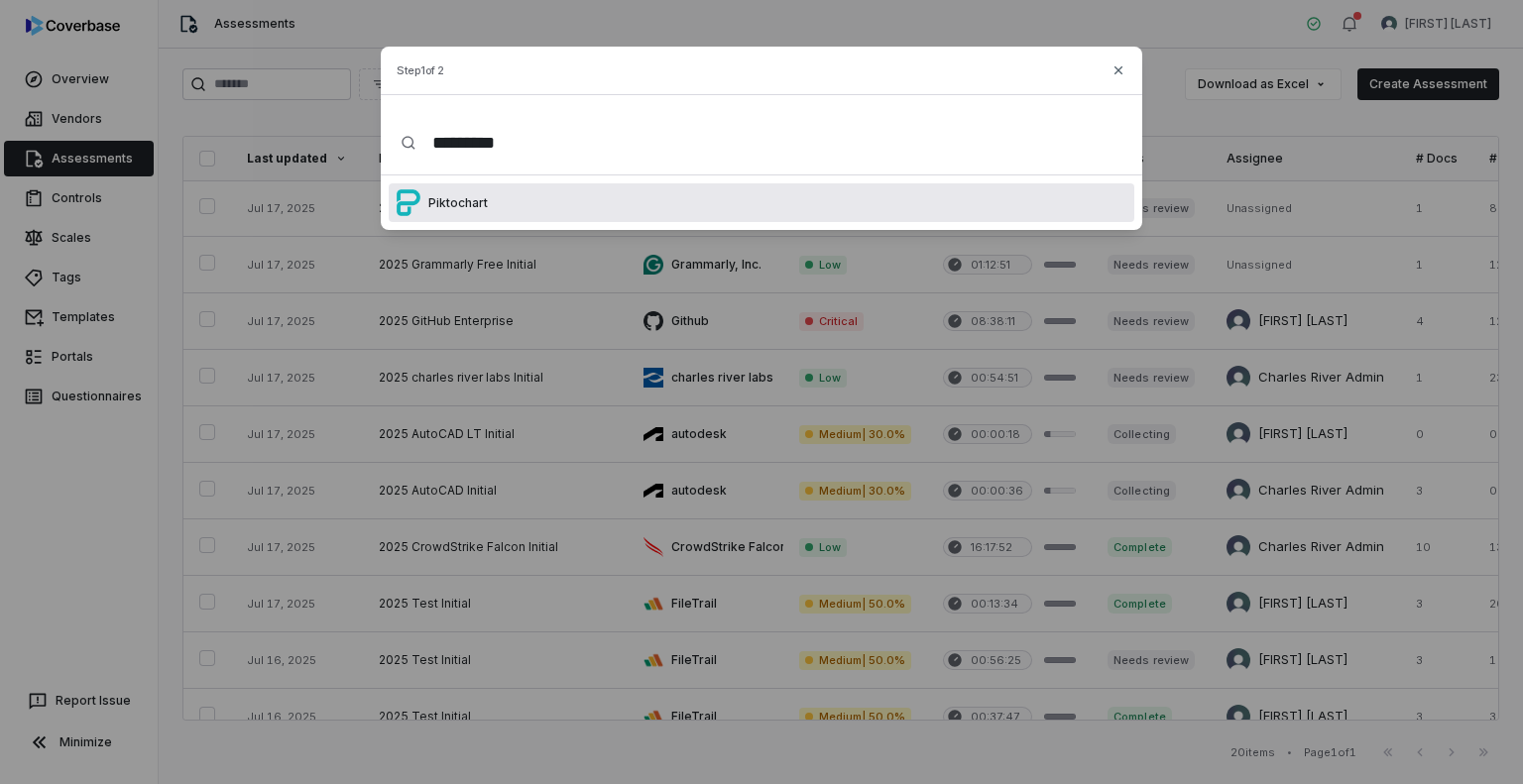 type on "**********" 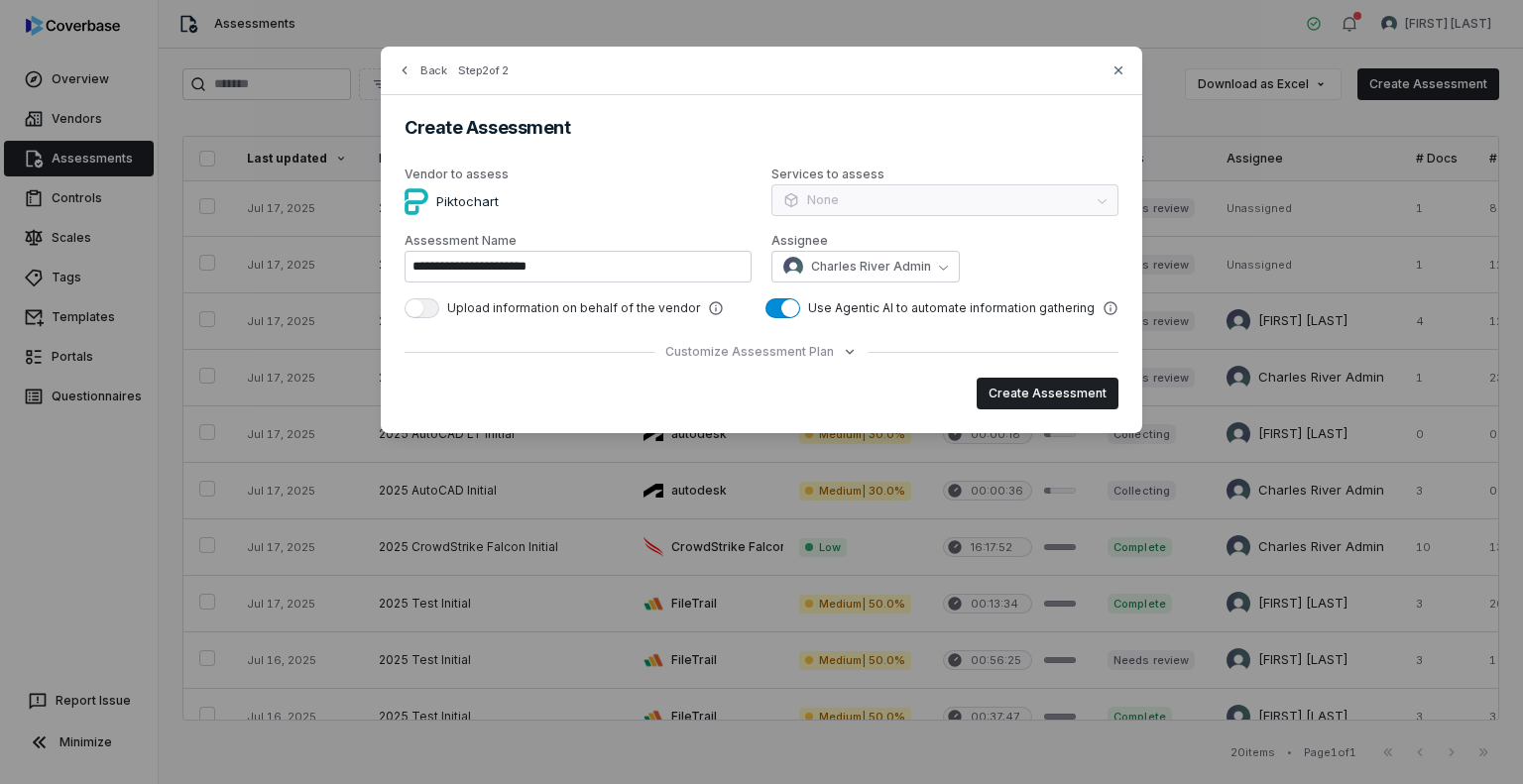 click on "Services to assess None" at bounding box center [945, 193] 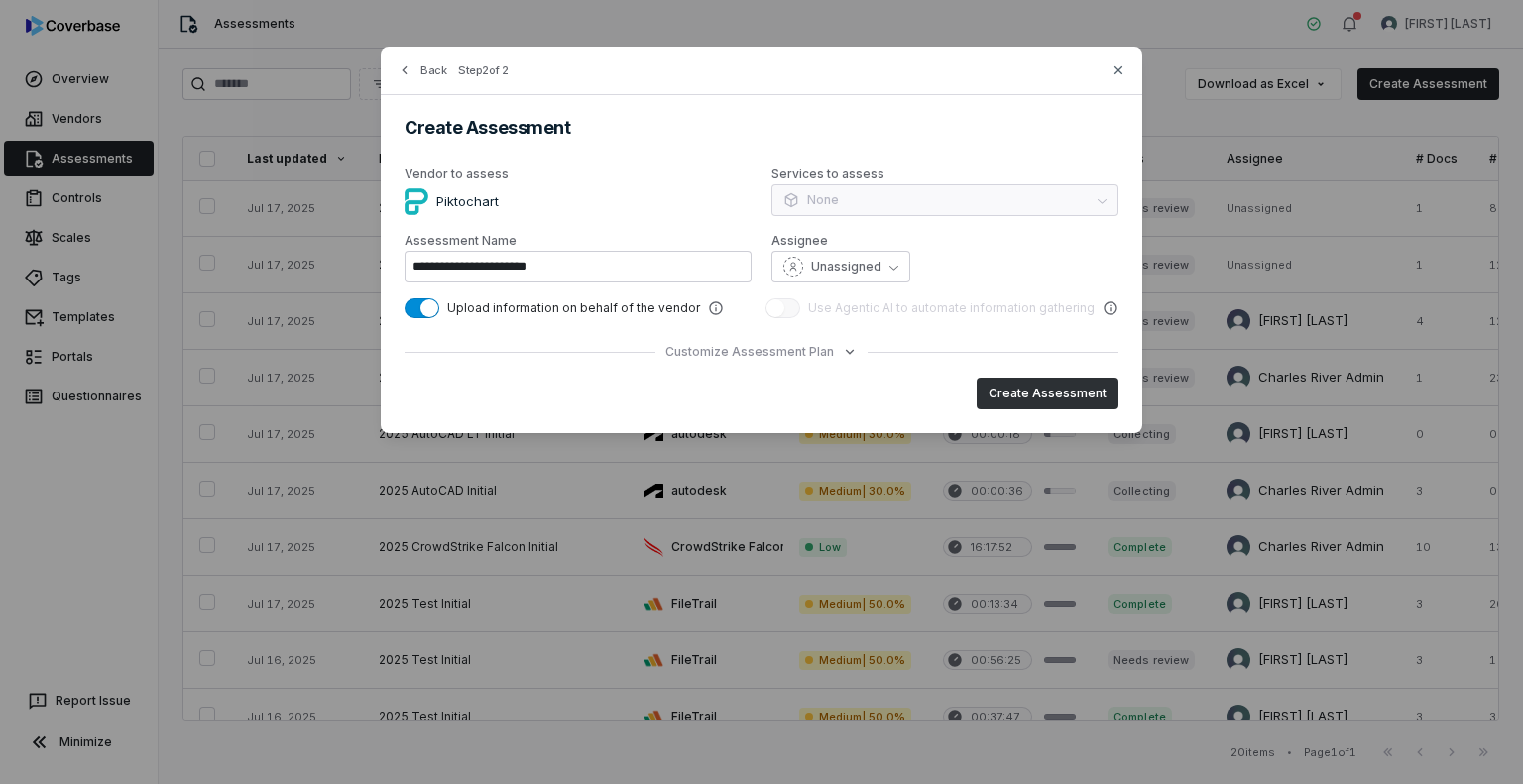 click on "Create Assessment" at bounding box center (1047, 393) 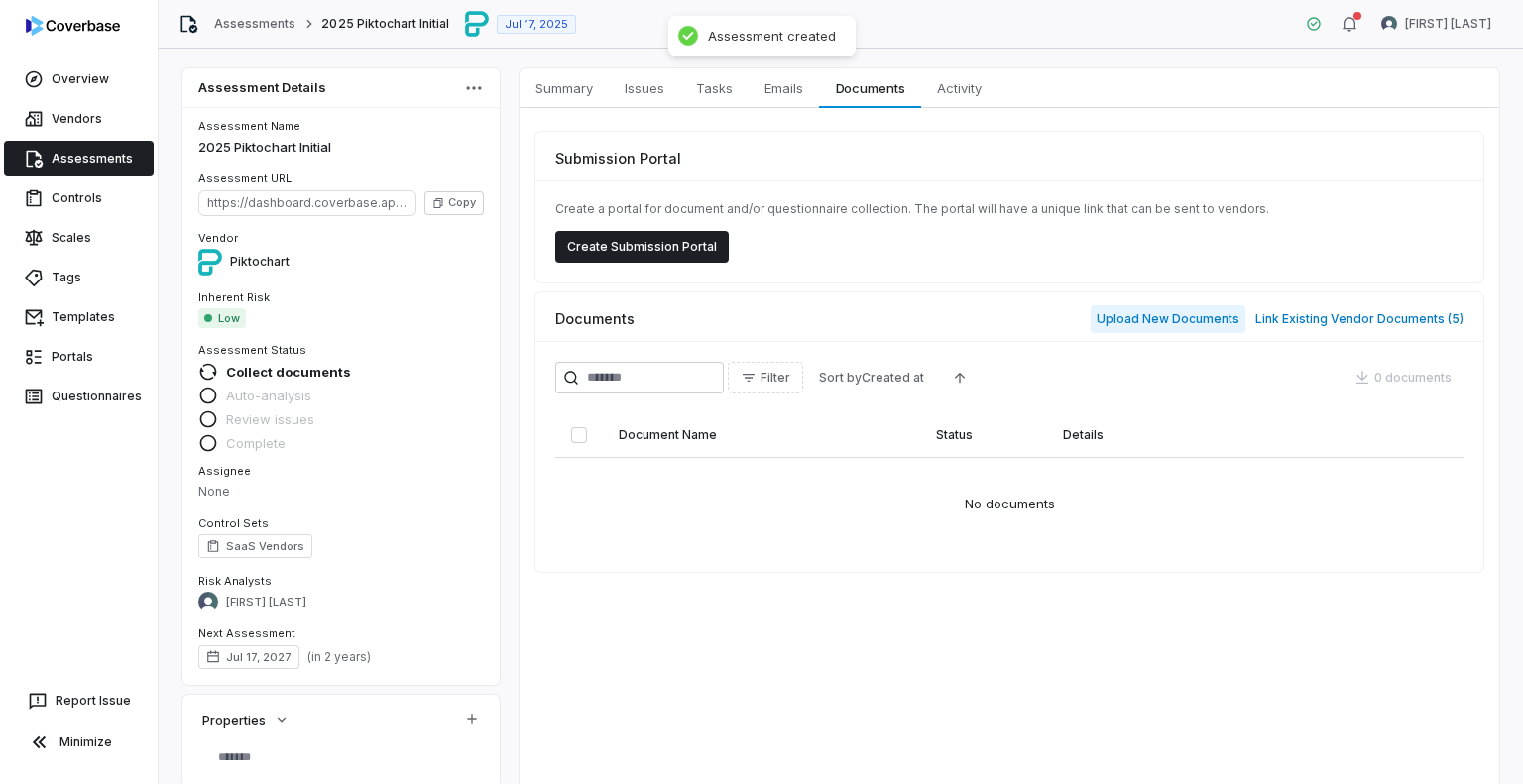 click on "Upload New Documents" at bounding box center [1168, 319] 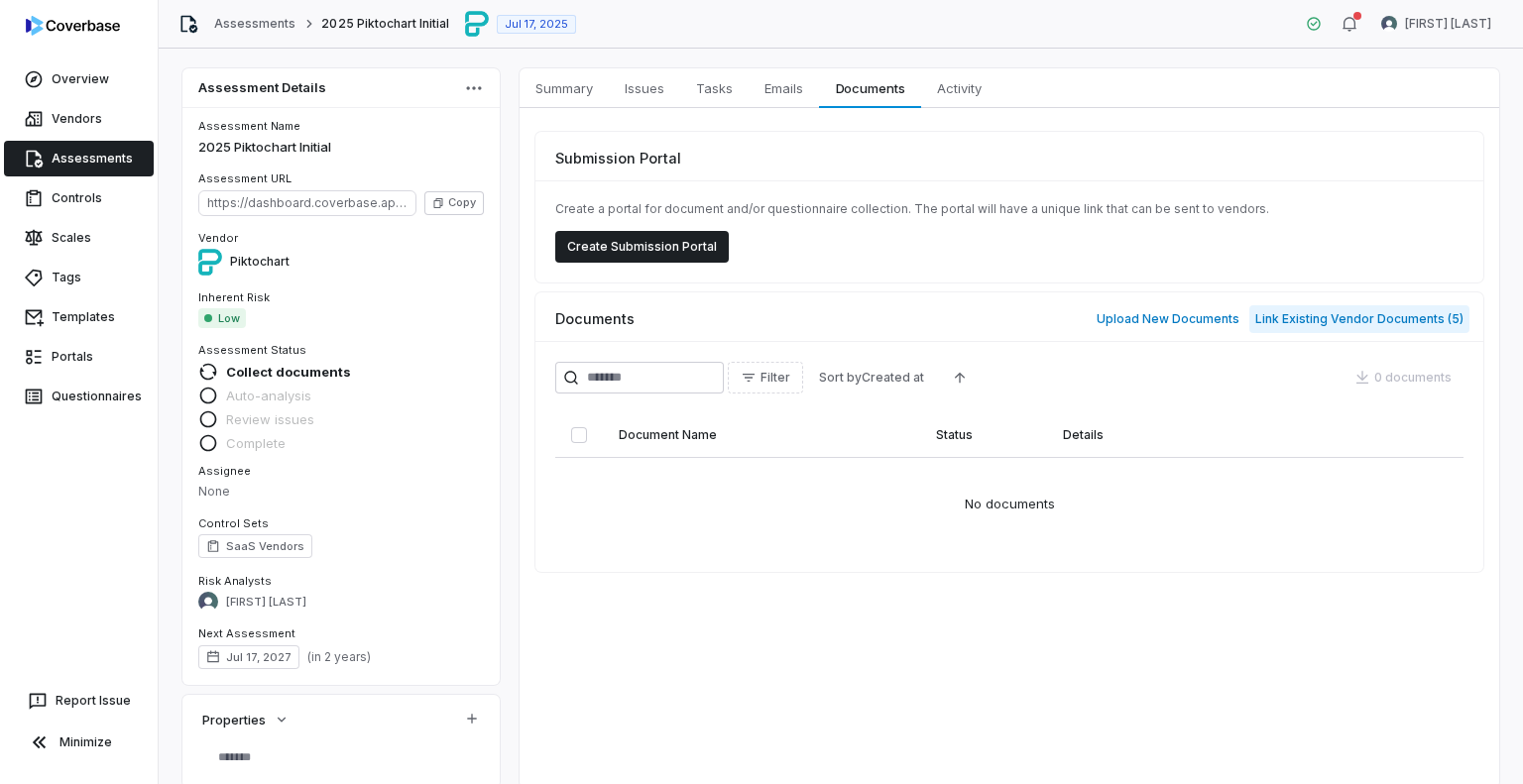 click on "Link Existing Vendor Documents ( 5 )" at bounding box center (1359, 319) 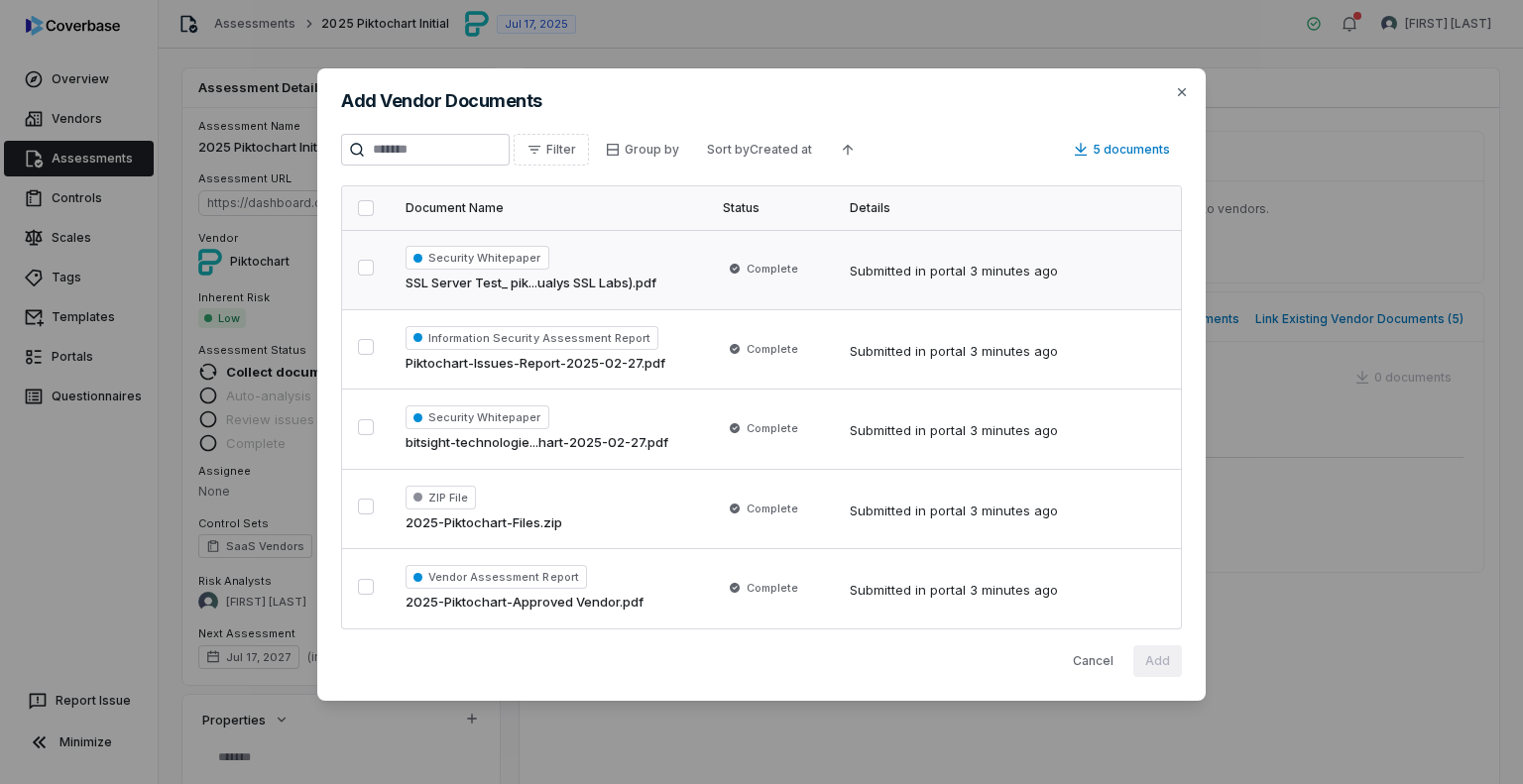 click at bounding box center [366, 268] 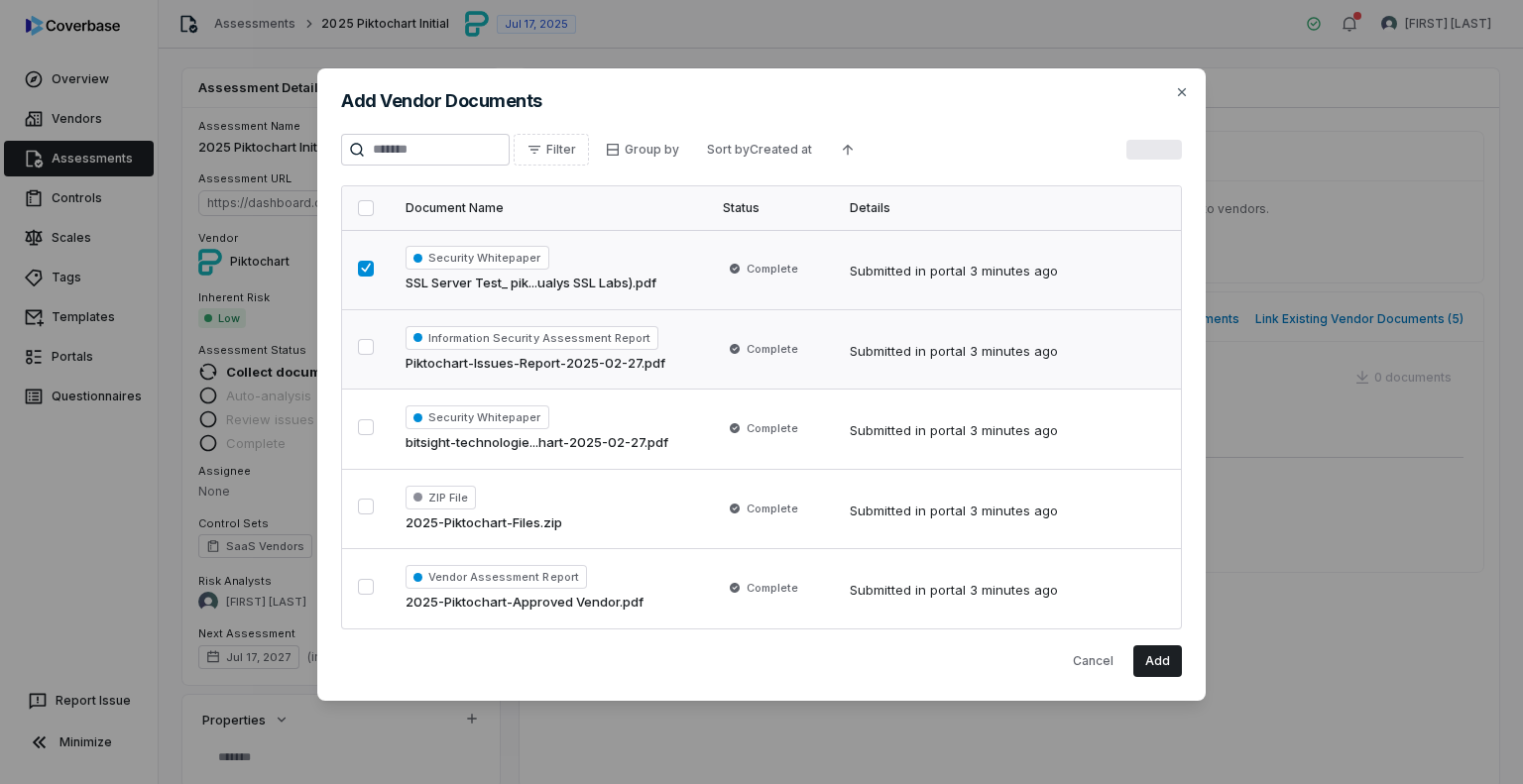 click at bounding box center (366, 347) 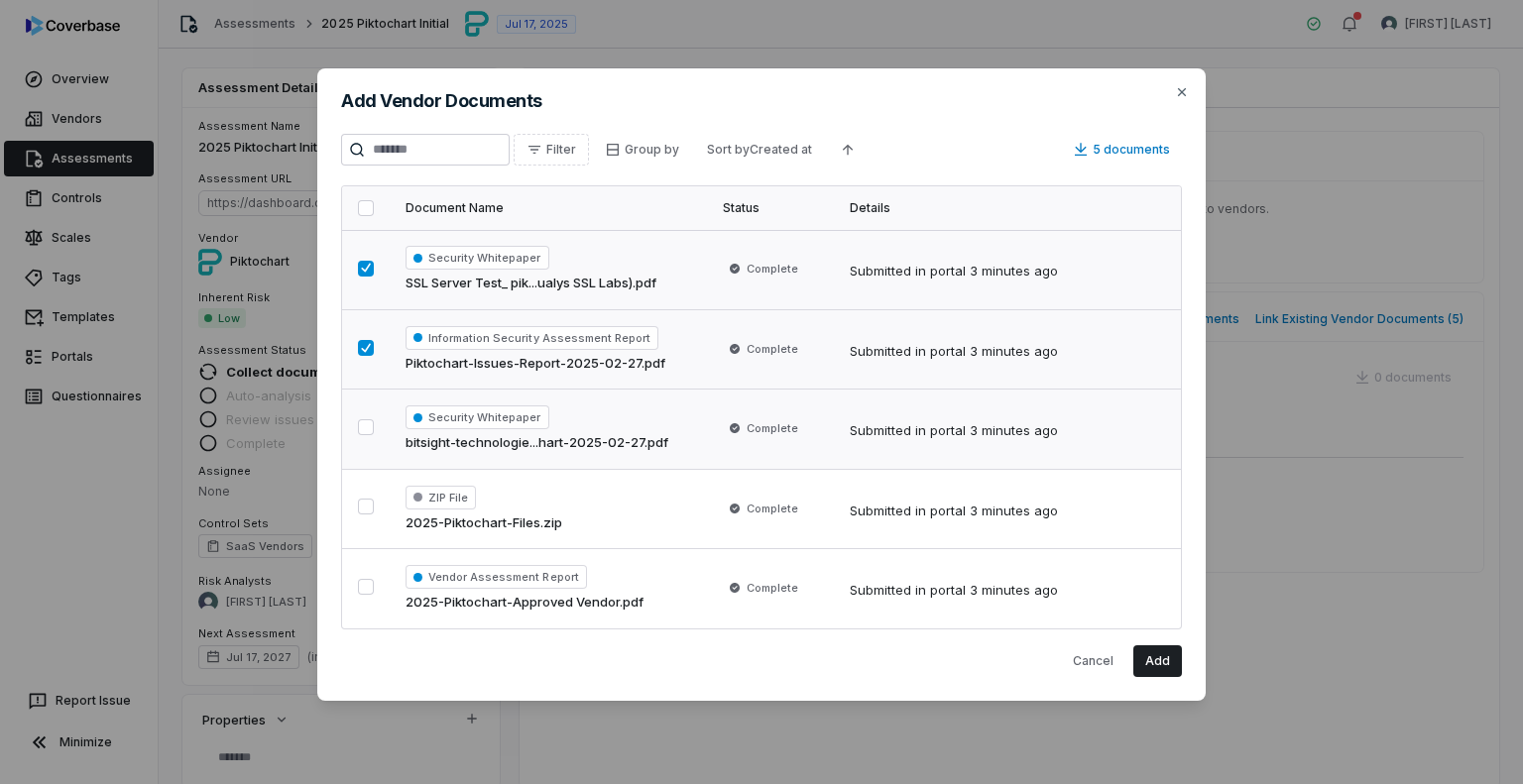 click at bounding box center [366, 427] 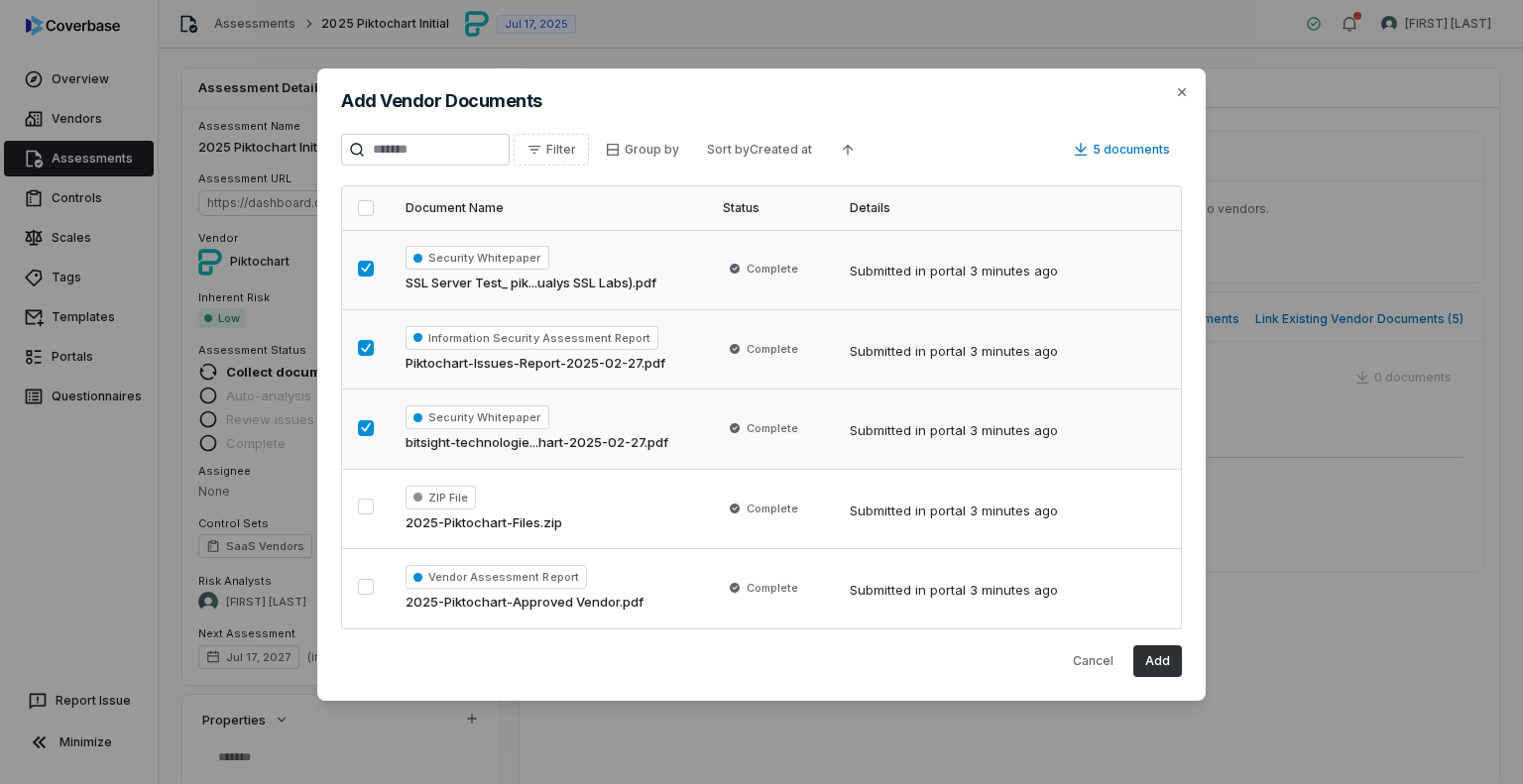 click on "Add" at bounding box center [1157, 661] 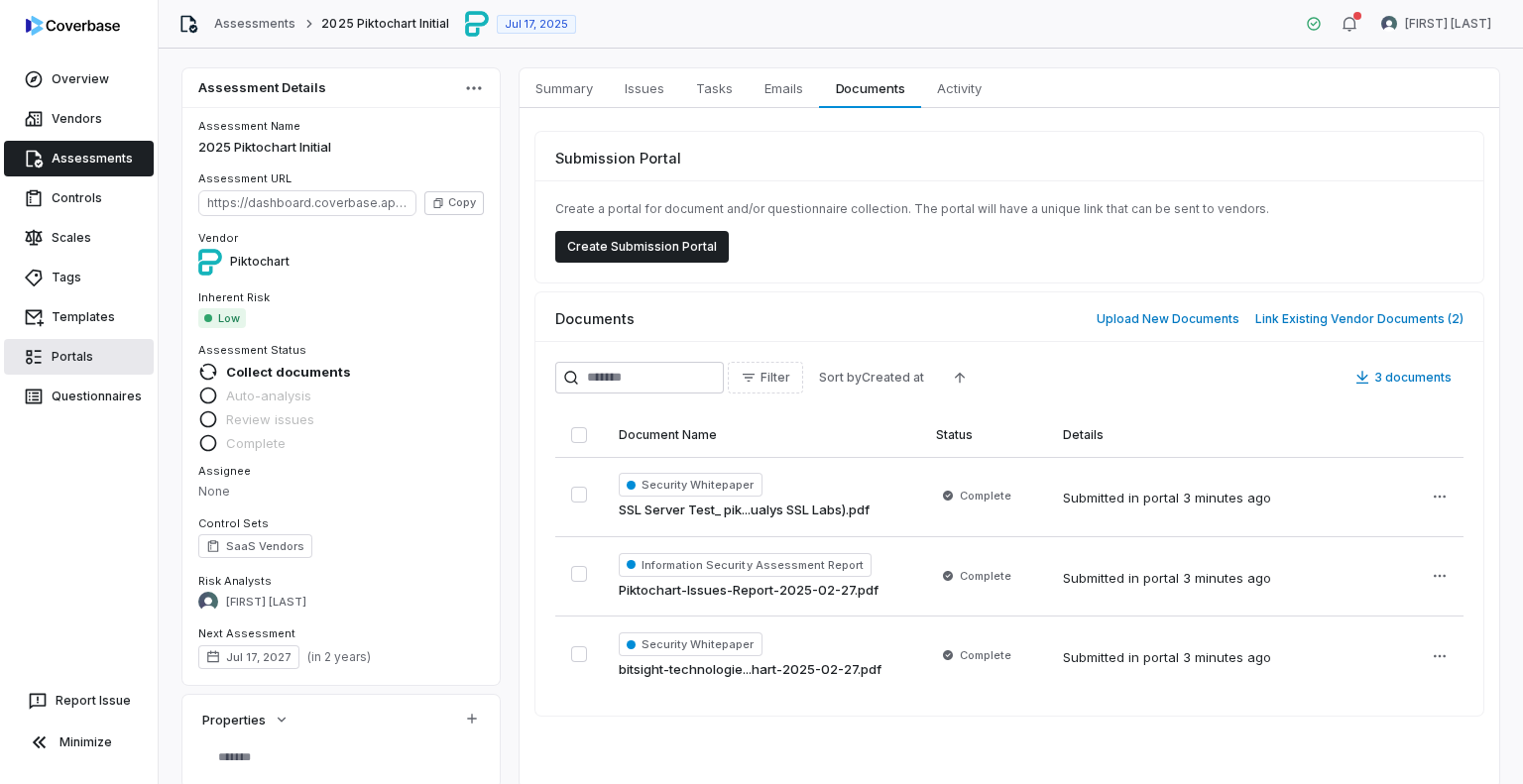 click on "Portals" at bounding box center (78, 357) 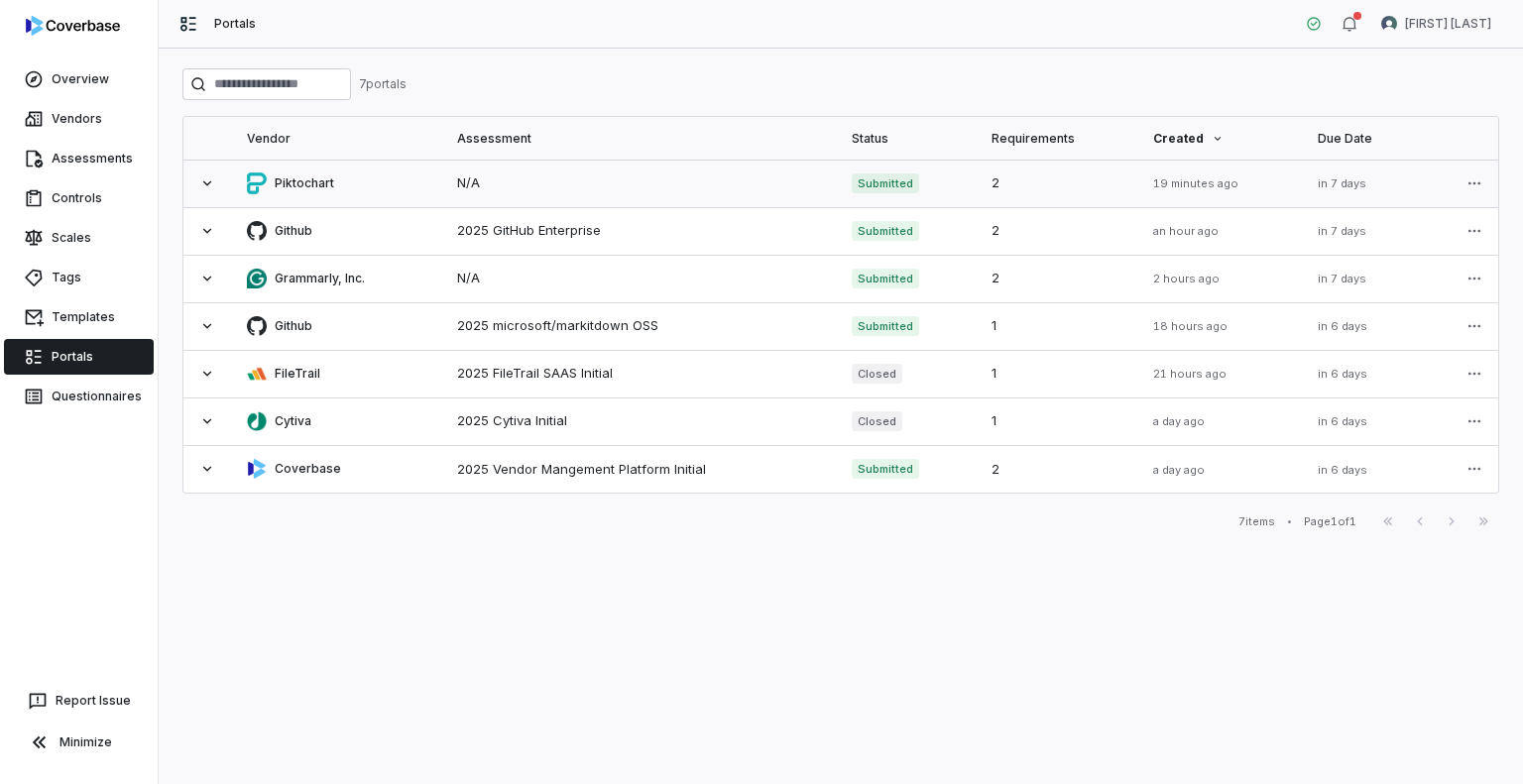 click on "N/A" at bounding box center [639, 183] 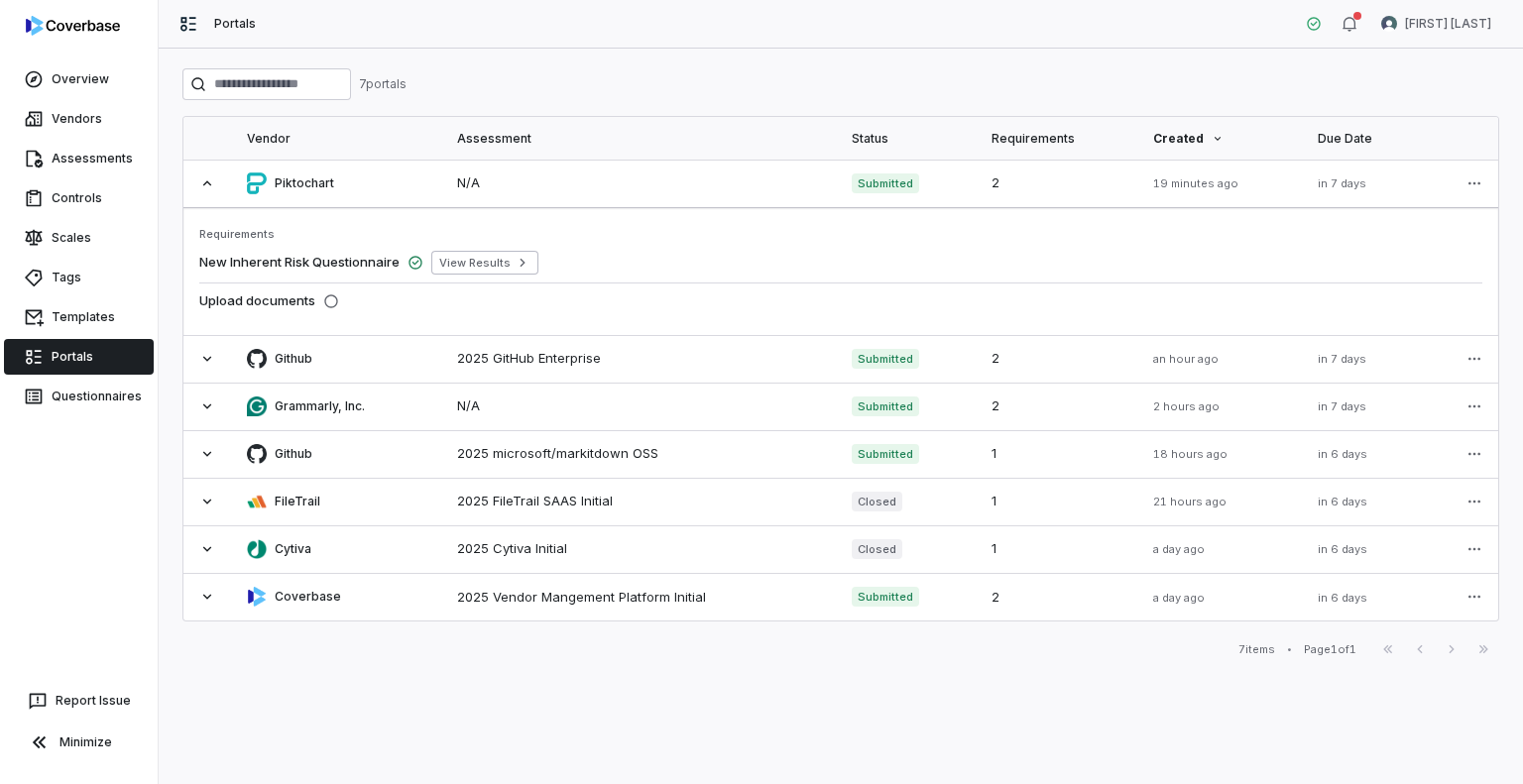 click on "Upload documents" at bounding box center (257, 301) 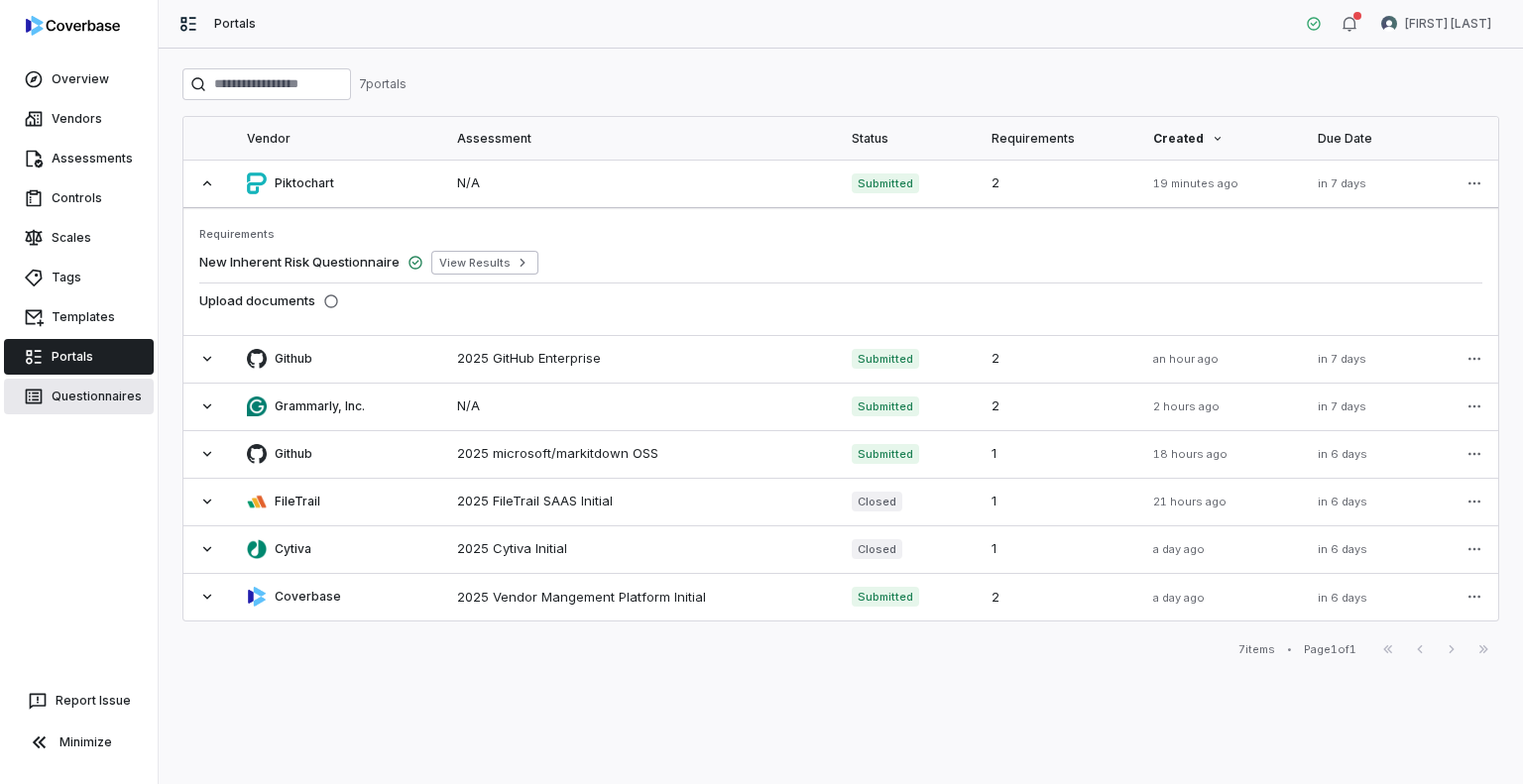 click on "Questionnaires" at bounding box center (78, 396) 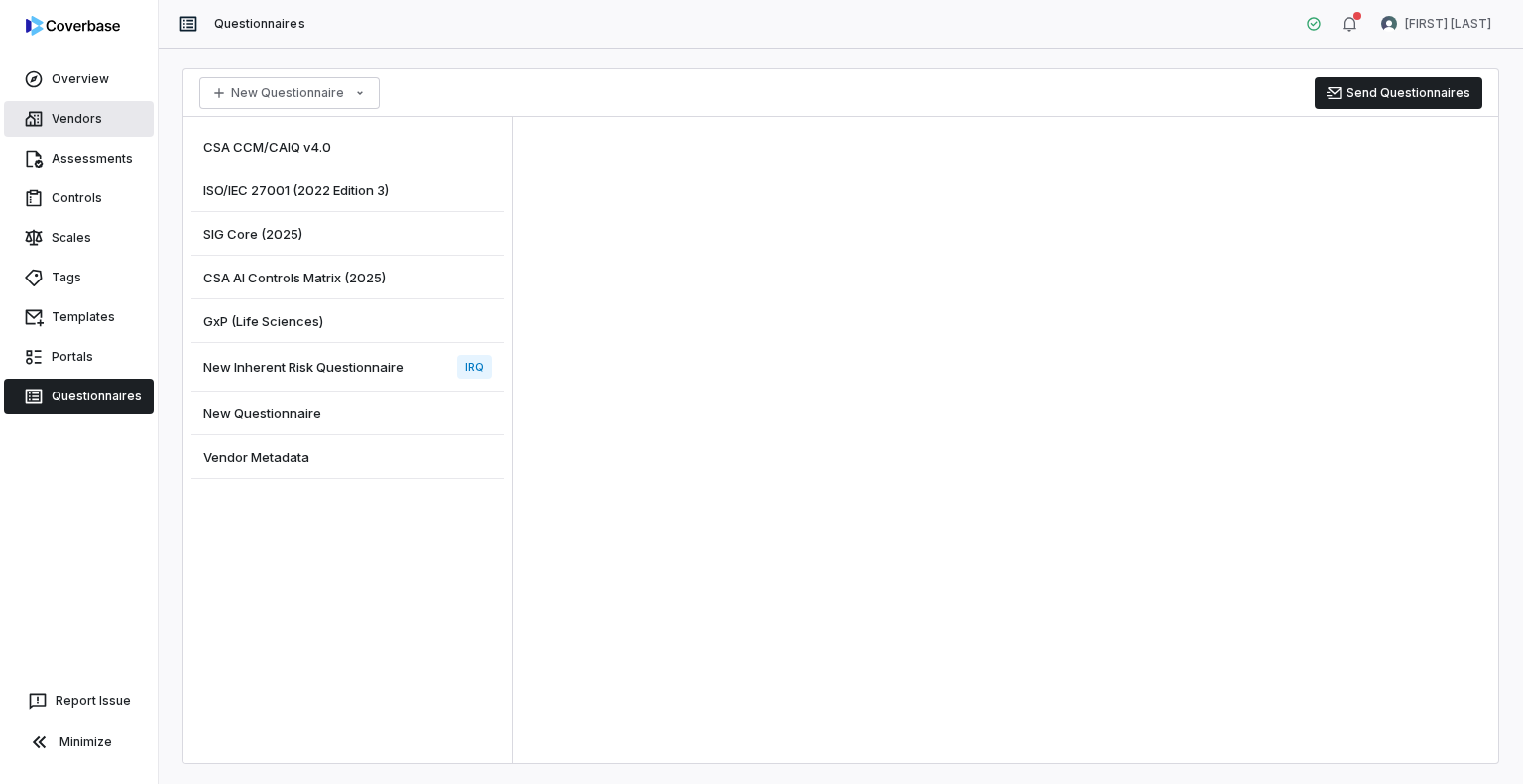 click on "Vendors" at bounding box center [78, 119] 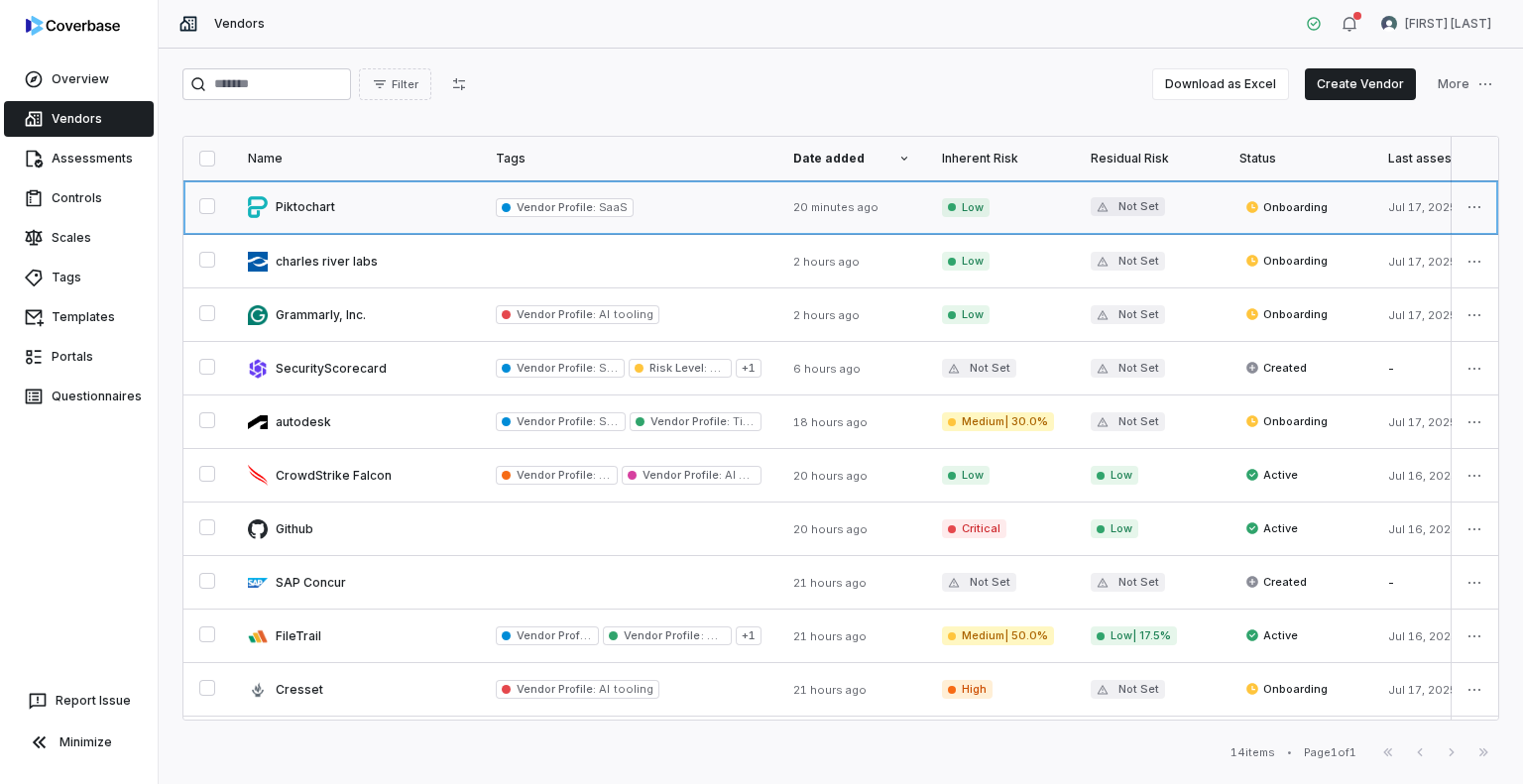 click at bounding box center (356, 207) 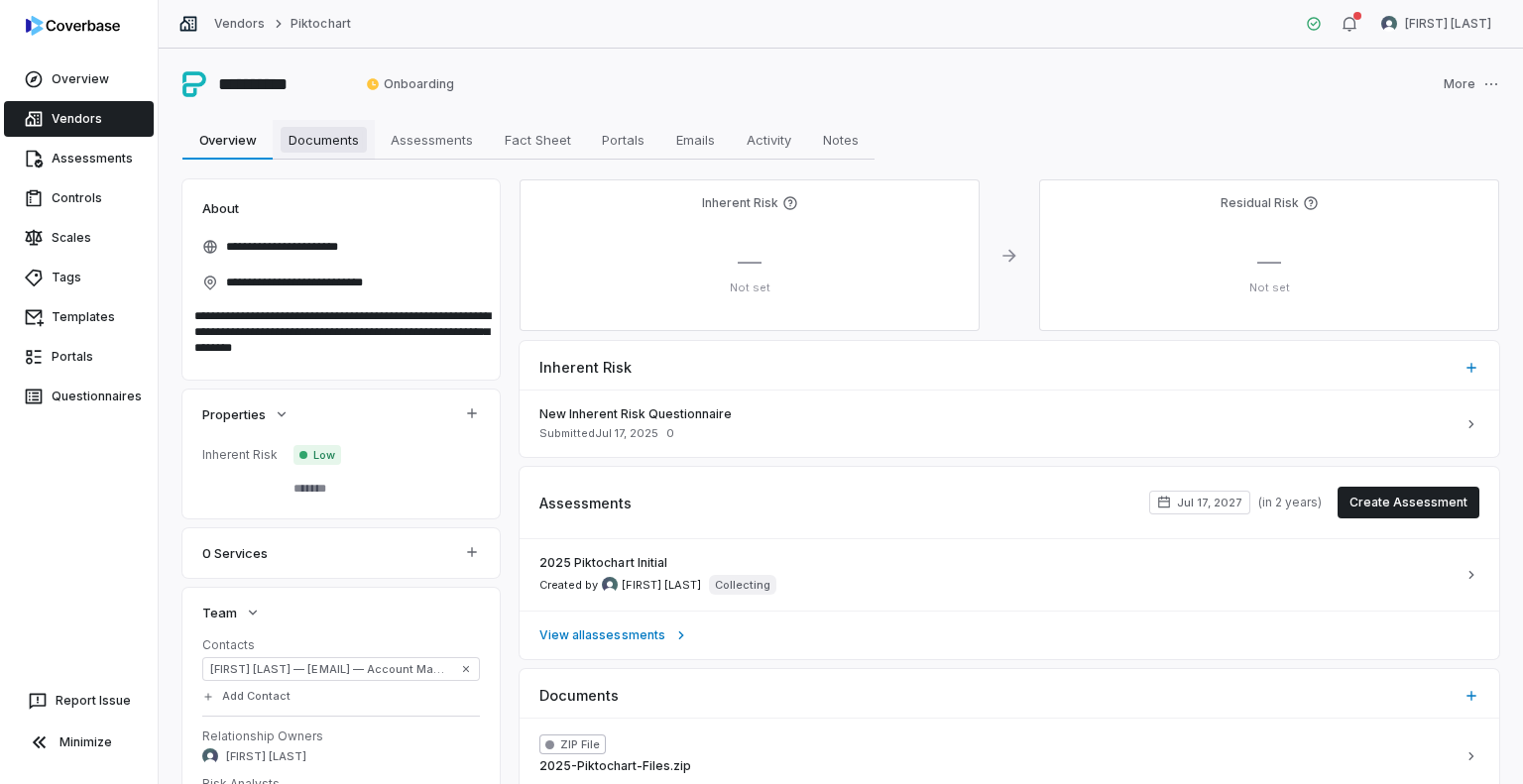 click on "Documents" at bounding box center (323, 140) 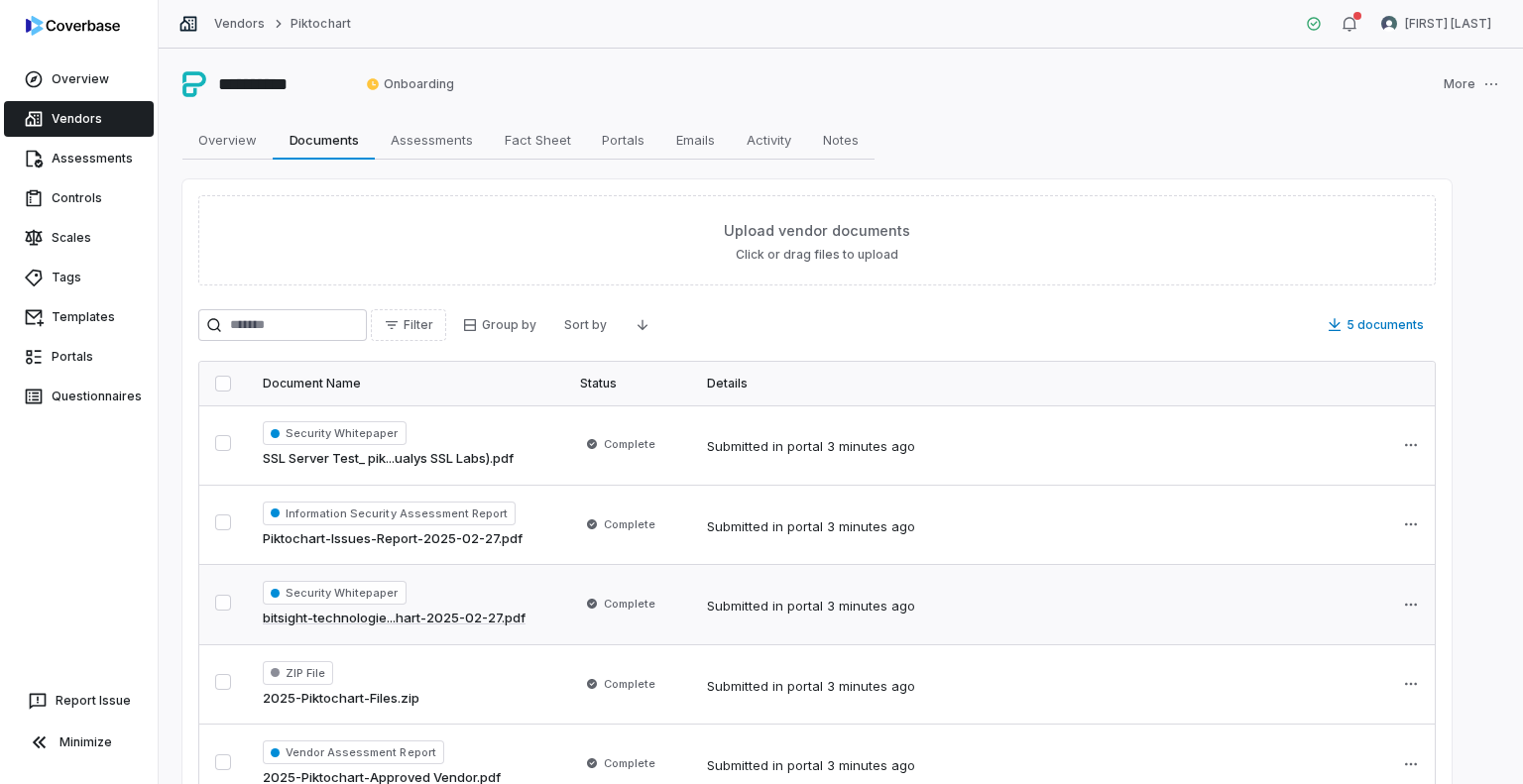 scroll, scrollTop: 97, scrollLeft: 0, axis: vertical 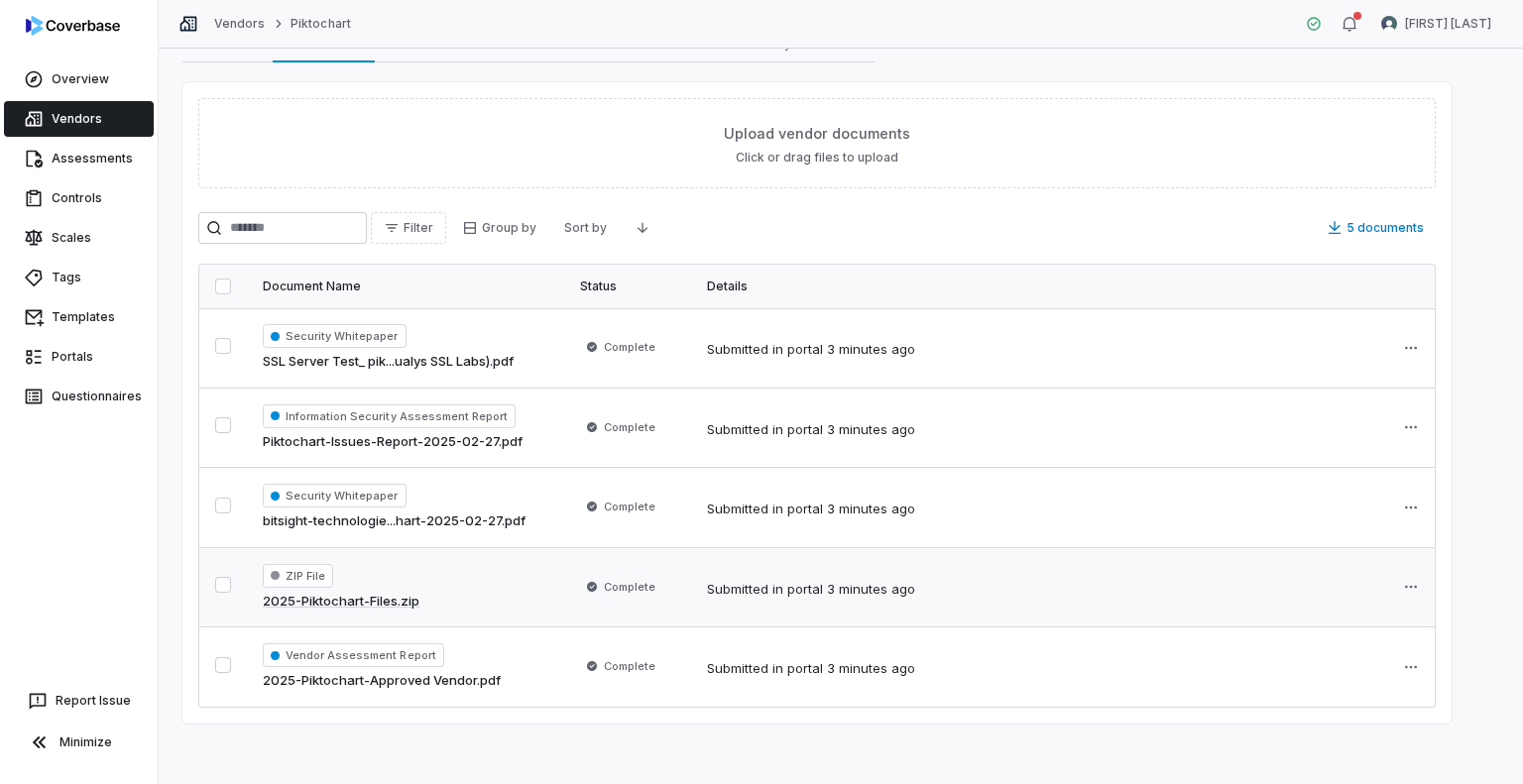 click at bounding box center (223, 585) 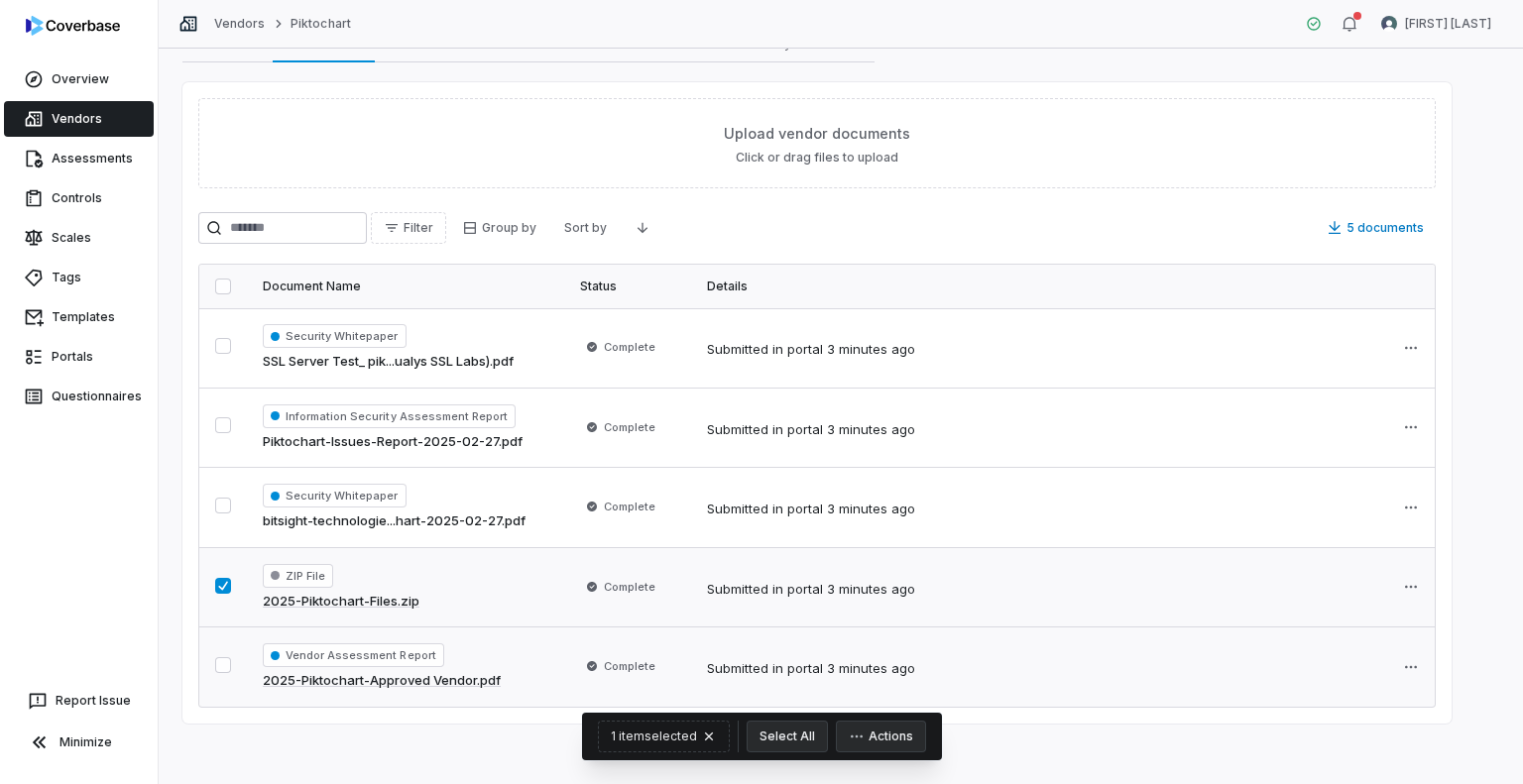 click at bounding box center [223, 665] 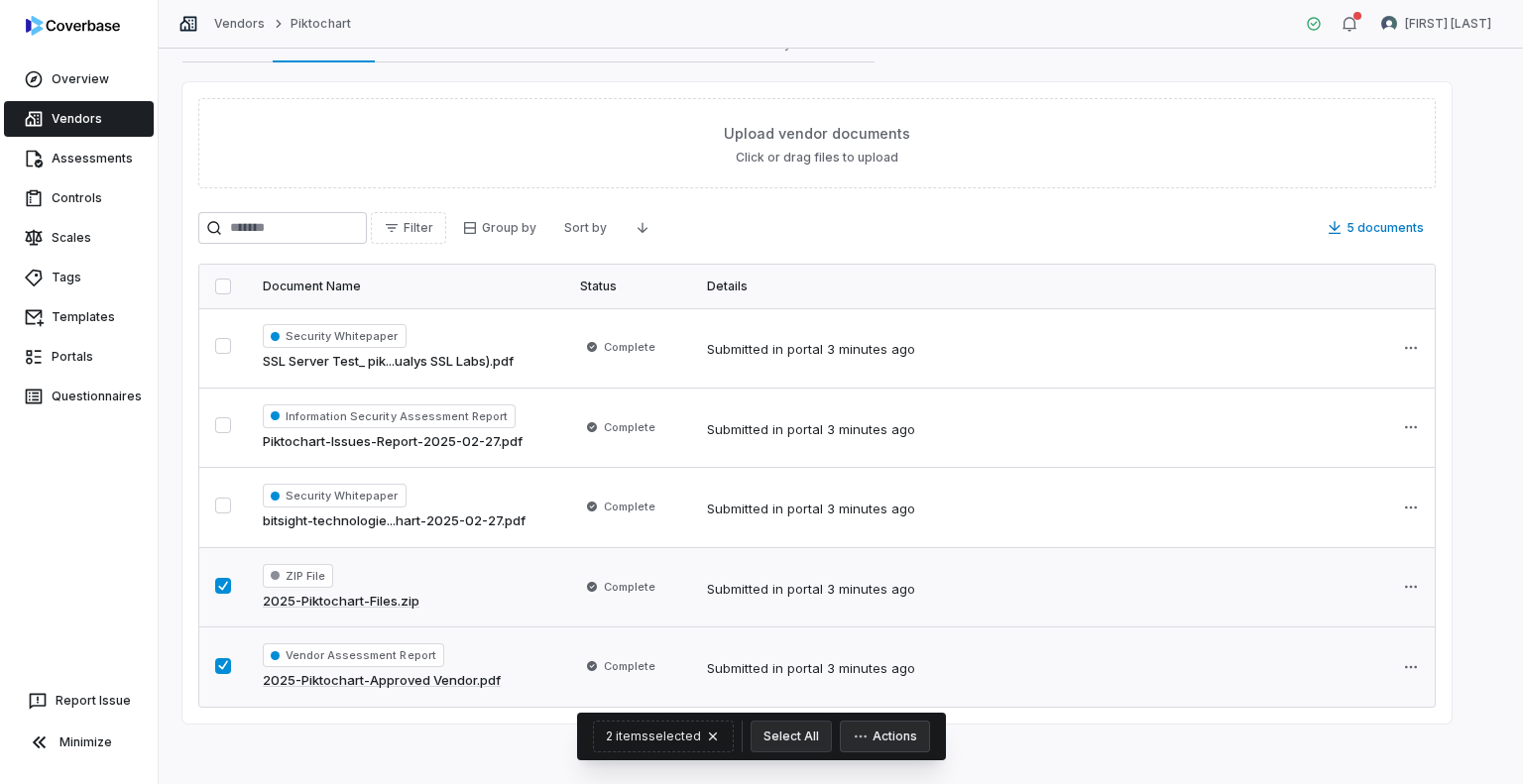 click on "Actions" at bounding box center [884, 736] 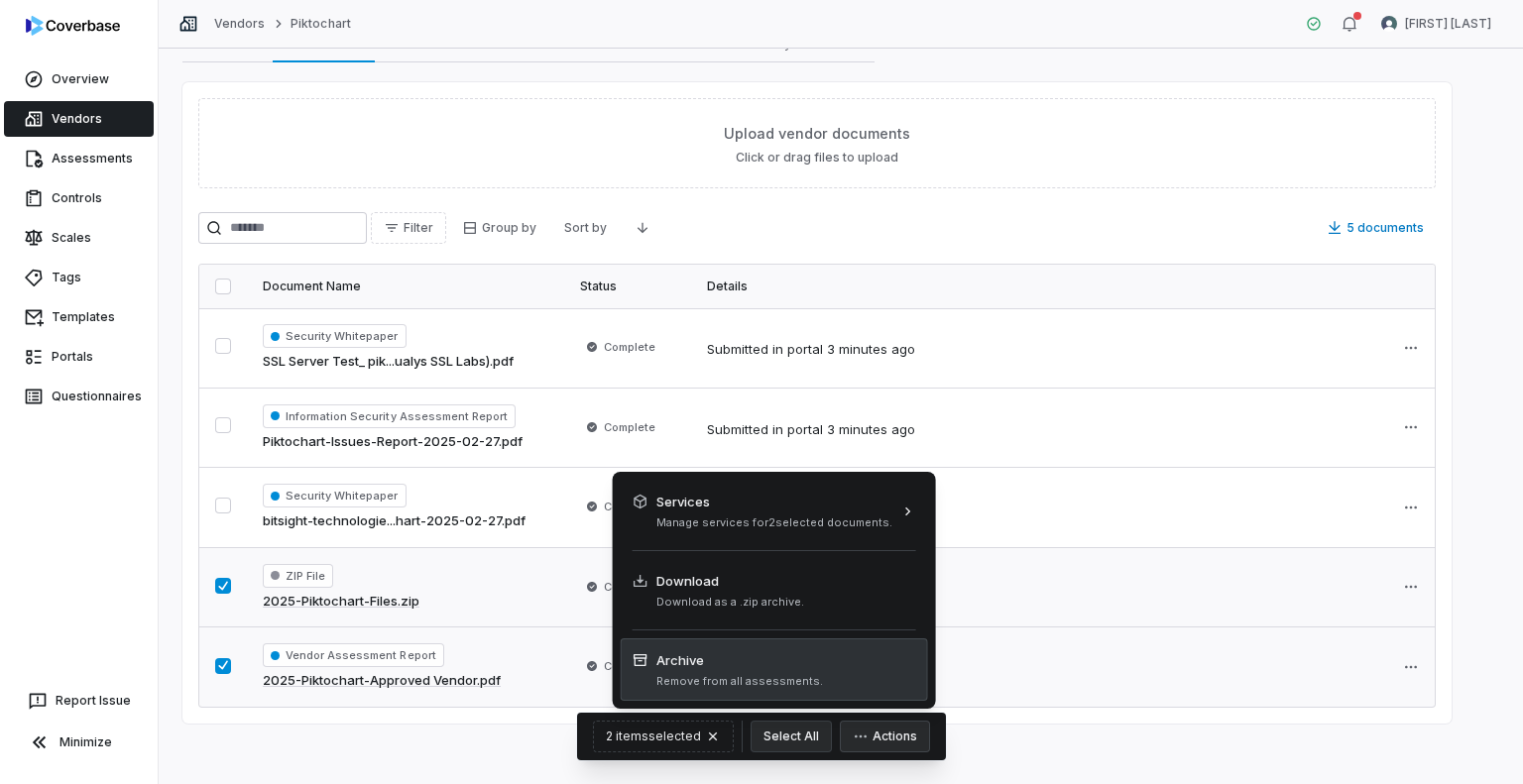 click on "Remove from all assessments." at bounding box center [740, 681] 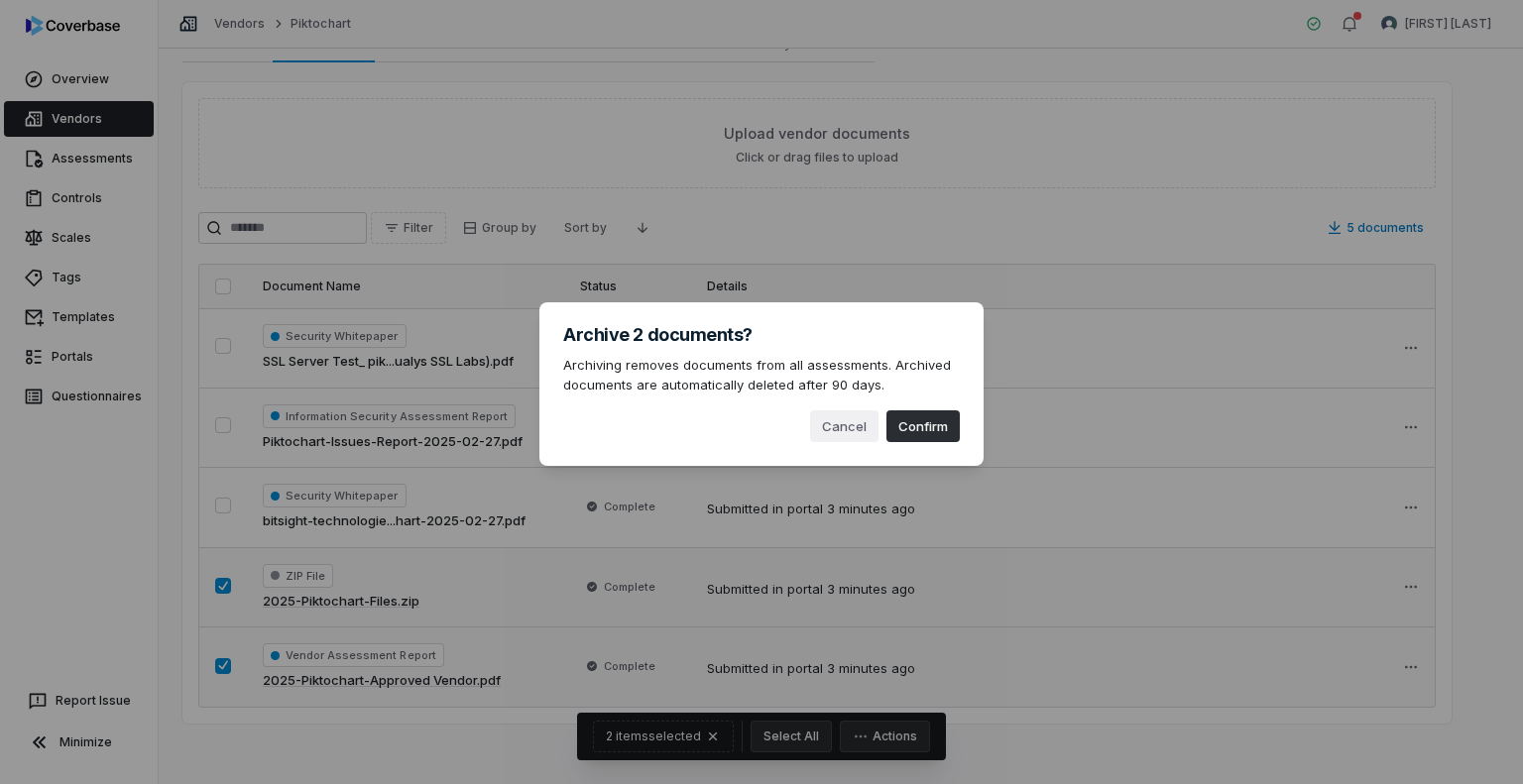 click on "Confirm" at bounding box center [923, 426] 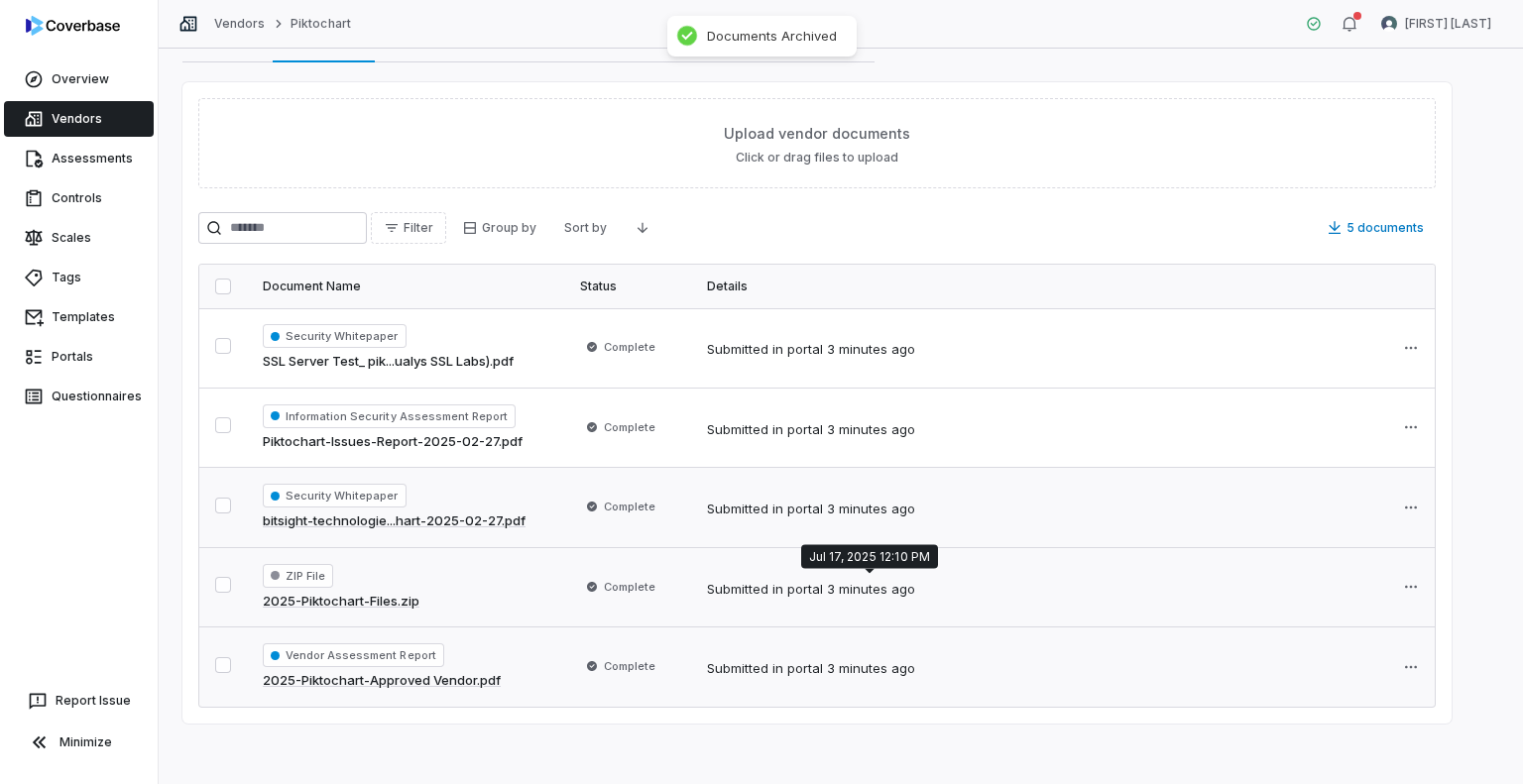 scroll, scrollTop: 0, scrollLeft: 0, axis: both 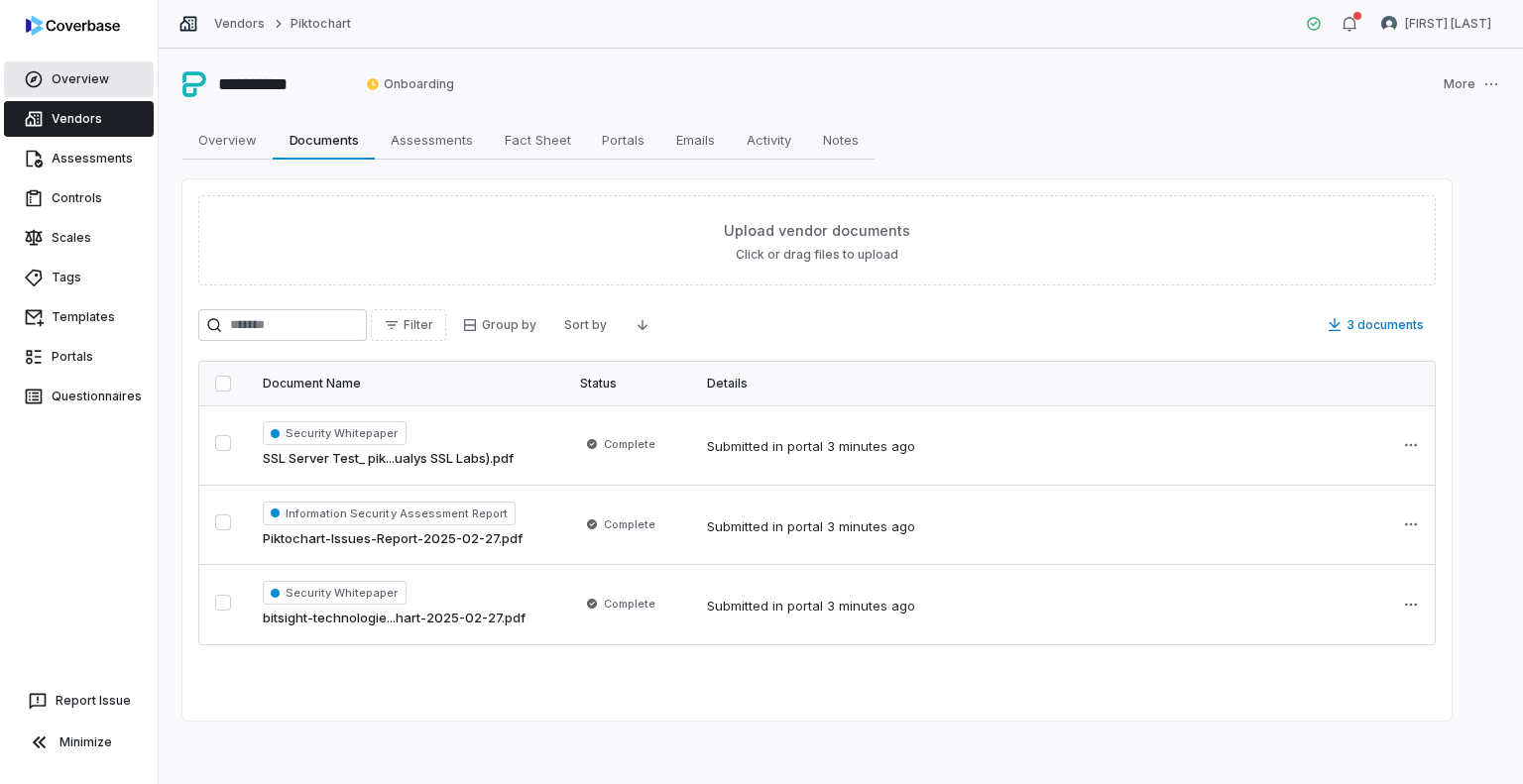 click on "Overview" at bounding box center (78, 79) 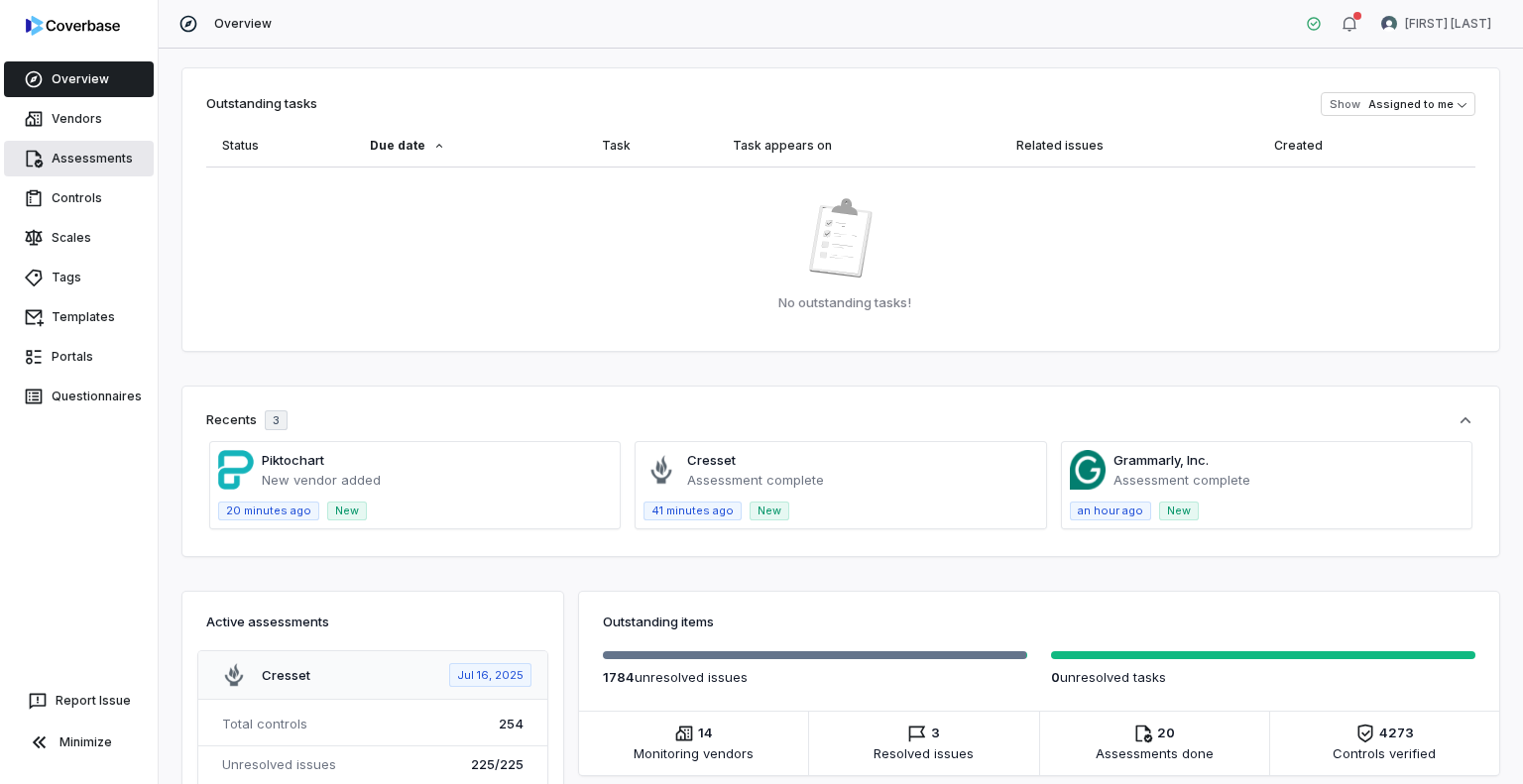 click on "Assessments" at bounding box center [78, 159] 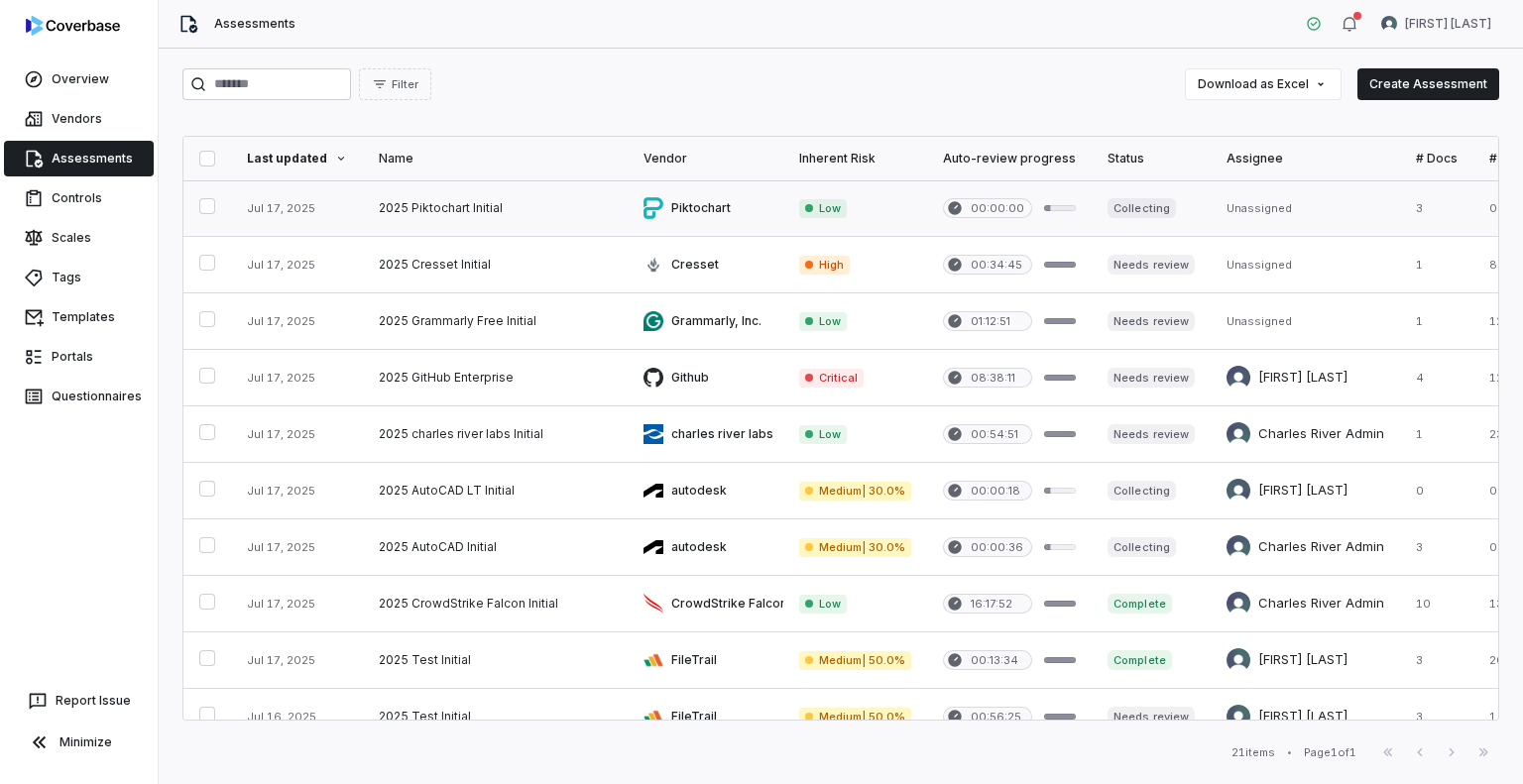 click at bounding box center [495, 208] 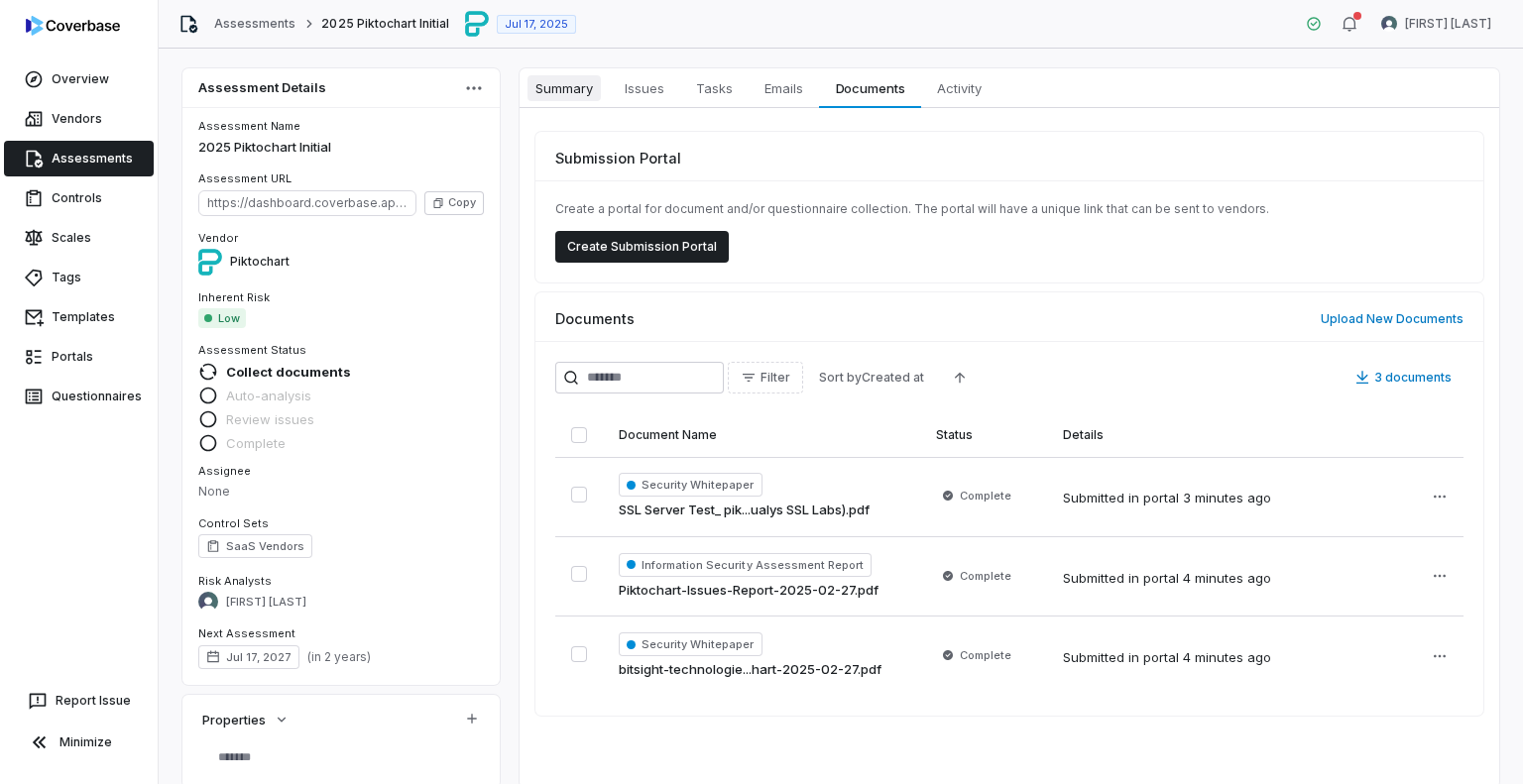 click on "Summary" at bounding box center (564, 88) 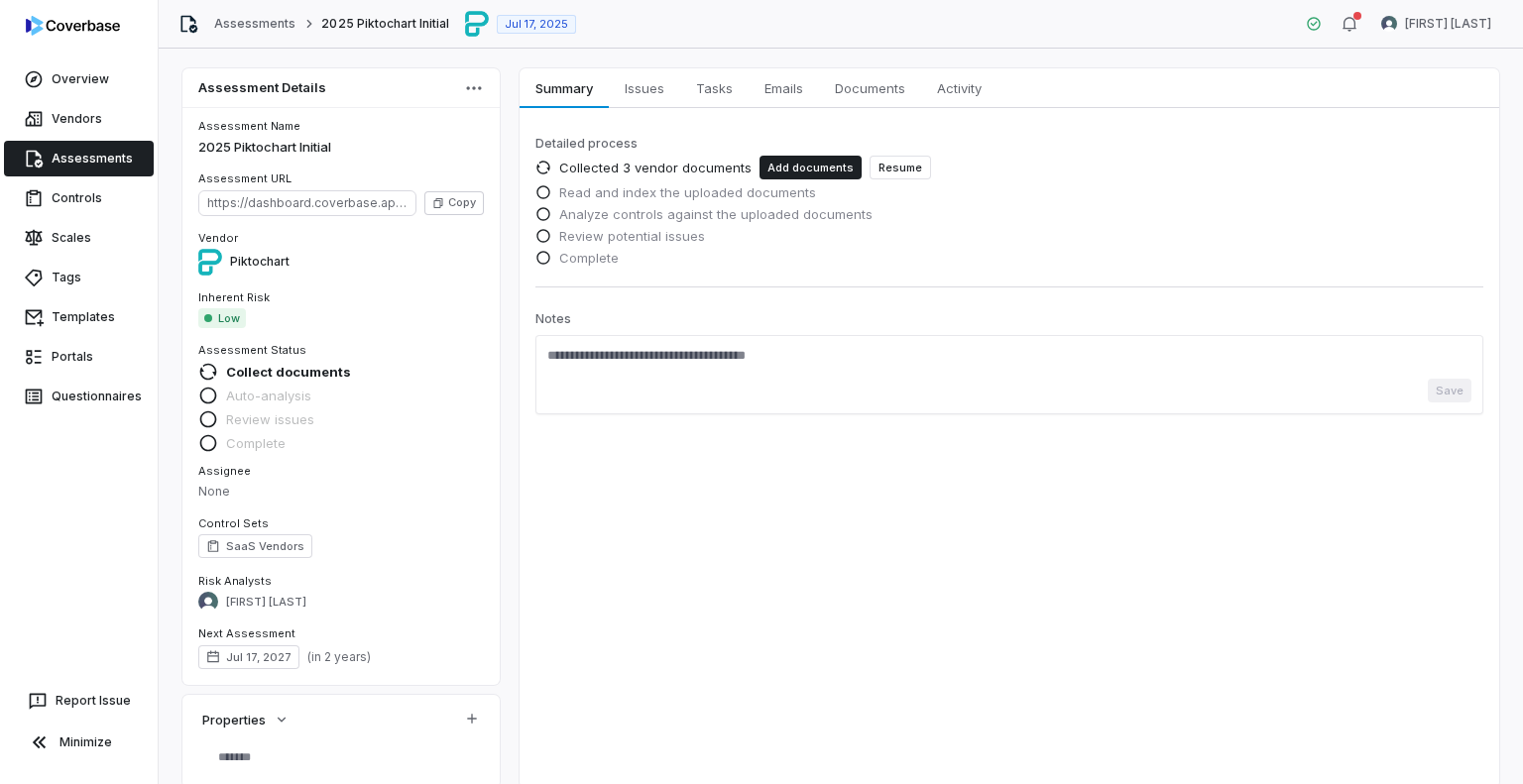 click on "Resume" at bounding box center (900, 168) 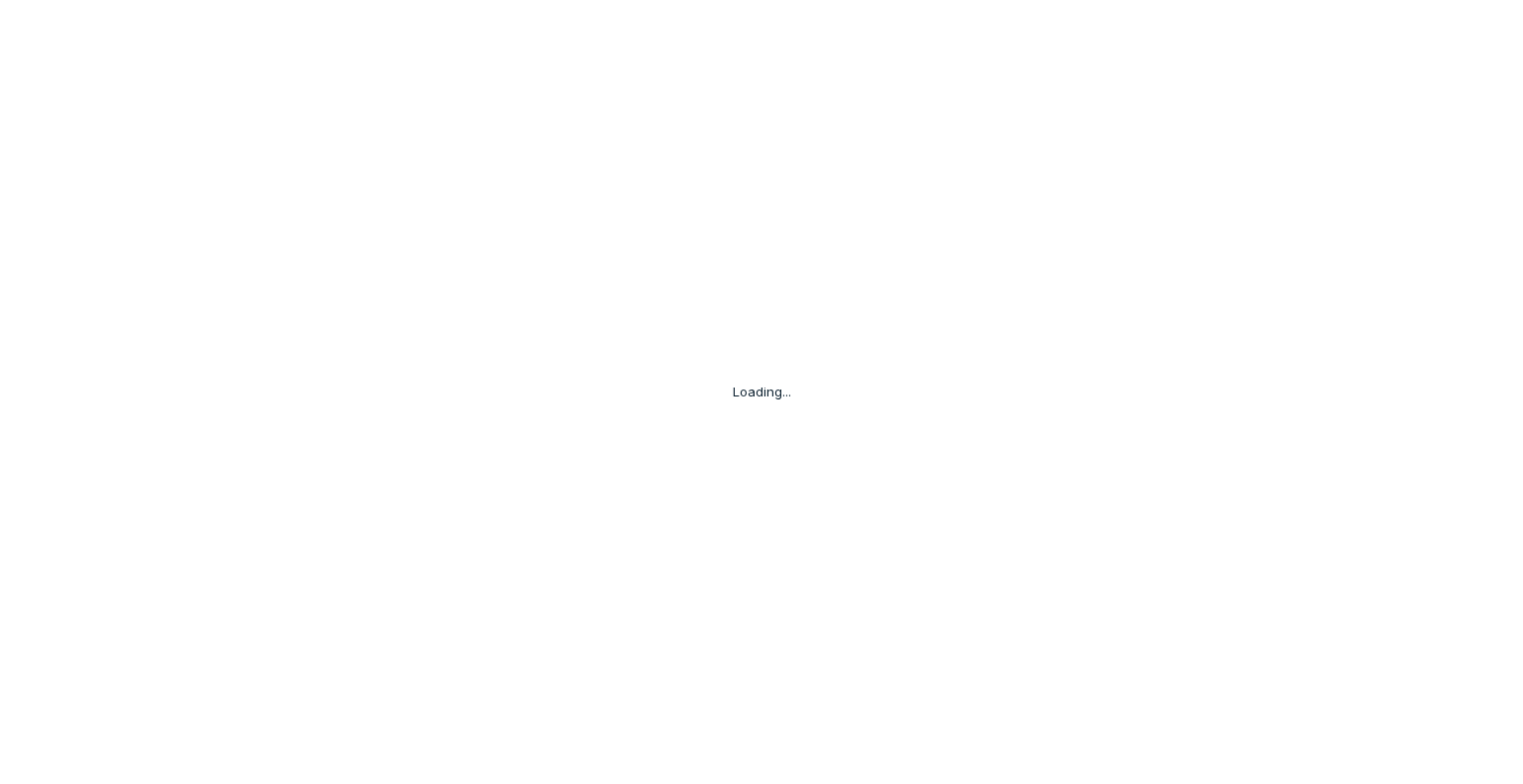 scroll, scrollTop: 0, scrollLeft: 0, axis: both 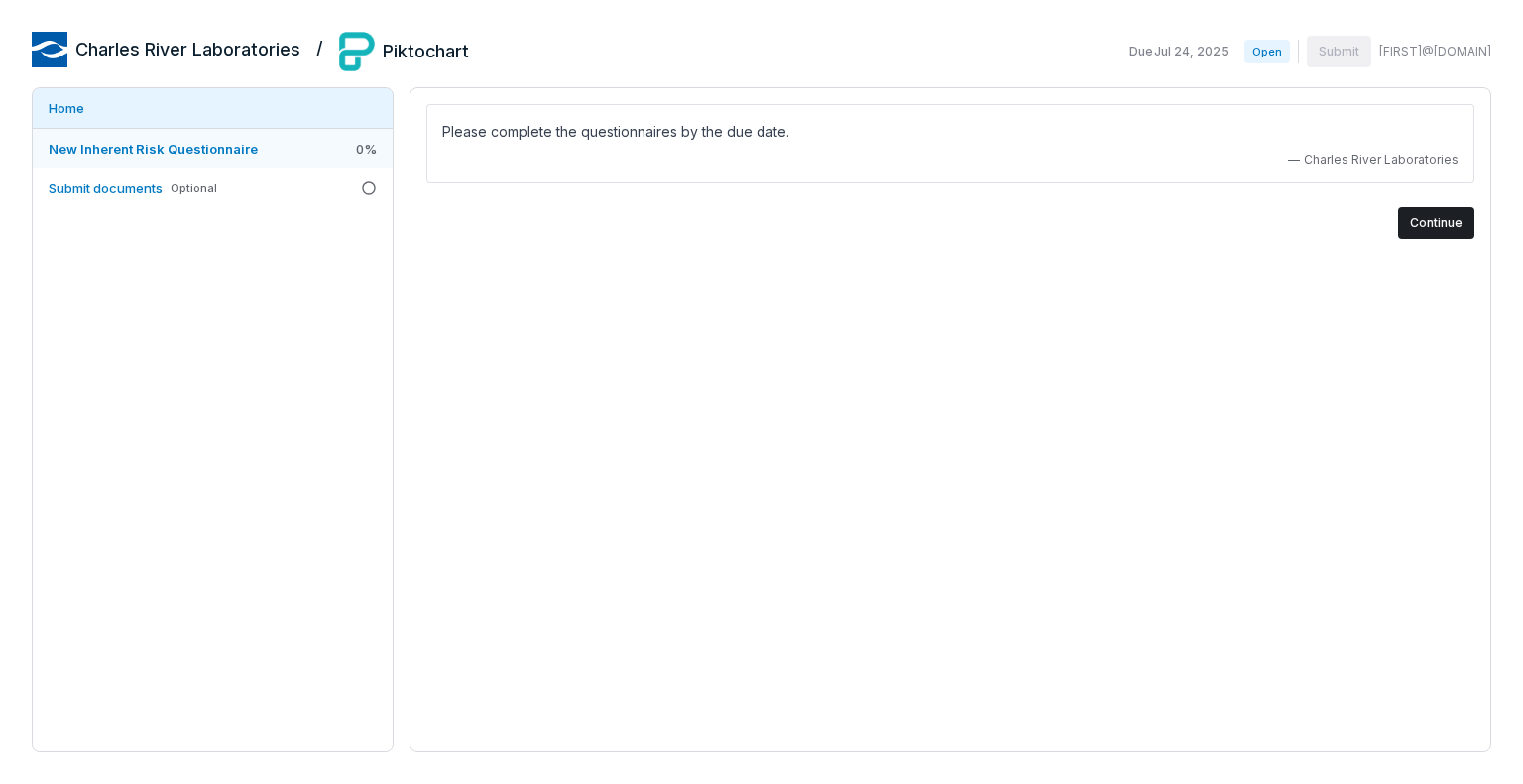 click on "New Inherent Risk Questionnaire" at bounding box center [153, 149] 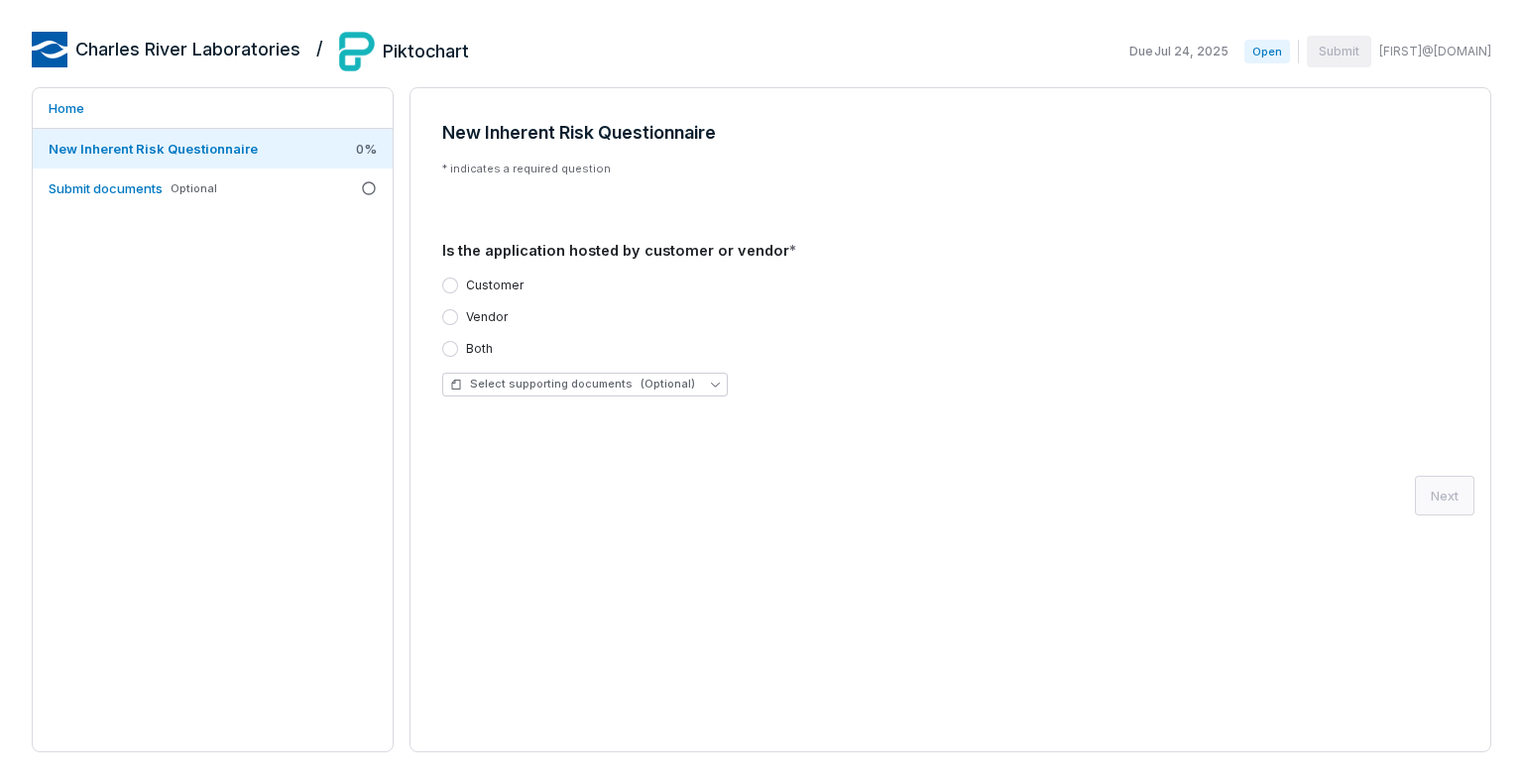 click on "Vendor" at bounding box center (487, 317) 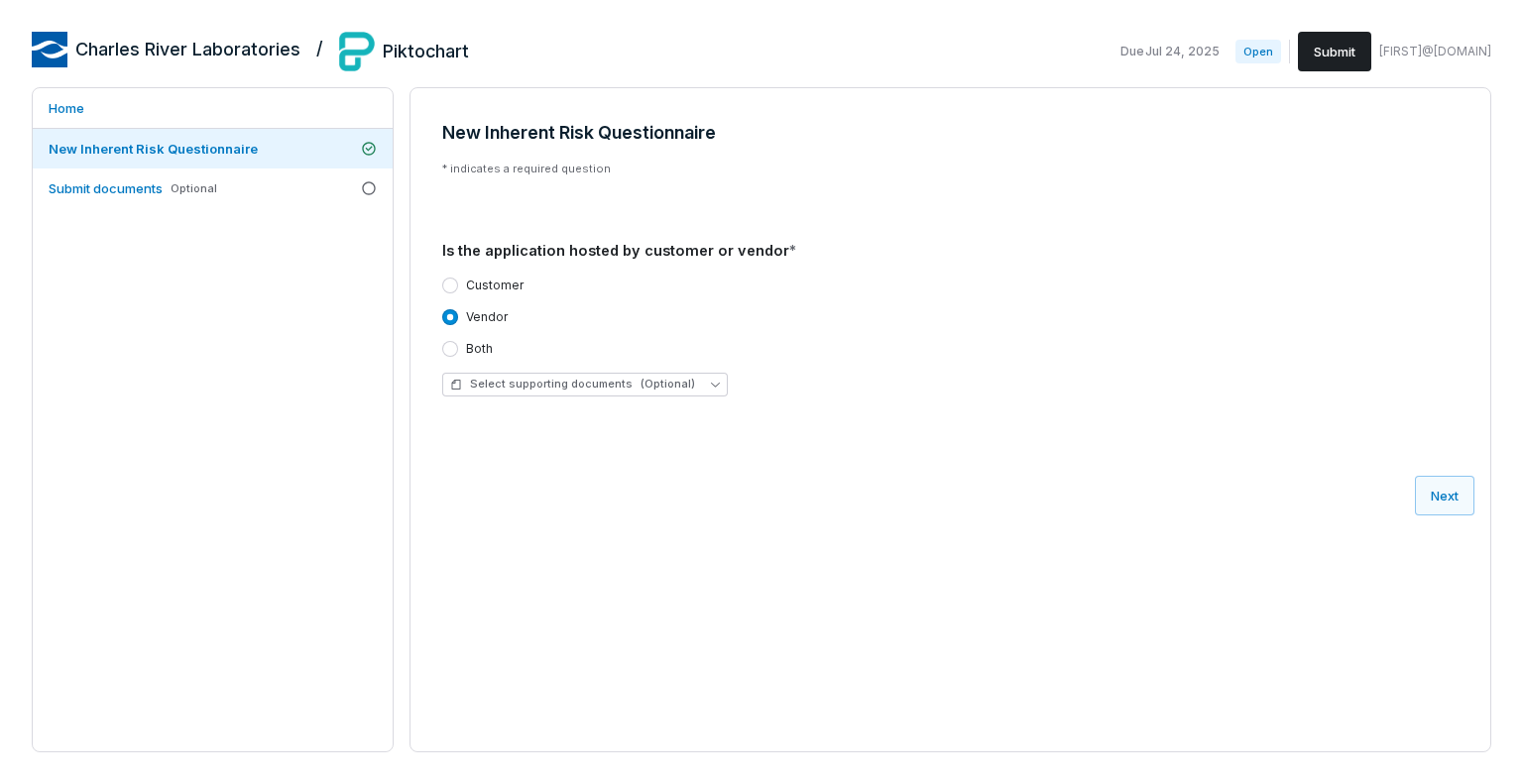 click on "Select supporting documents (Optional)" at bounding box center (950, 385) 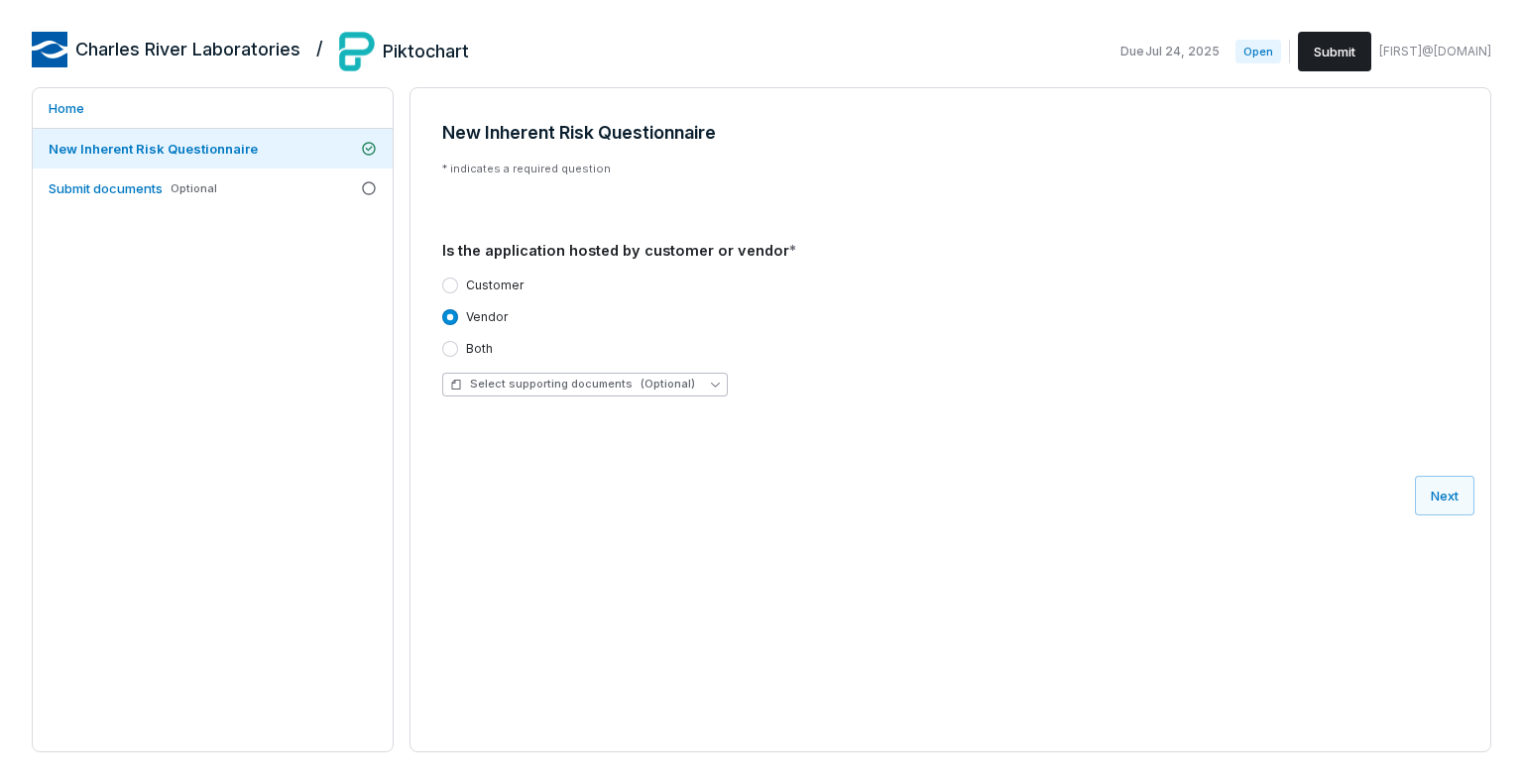click on "Select supporting documents (Optional)" at bounding box center [585, 385] 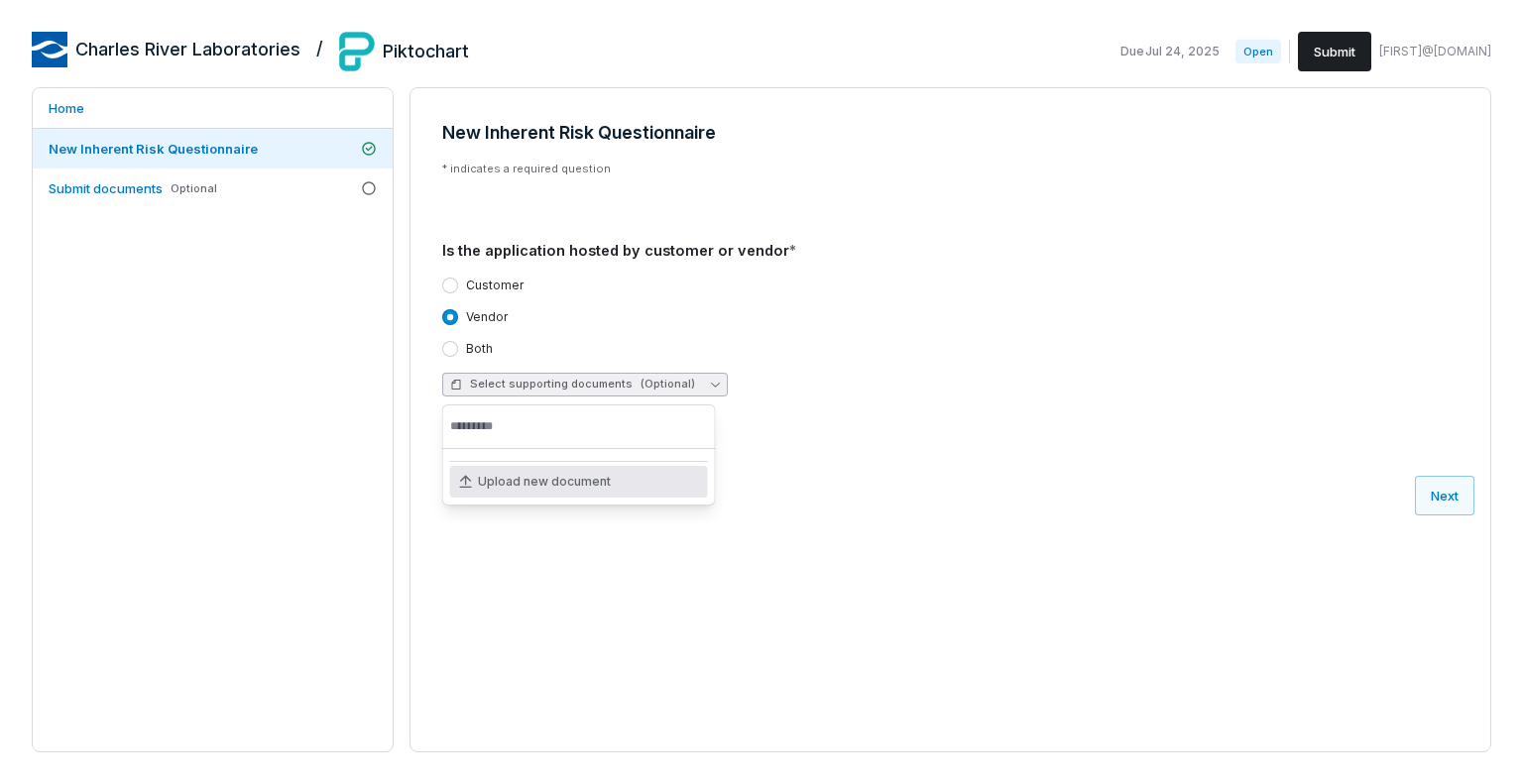 click on "Select supporting documents (Optional)" at bounding box center (585, 385) 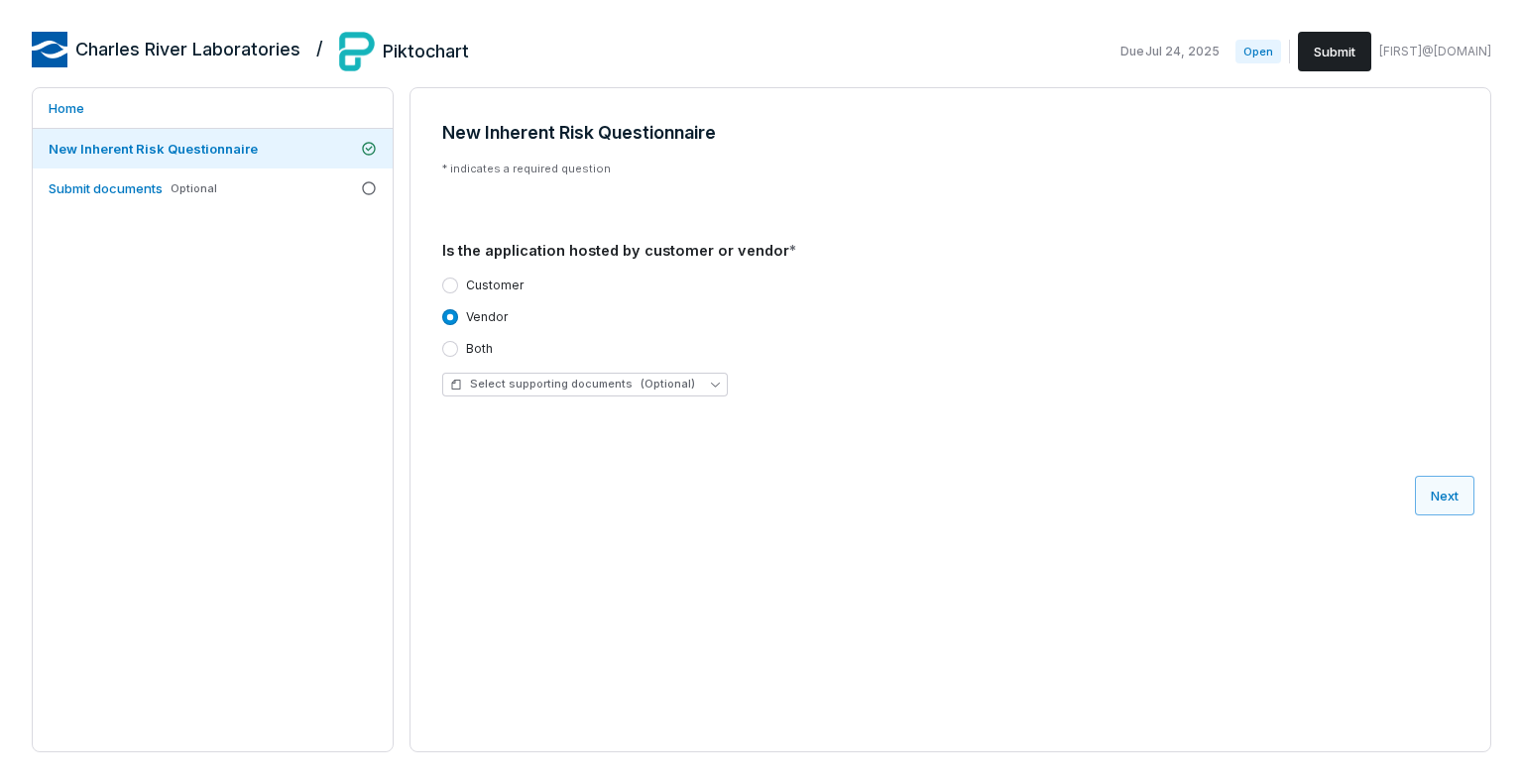 click on "Next" at bounding box center (1445, 496) 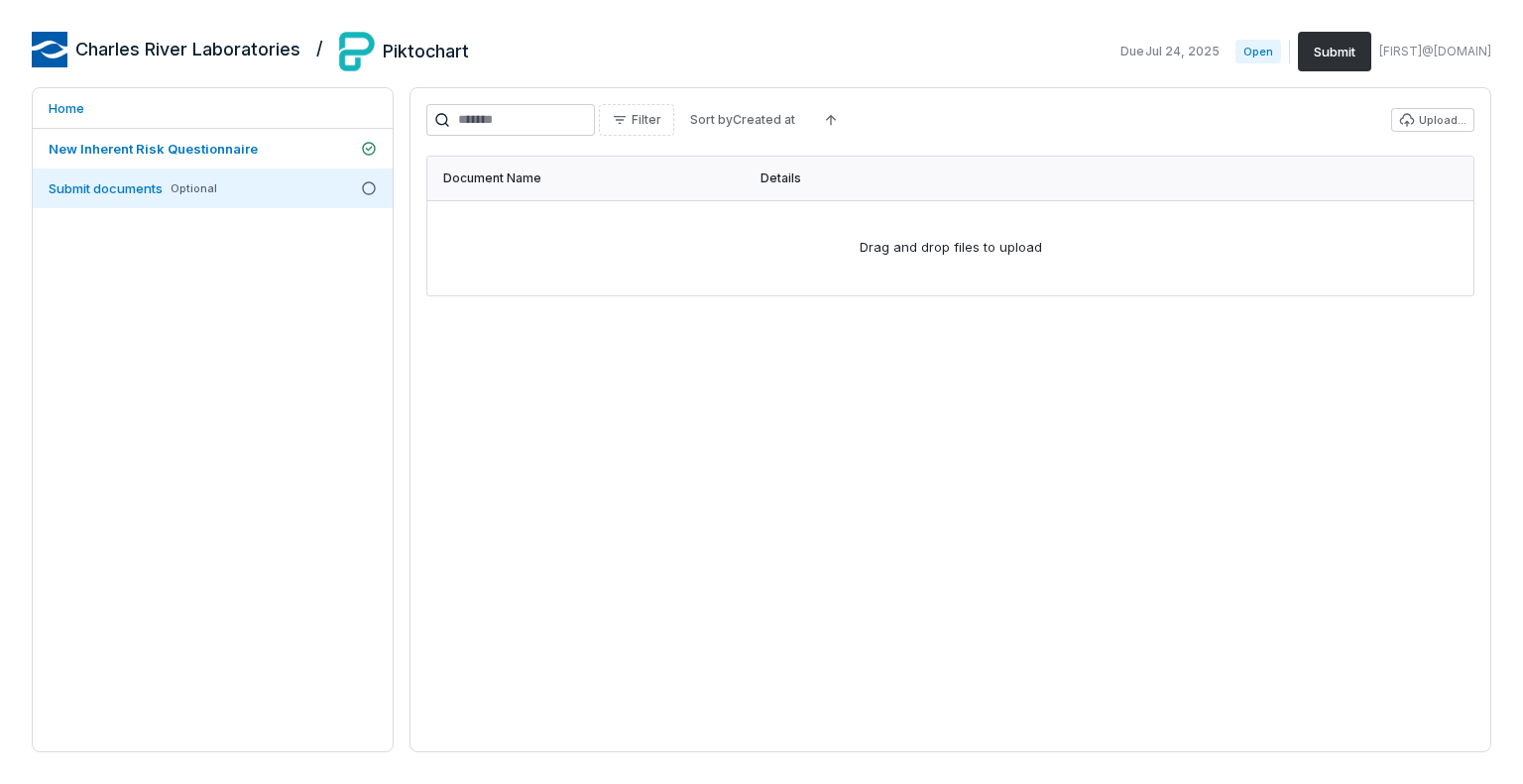 click on "Submit" at bounding box center [1335, 52] 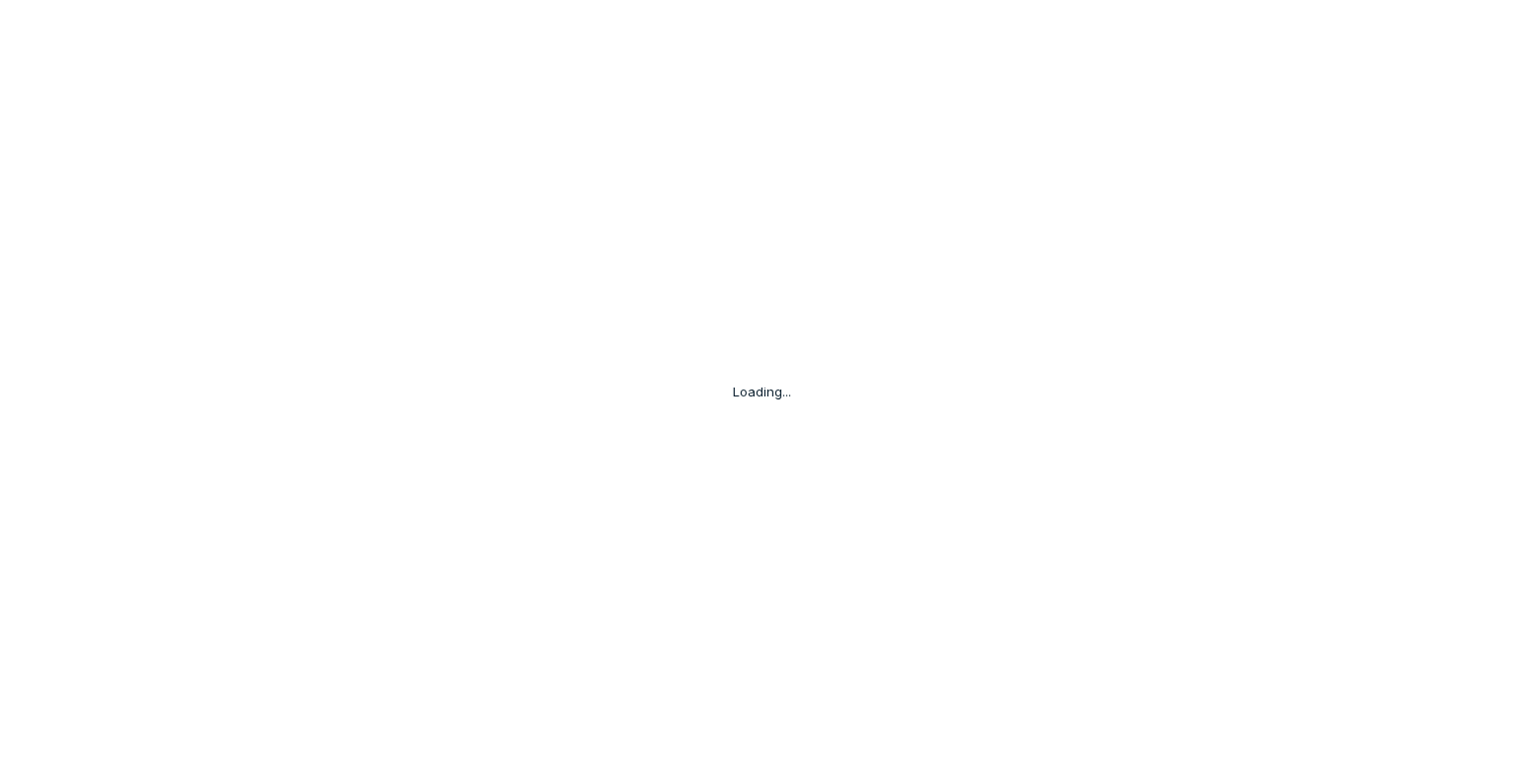 scroll, scrollTop: 0, scrollLeft: 0, axis: both 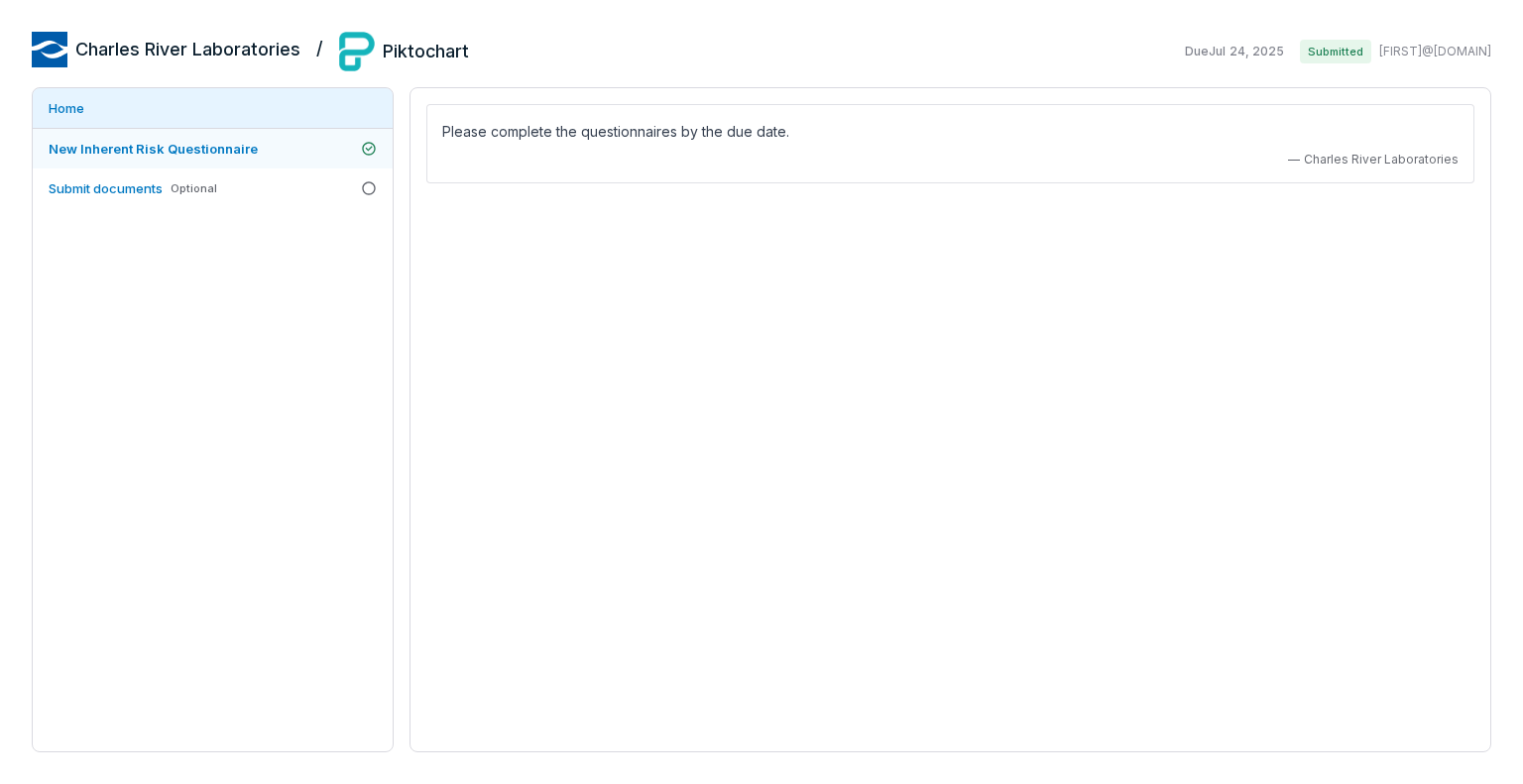 click on "New Inherent Risk Questionnaire" at bounding box center (153, 149) 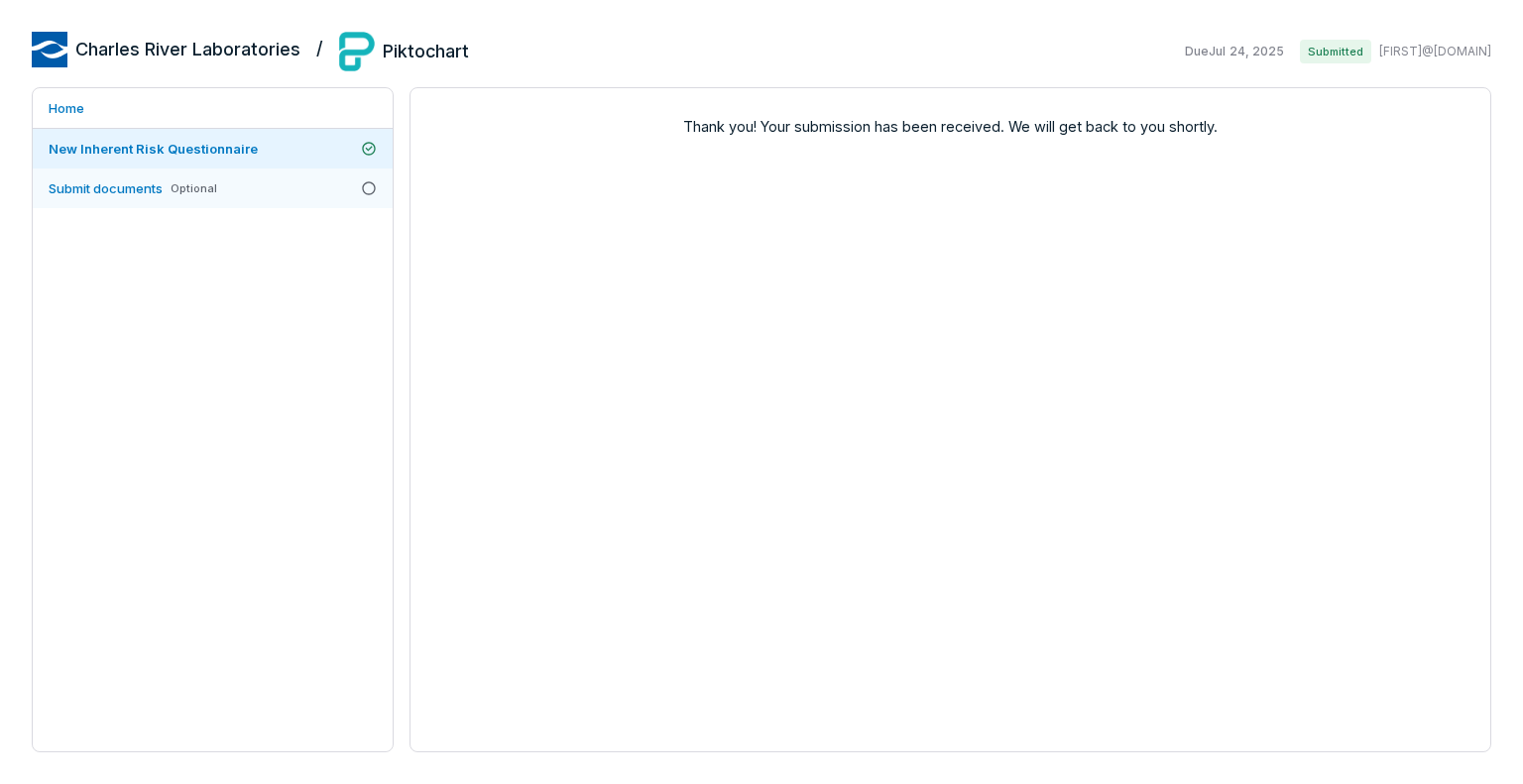 click on "Submit documents" at bounding box center (105, 188) 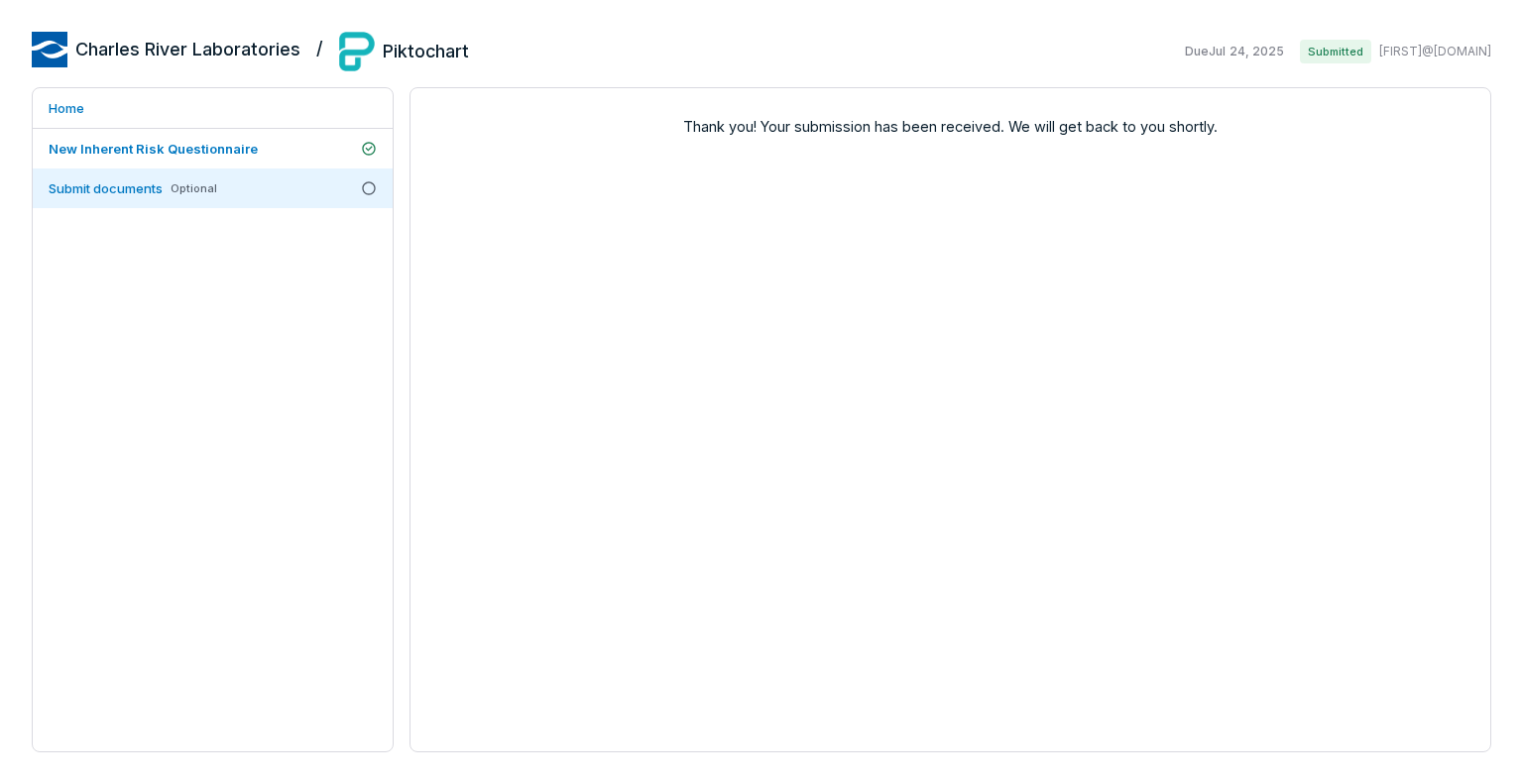 click on "Thank you! Your submission has been received. We will get back to you shortly." at bounding box center (950, 419) 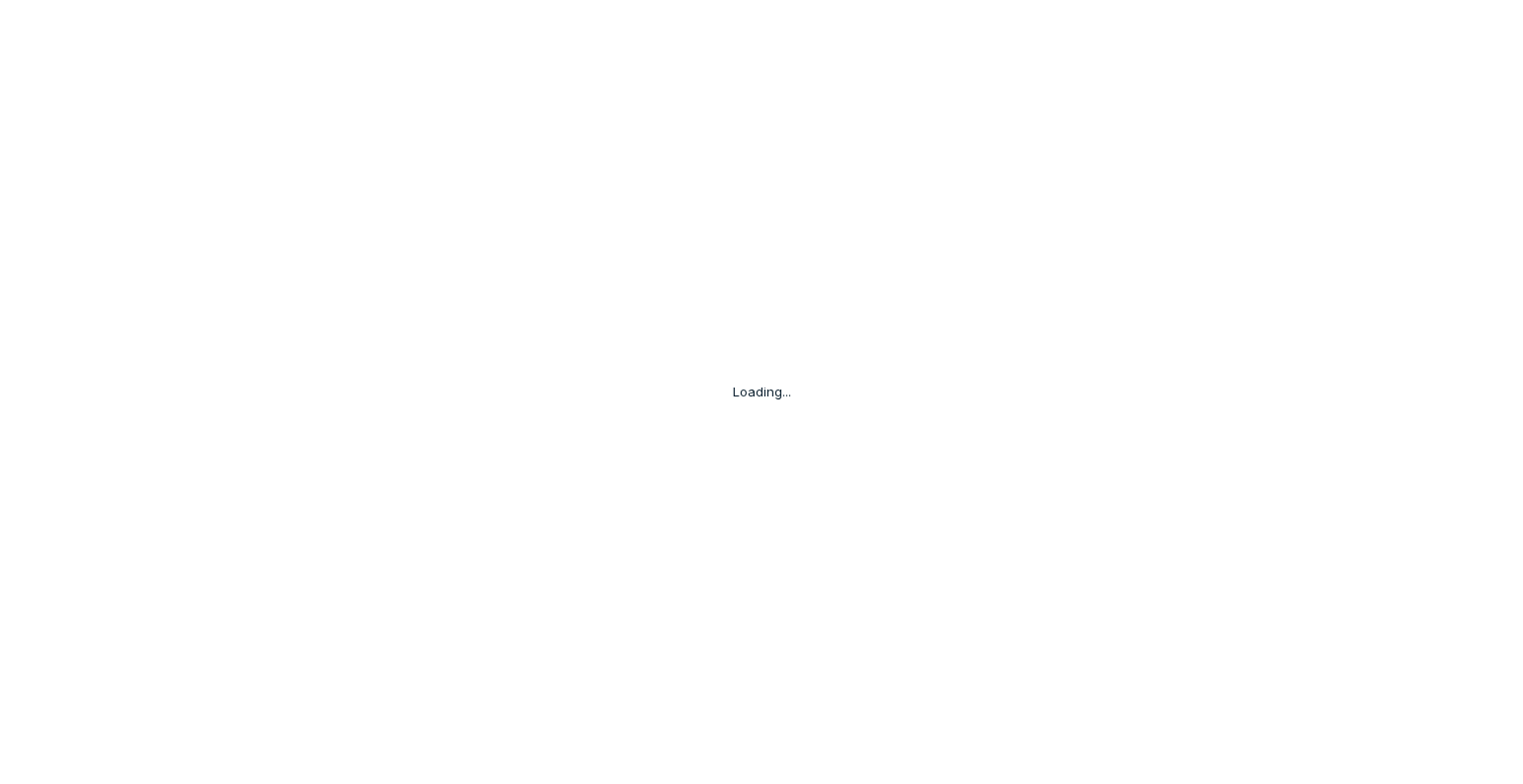 scroll, scrollTop: 0, scrollLeft: 0, axis: both 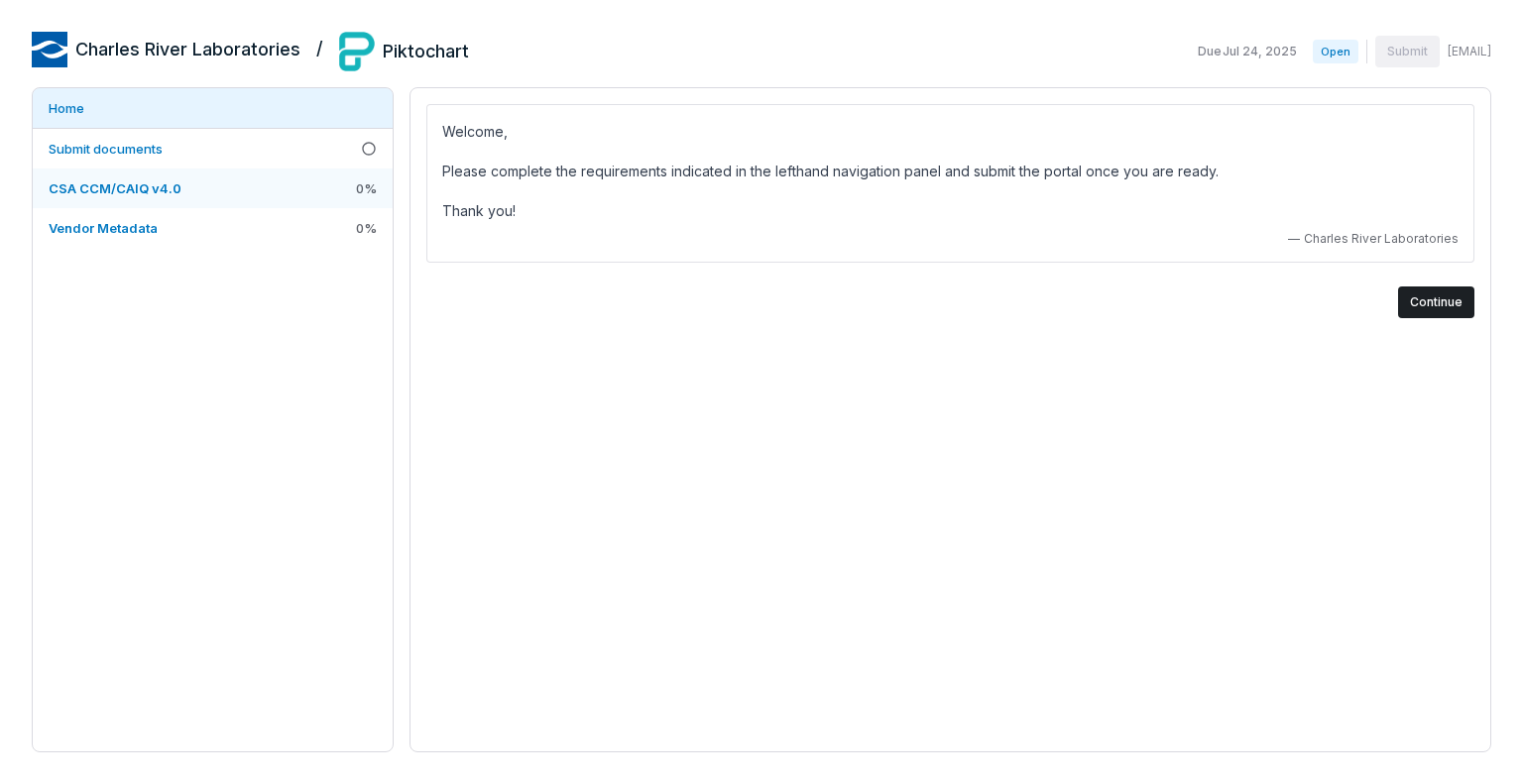 click on "CSA CCM/CAIQ v4.0 0 %" at bounding box center (212, 188) 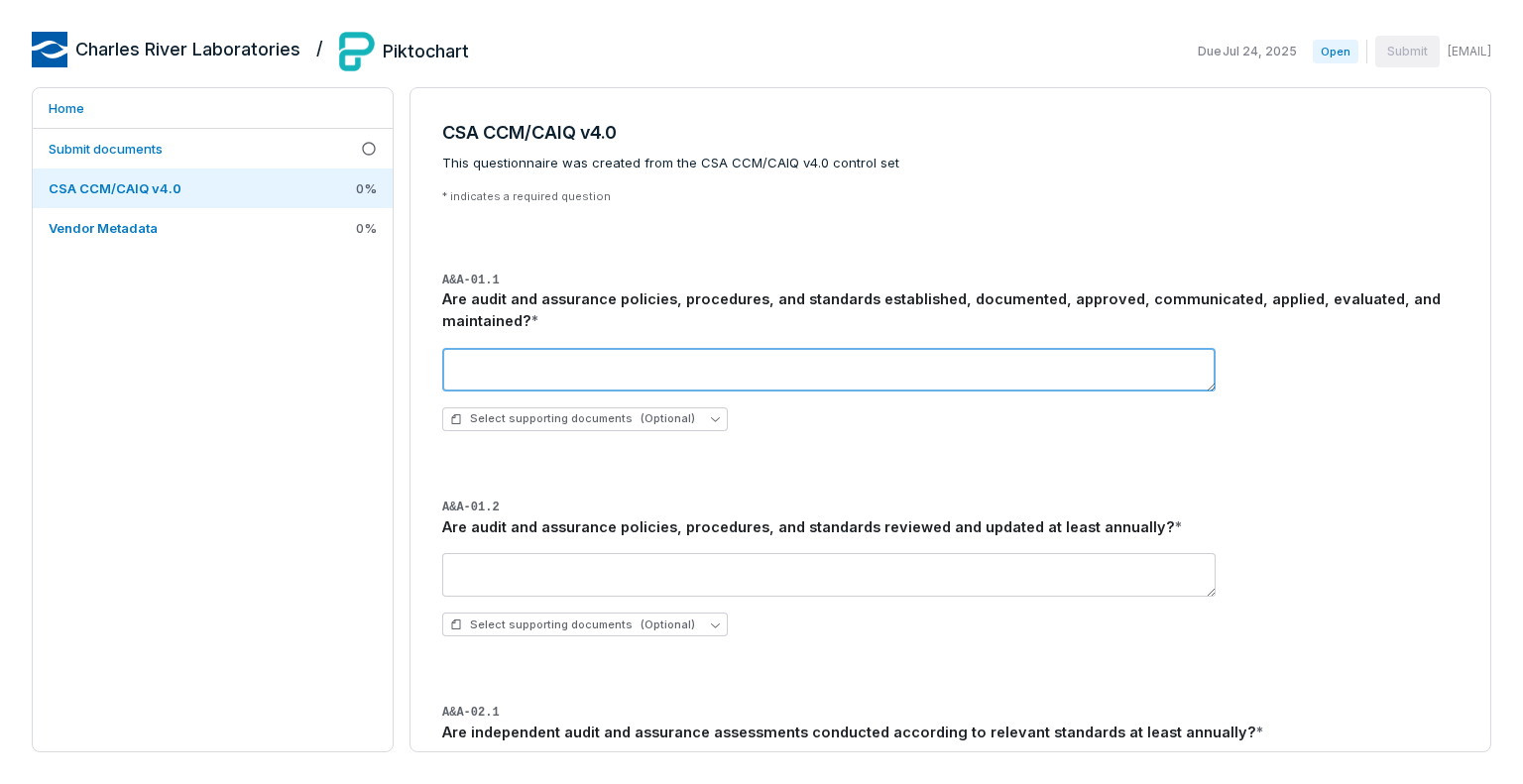 click at bounding box center [829, 370] 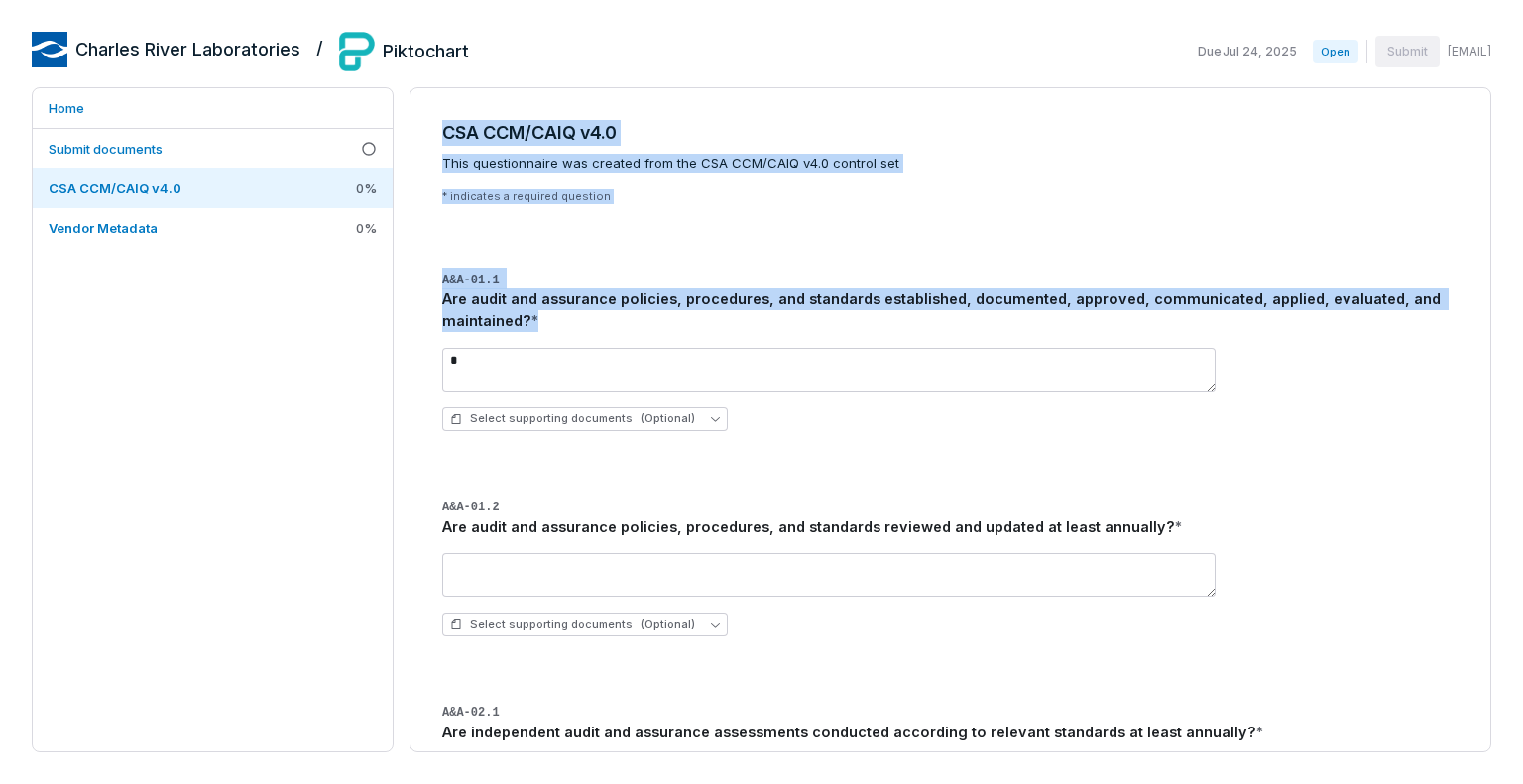 drag, startPoint x: 936, startPoint y: 395, endPoint x: 273, endPoint y: 295, distance: 670.4991 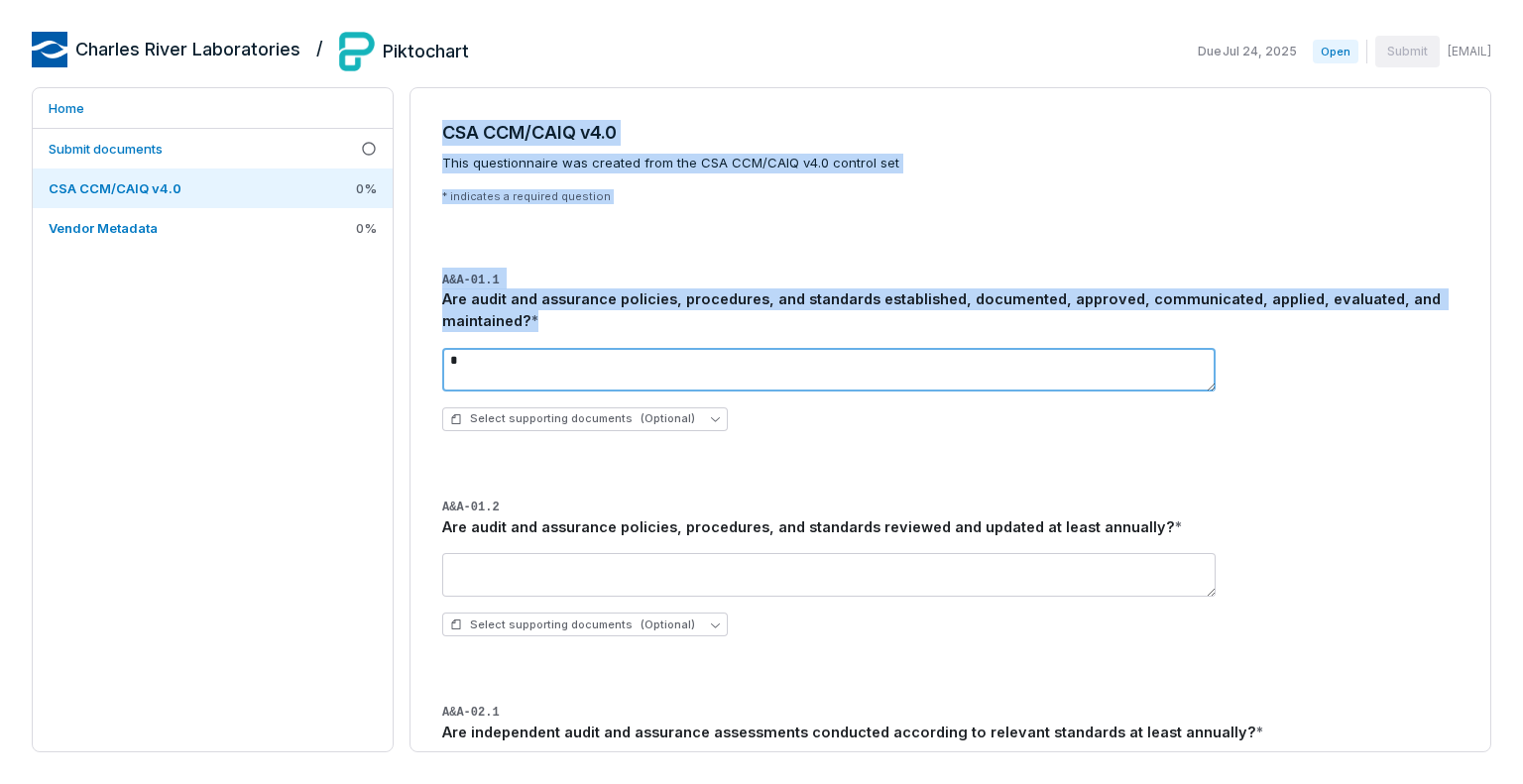 click on "*" at bounding box center [829, 370] 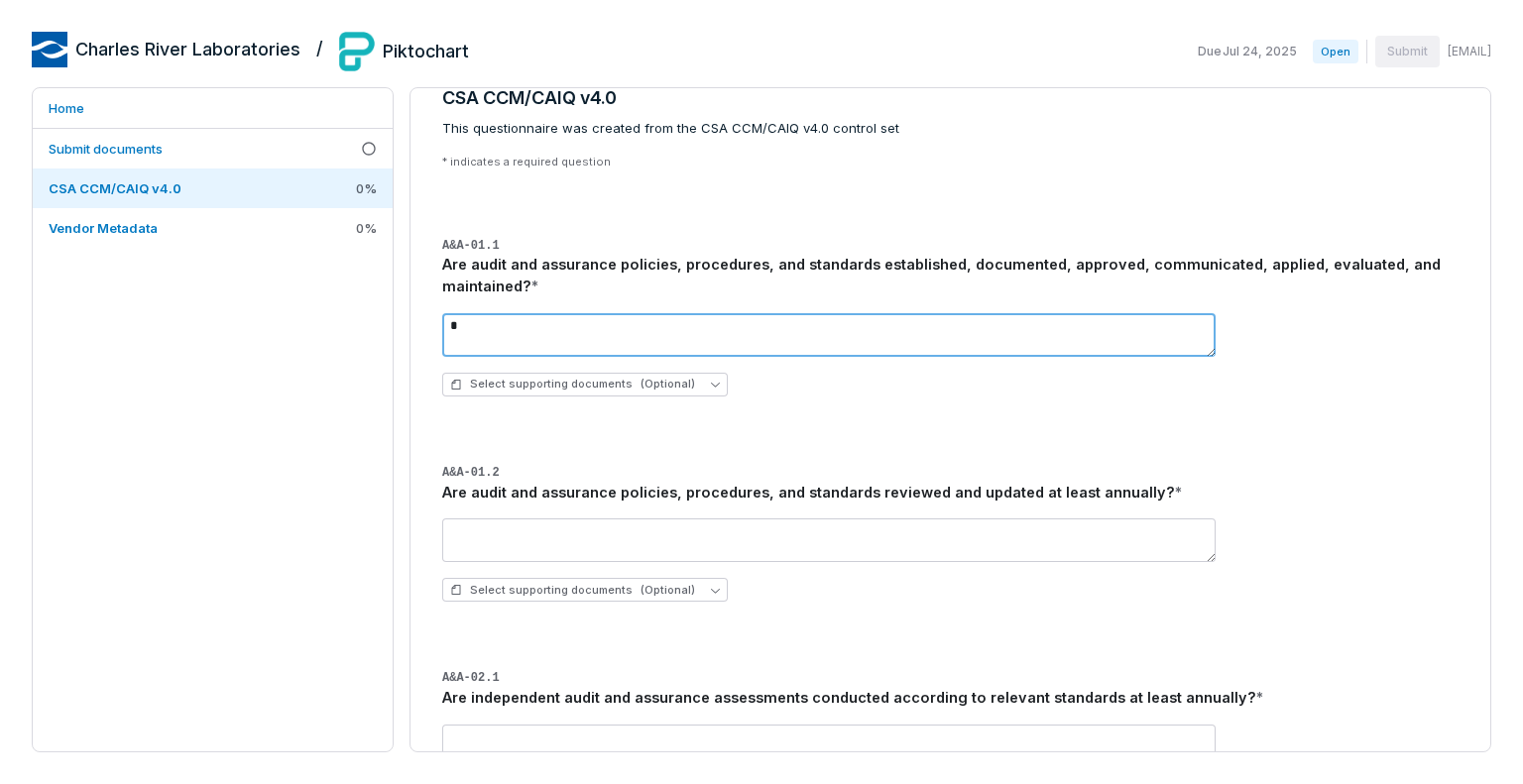scroll, scrollTop: 0, scrollLeft: 0, axis: both 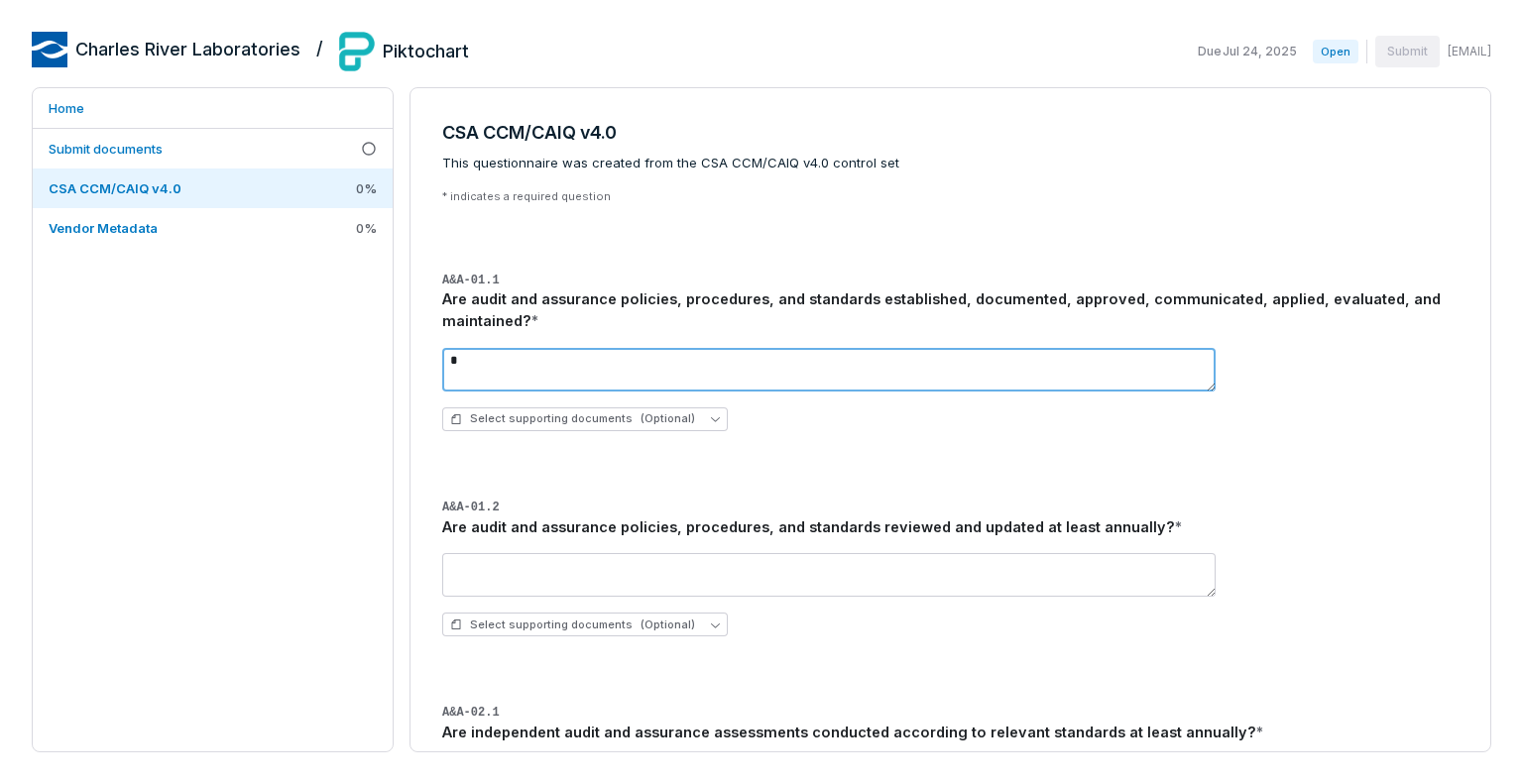 drag, startPoint x: 852, startPoint y: 375, endPoint x: 406, endPoint y: 343, distance: 447.14651 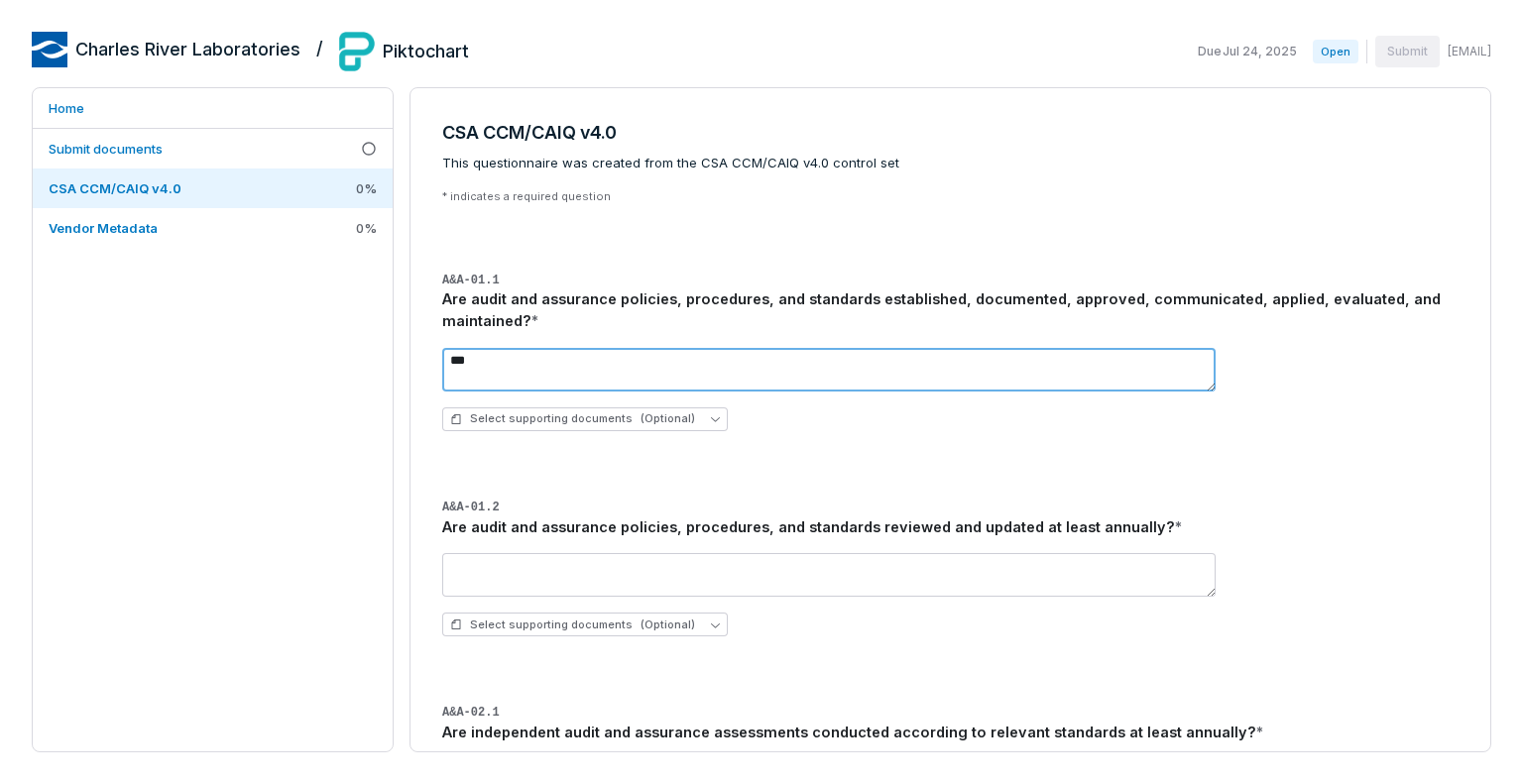 type on "***" 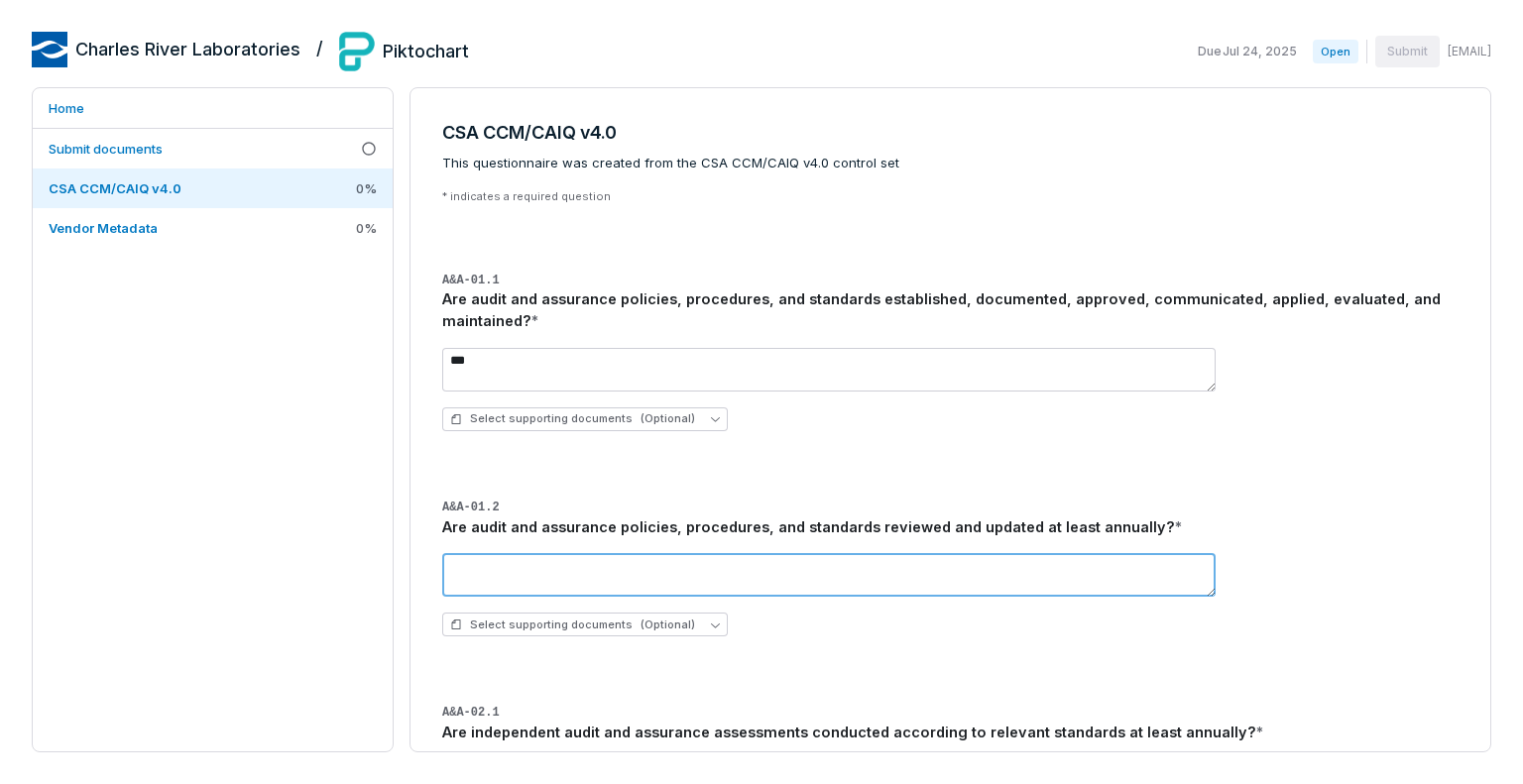 click at bounding box center (829, 575) 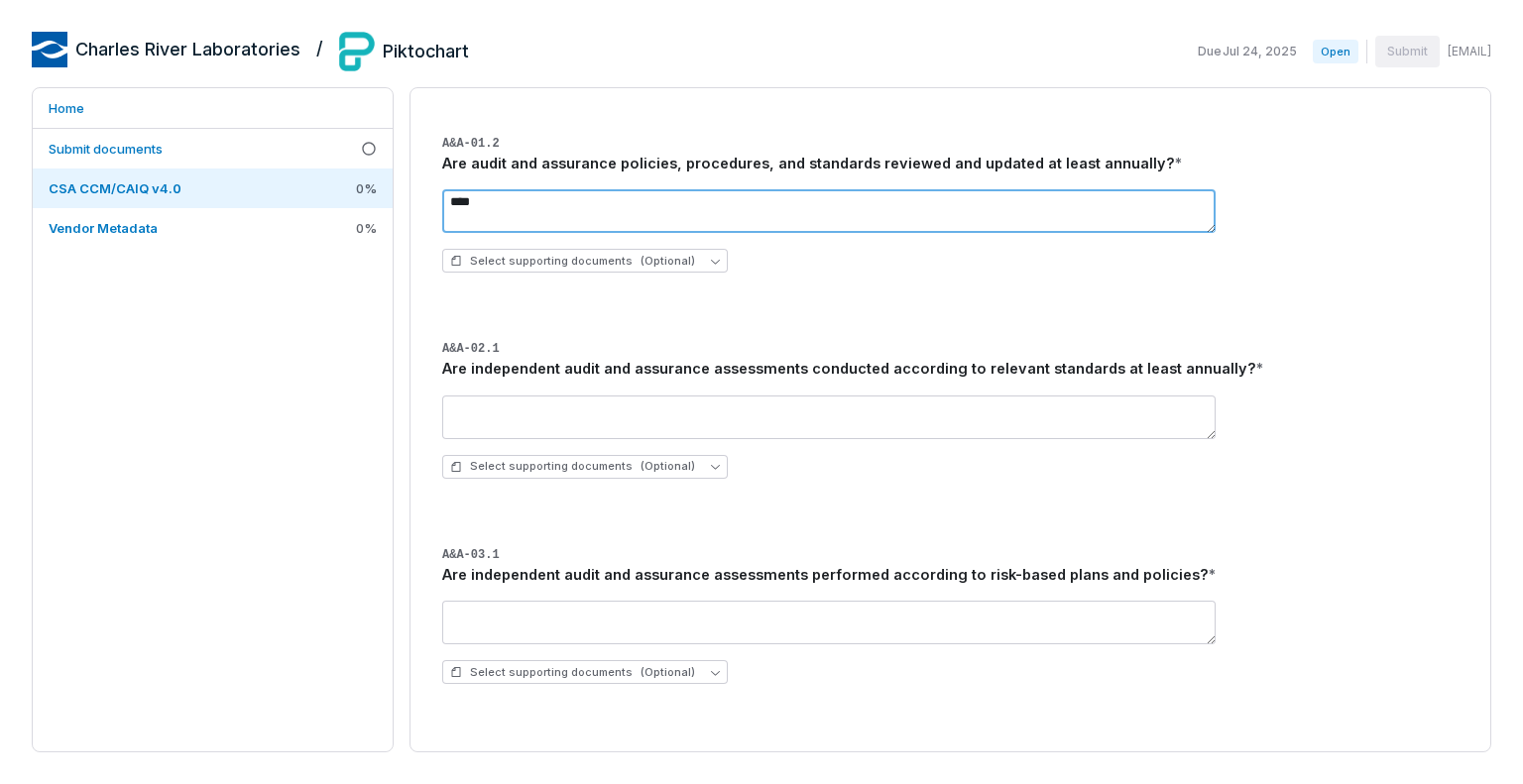 scroll, scrollTop: 396, scrollLeft: 0, axis: vertical 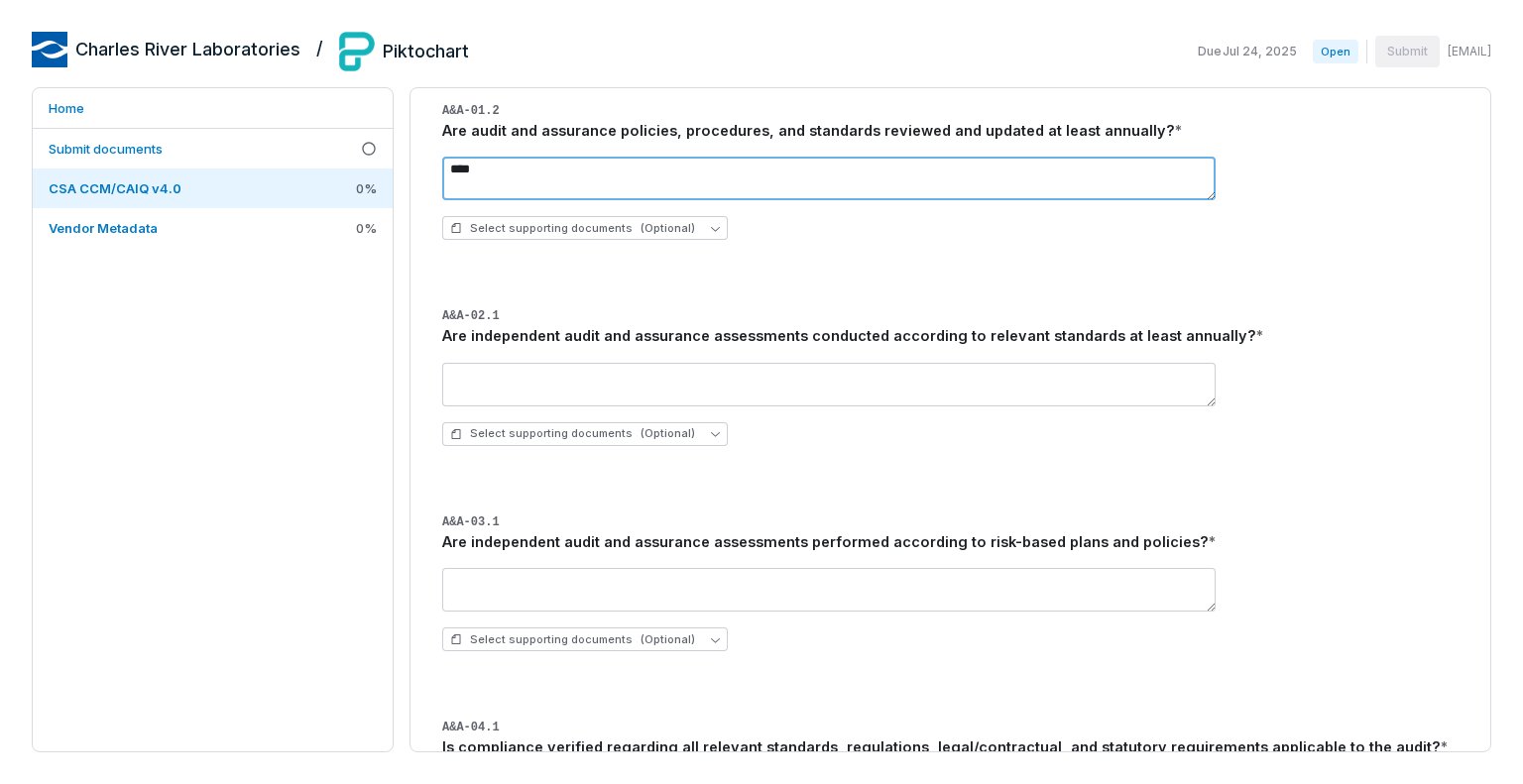 type on "****" 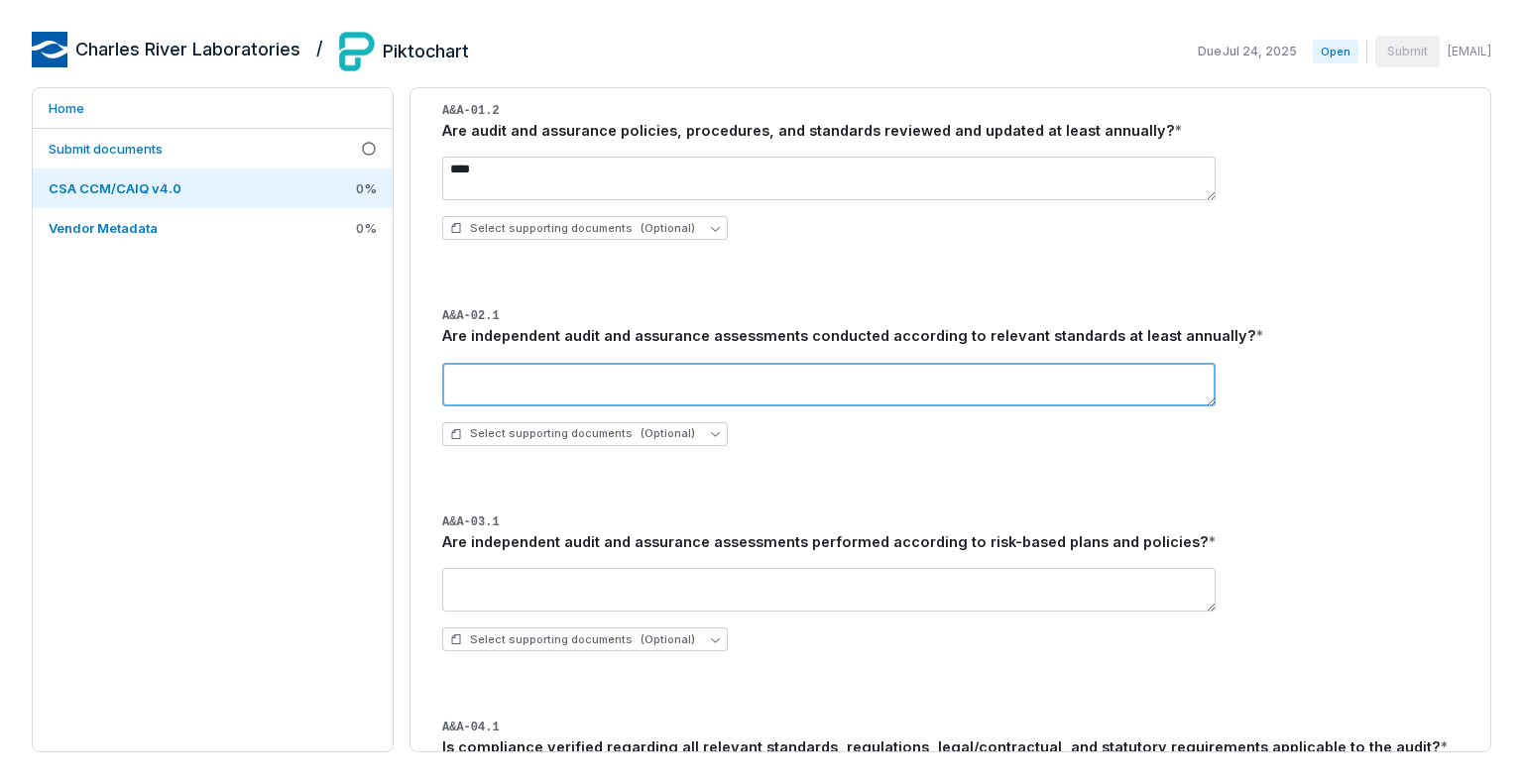 click at bounding box center [829, 385] 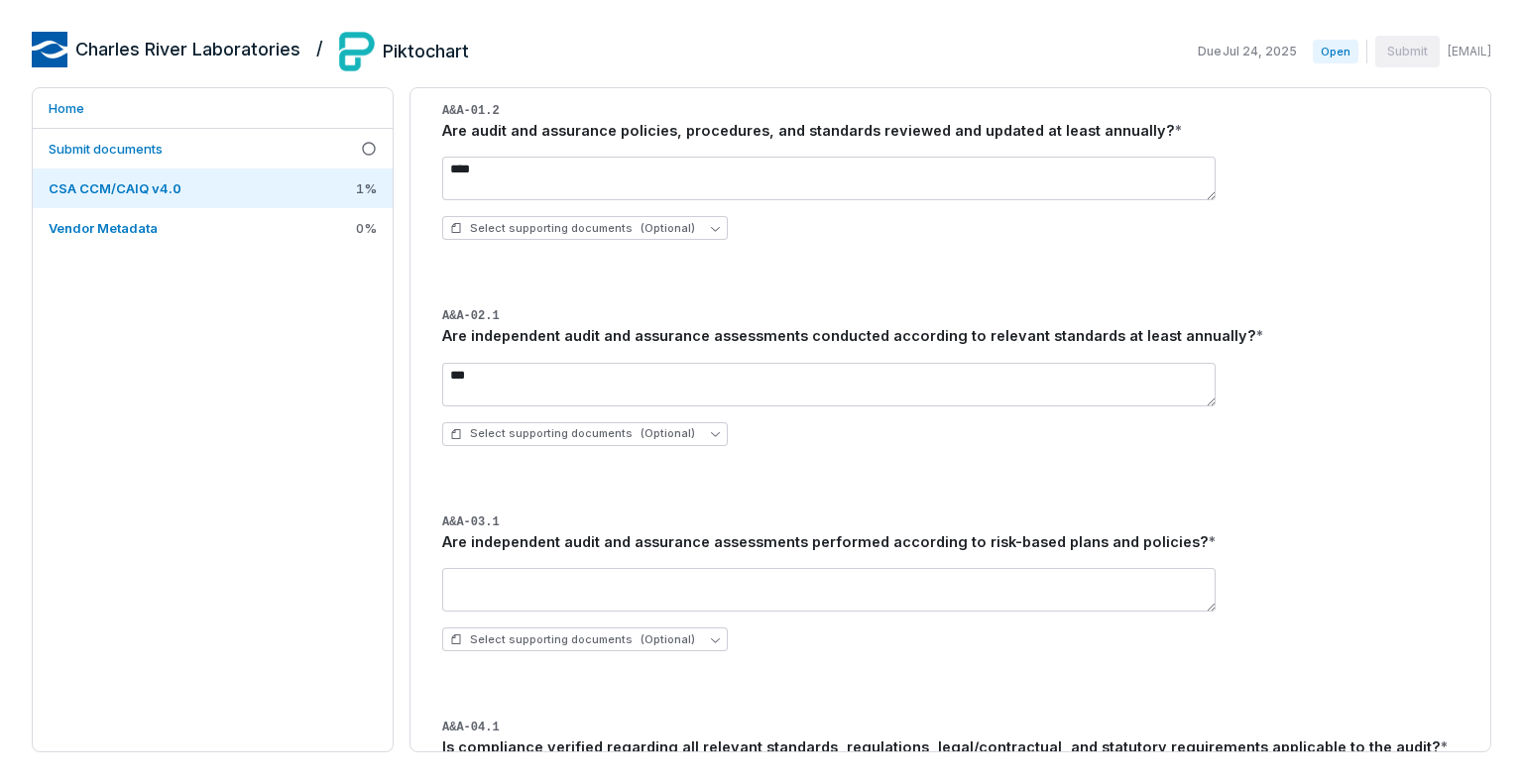click on "*** Select supporting documents (Optional)" at bounding box center (950, 404) 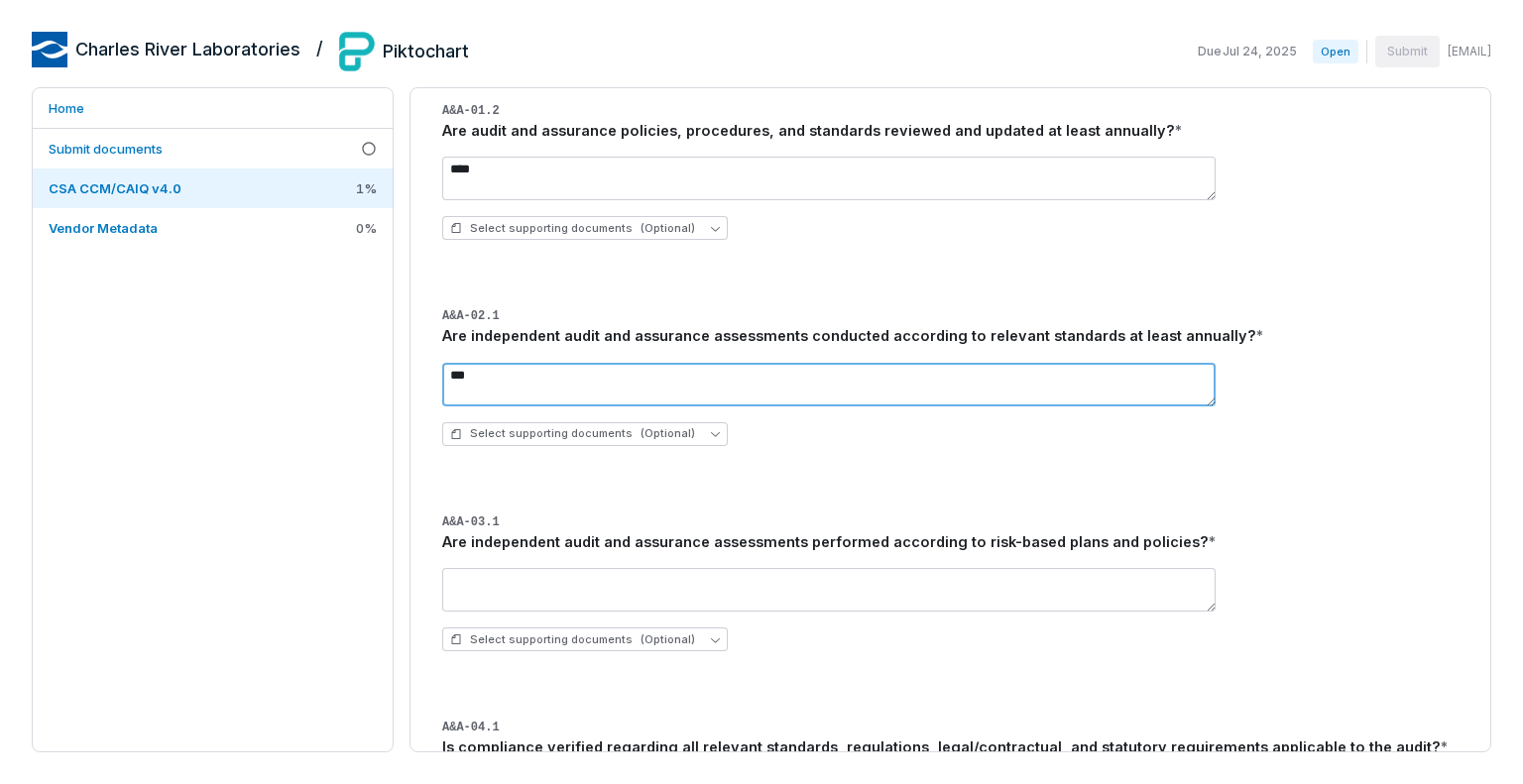 drag, startPoint x: 869, startPoint y: 386, endPoint x: 229, endPoint y: 327, distance: 642.7138 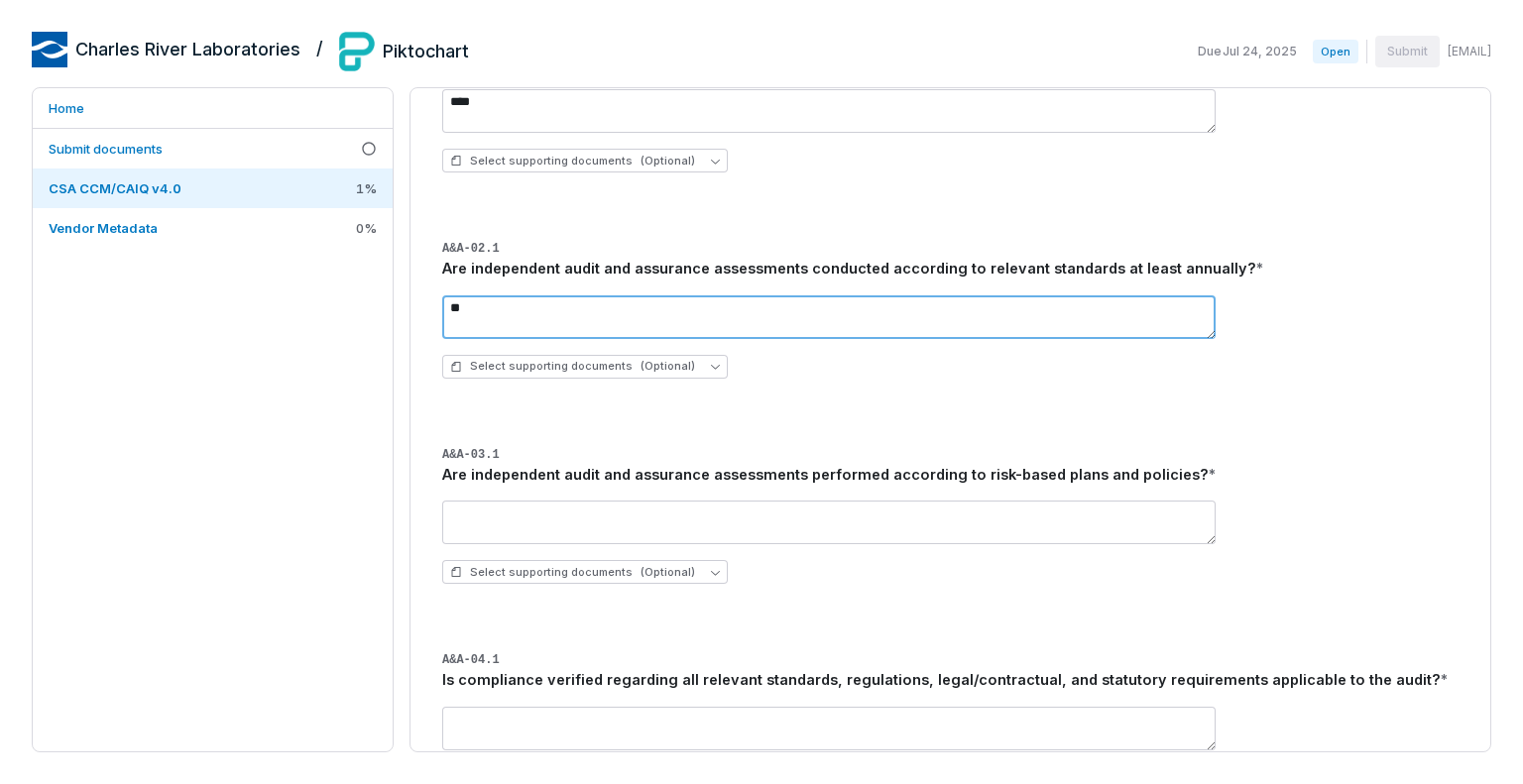 scroll, scrollTop: 496, scrollLeft: 0, axis: vertical 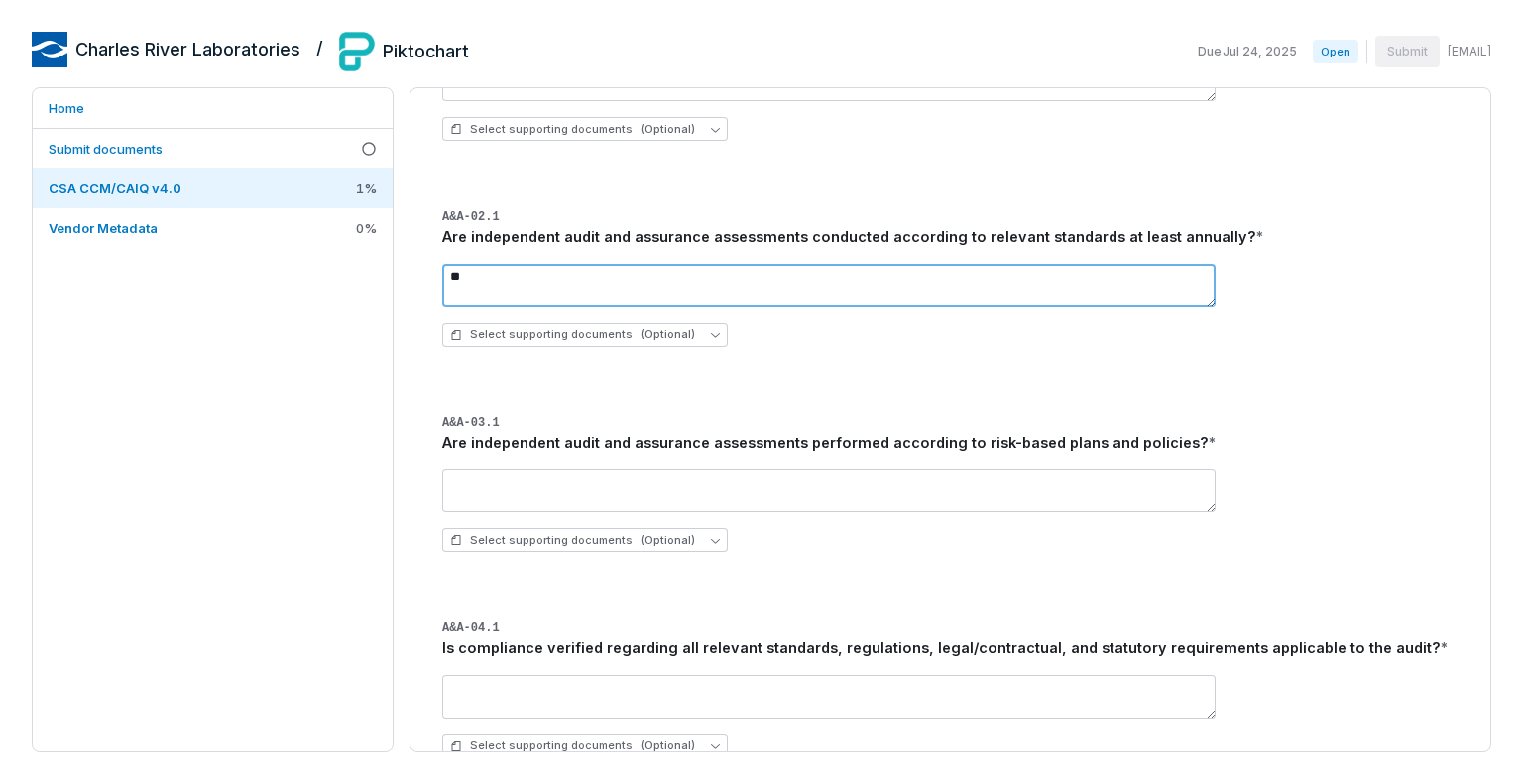 type on "**" 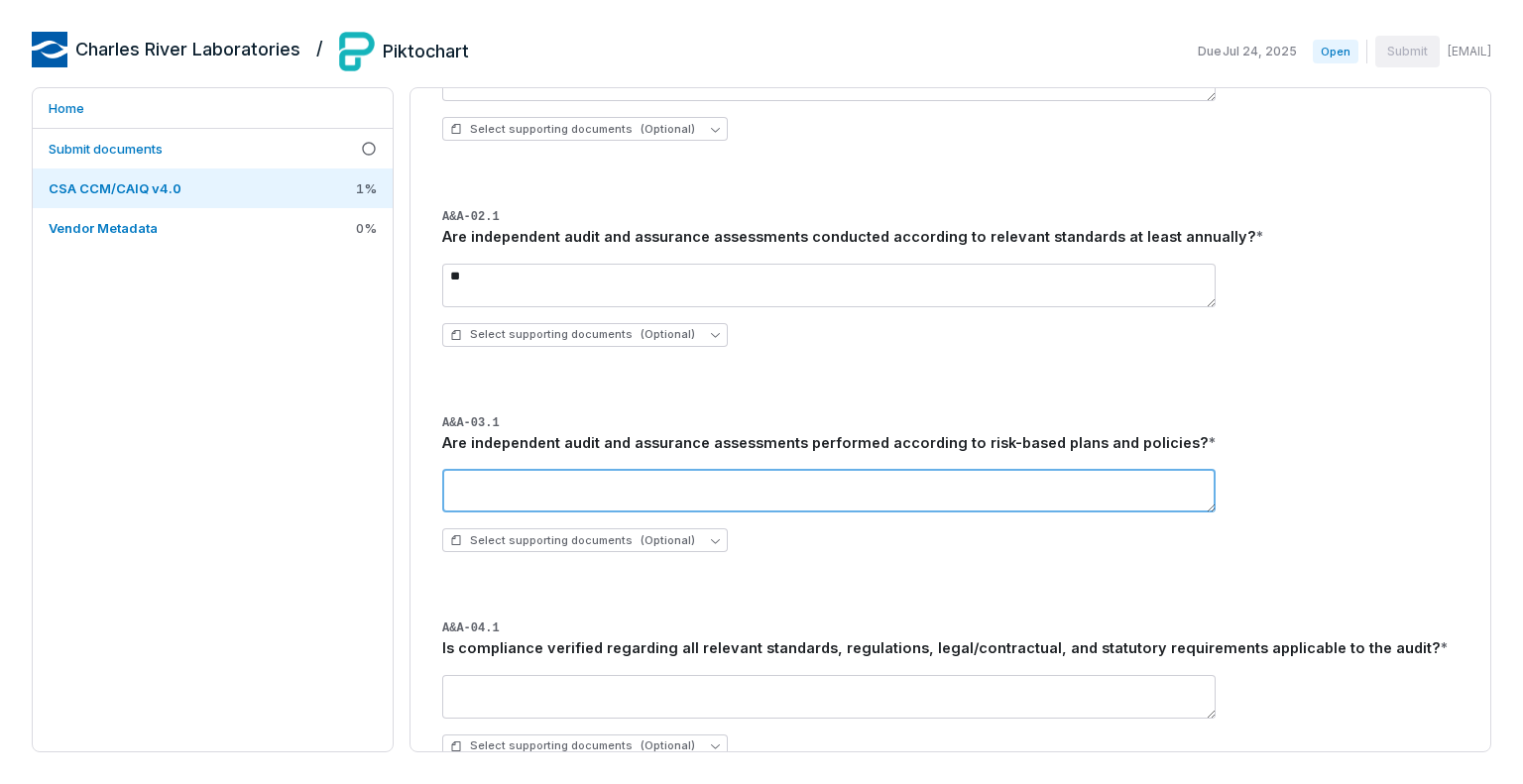 click at bounding box center [829, 491] 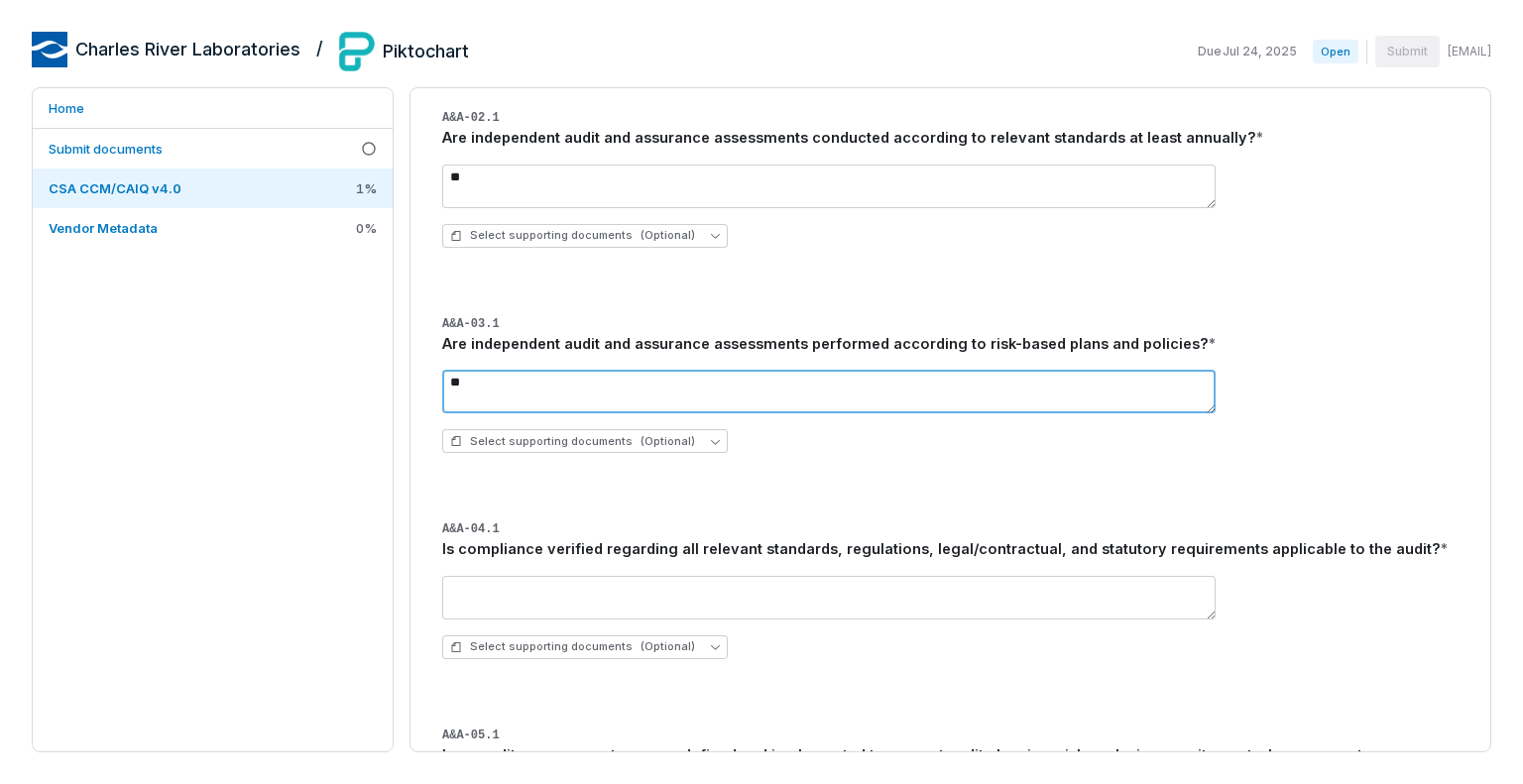 scroll, scrollTop: 694, scrollLeft: 0, axis: vertical 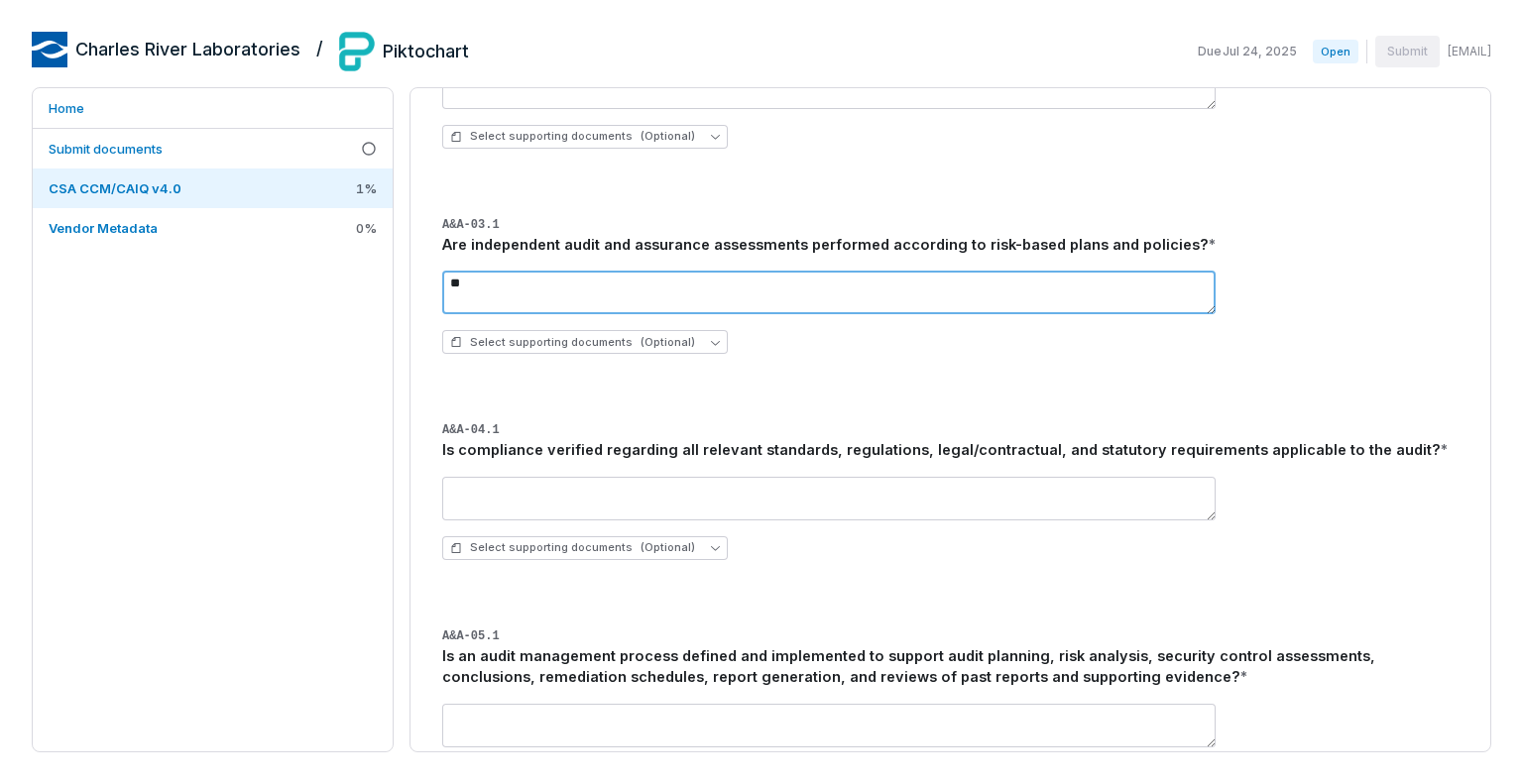 type on "**" 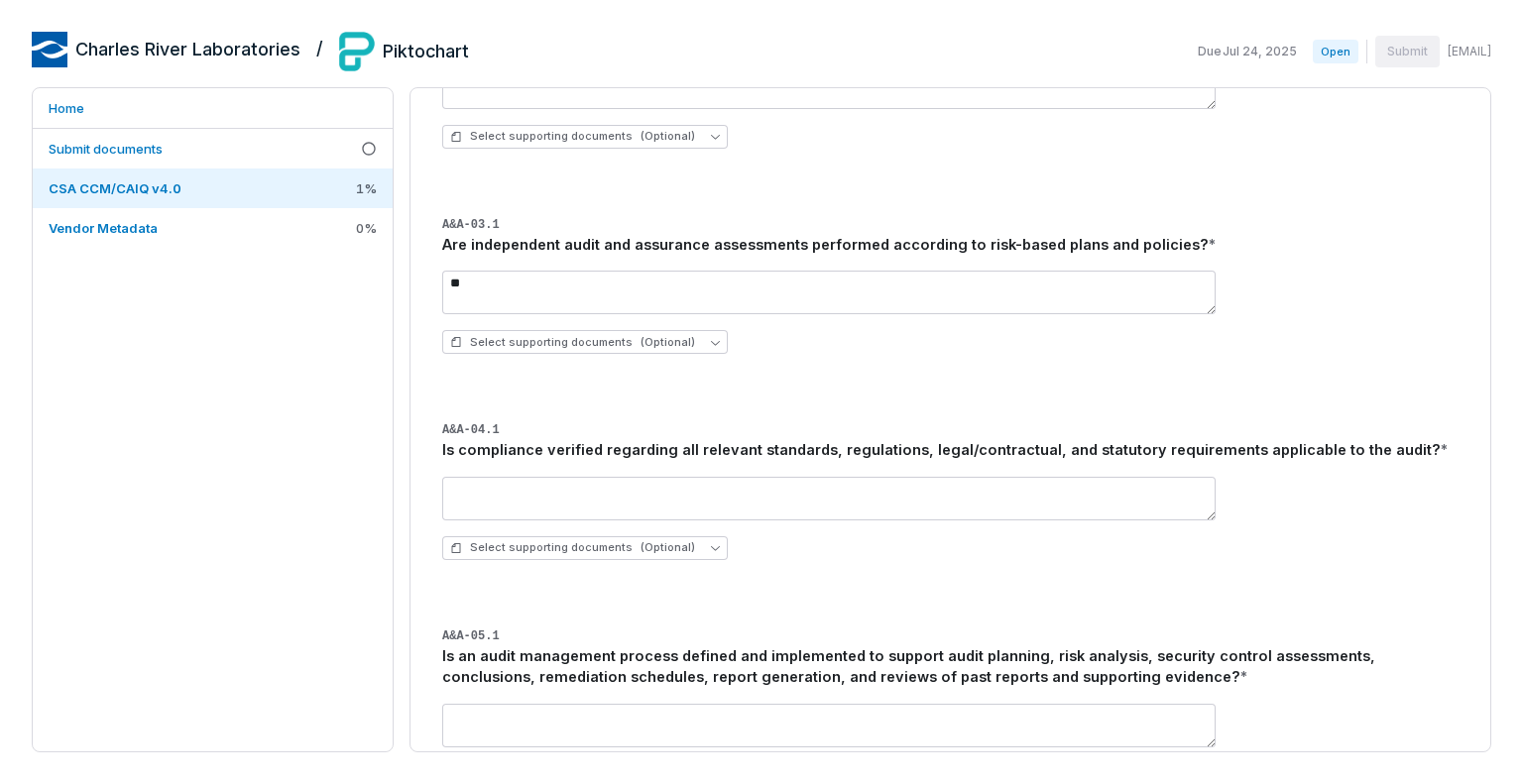 click on "Select supporting documents (Optional)" at bounding box center (950, 518) 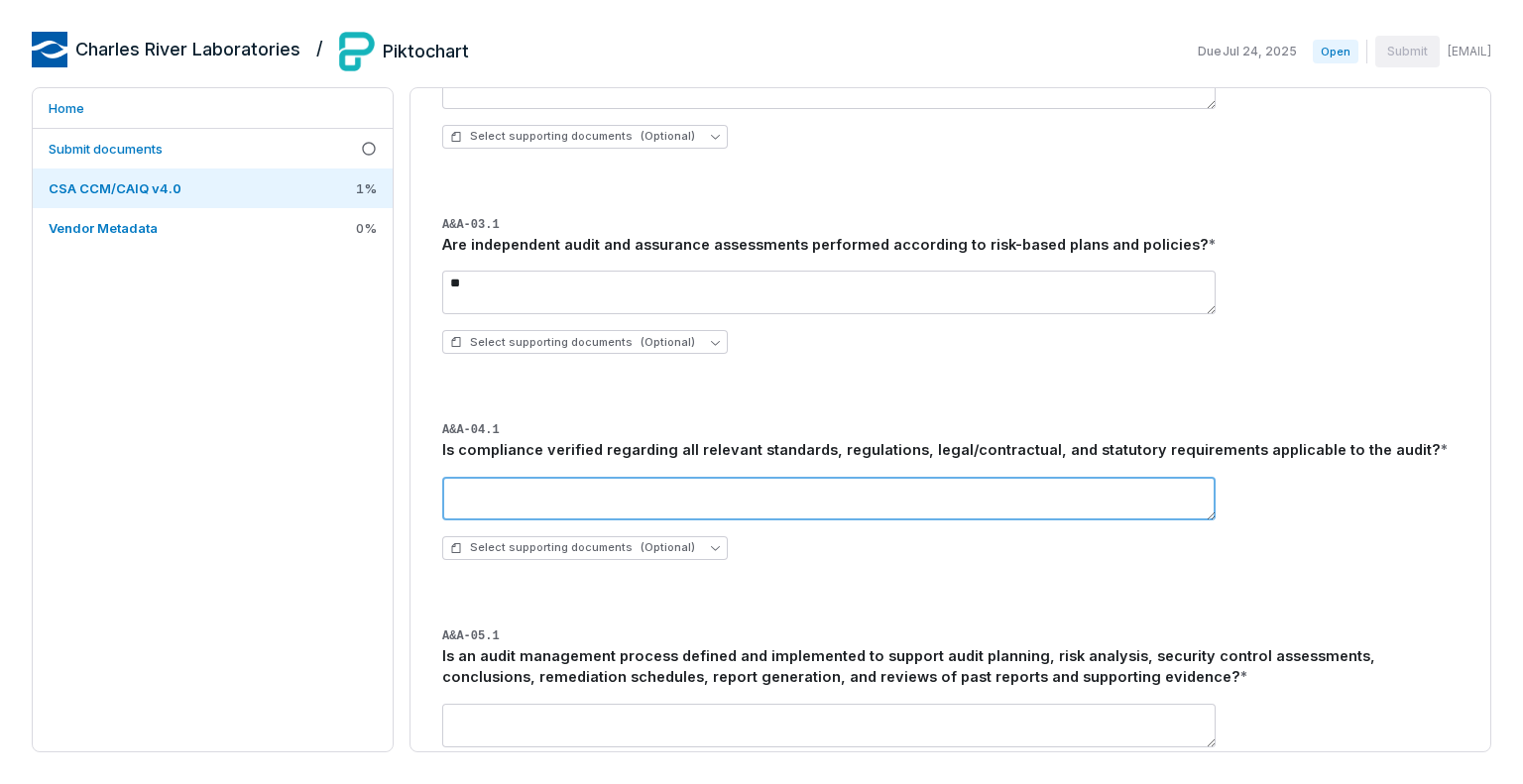 click at bounding box center [829, 499] 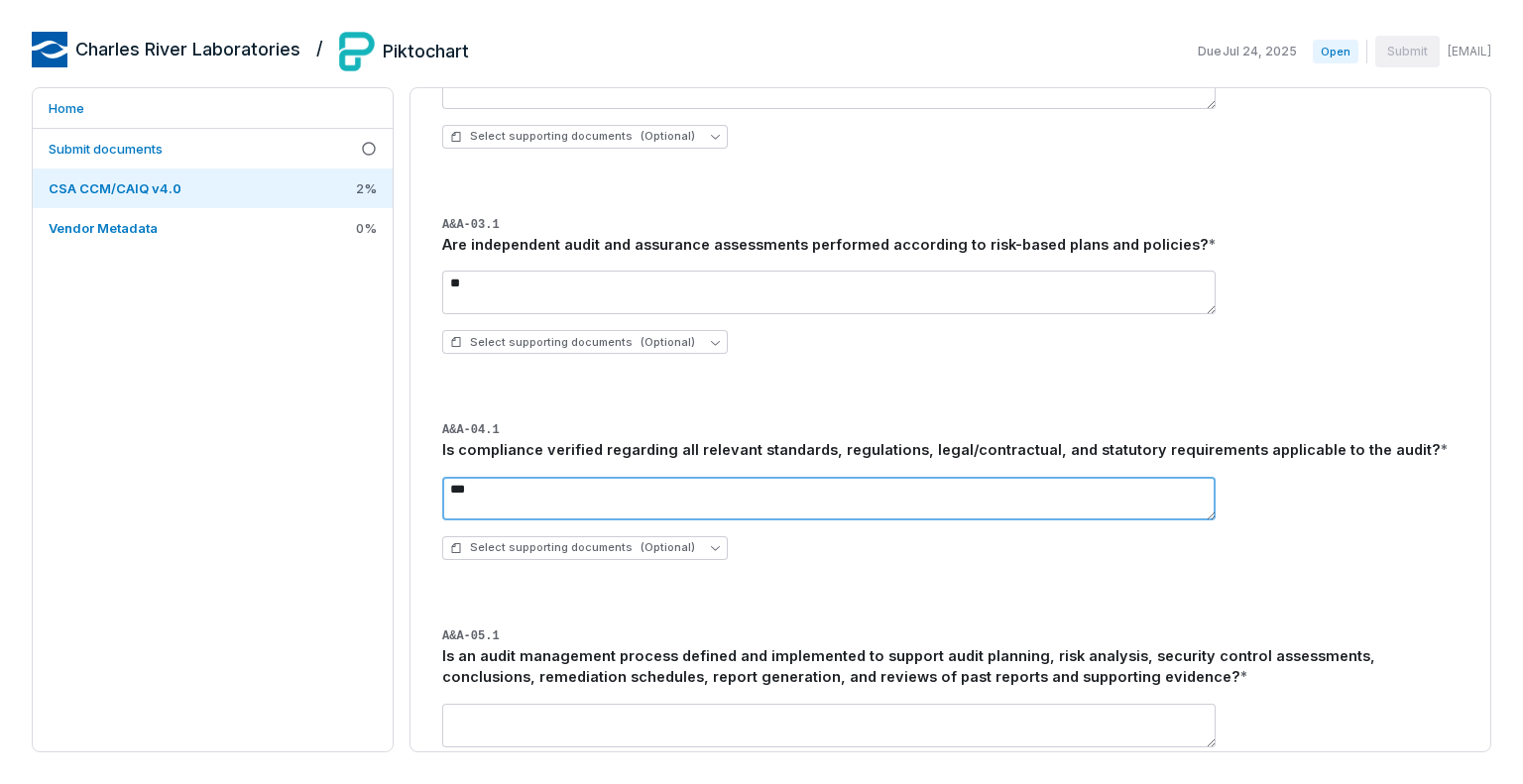 scroll, scrollTop: 991, scrollLeft: 0, axis: vertical 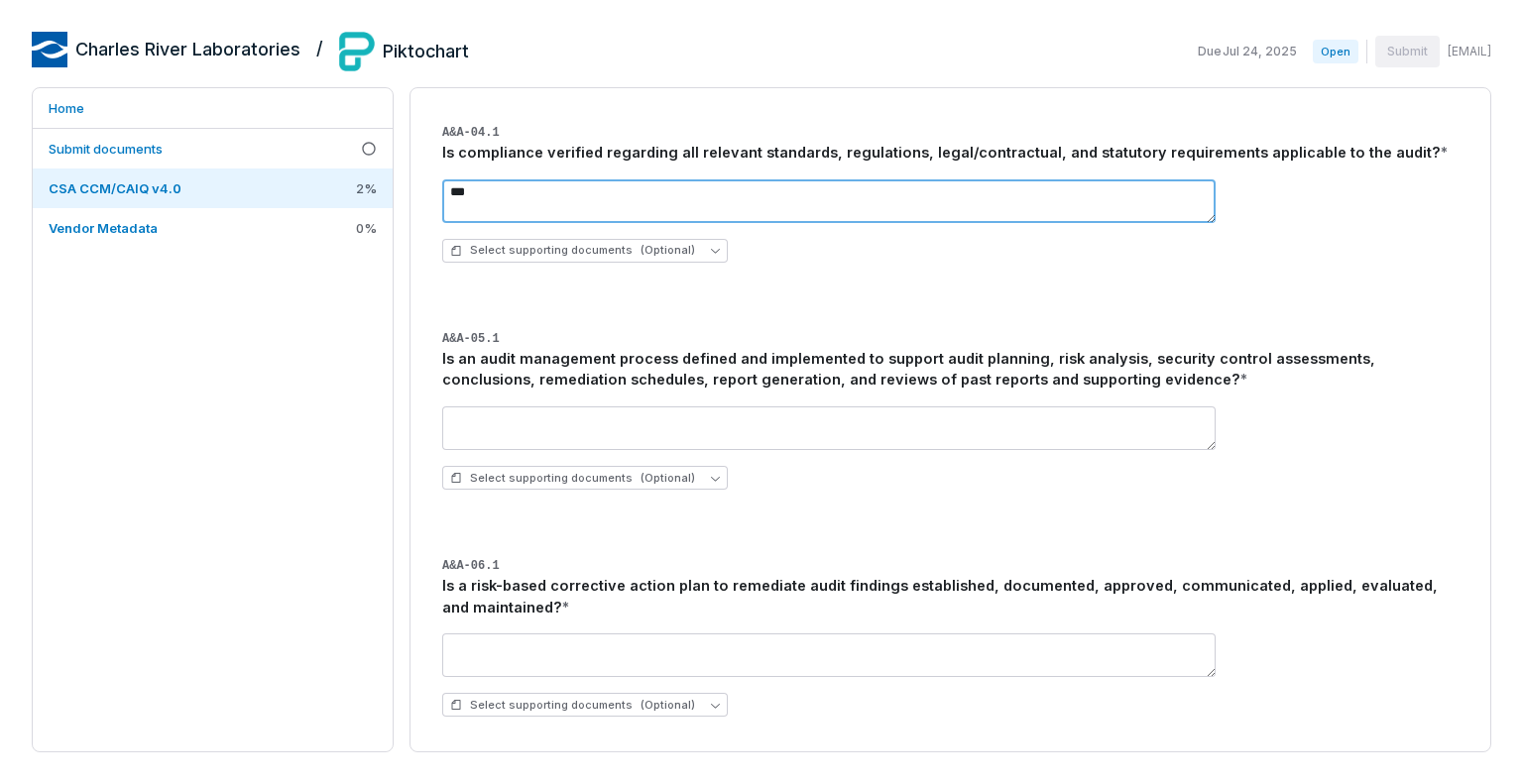 type on "***" 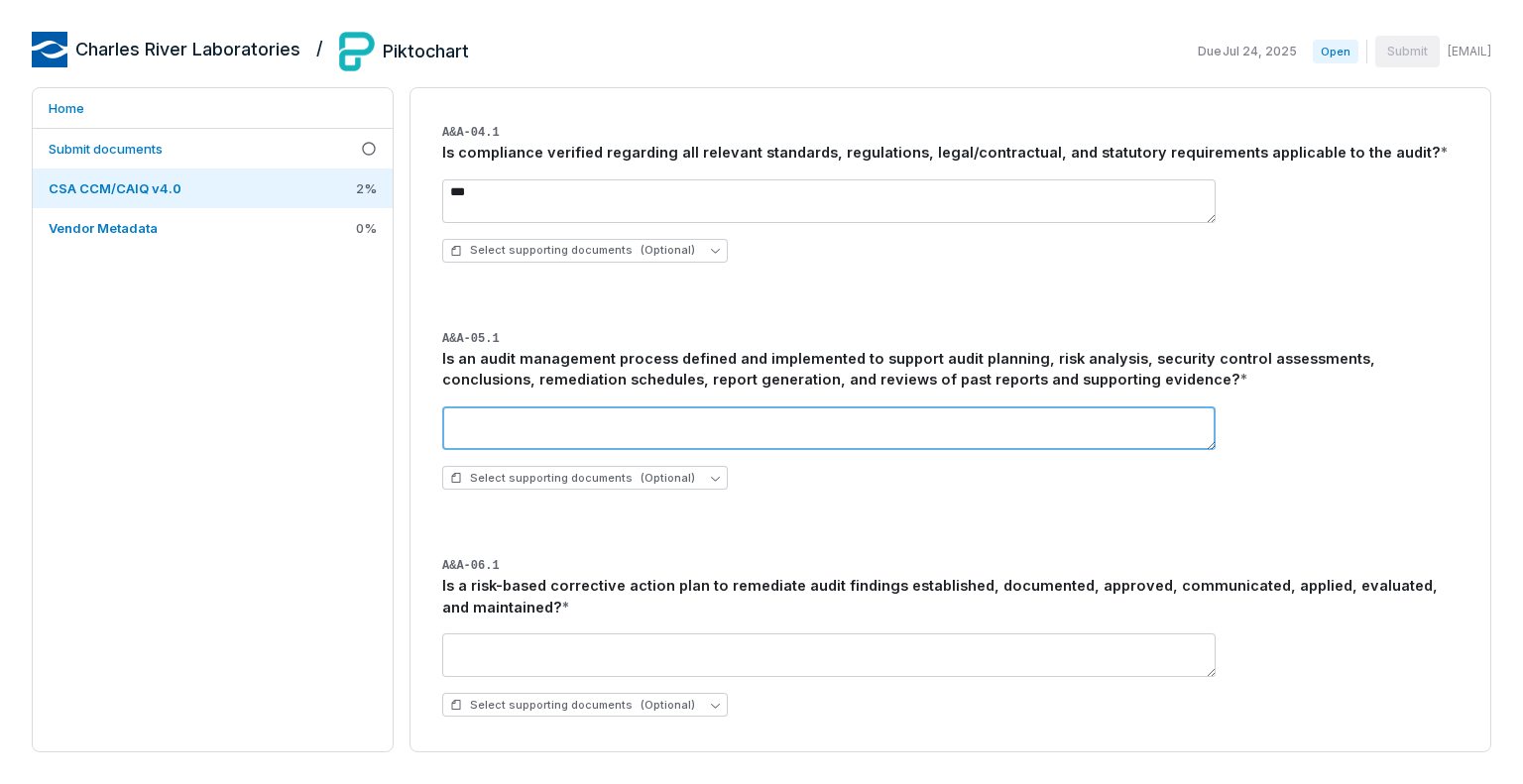 click at bounding box center [829, 428] 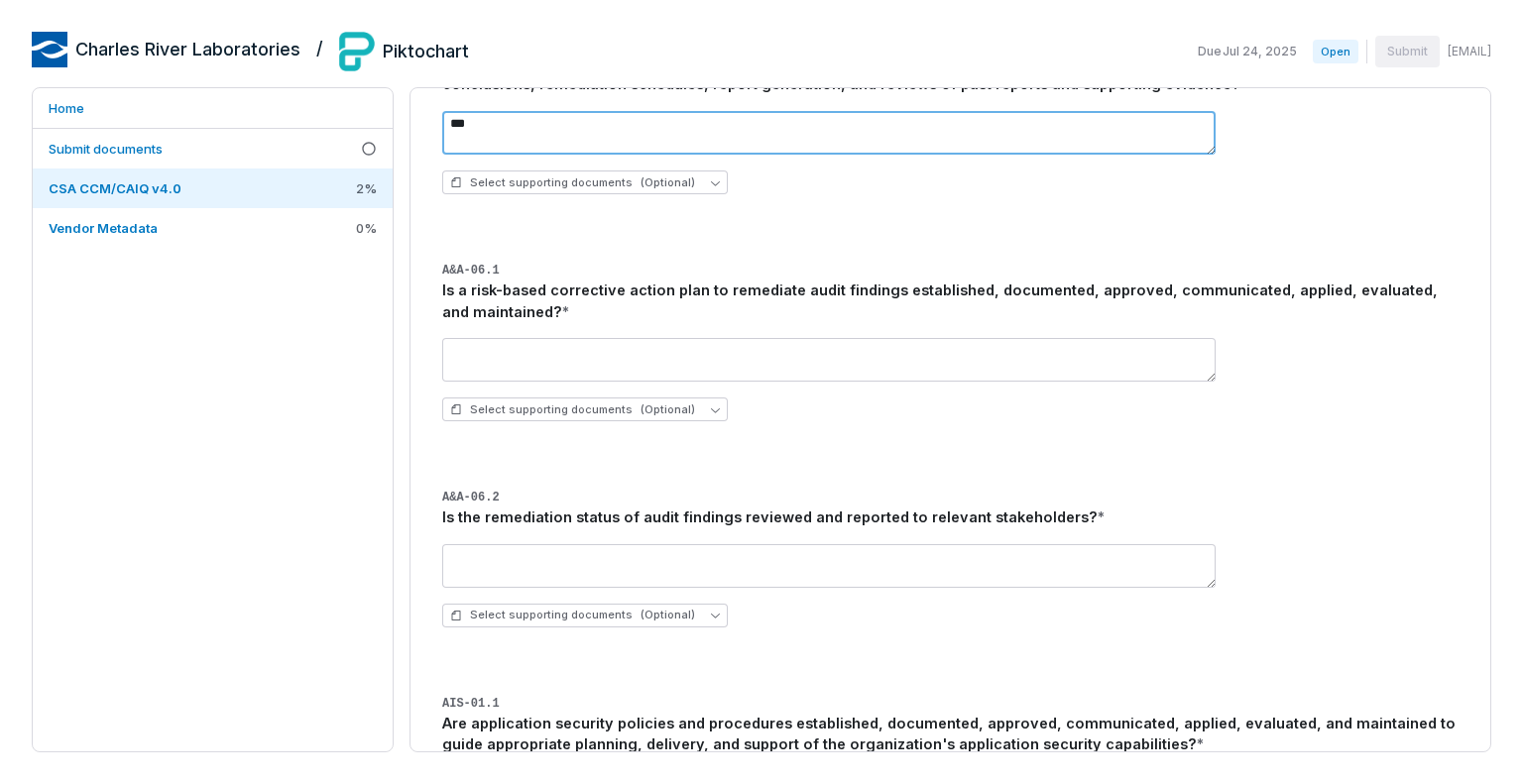 scroll, scrollTop: 1288, scrollLeft: 0, axis: vertical 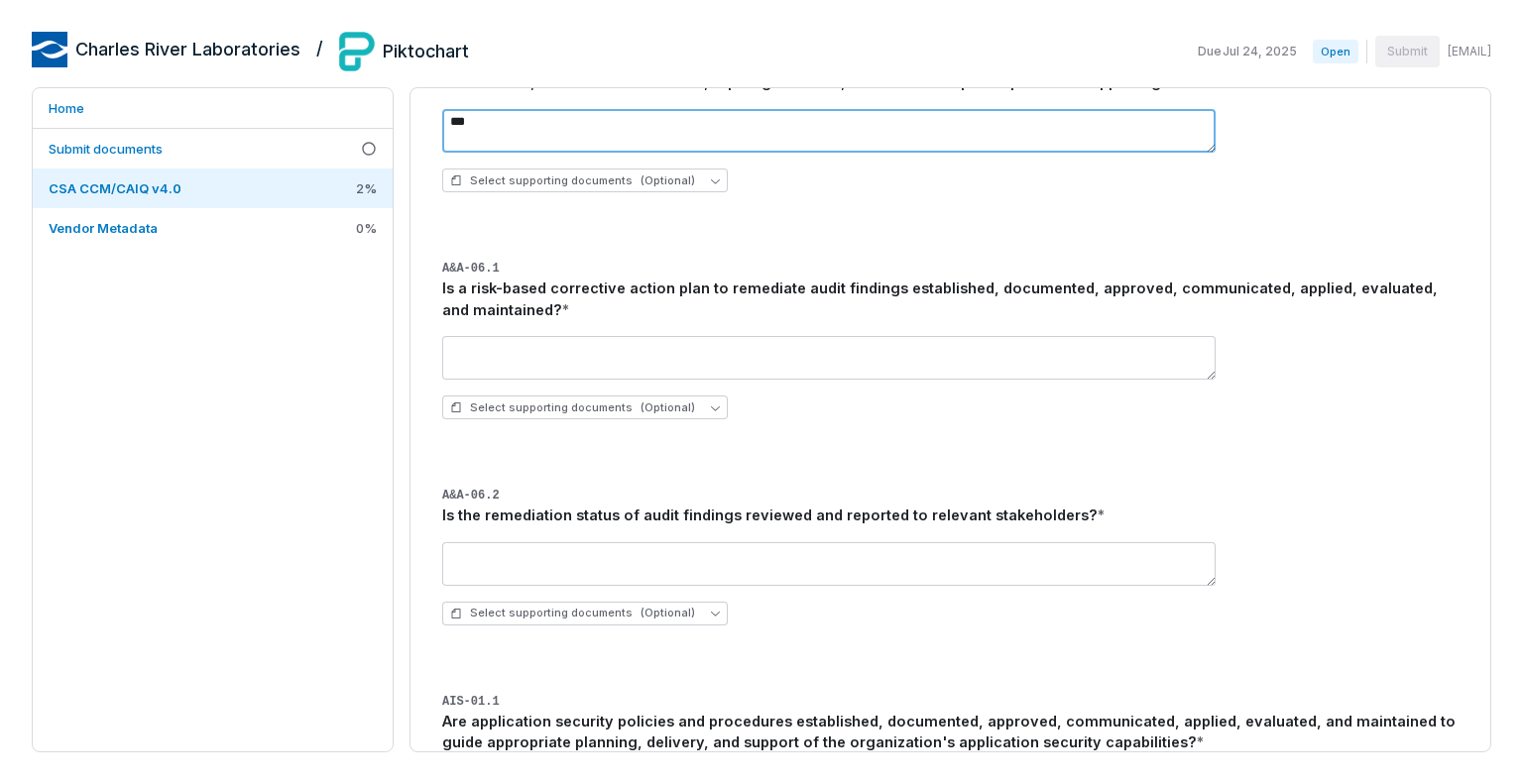 type on "***" 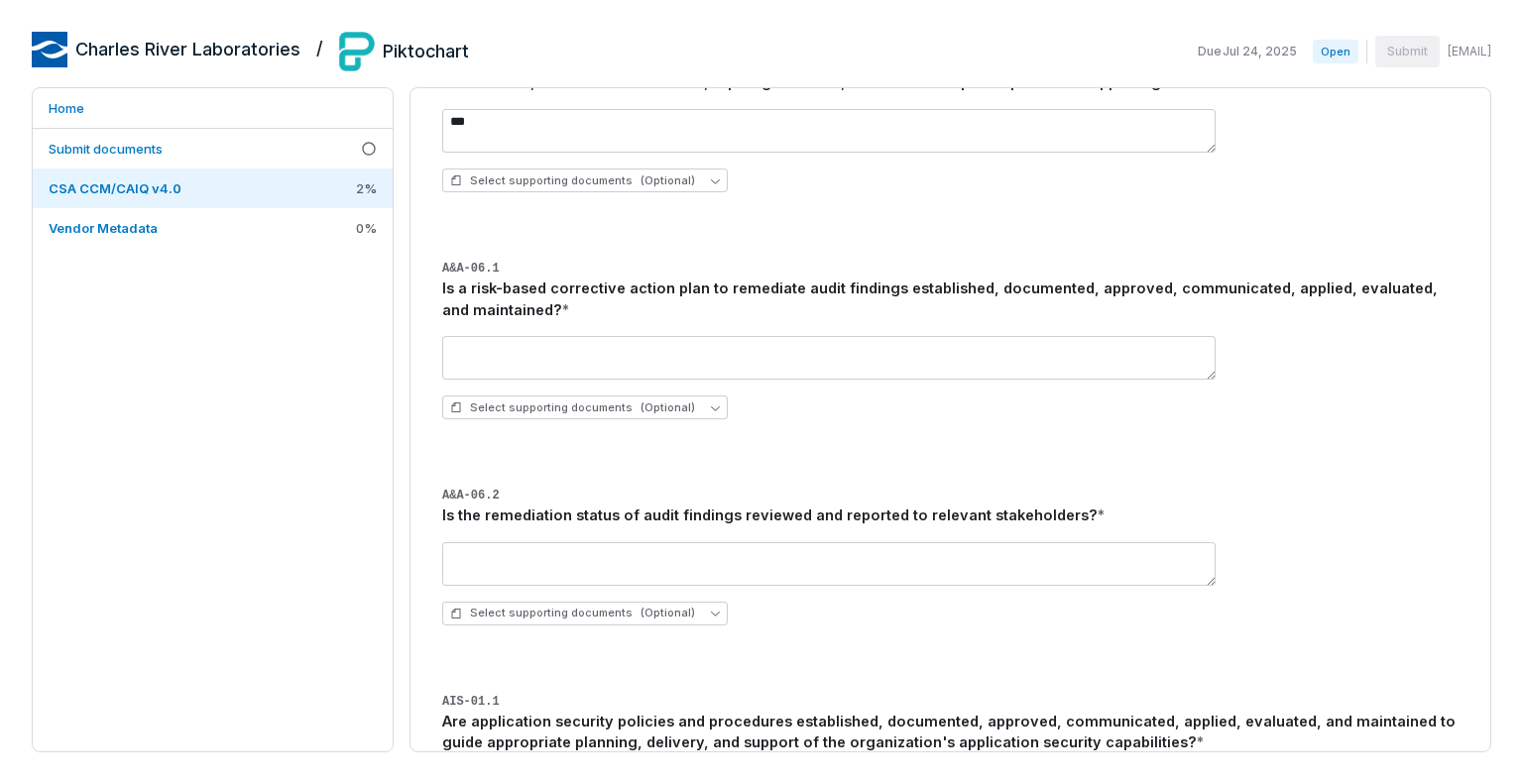 click on "Select supporting documents (Optional)" at bounding box center (950, 378) 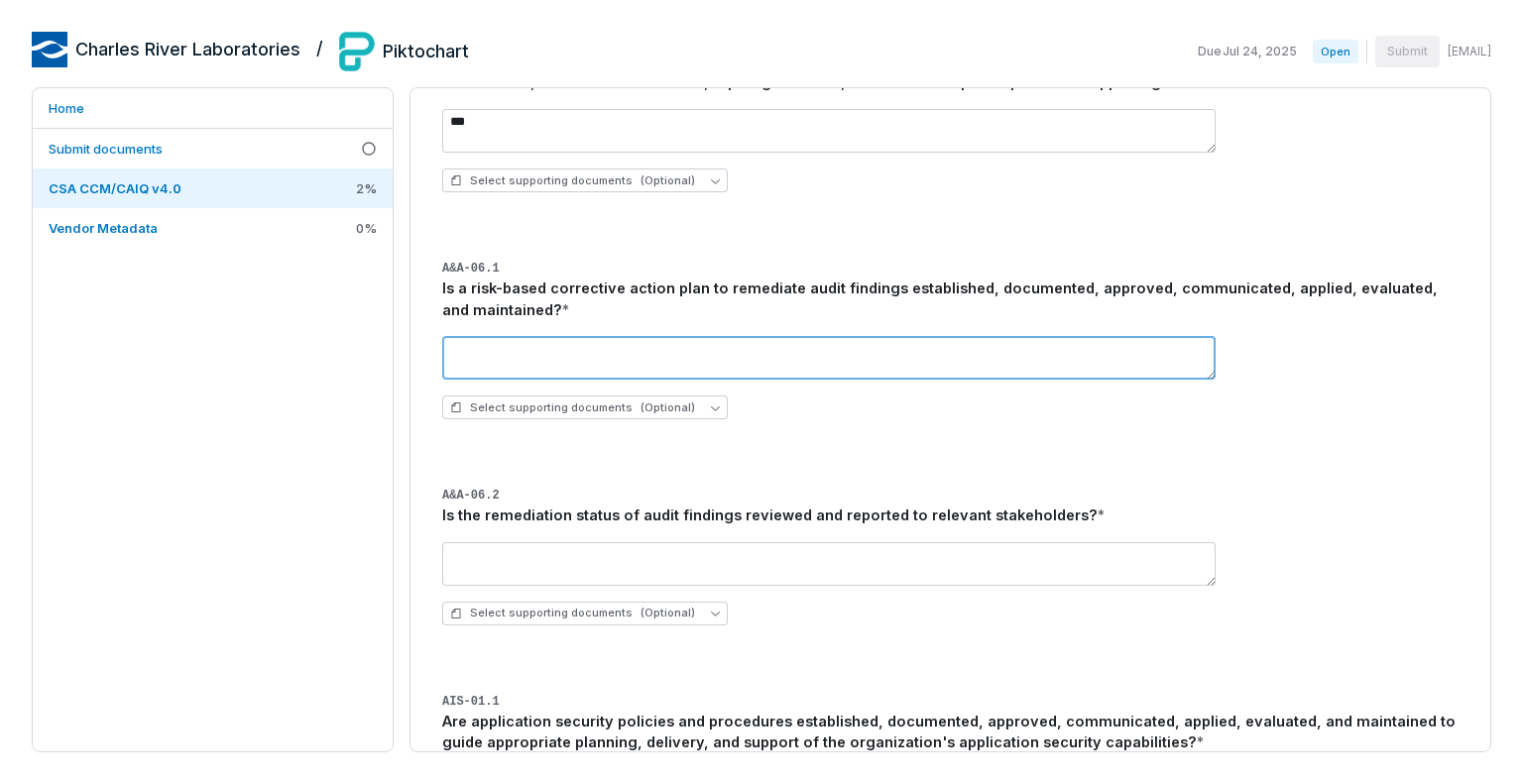 click at bounding box center [829, 358] 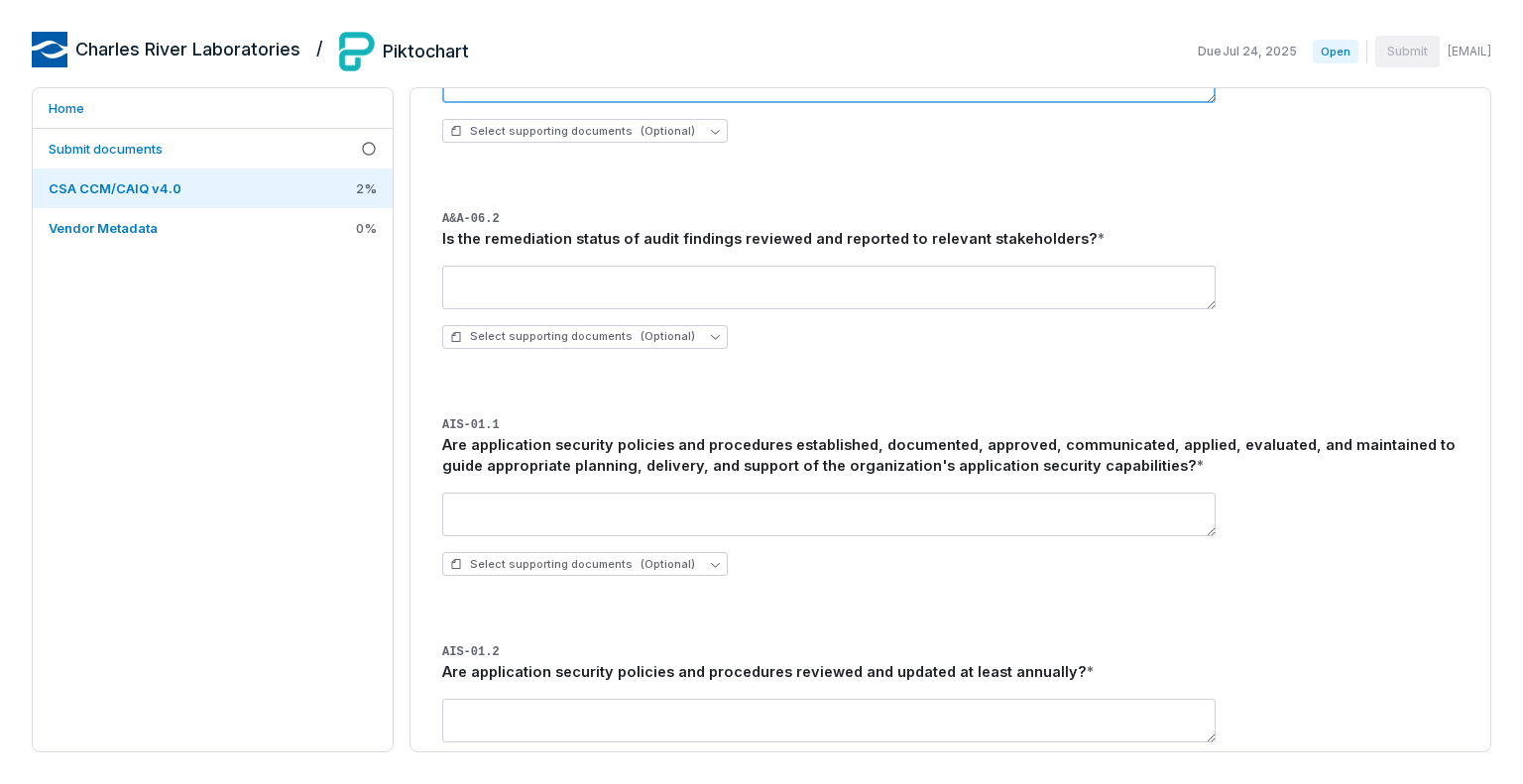 scroll, scrollTop: 1586, scrollLeft: 0, axis: vertical 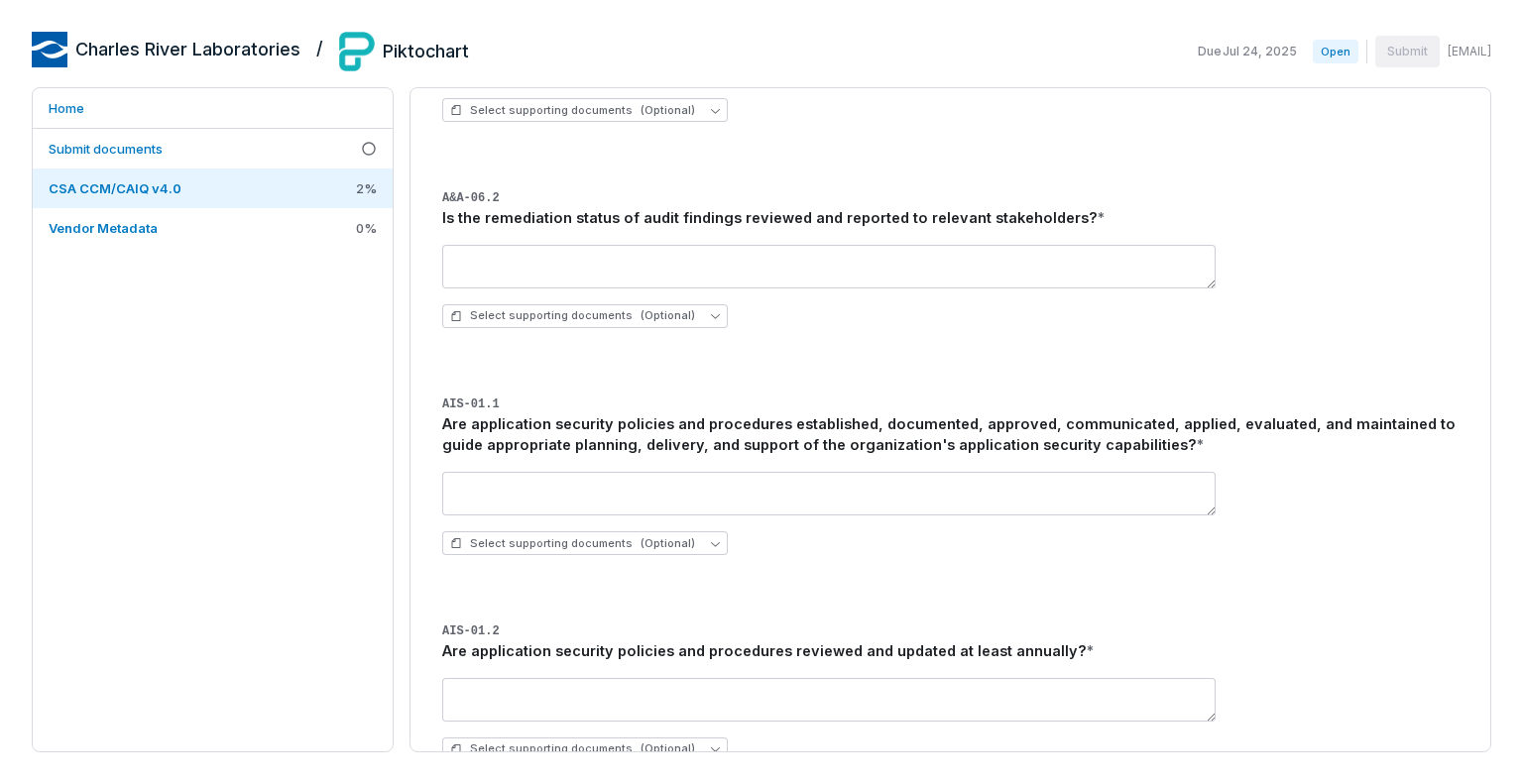 type on "***" 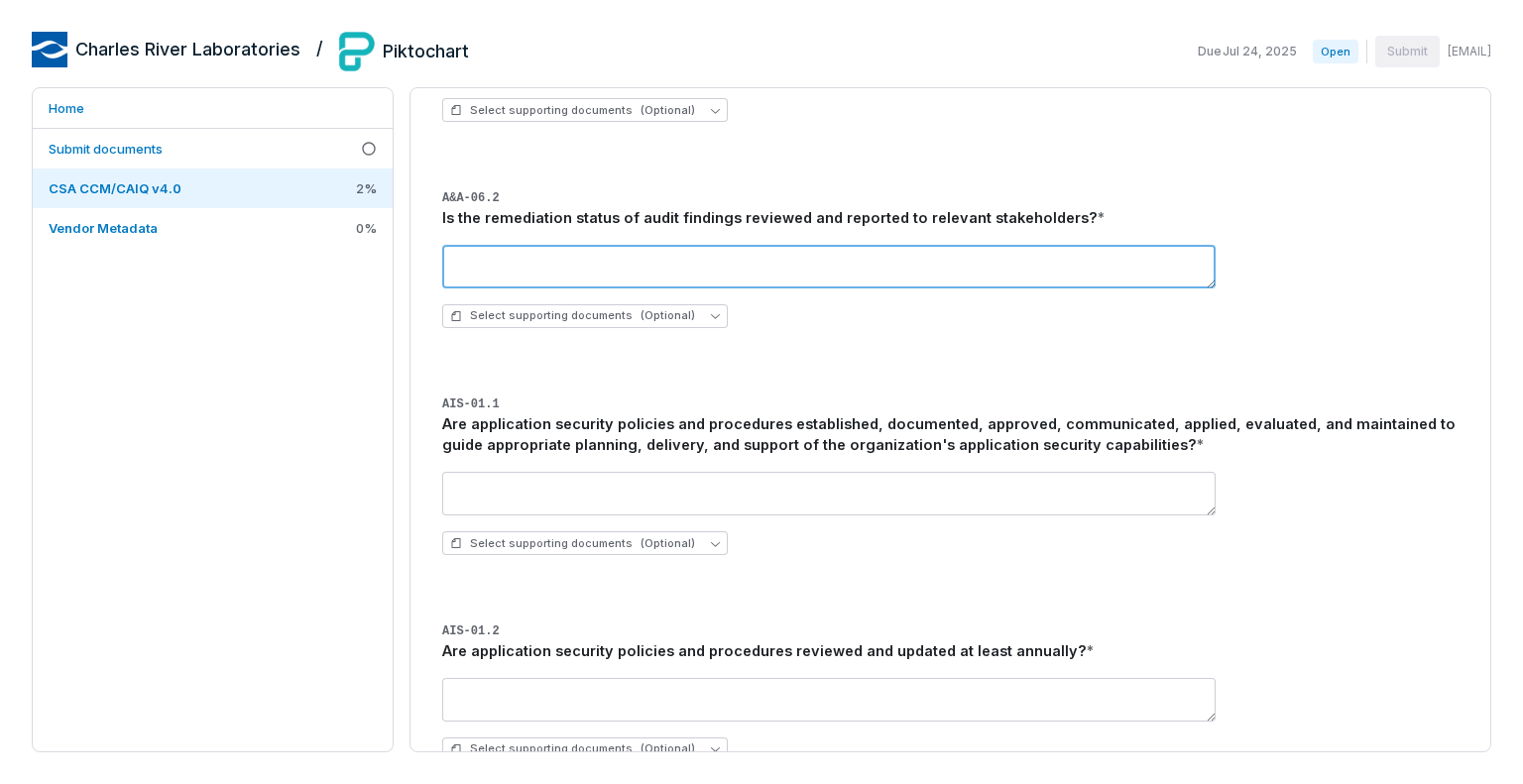 click at bounding box center (829, 267) 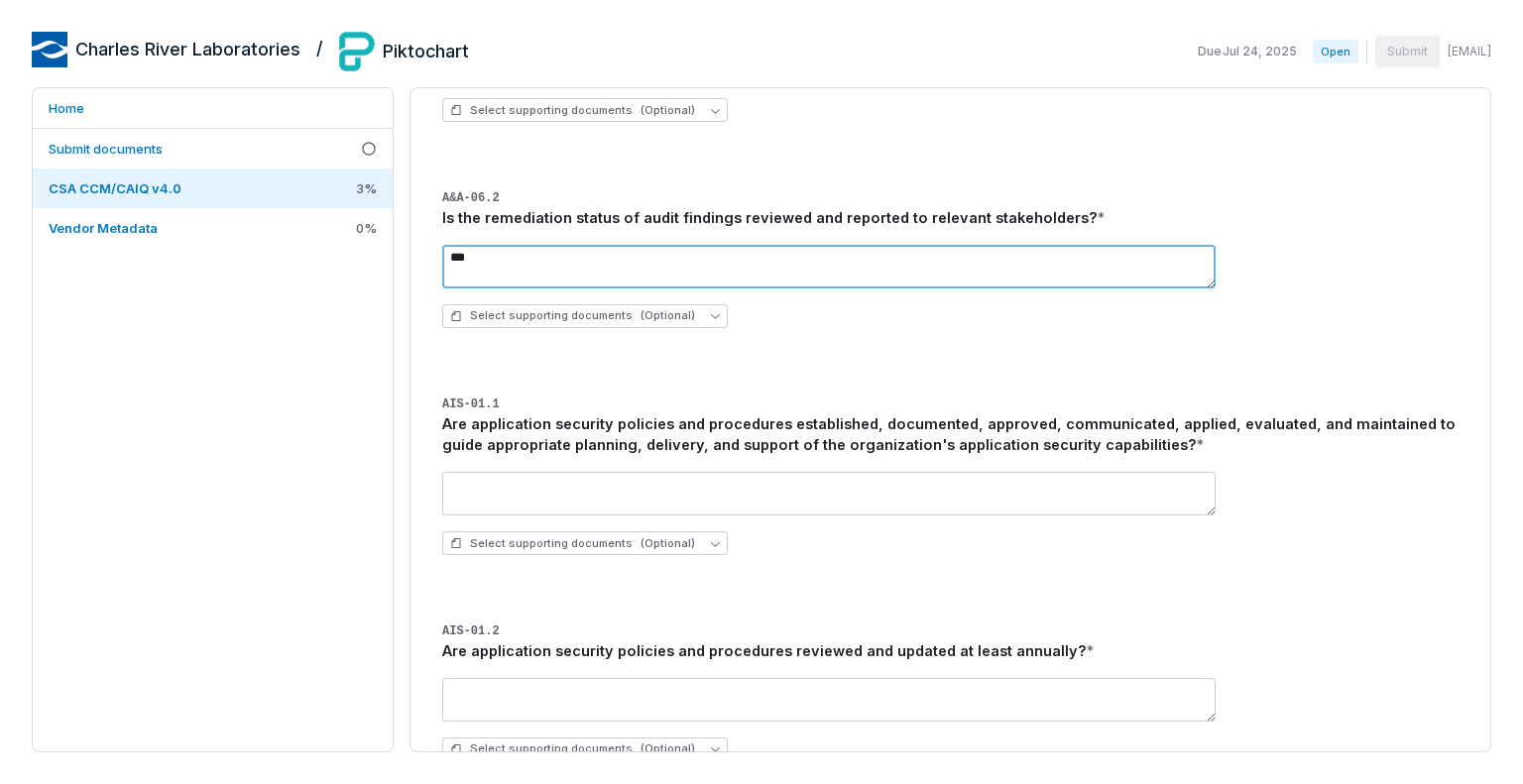 scroll, scrollTop: 1883, scrollLeft: 0, axis: vertical 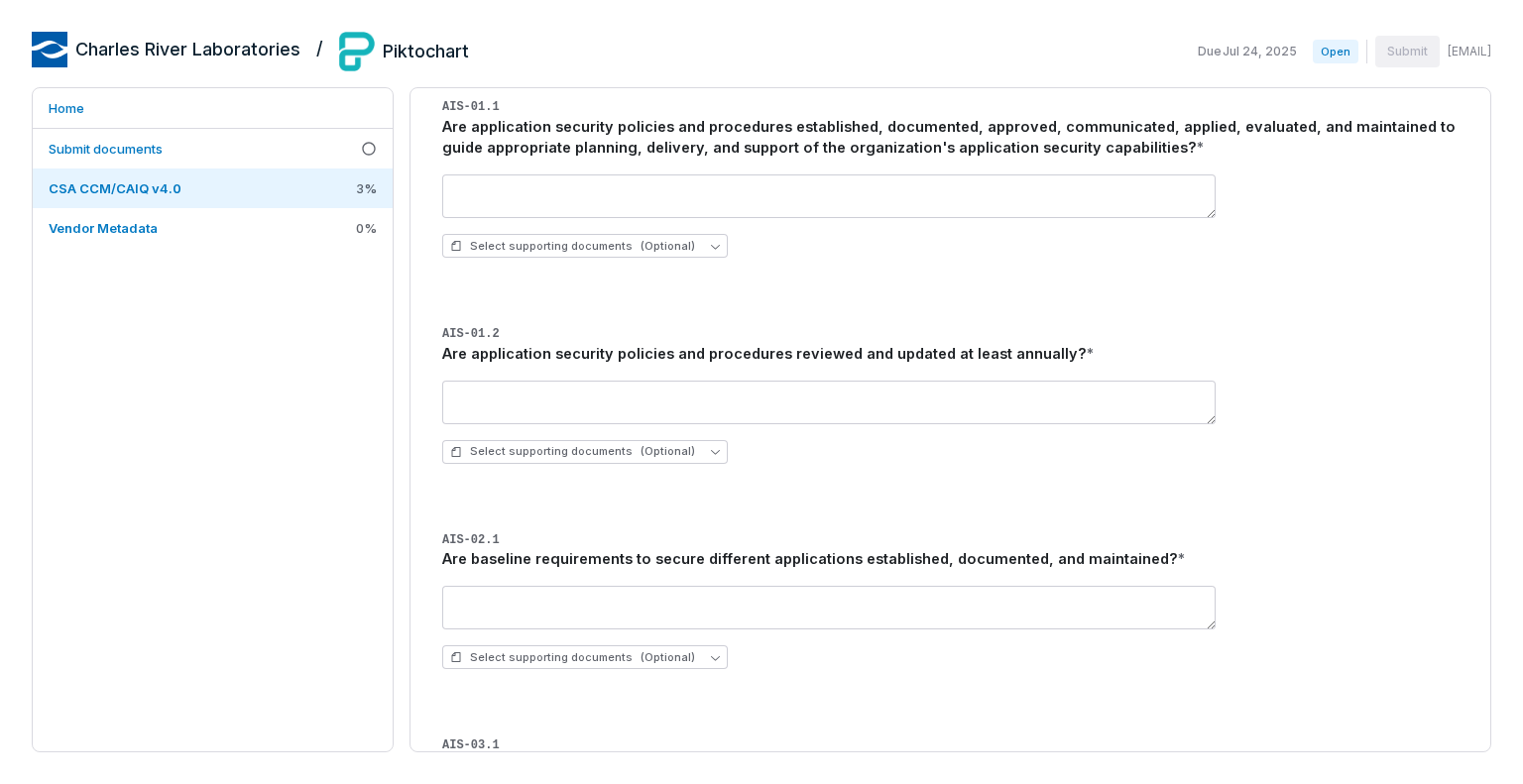 type on "***" 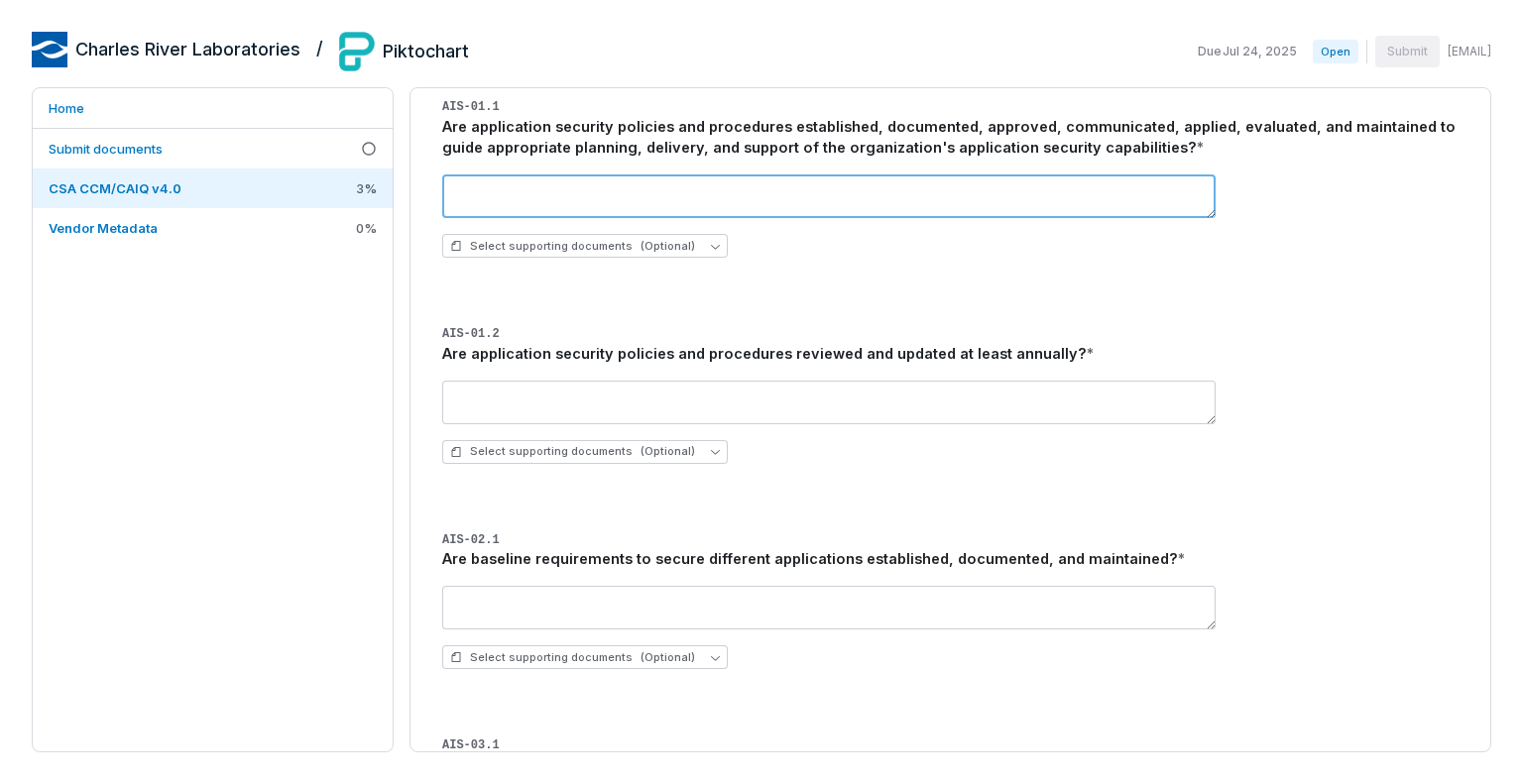 click at bounding box center [829, 196] 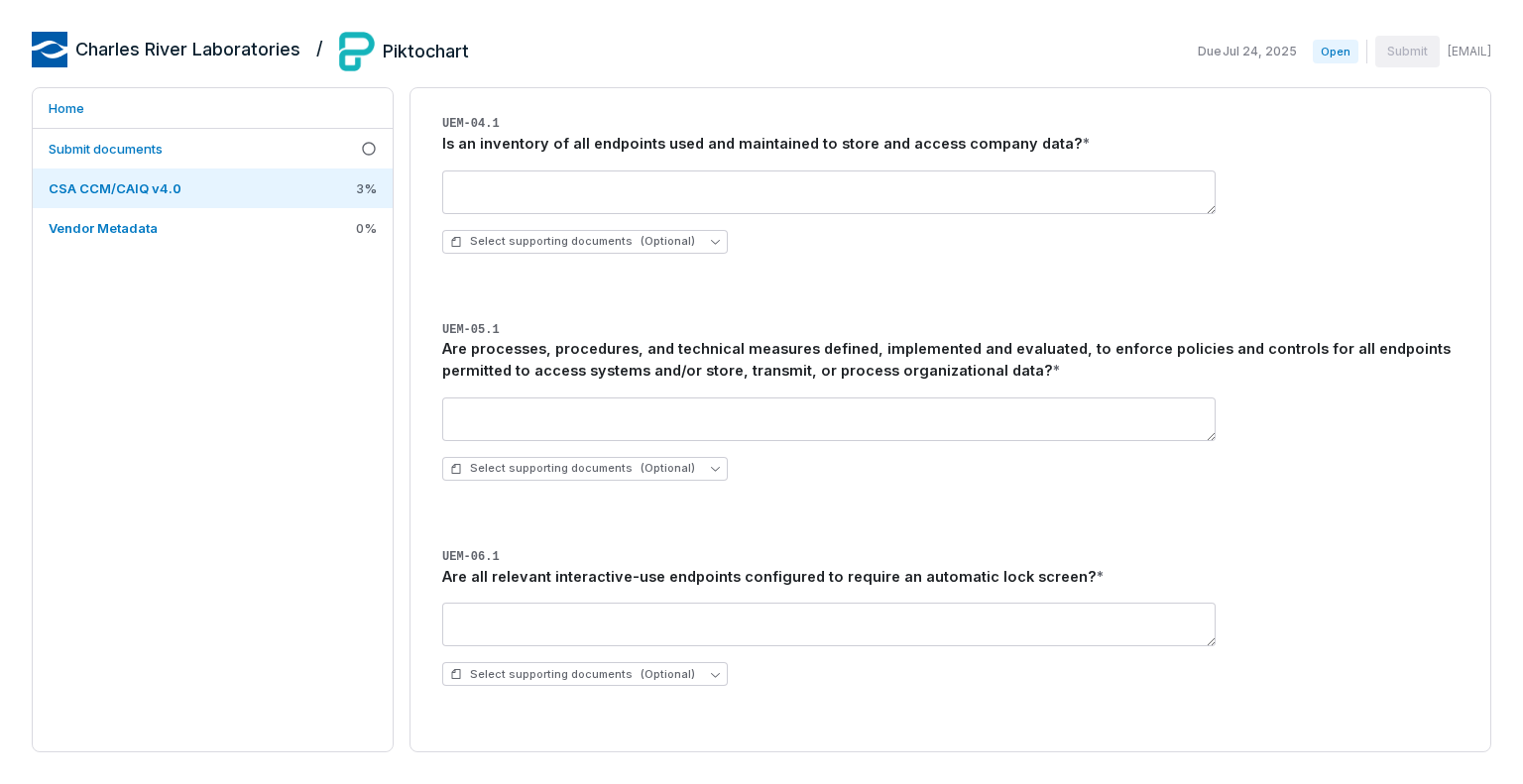 scroll, scrollTop: 55980, scrollLeft: 0, axis: vertical 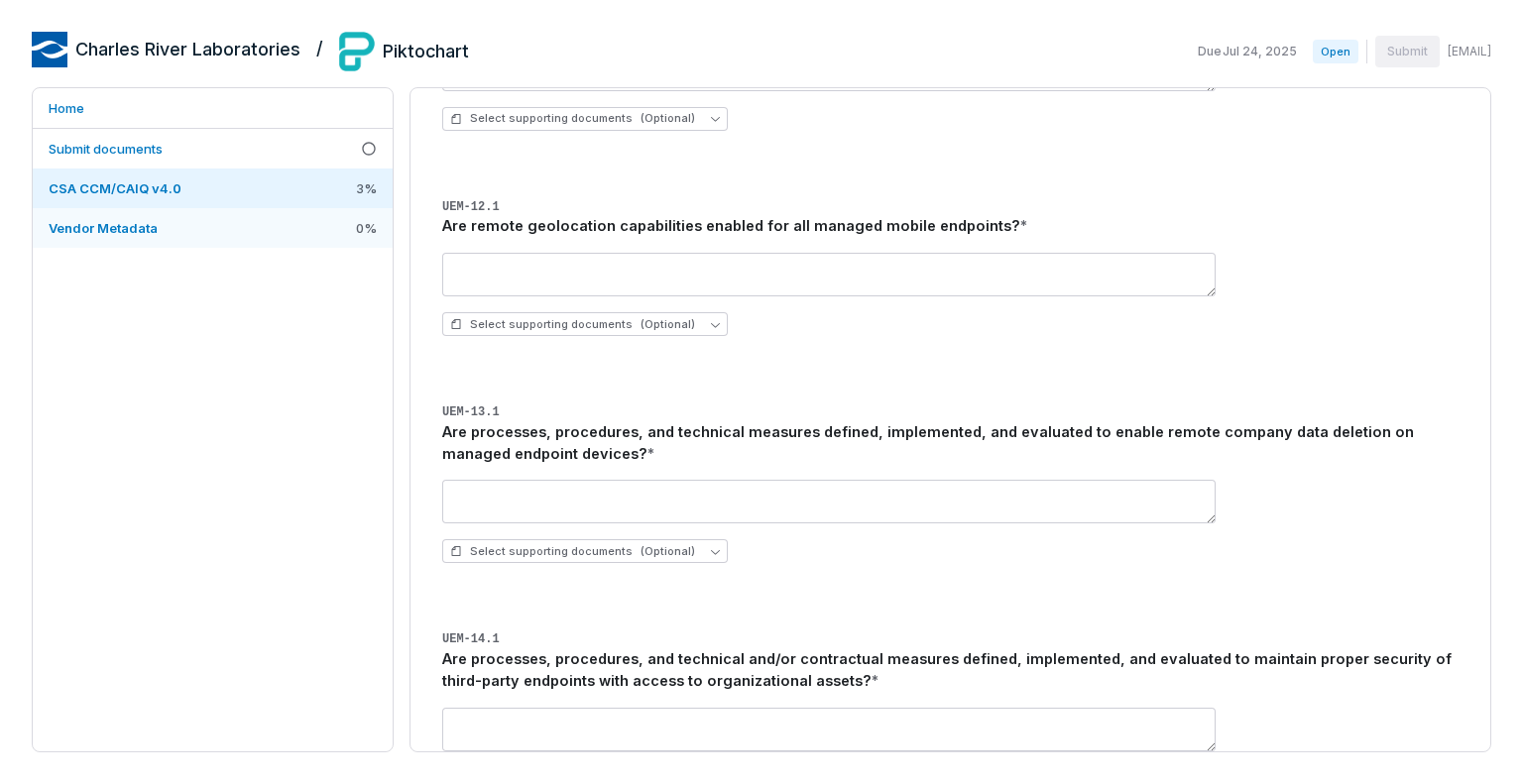 type on "***" 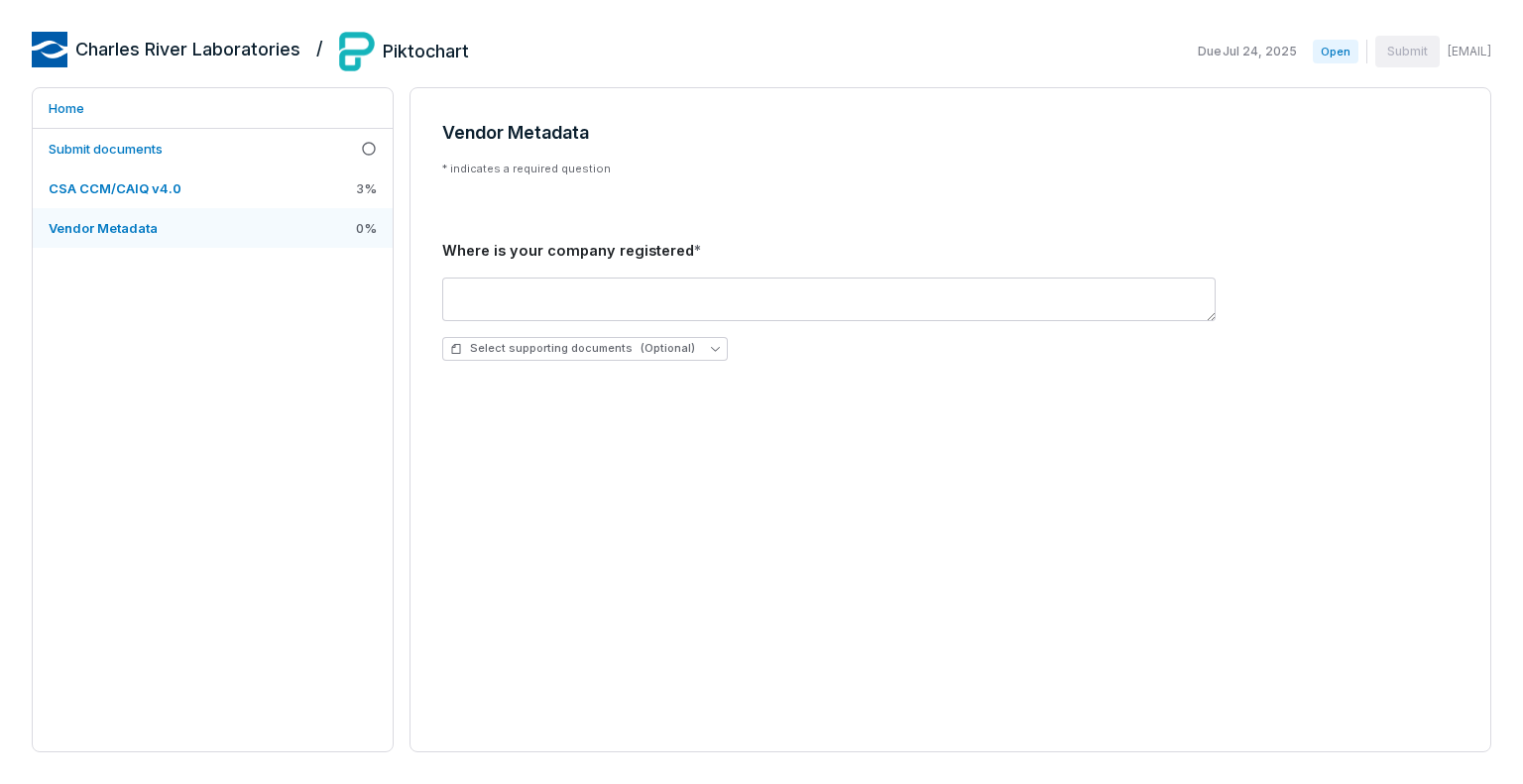 scroll, scrollTop: 0, scrollLeft: 0, axis: both 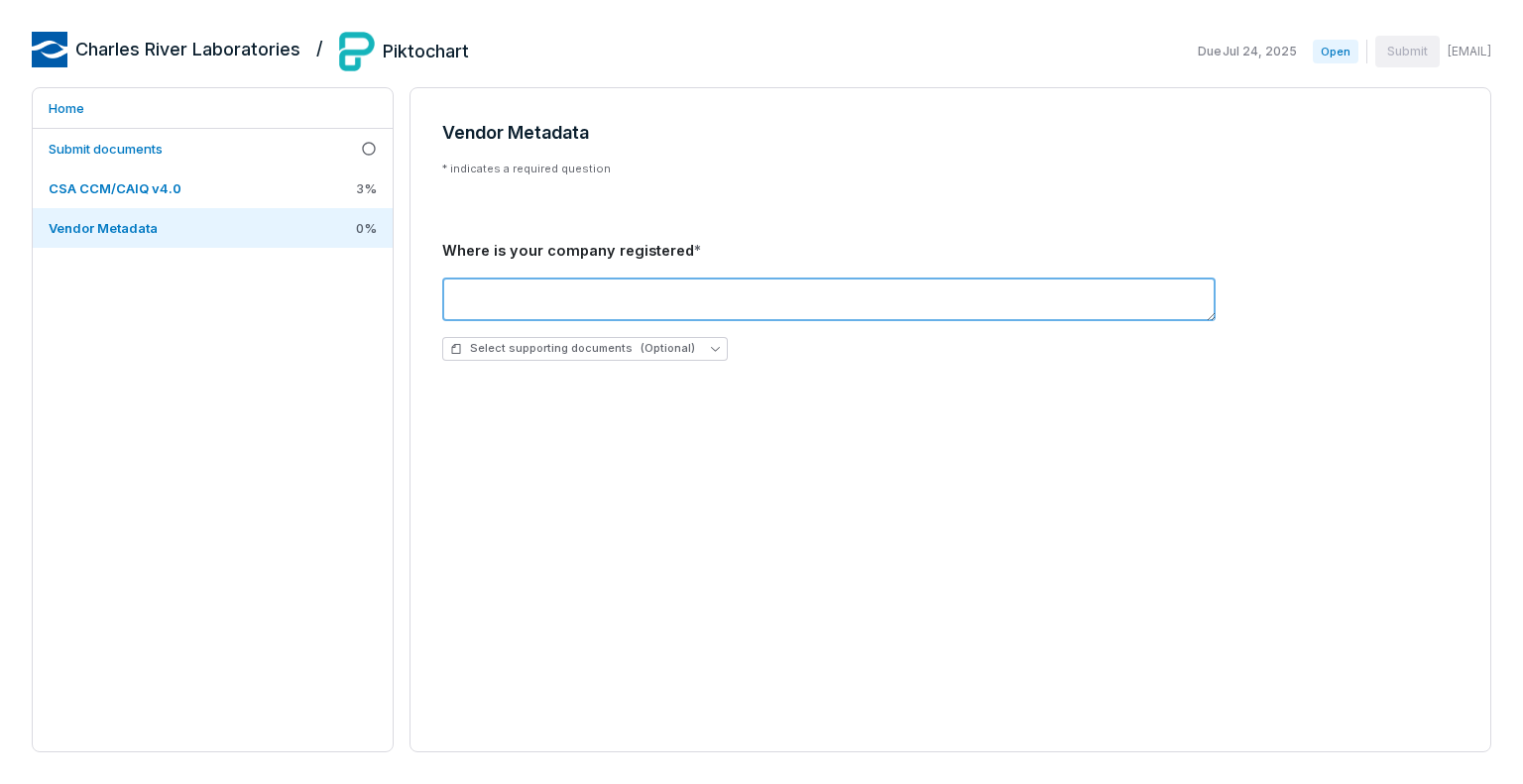 click at bounding box center [829, 299] 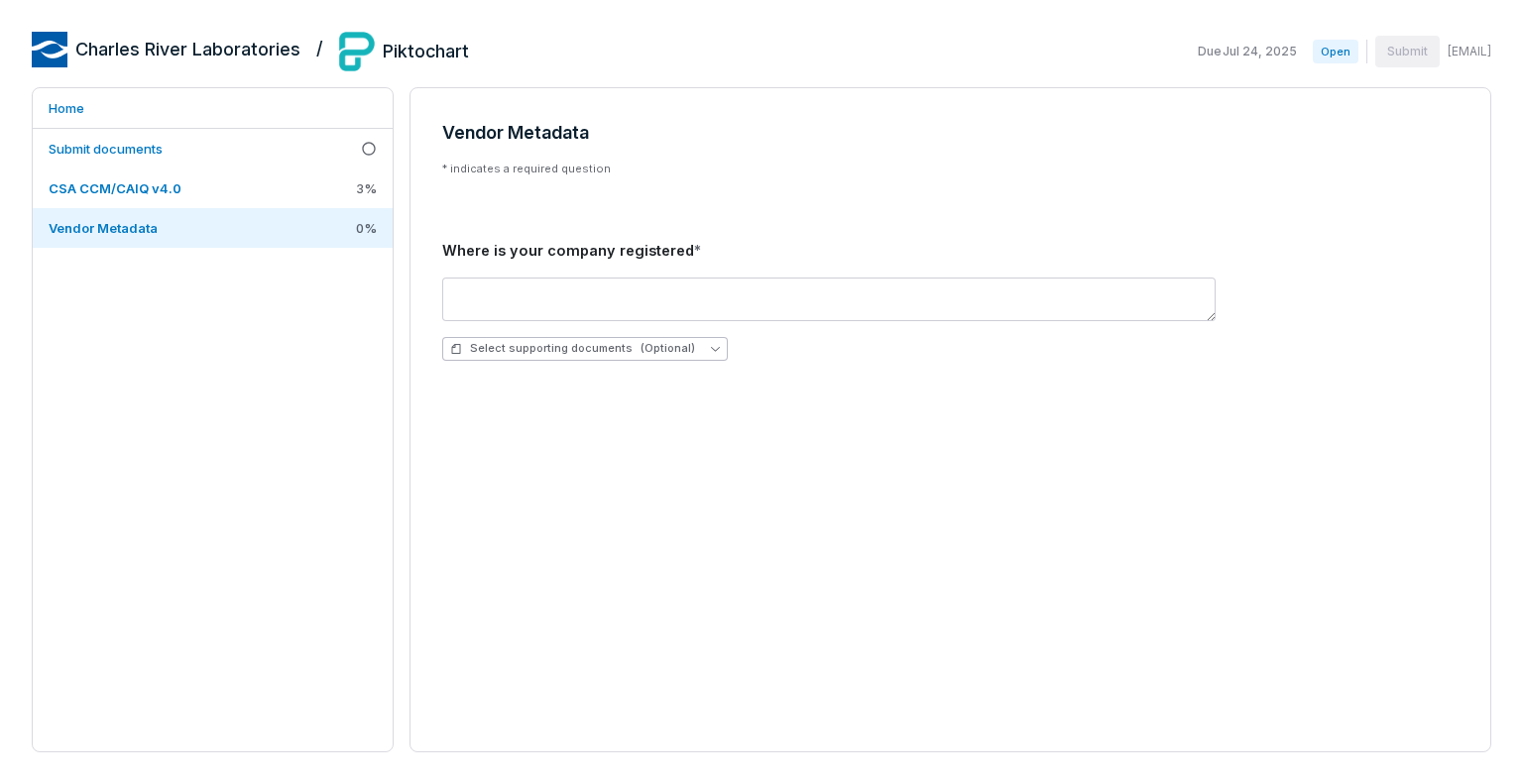 click 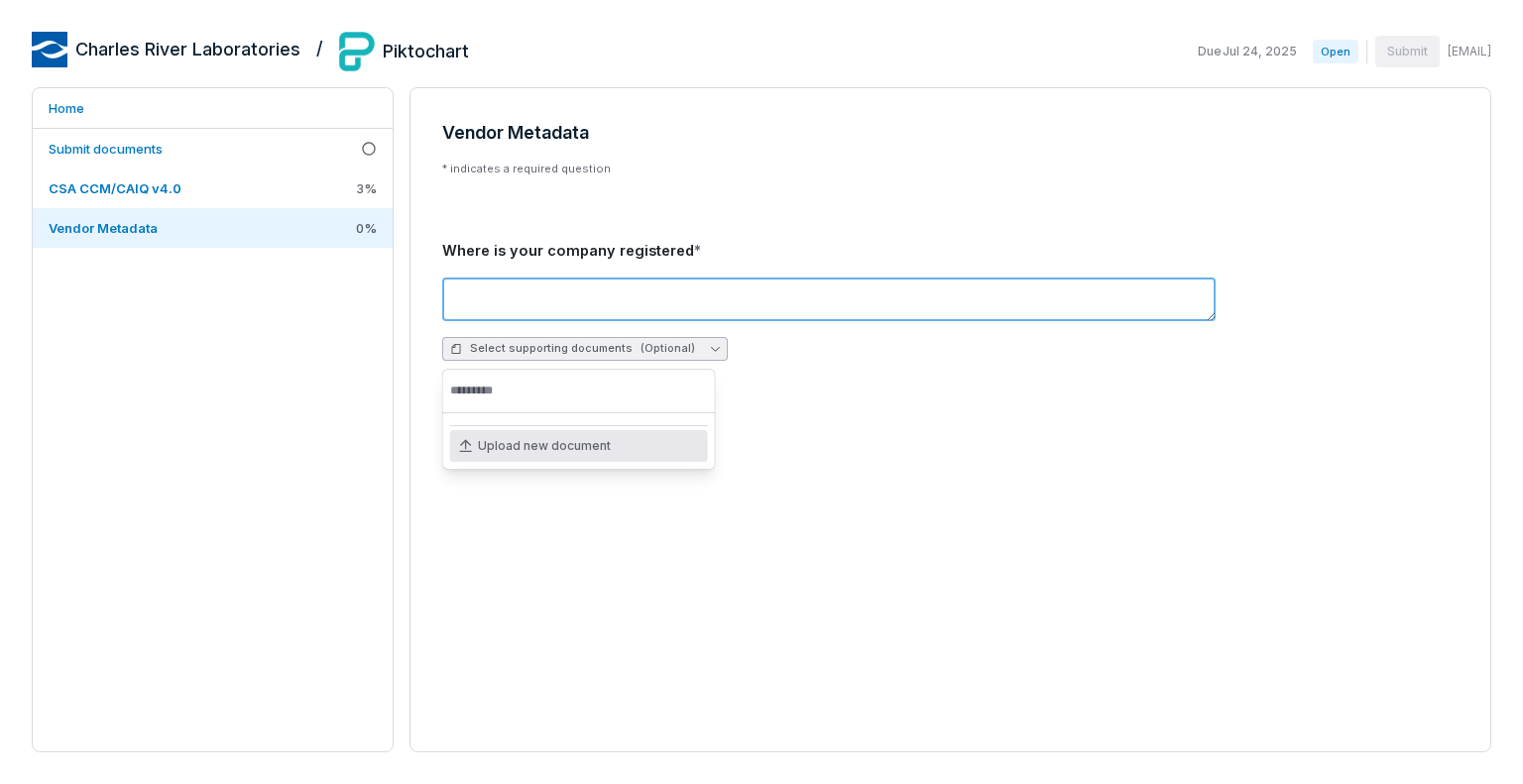 click at bounding box center (829, 299) 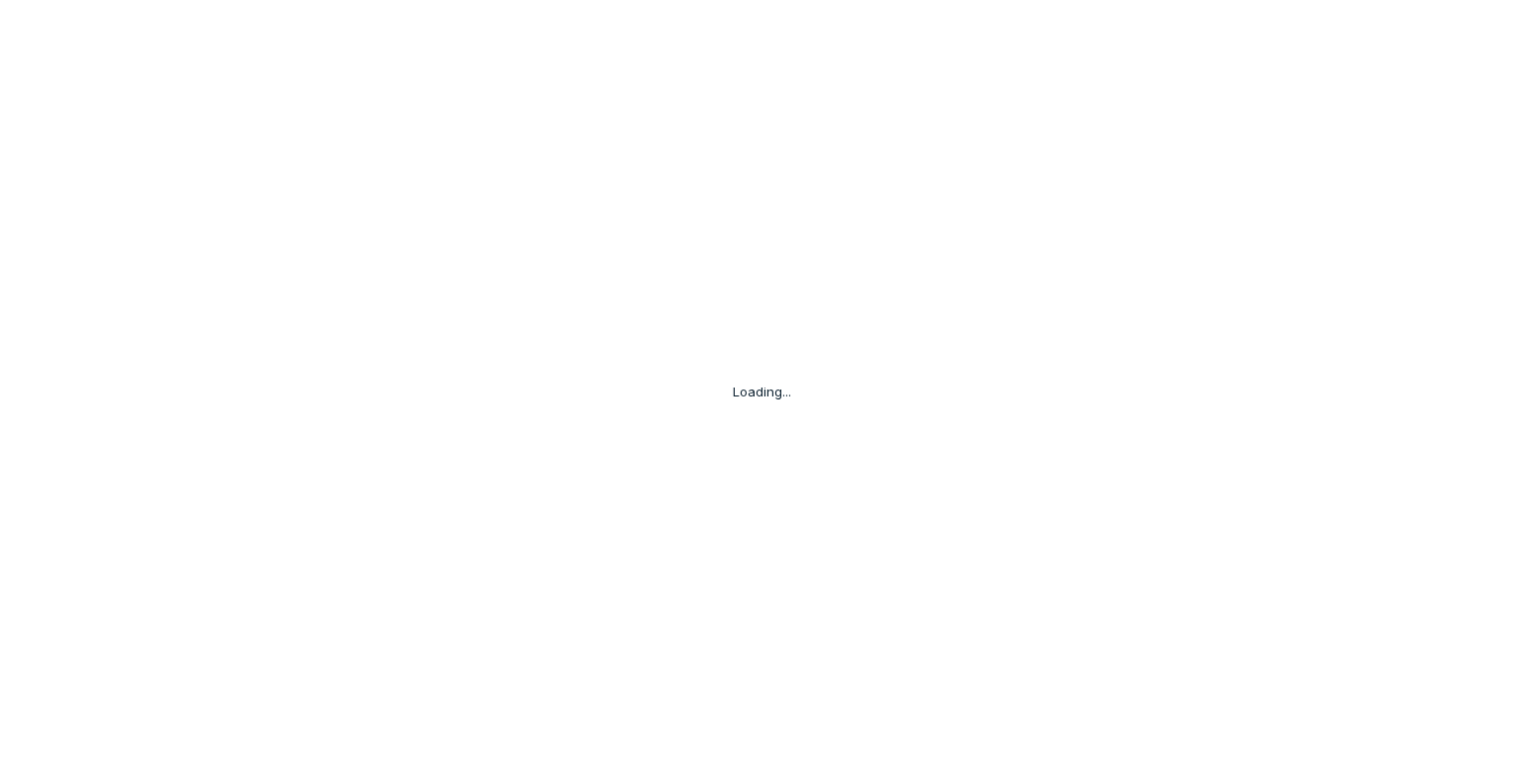 scroll, scrollTop: 0, scrollLeft: 0, axis: both 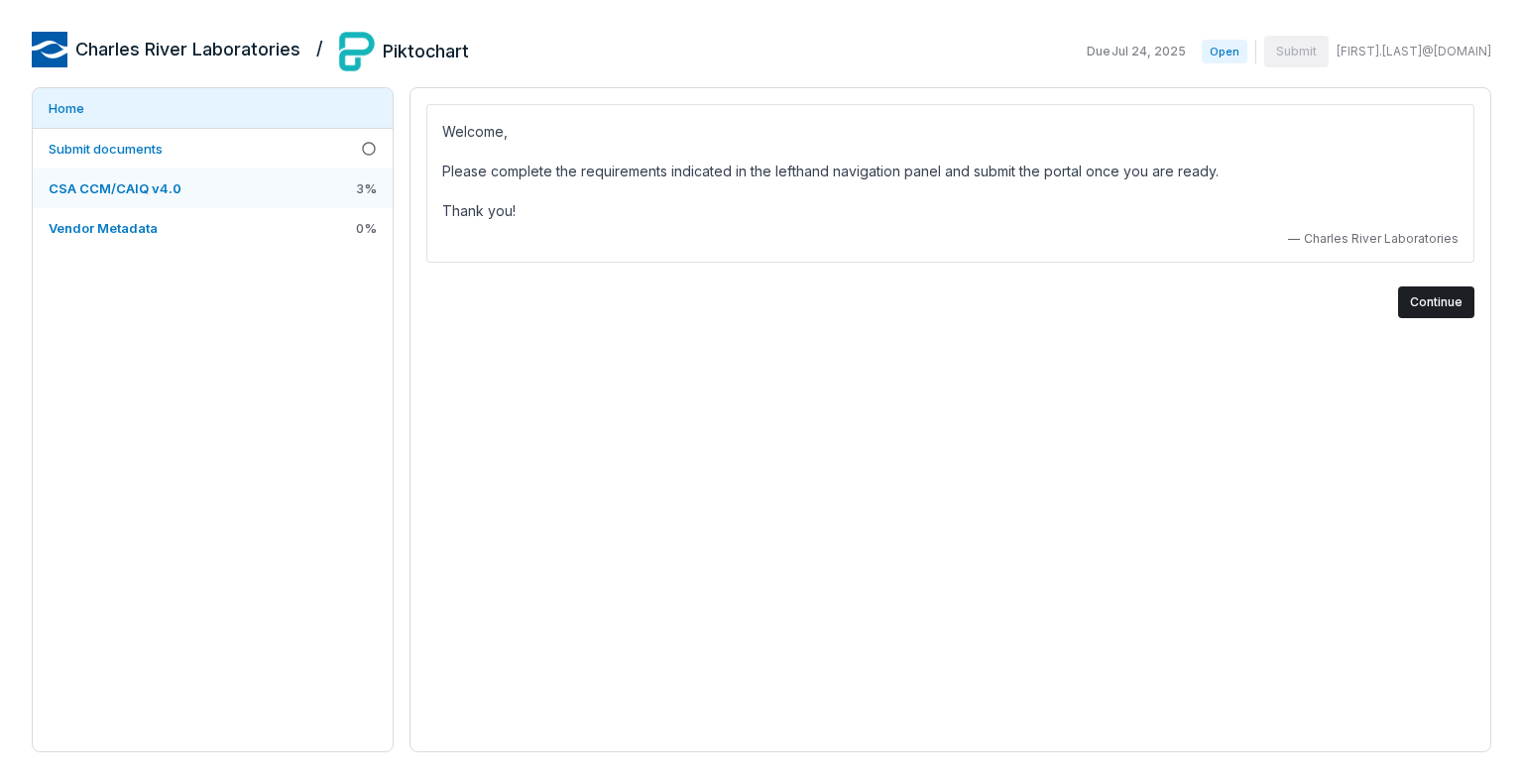 click on "CSA CCM/CAIQ v4.0 3 %" at bounding box center [212, 188] 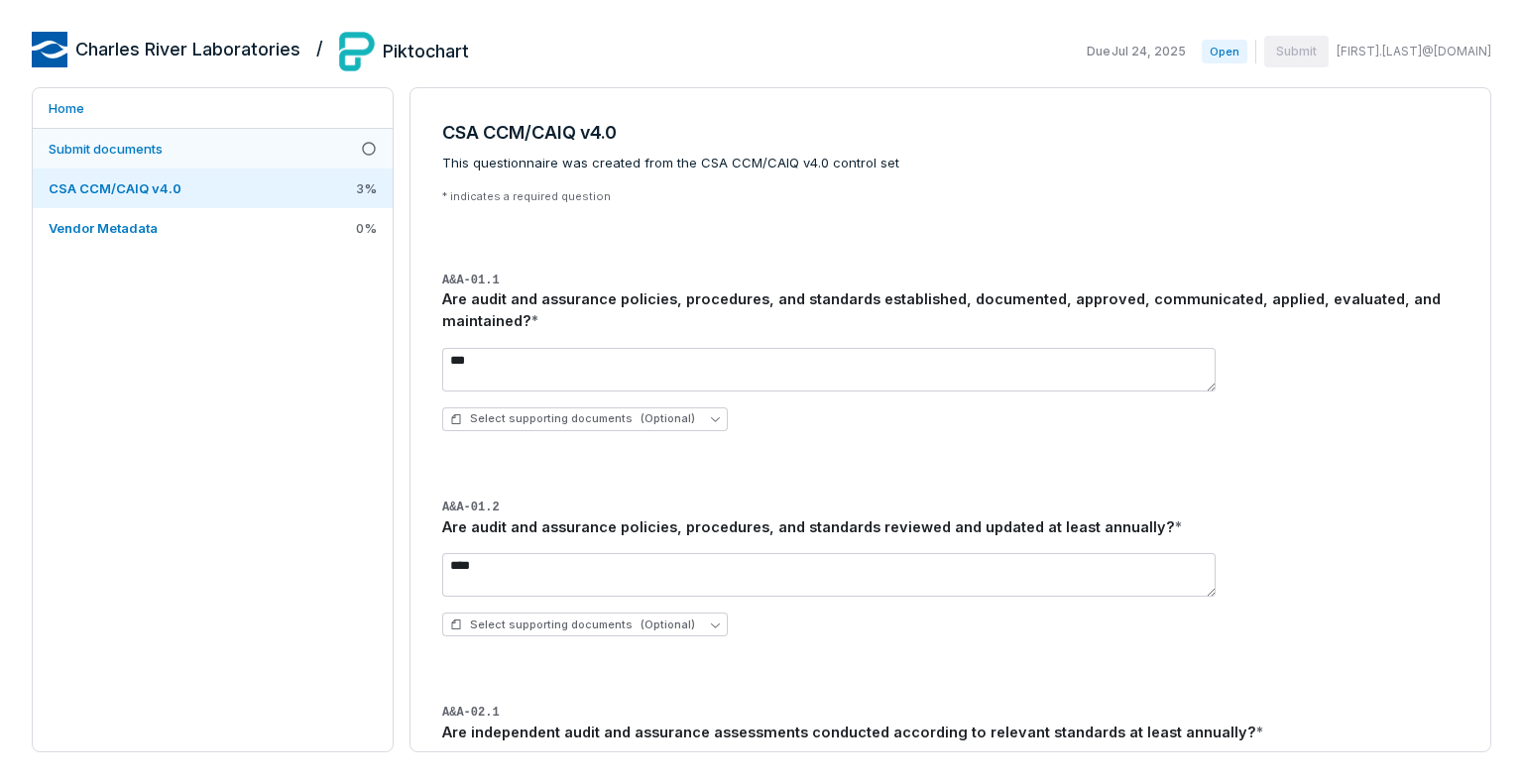 drag, startPoint x: 299, startPoint y: 186, endPoint x: 297, endPoint y: 157, distance: 29.068884 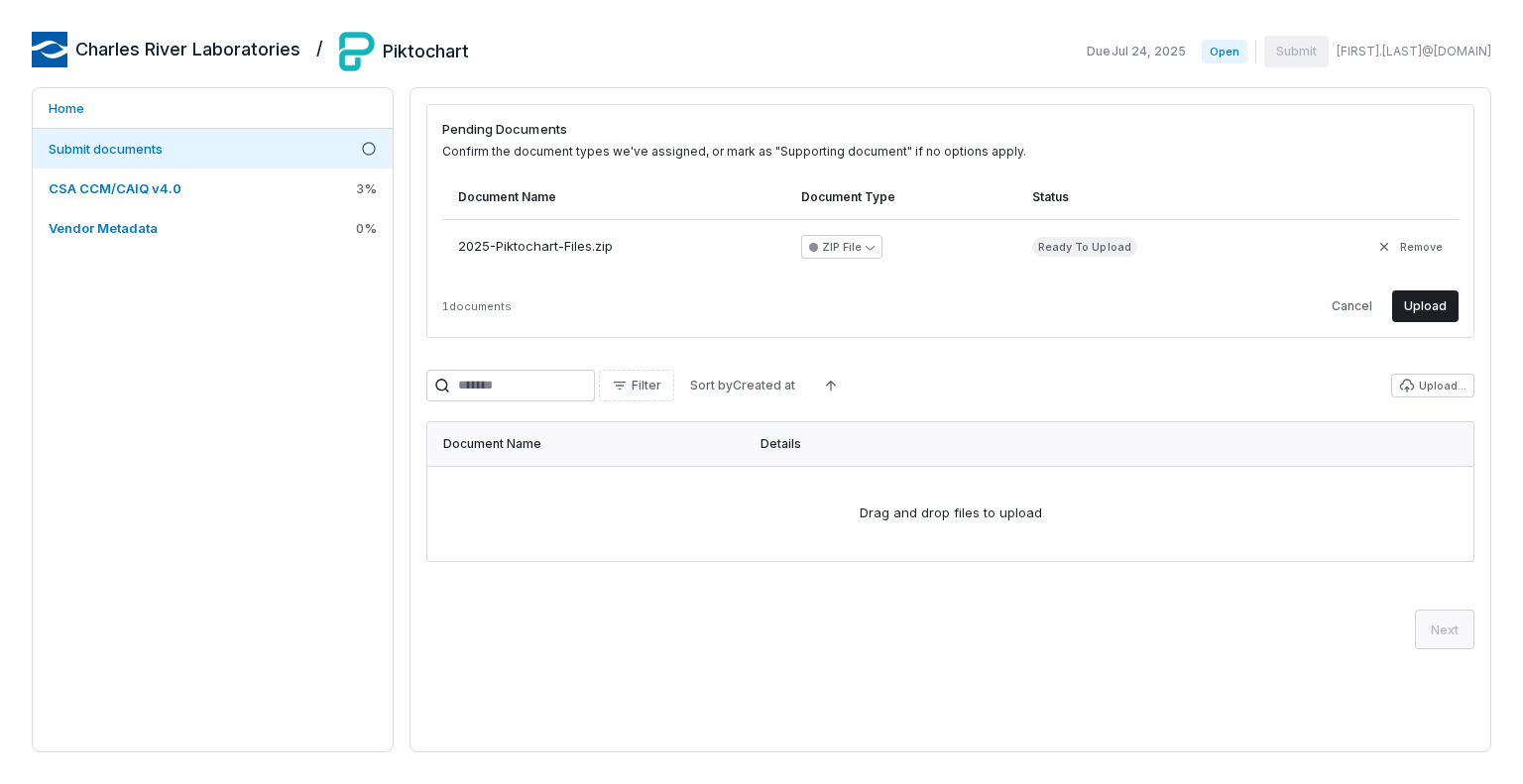 drag, startPoint x: 1436, startPoint y: 315, endPoint x: 1413, endPoint y: 318, distance: 23.194827 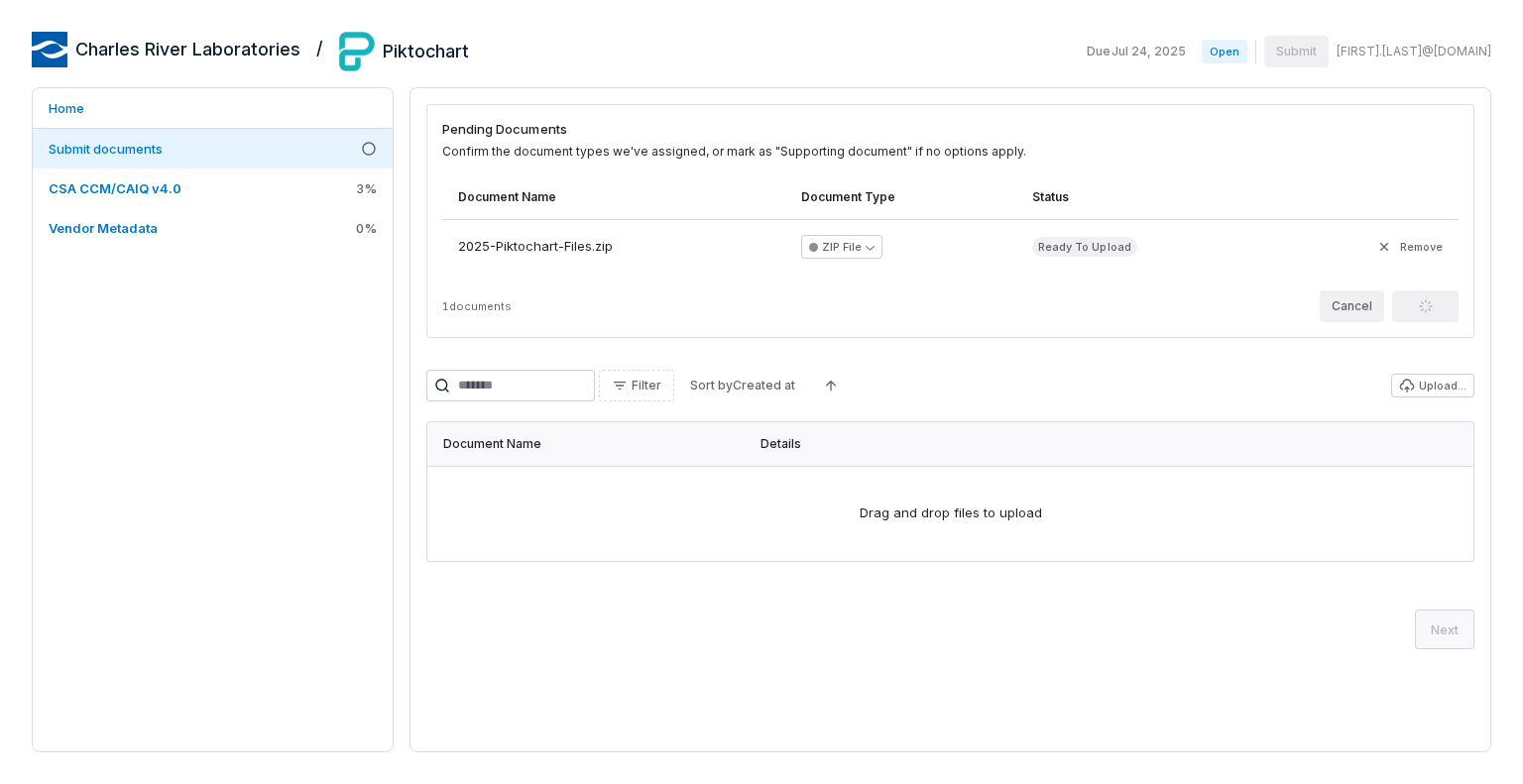 click on "Cancel" at bounding box center (1351, 306) 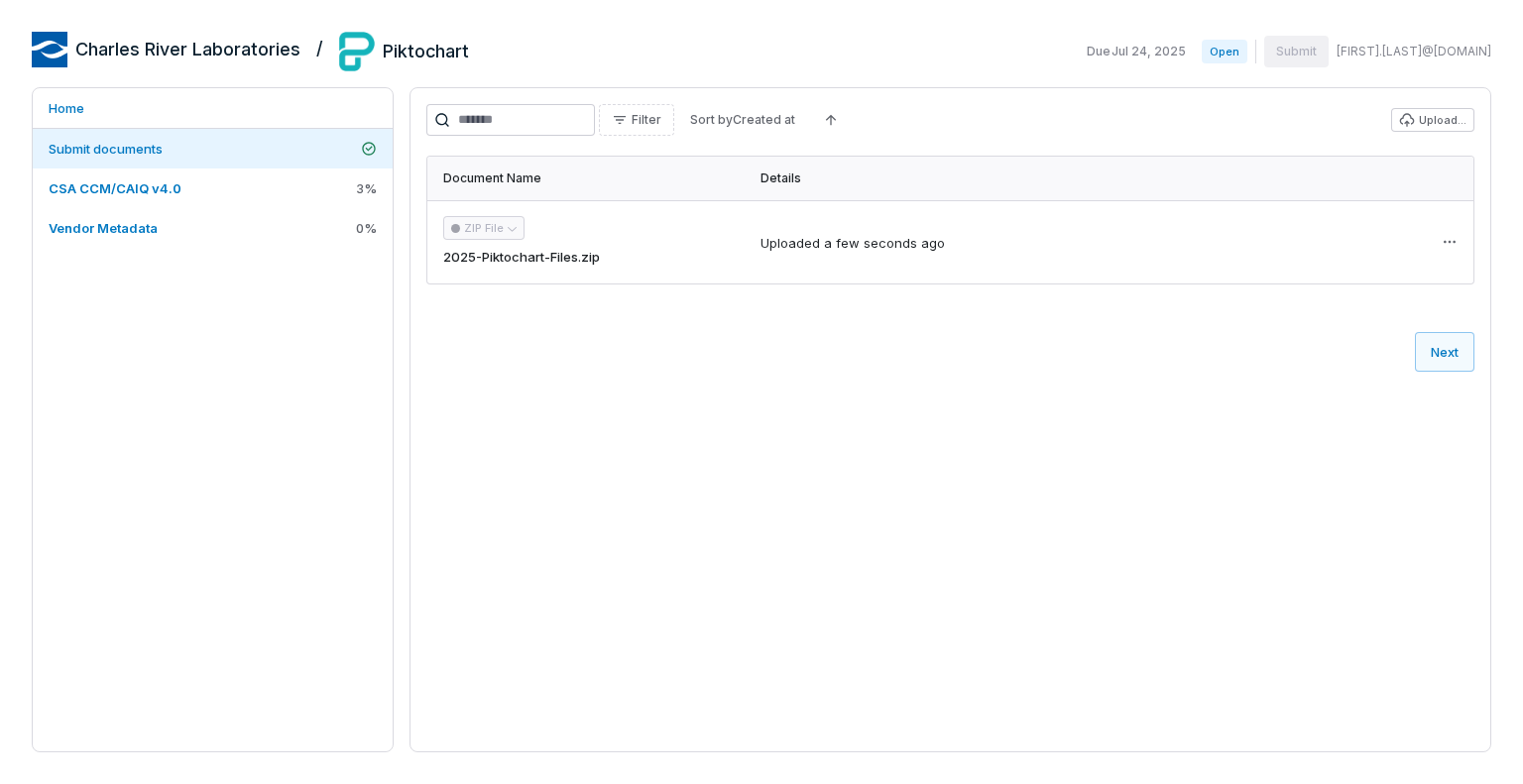 drag, startPoint x: 799, startPoint y: 254, endPoint x: 789, endPoint y: 253, distance: 10.049876 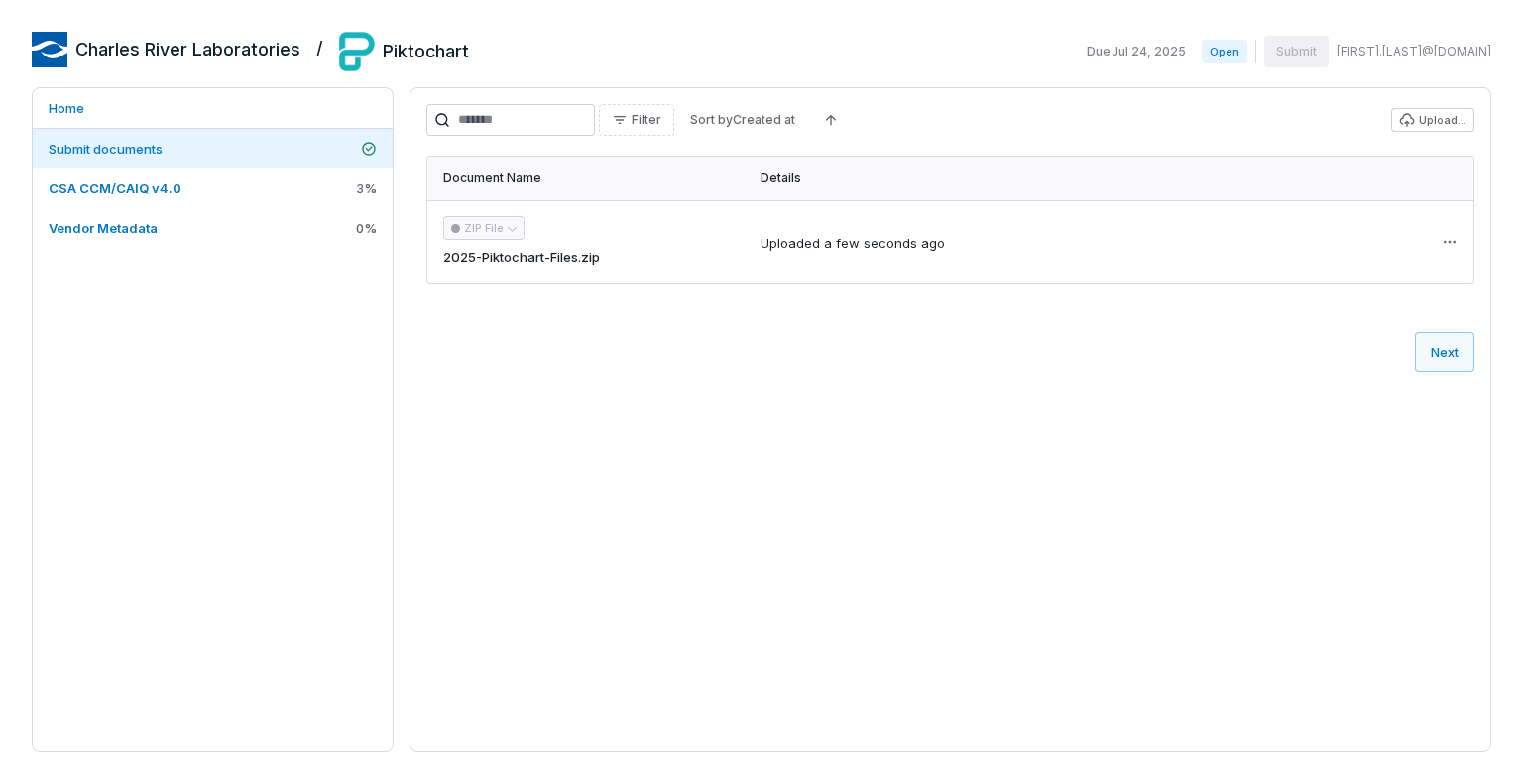 click on "ZIP File   2025-Piktochart-Files.zip" at bounding box center (586, 242) 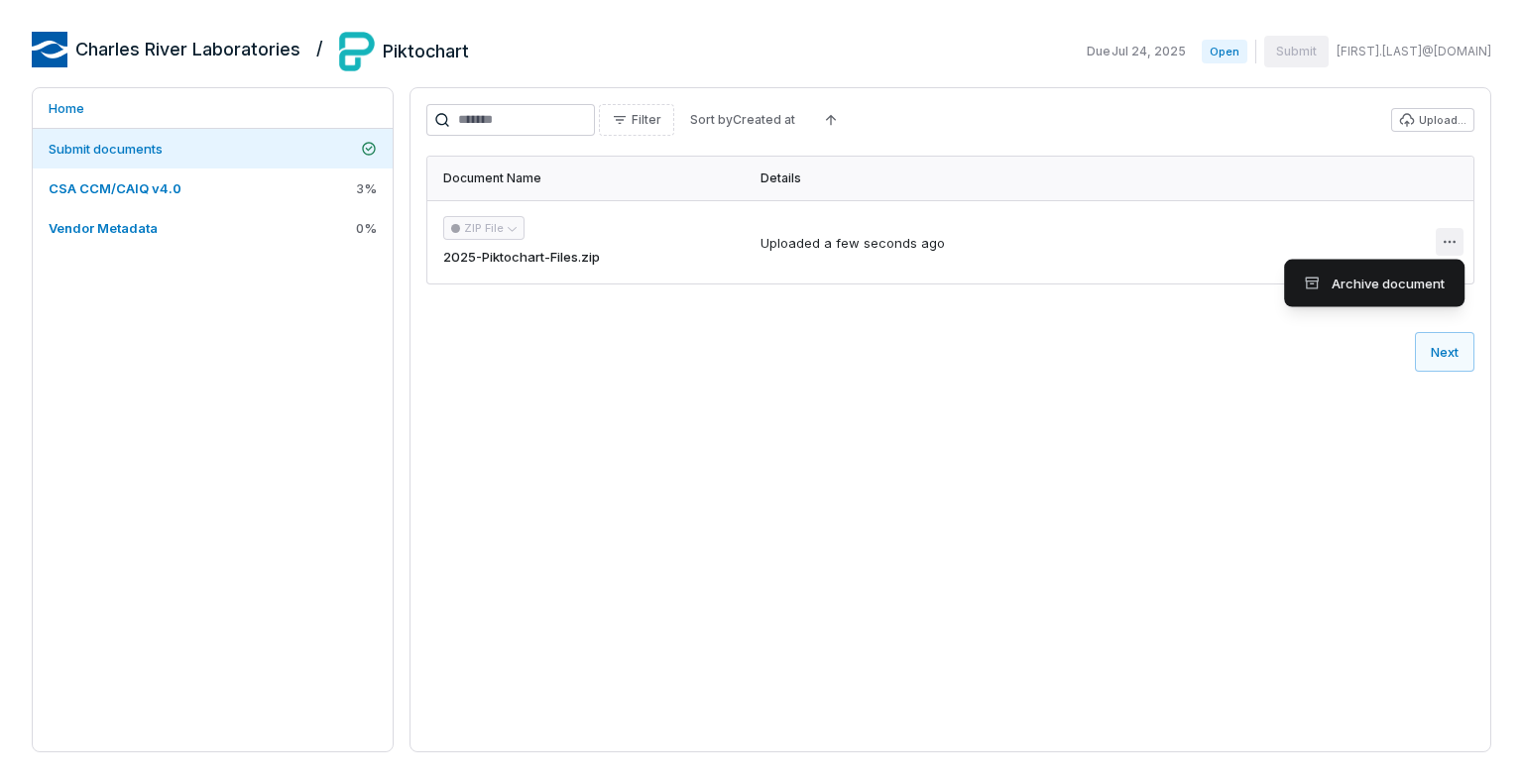 click on "[FIRST] [LAST] Laboratories / Piktochart Due  Jul 24, 2025 Open Submit [FIRST].[LAST]@[DOMAIN] Home Submit documents CSA CCM/CAIQ v4.0 3 % Vendor Metadata 0 % Filter Sort by  Created at Upload... Document Name Details ZIP File   2025-Piktochart-Files.zip Uploaded a few seconds ago Next
Archive document" at bounding box center [762, 392] 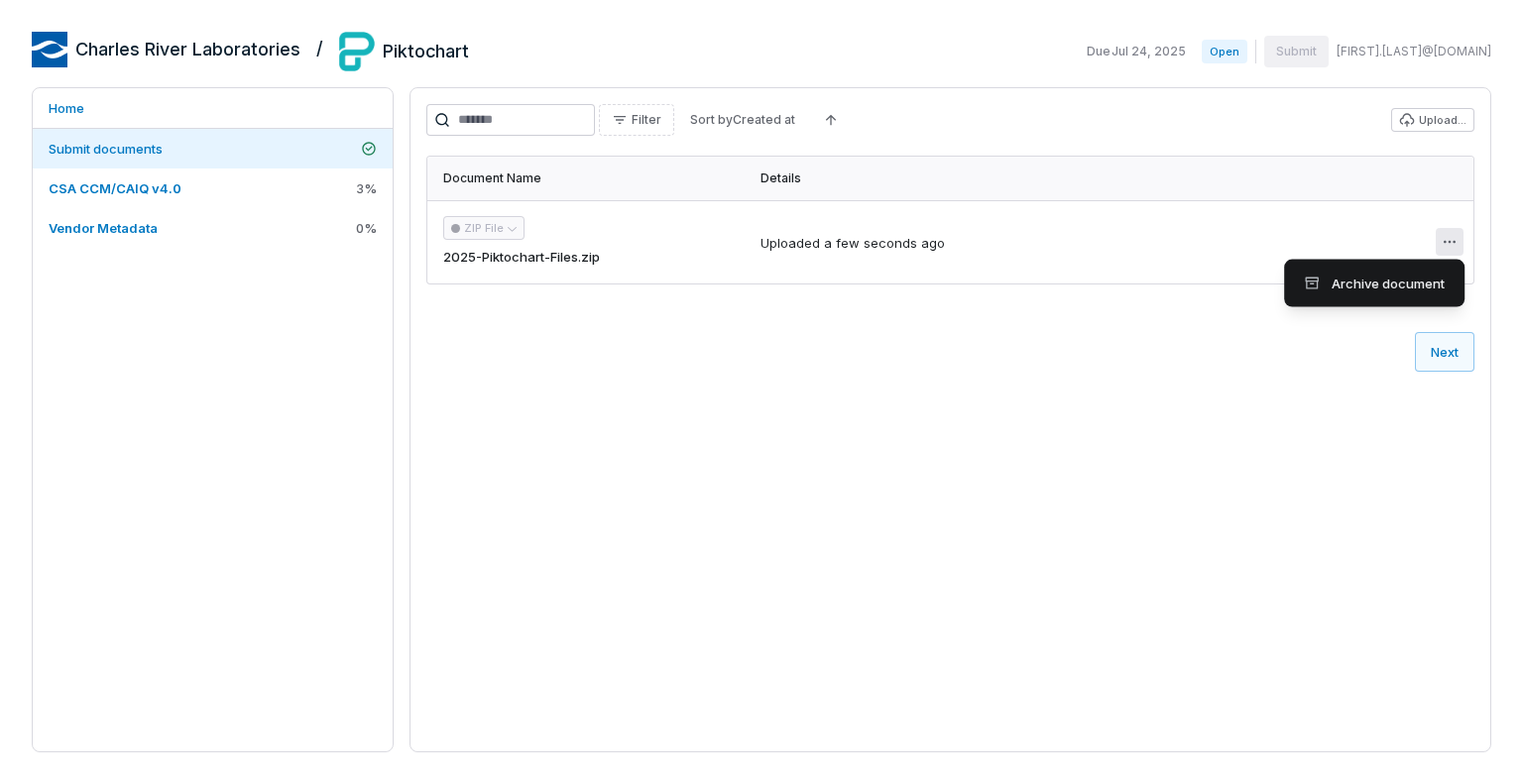 click on "[FIRST] [LAST] Laboratories / Piktochart Due  Jul 24, 2025 Open Submit [FIRST].[LAST]@[DOMAIN] Home Submit documents CSA CCM/CAIQ v4.0 3 % Vendor Metadata 0 % Filter Sort by  Created at Upload... Document Name Details ZIP File   2025-Piktochart-Files.zip Uploaded a few seconds ago Next
Archive document" at bounding box center (762, 392) 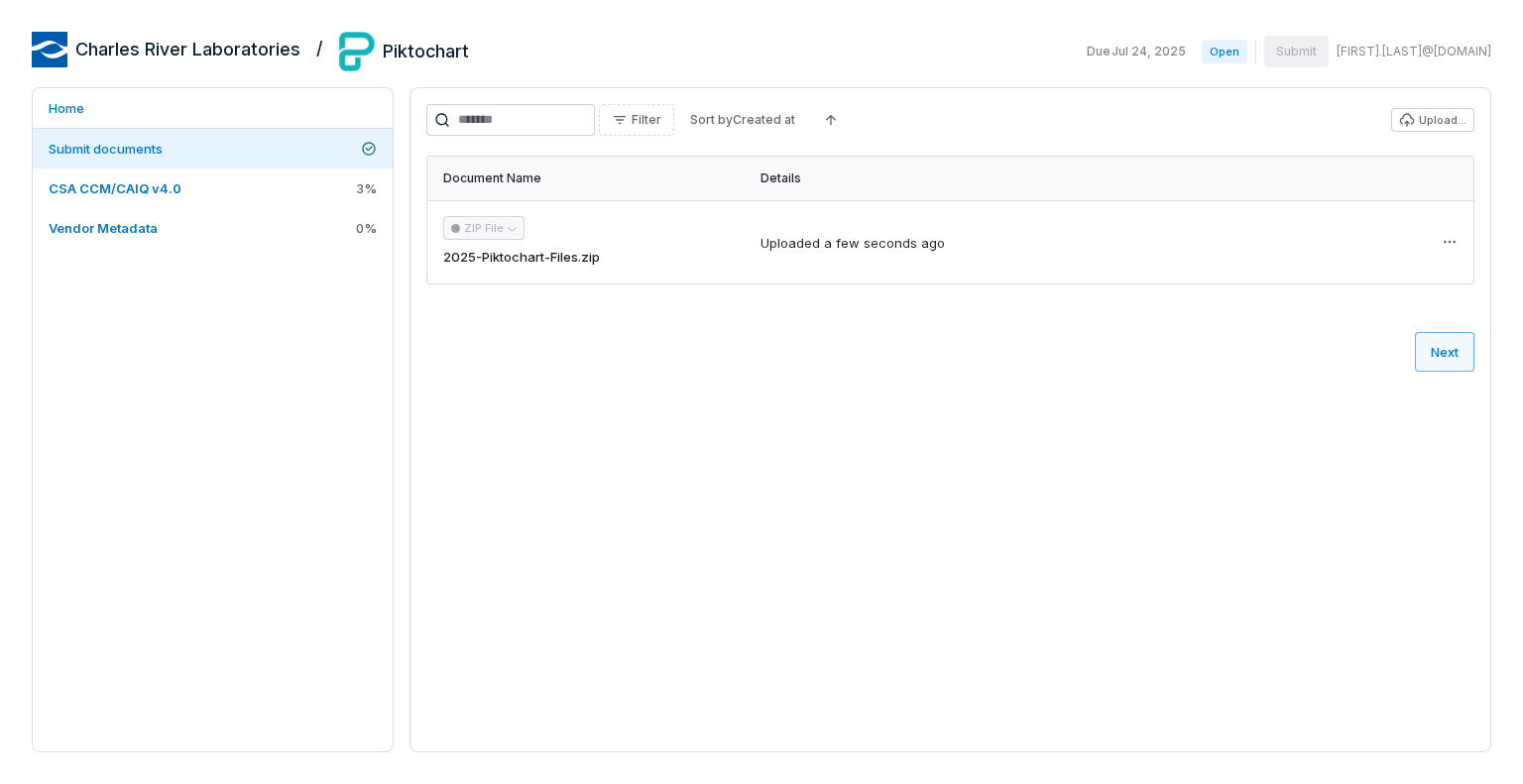 click on "Next" at bounding box center [1445, 352] 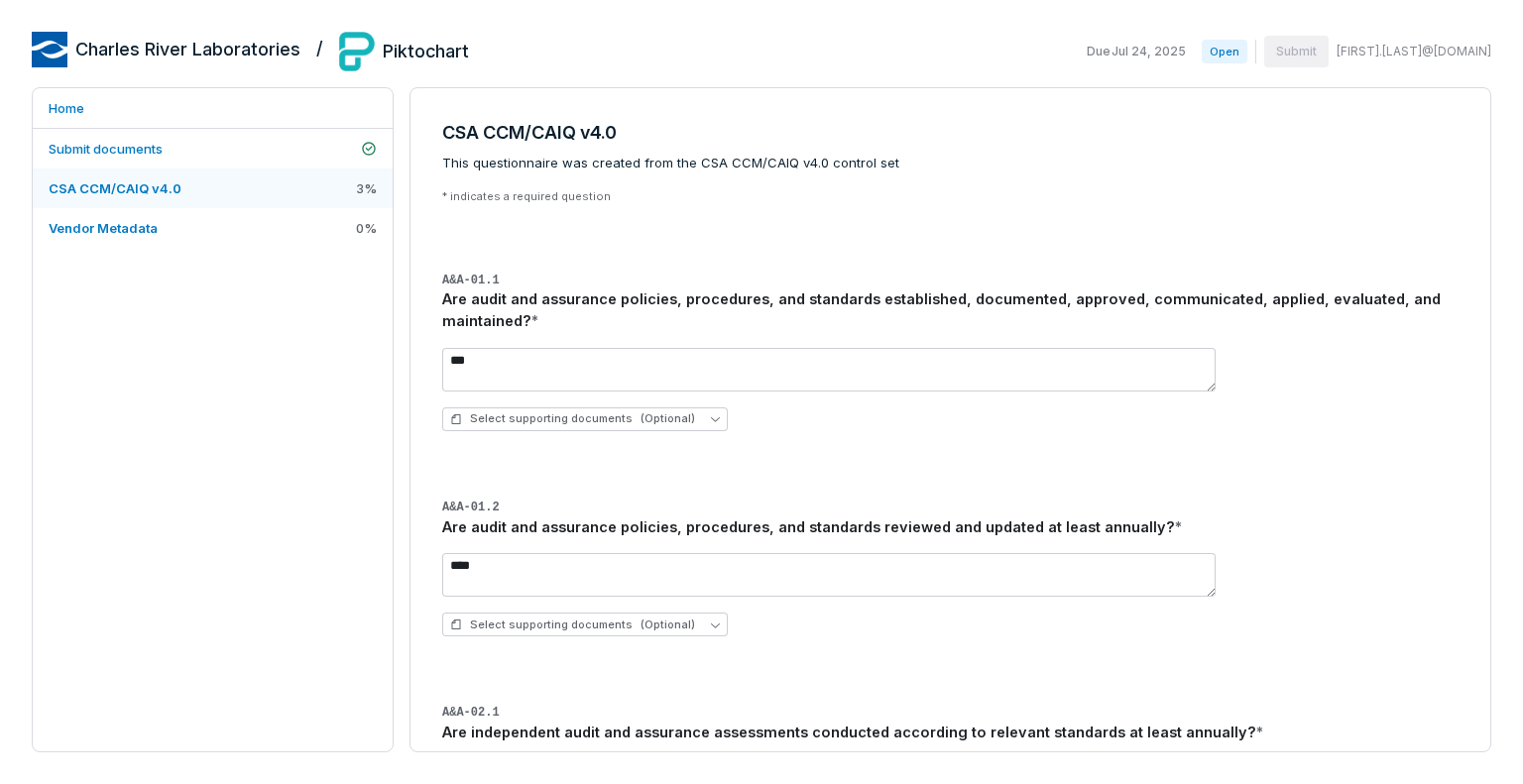 click on "CSA CCM/CAIQ v4.0 3 %" at bounding box center (212, 188) 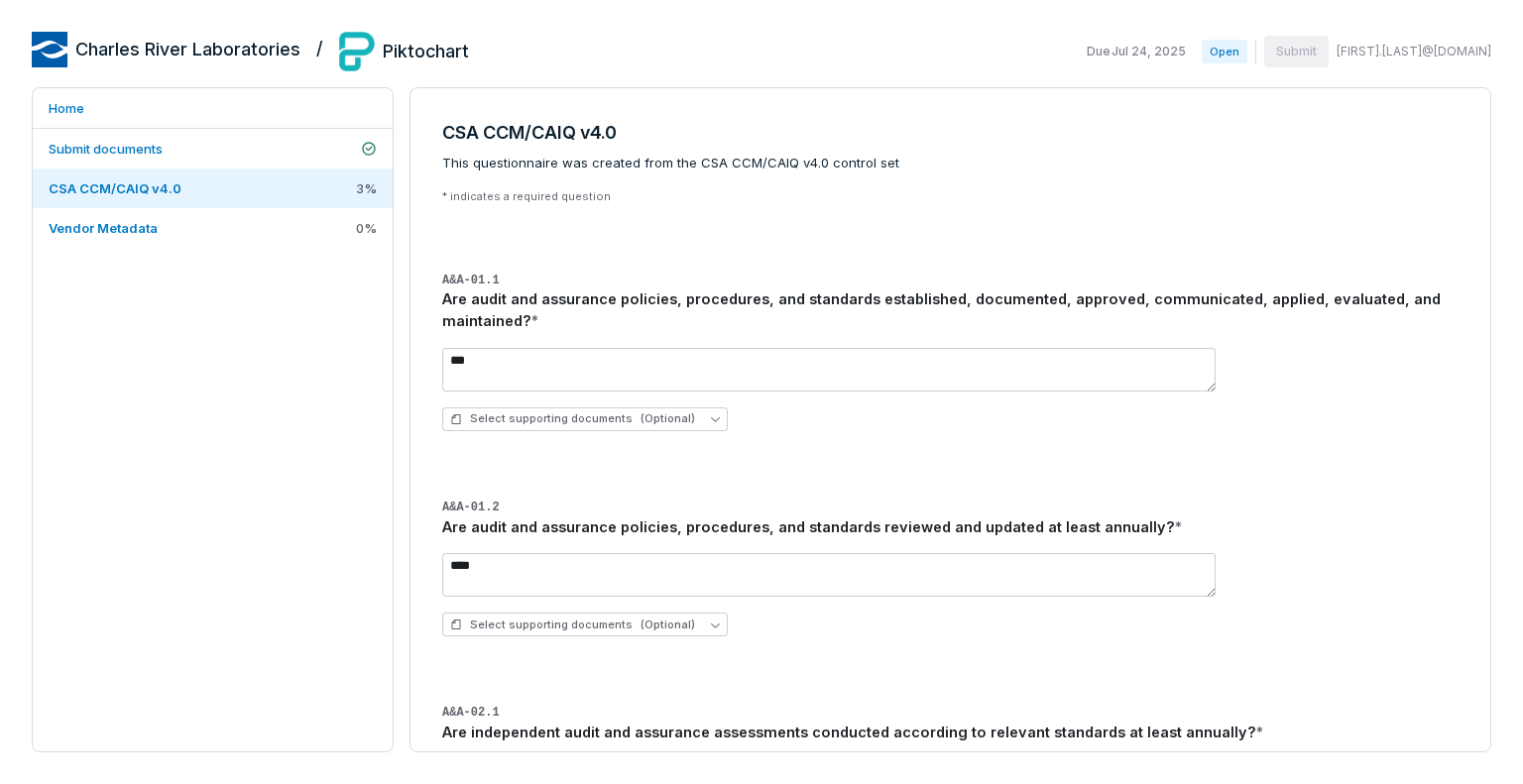 click on "Open" at bounding box center [1225, 52] 